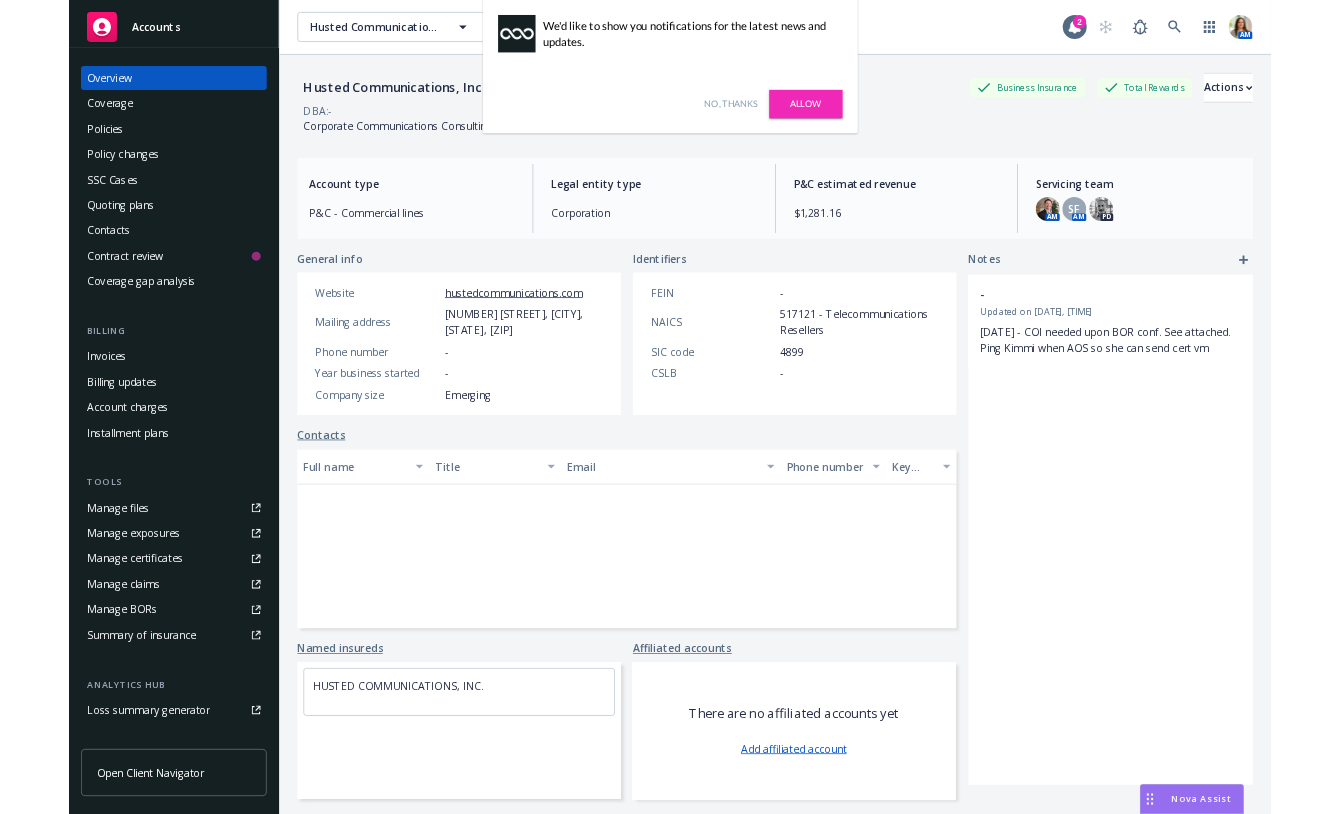 scroll, scrollTop: 0, scrollLeft: 0, axis: both 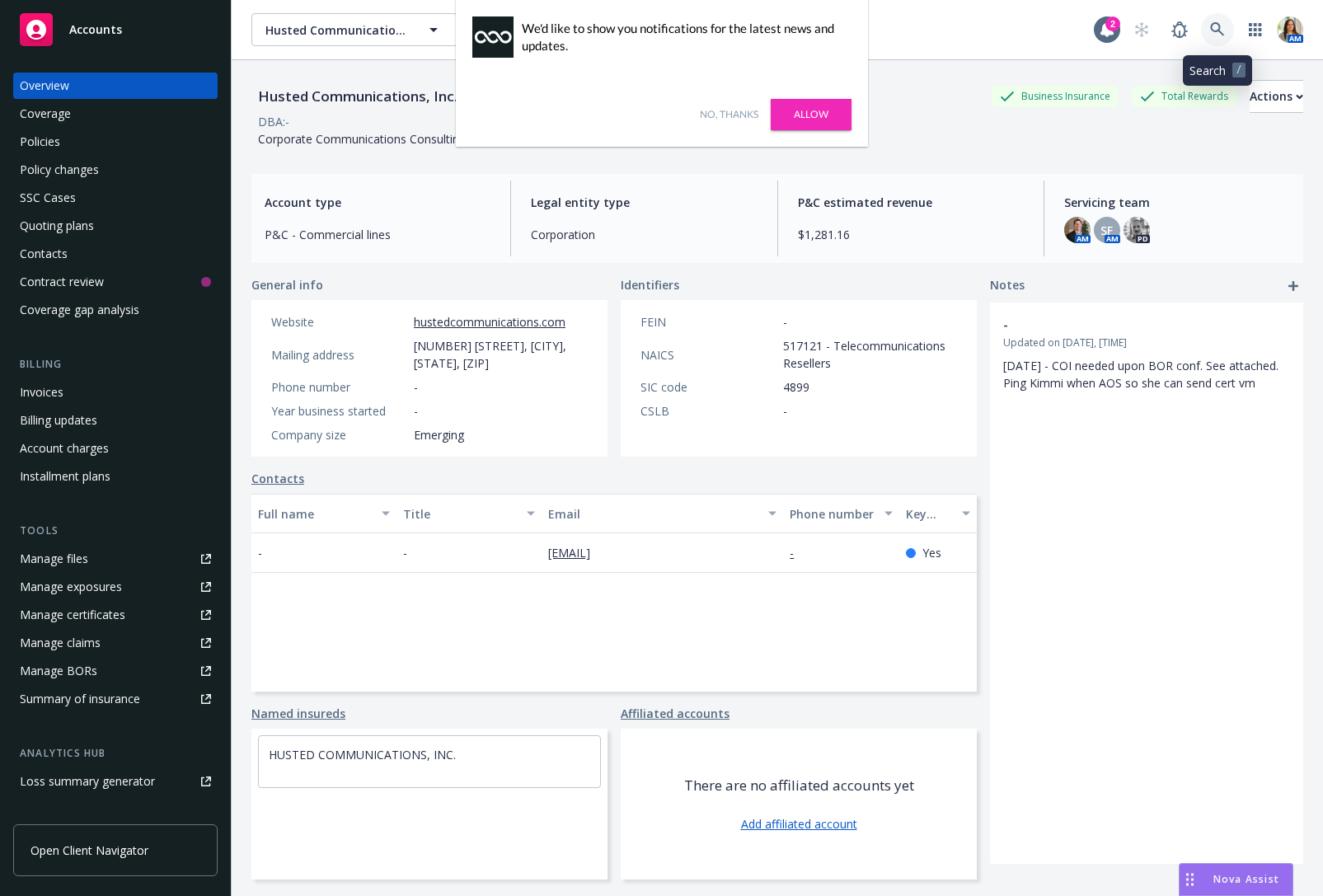 click at bounding box center [1217, 30] 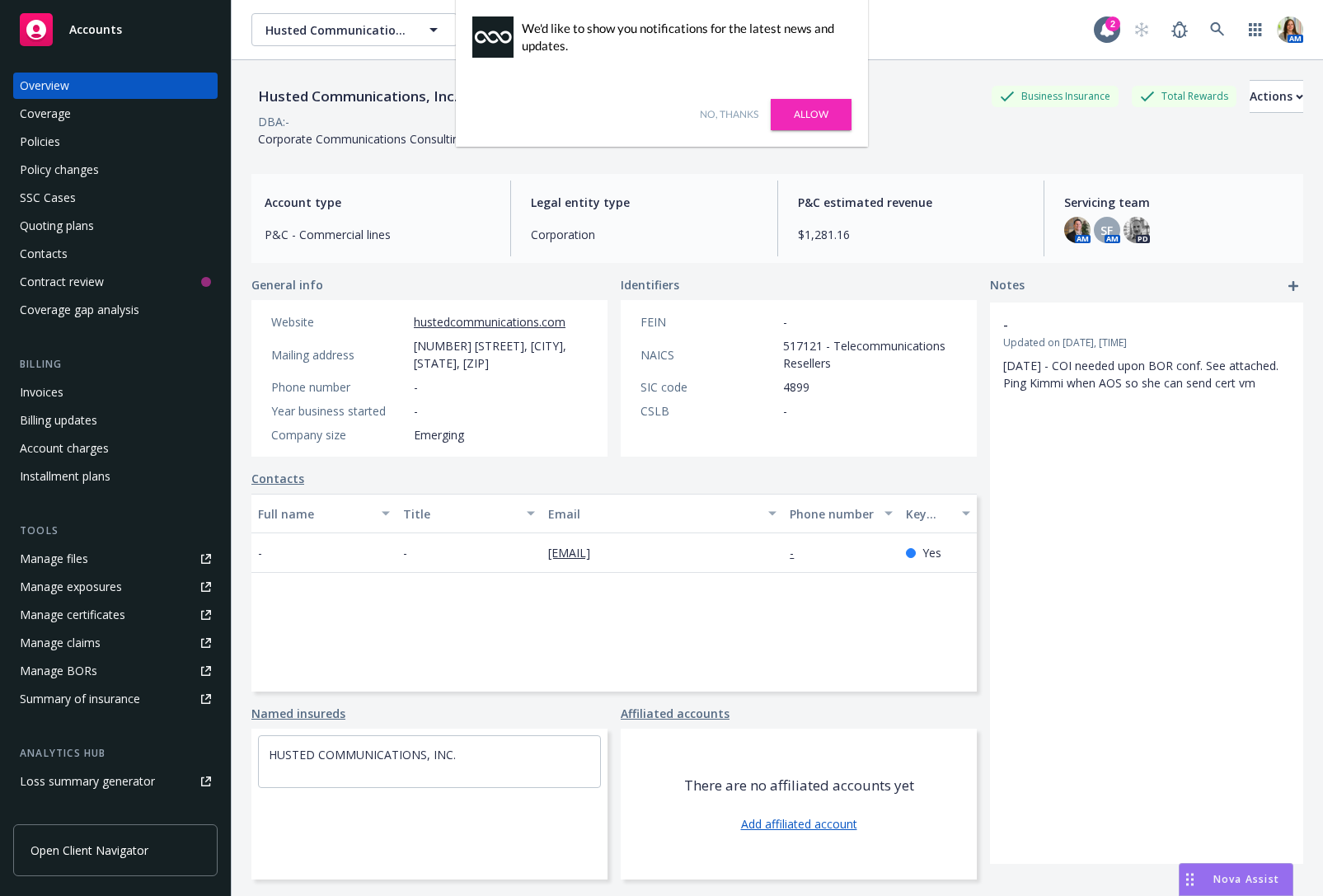 click on "Allow" at bounding box center (811, 115) 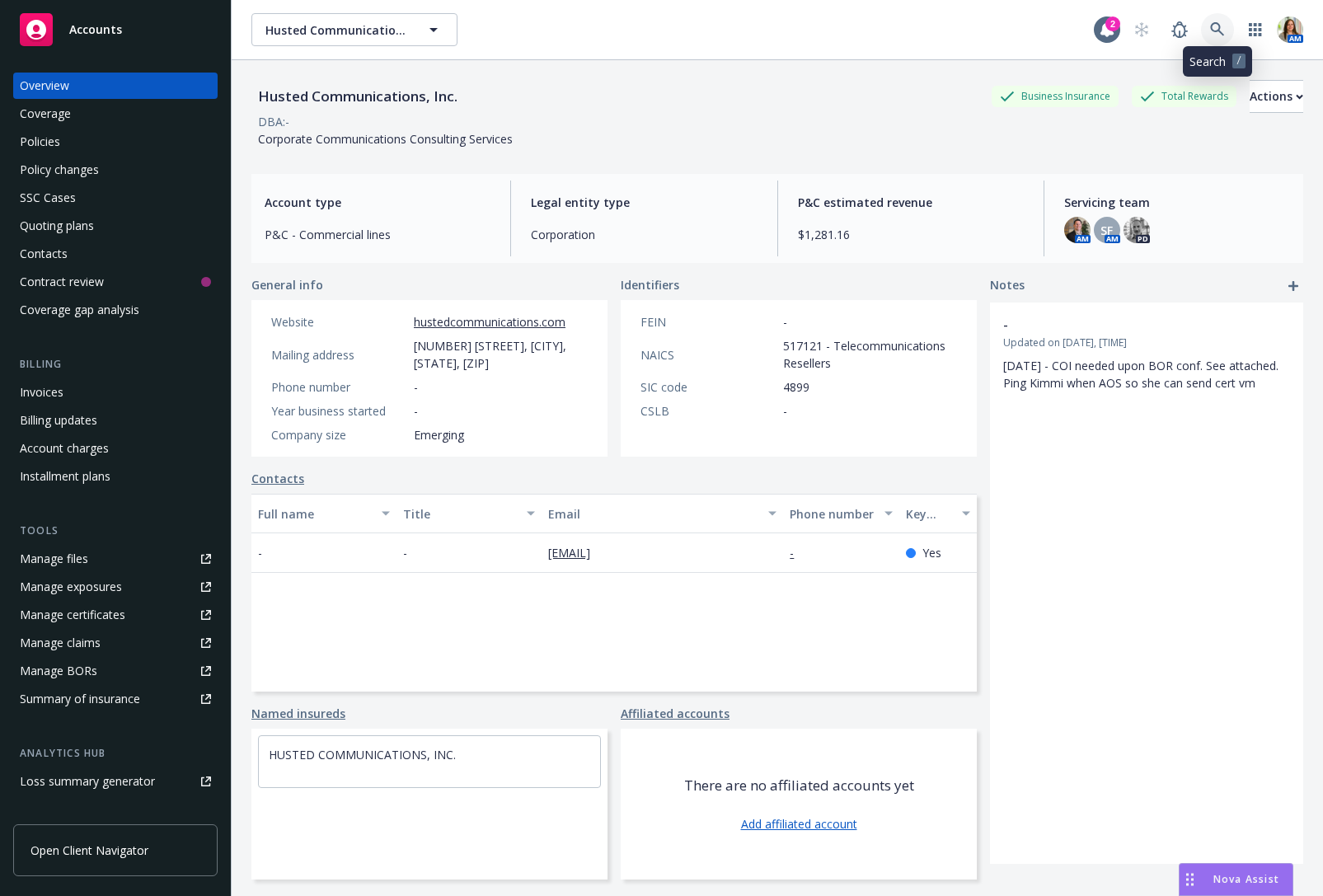 click 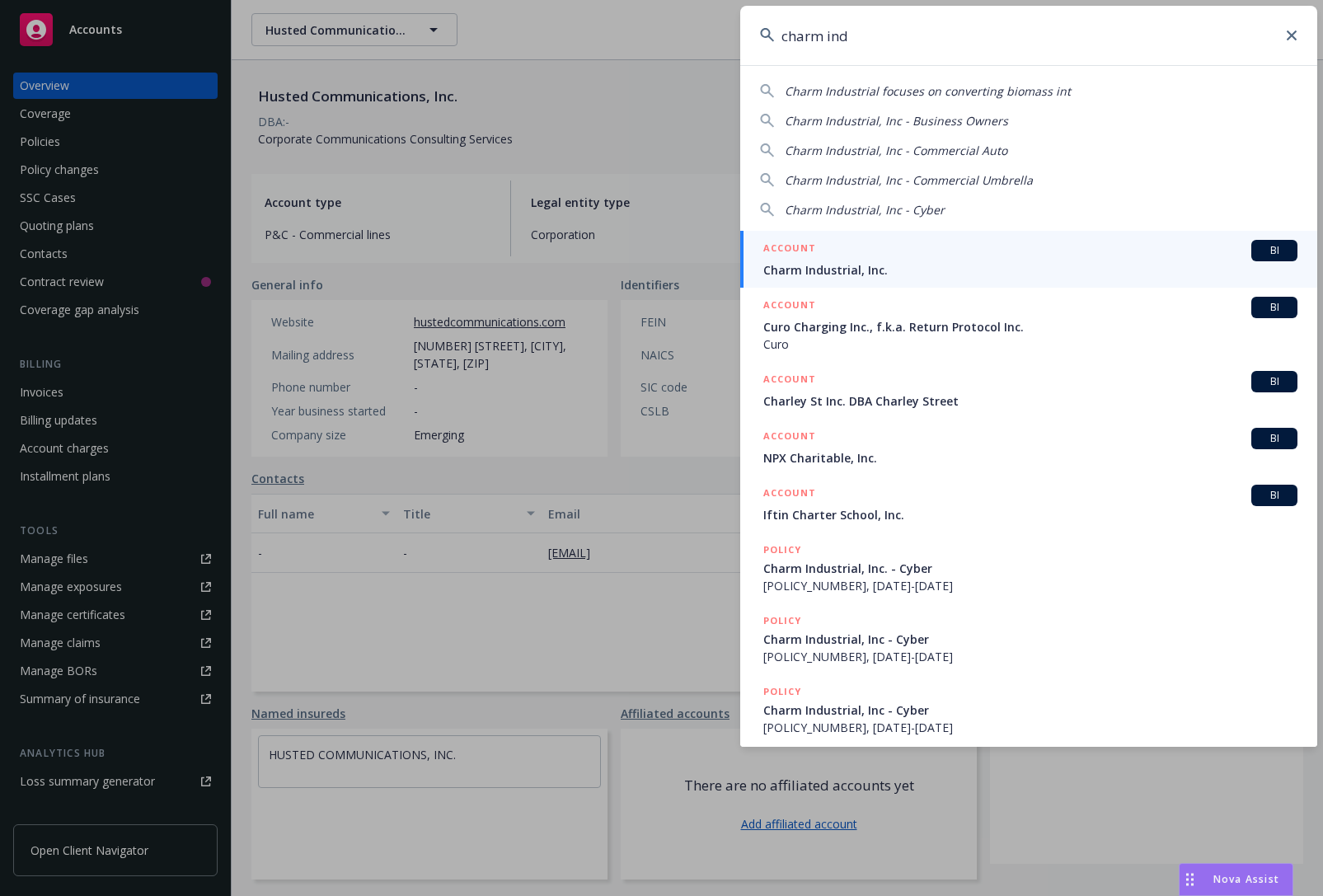 type on "charm ind" 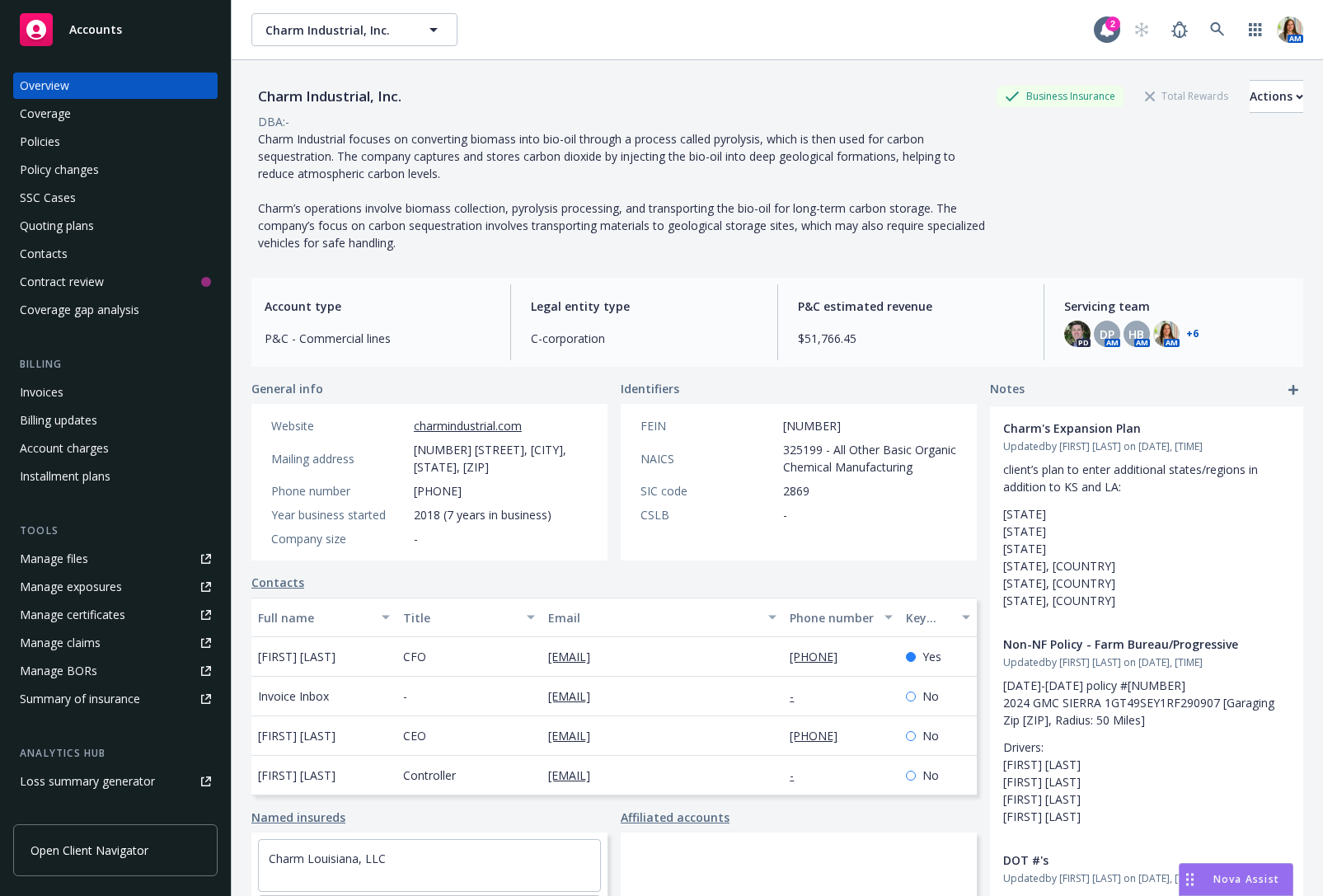 click on "Policies" at bounding box center (115, 142) 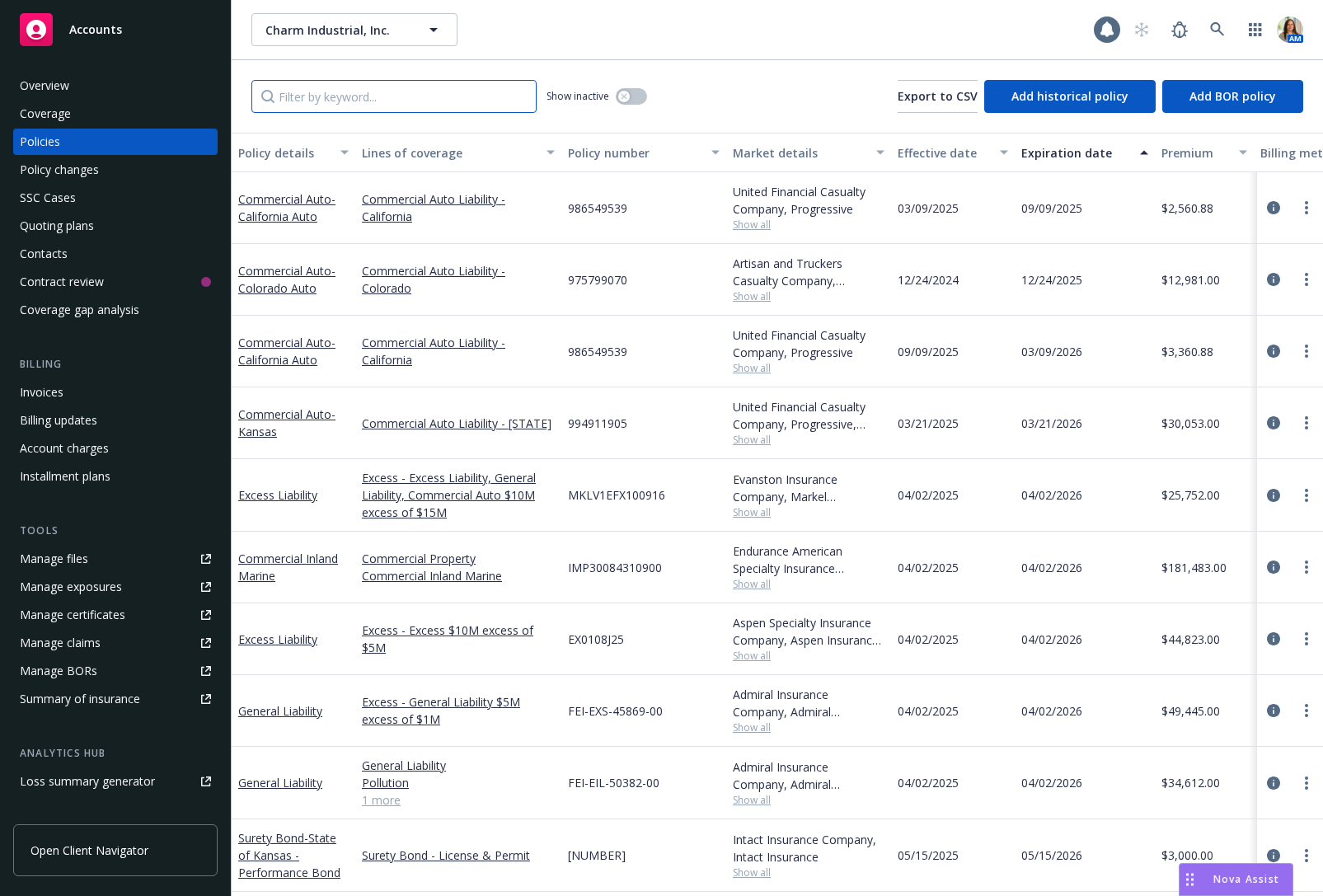 click at bounding box center (394, 96) 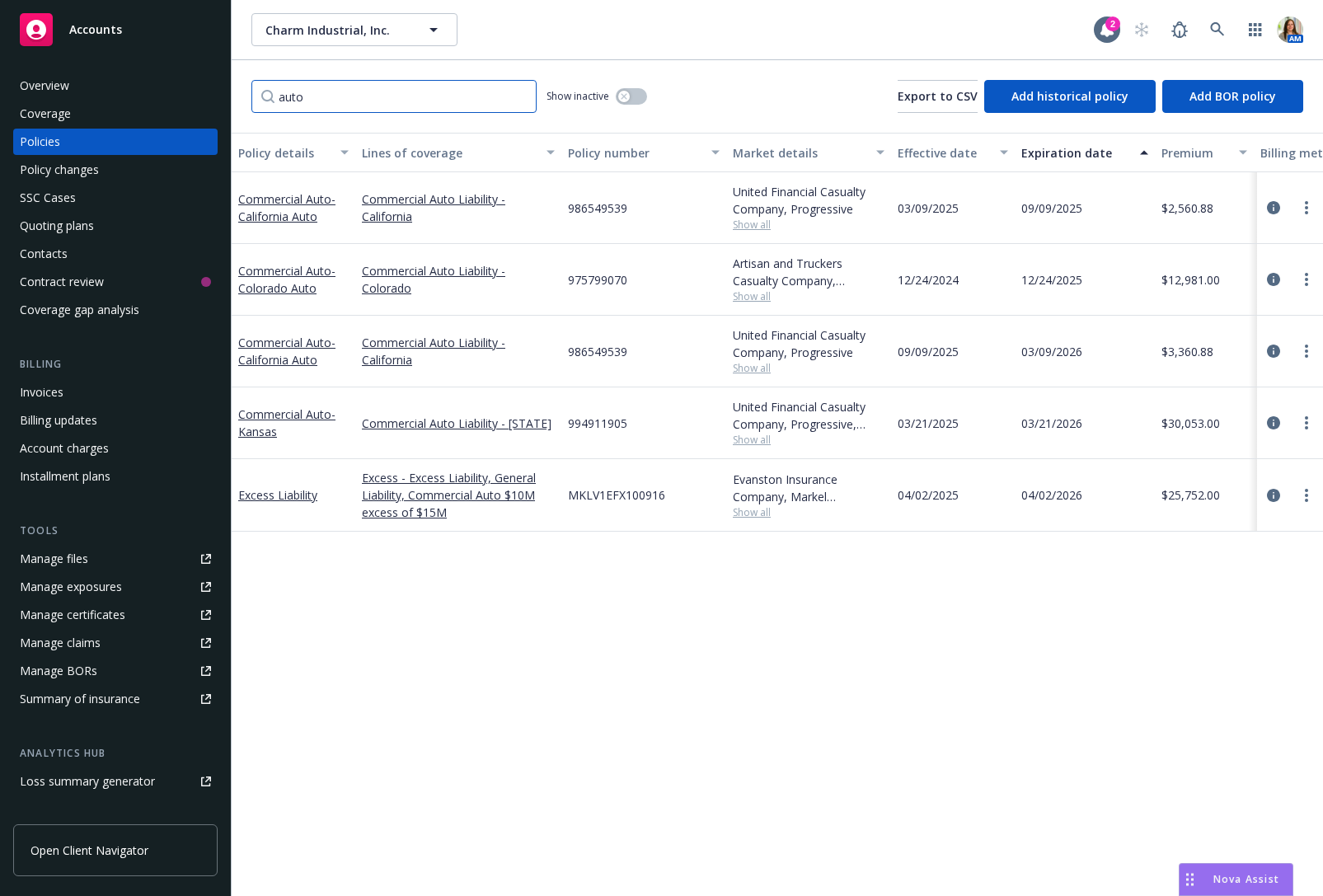 type on "auto" 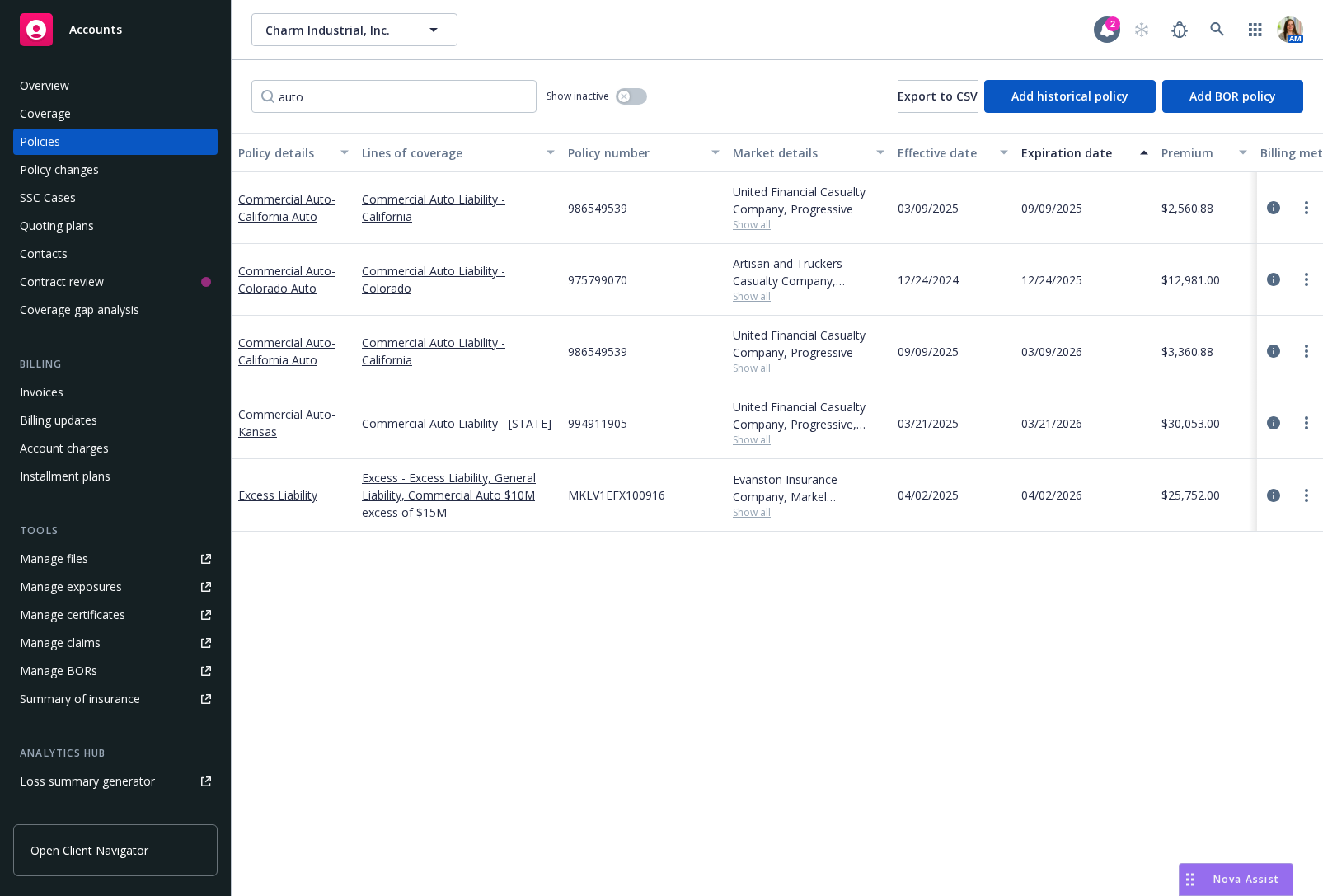 click on "Show all" at bounding box center [809, 296] 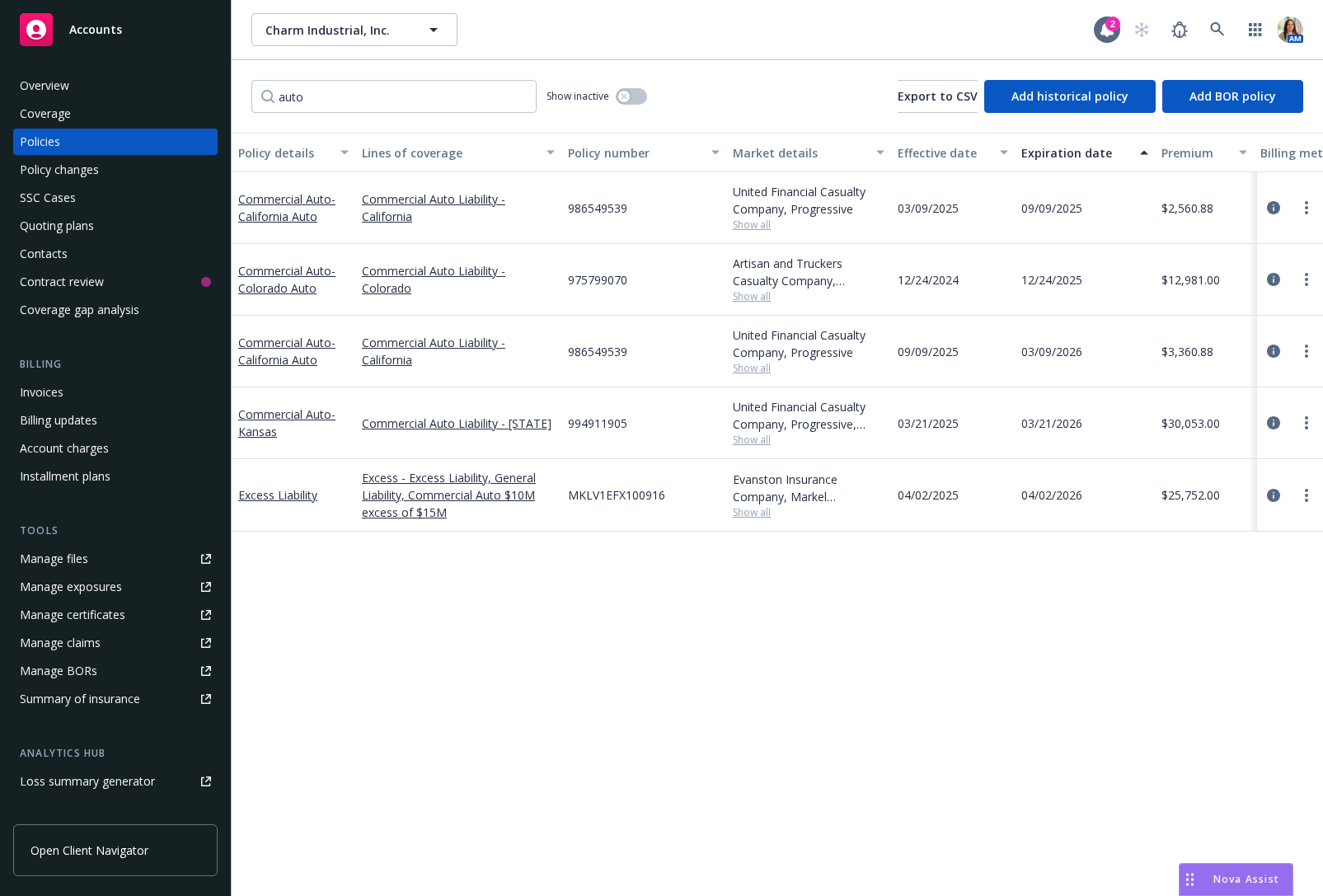 click on "975799070" at bounding box center [644, 279] 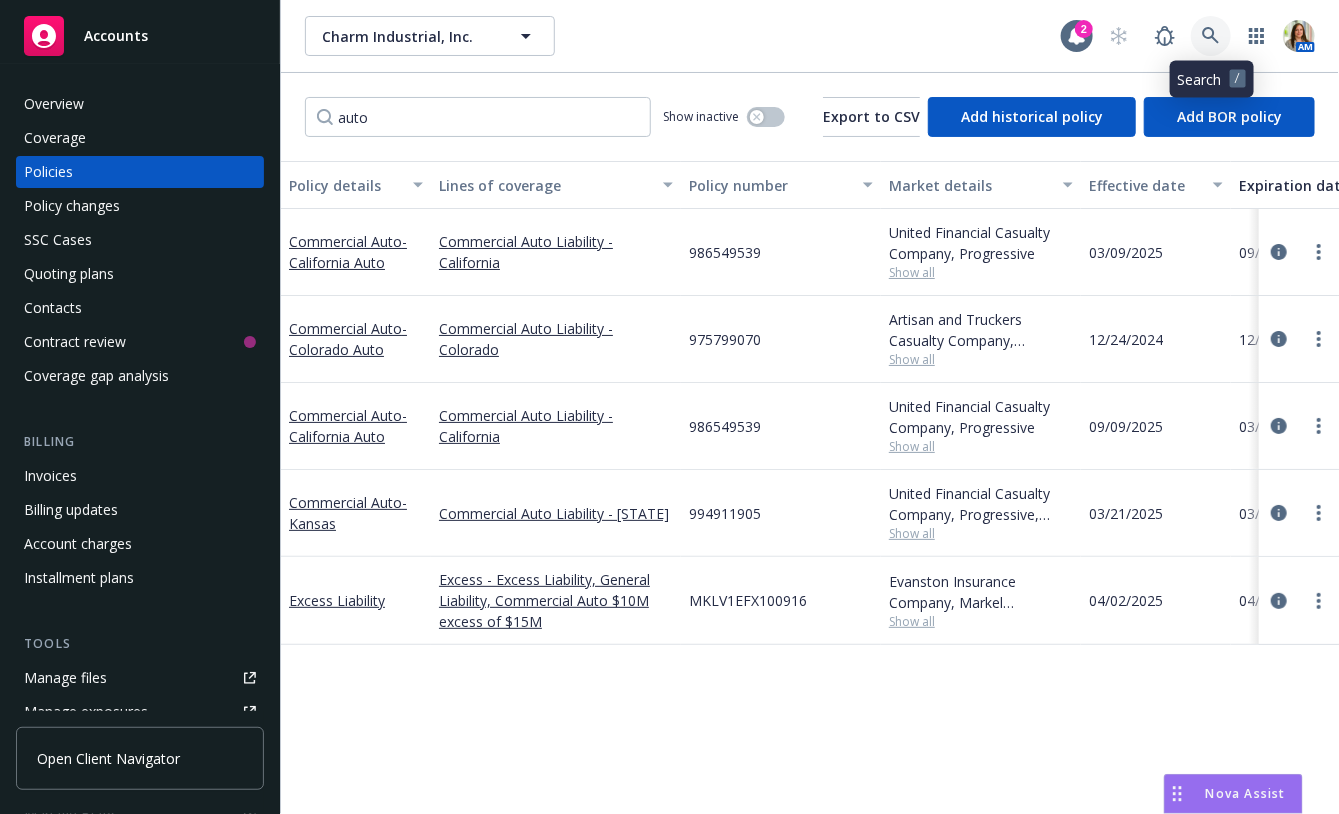 click 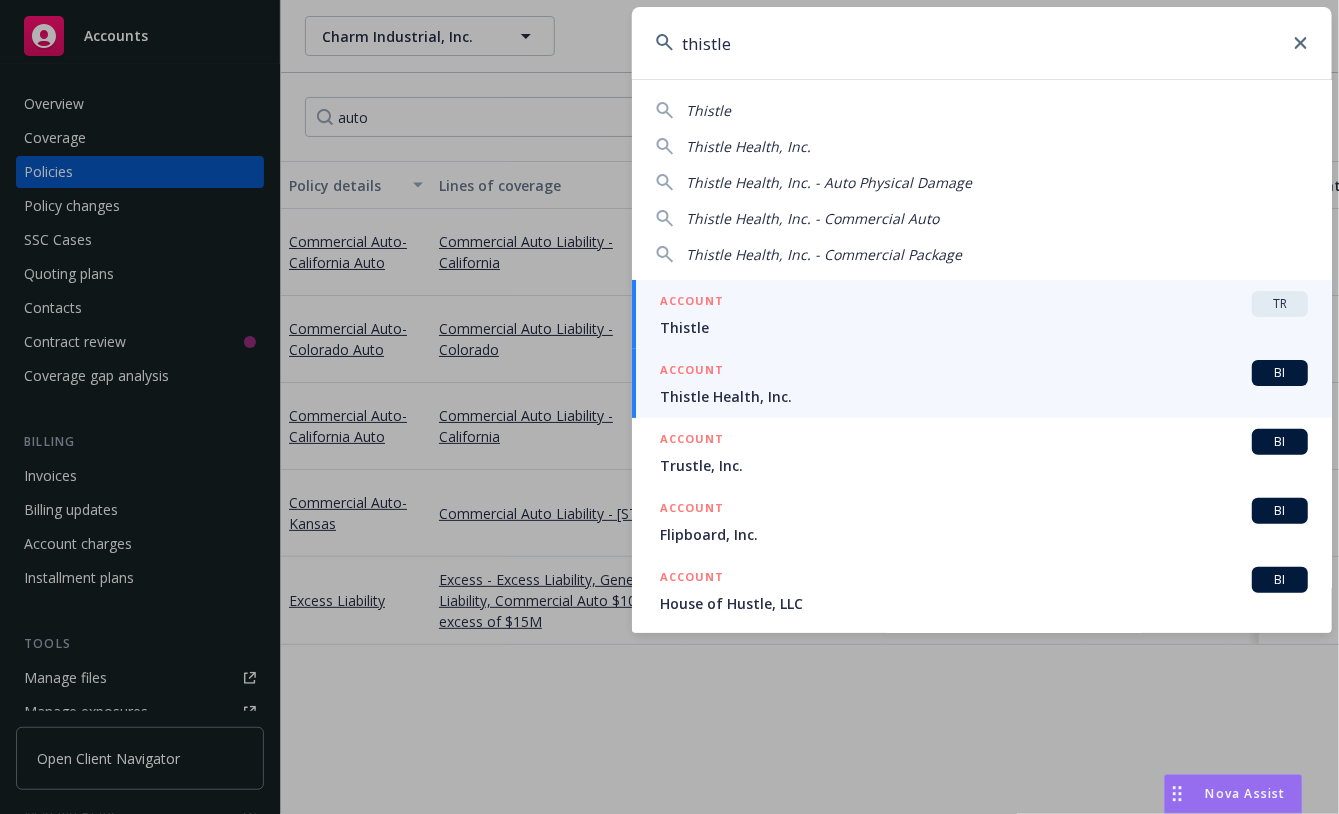 type on "thistle" 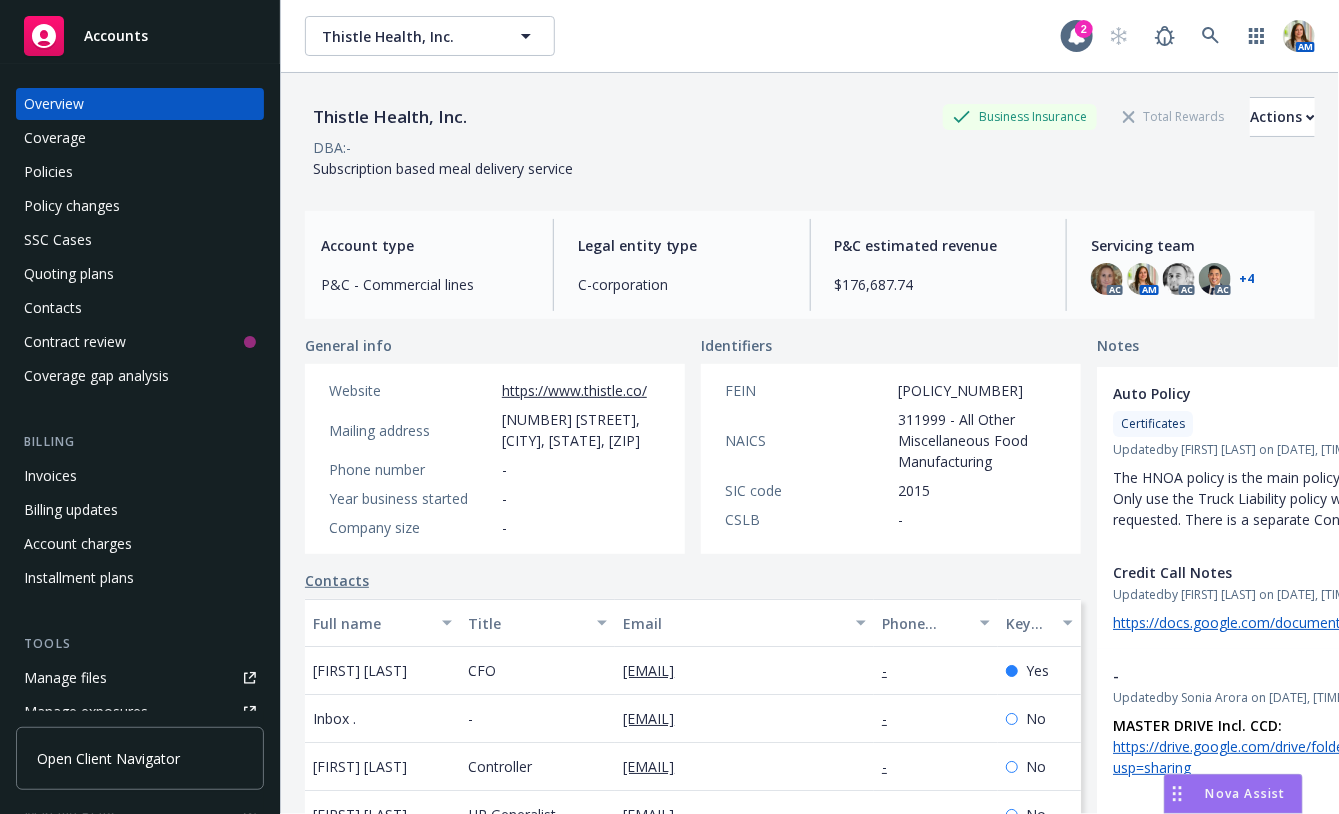 click on "Quoting plans" at bounding box center (140, 274) 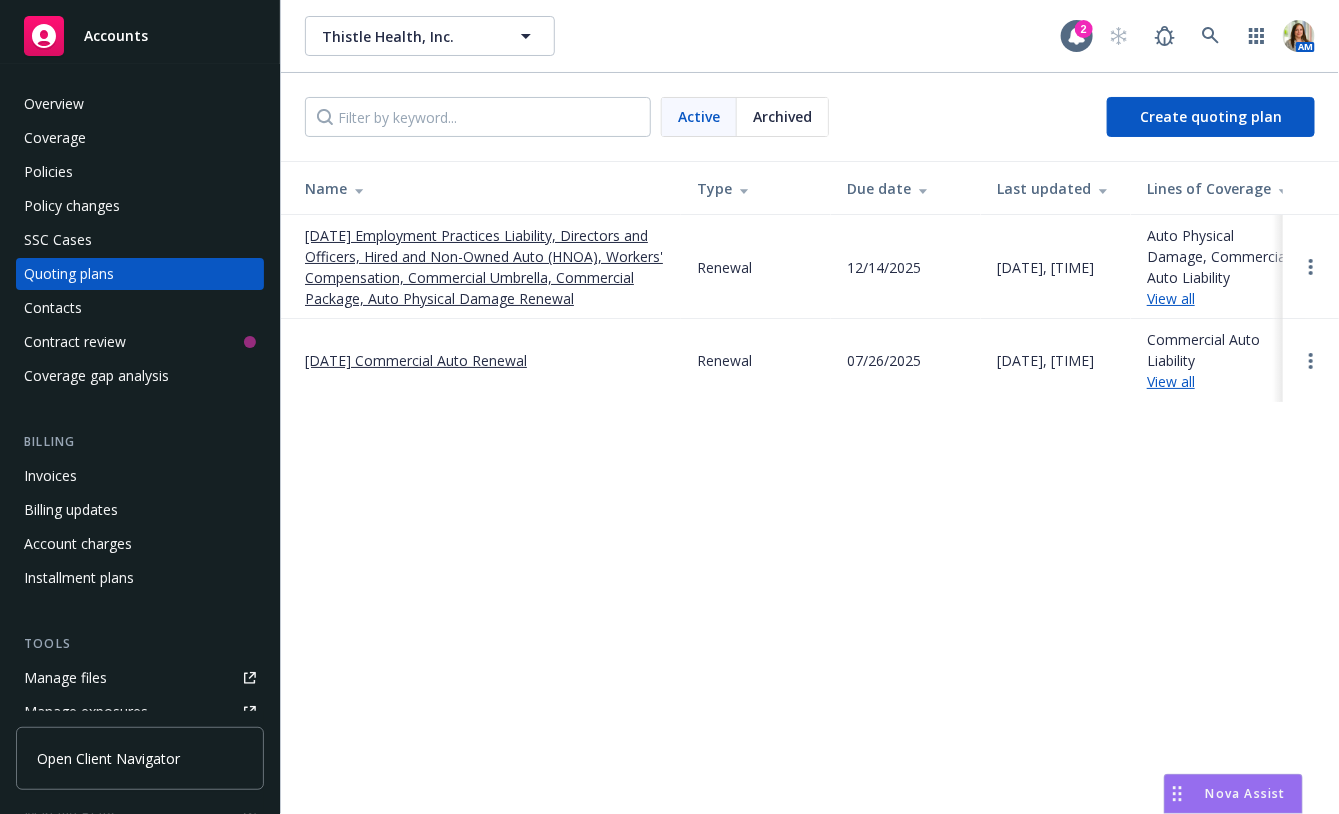 click on "12/15/25 Employment Practices Liability, Directors and Officers, Hired and Non-Owned Auto (HNOA), Workers' Compensation, Commercial Umbrella, Commercial Package, Auto Physical Damage Renewal" at bounding box center [485, 267] 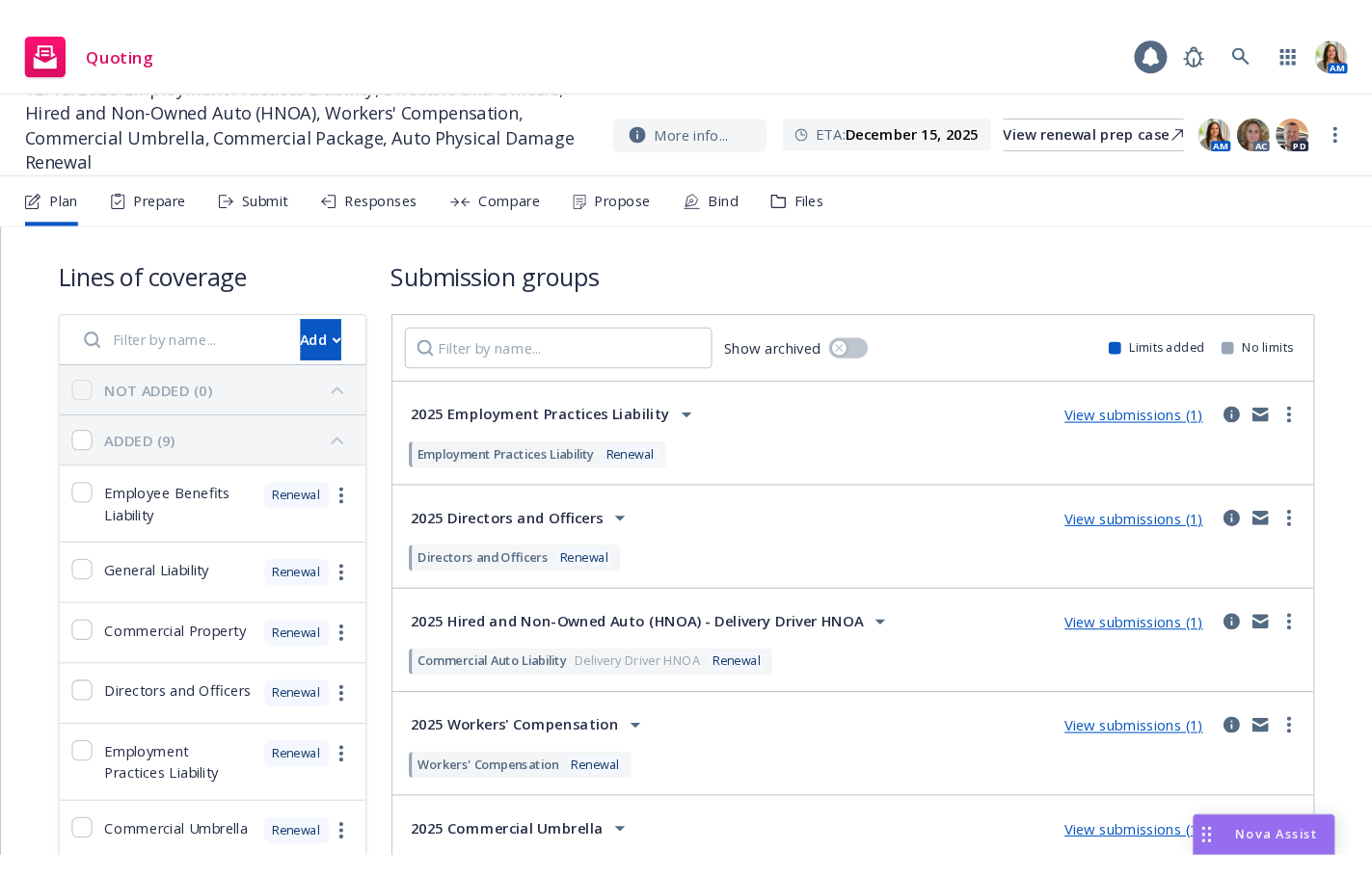 scroll, scrollTop: 0, scrollLeft: 0, axis: both 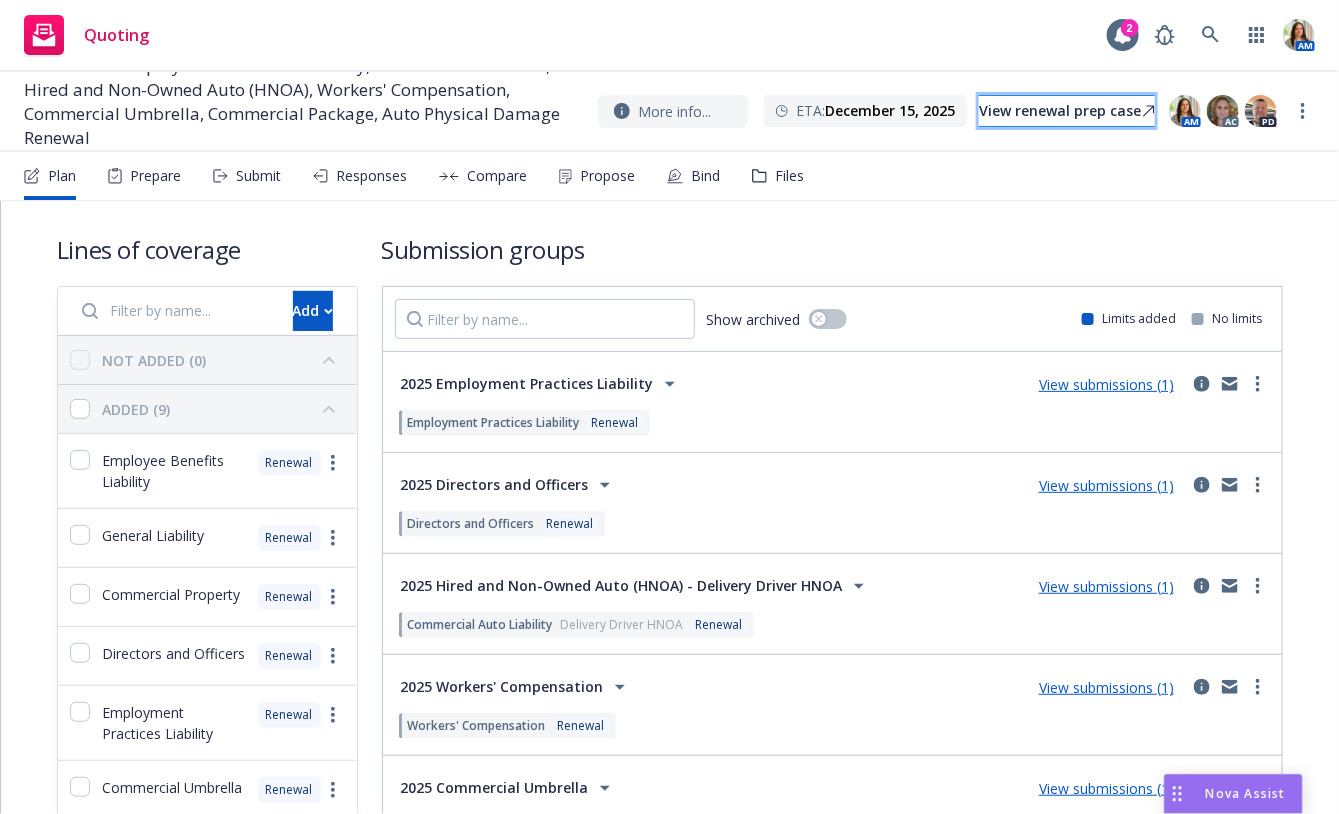 click on "View renewal prep case" at bounding box center (1067, 111) 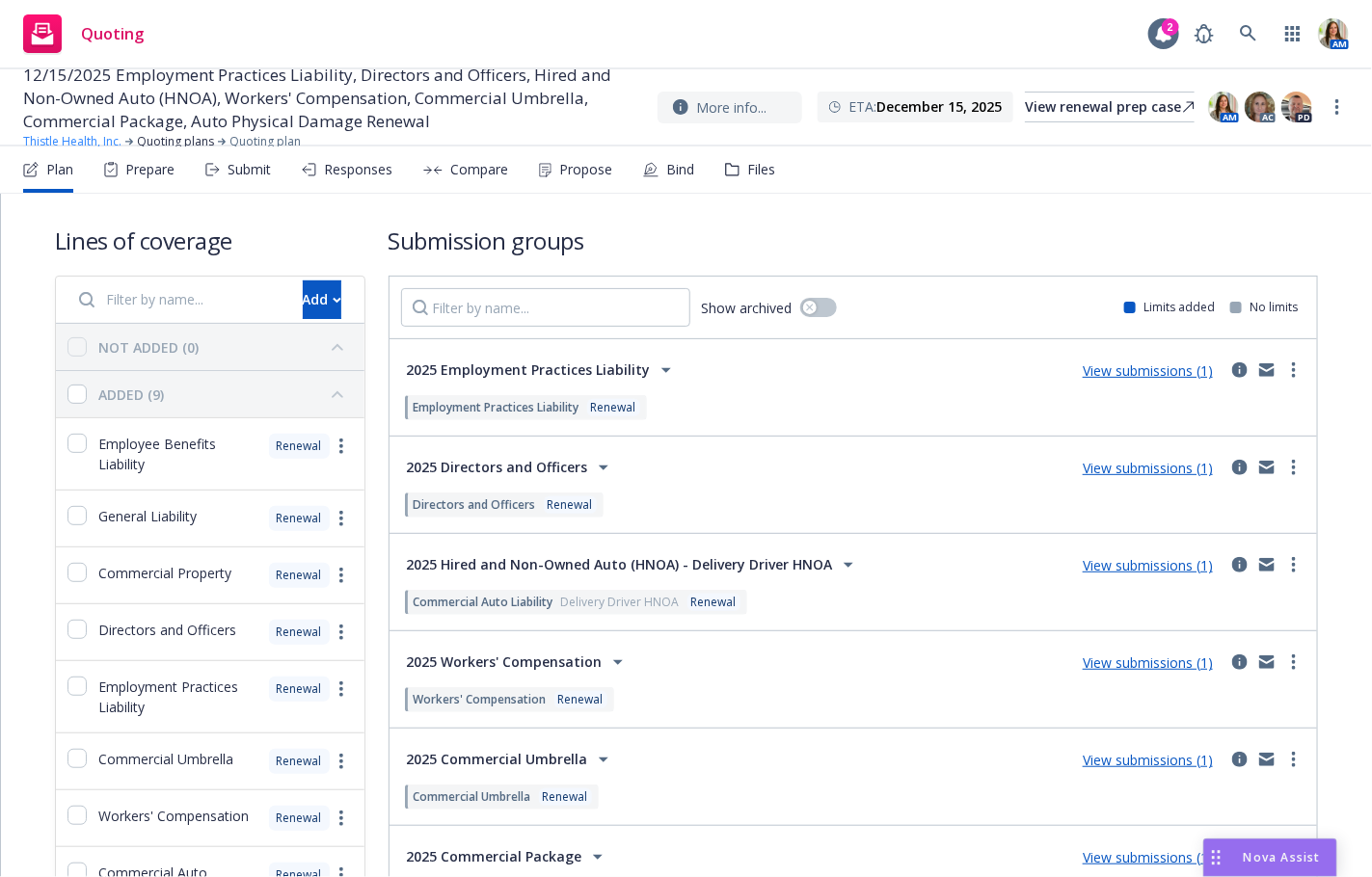 click on "Thistle Health, Inc." at bounding box center [72, 142] 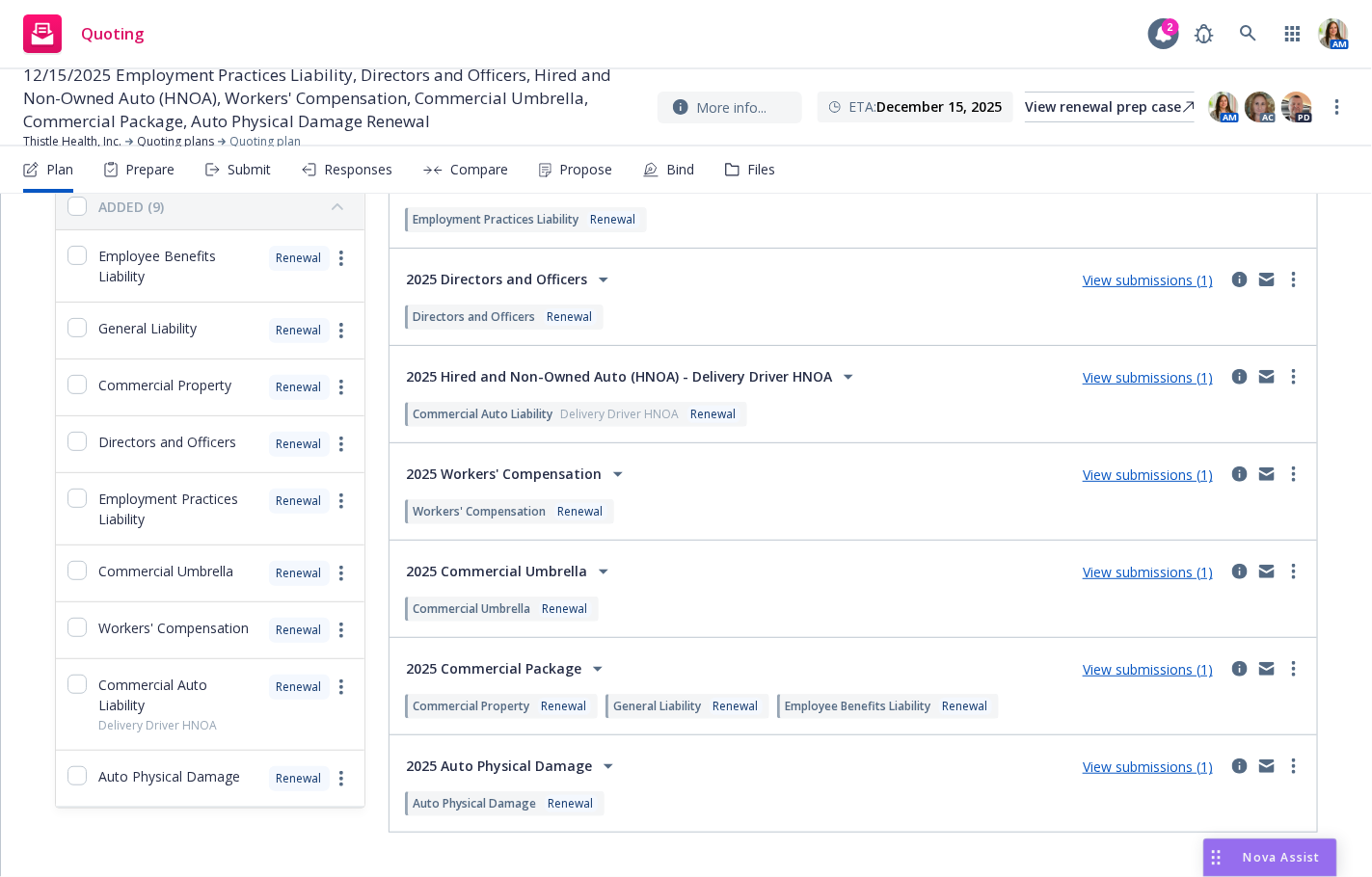 scroll, scrollTop: 189, scrollLeft: 0, axis: vertical 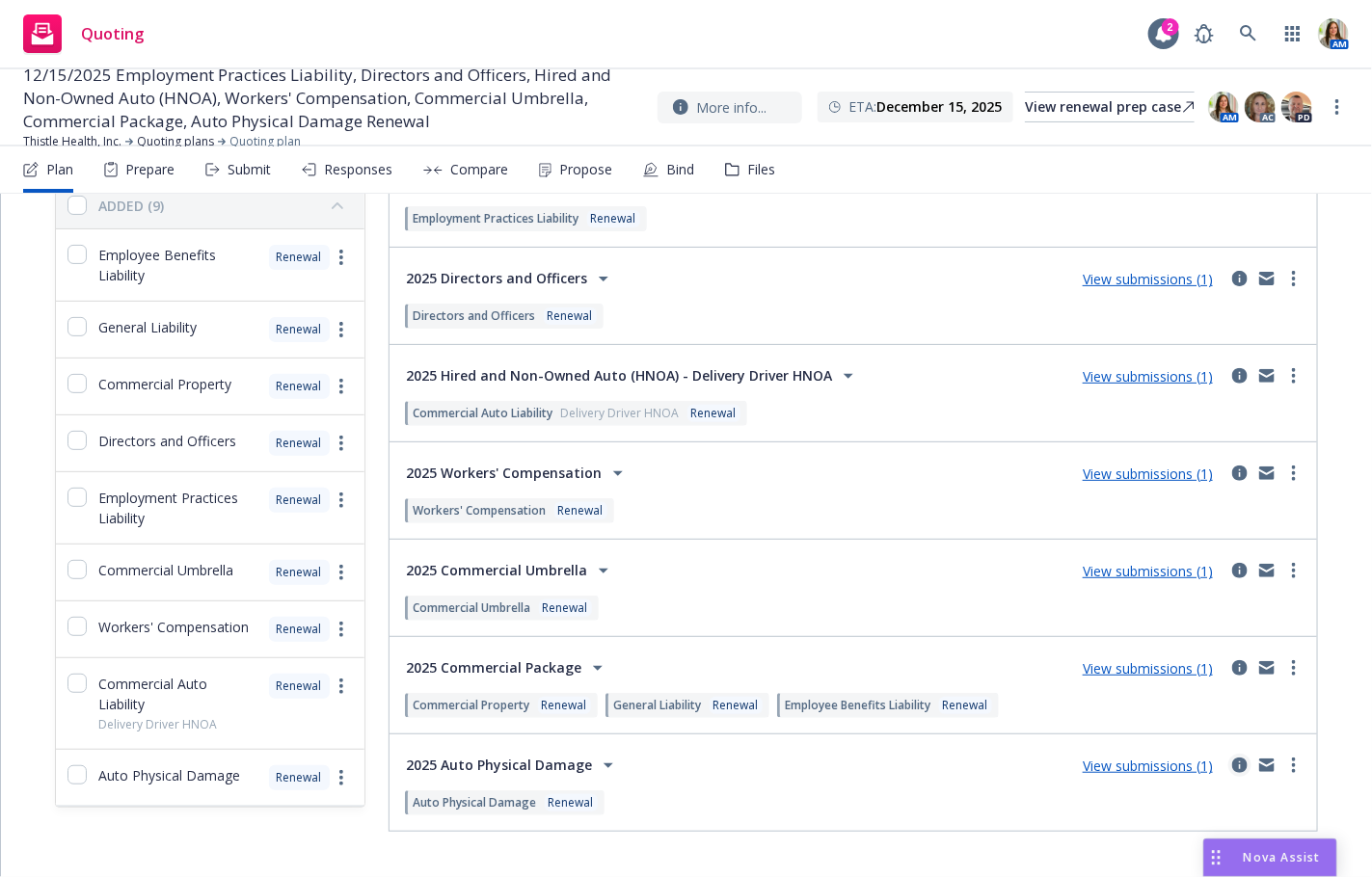 click 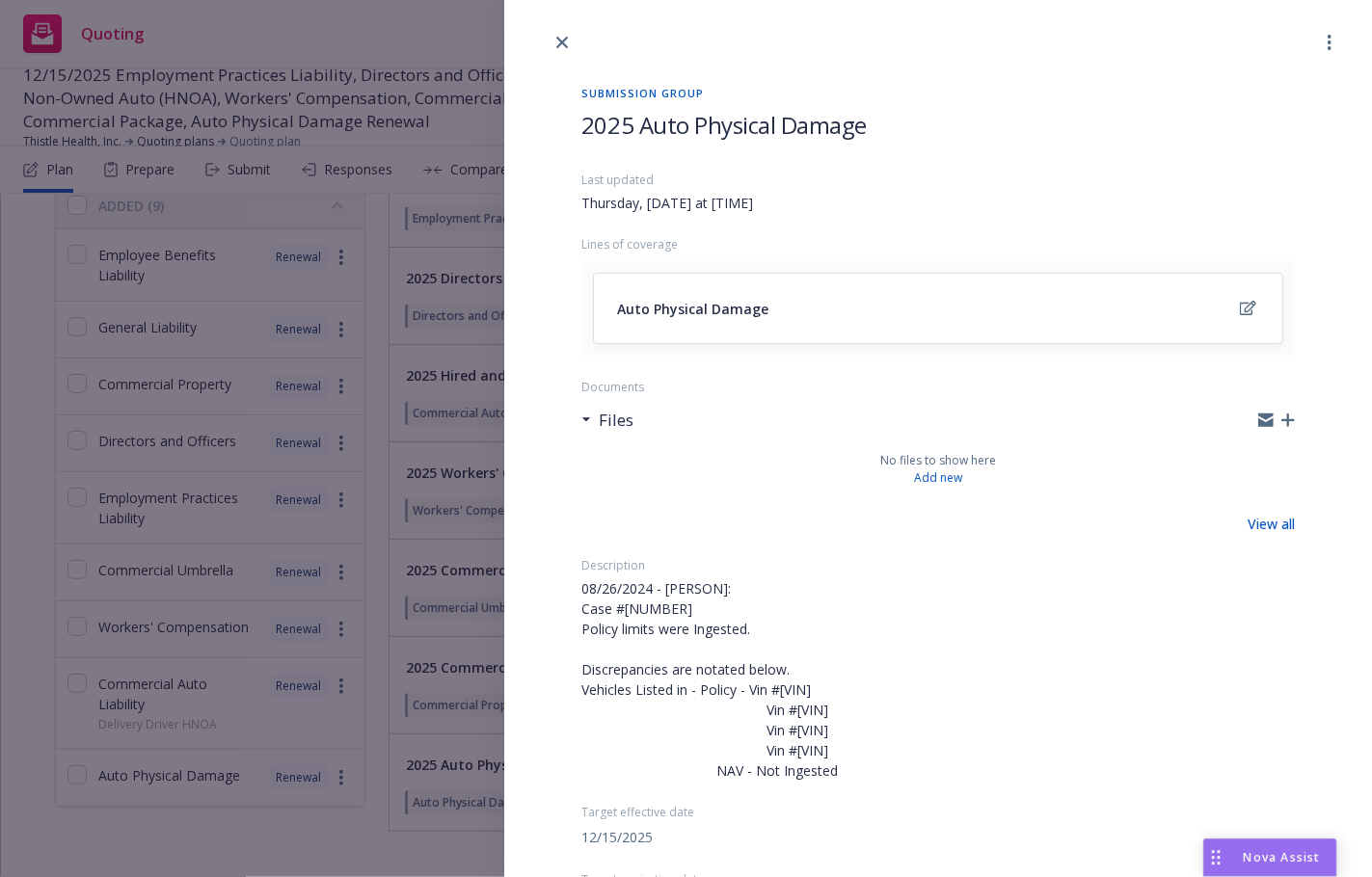 click on "2025 Auto Physical Damage" at bounding box center (938, 124) 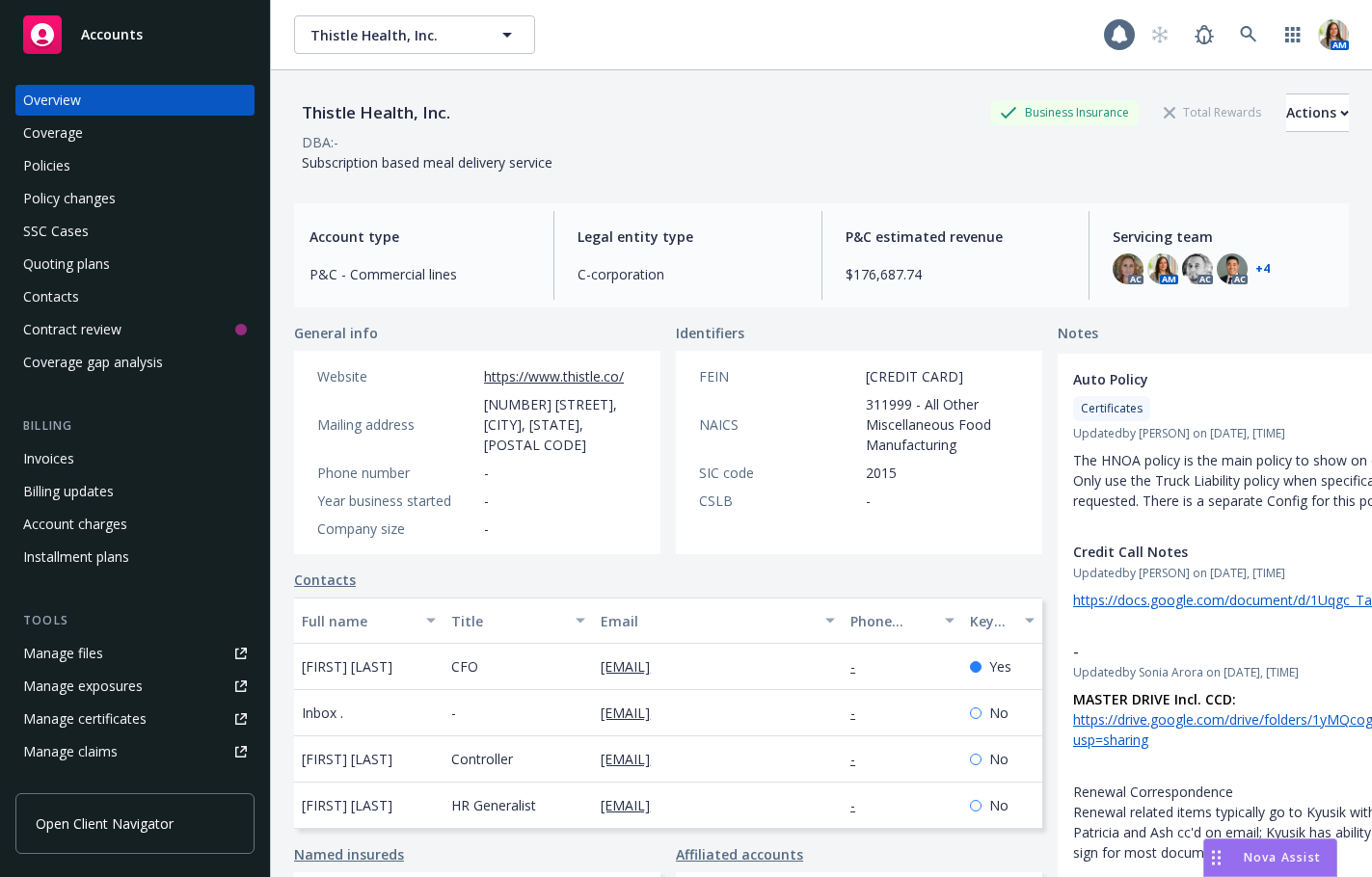 scroll, scrollTop: 0, scrollLeft: 0, axis: both 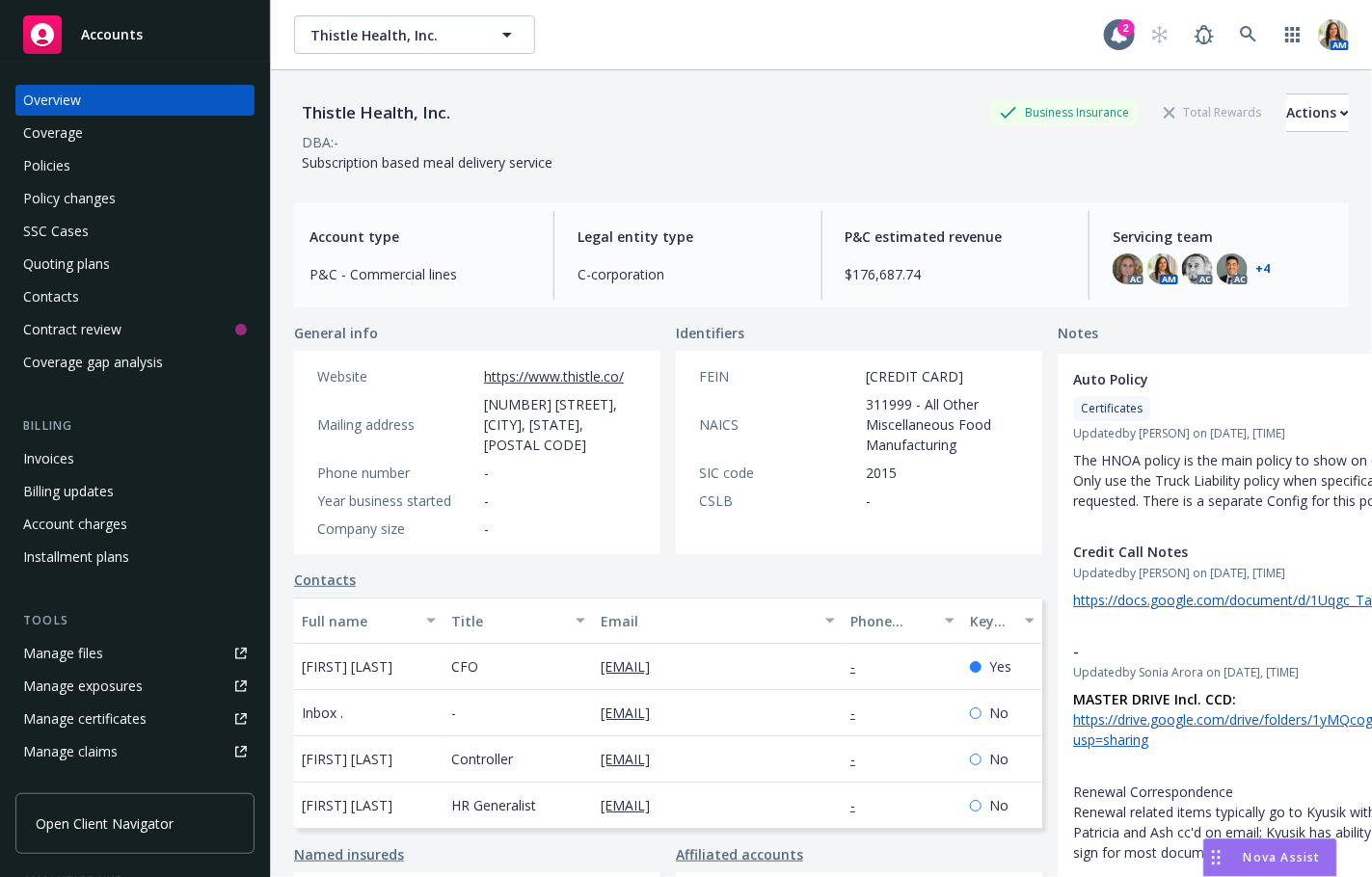 click on "Policies" at bounding box center [135, 166] 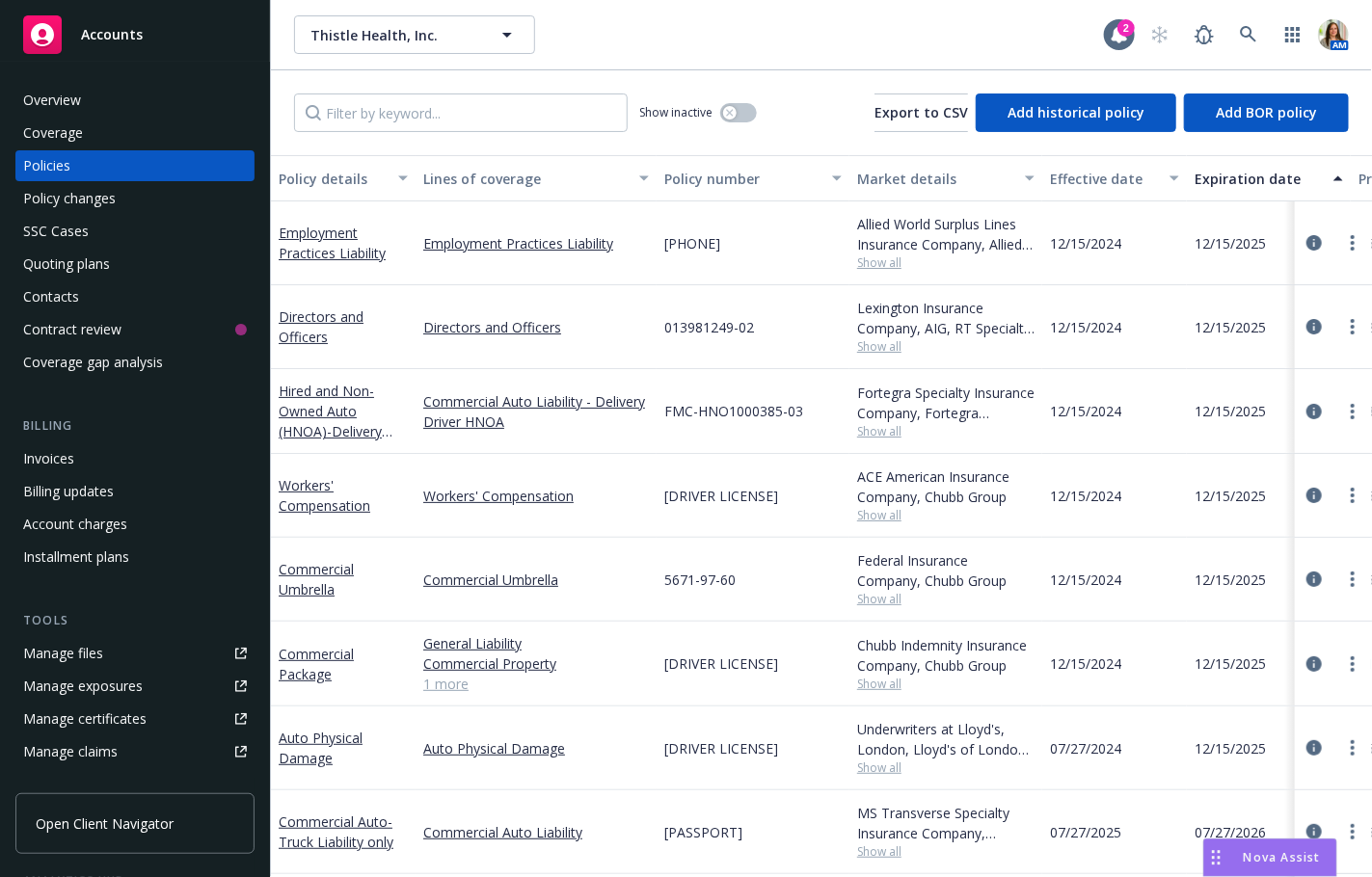 scroll, scrollTop: 78, scrollLeft: 0, axis: vertical 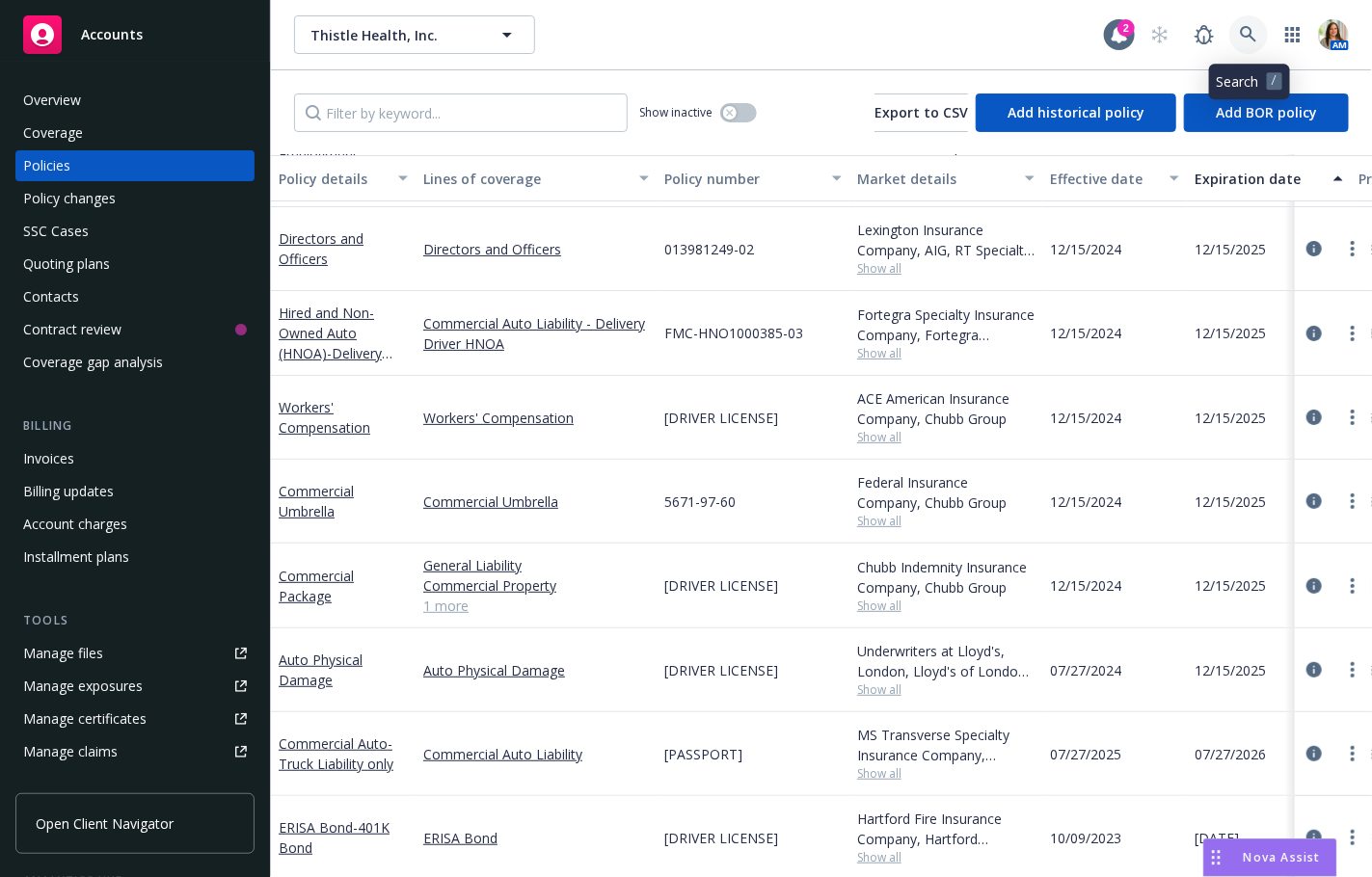 click at bounding box center (1249, 35) 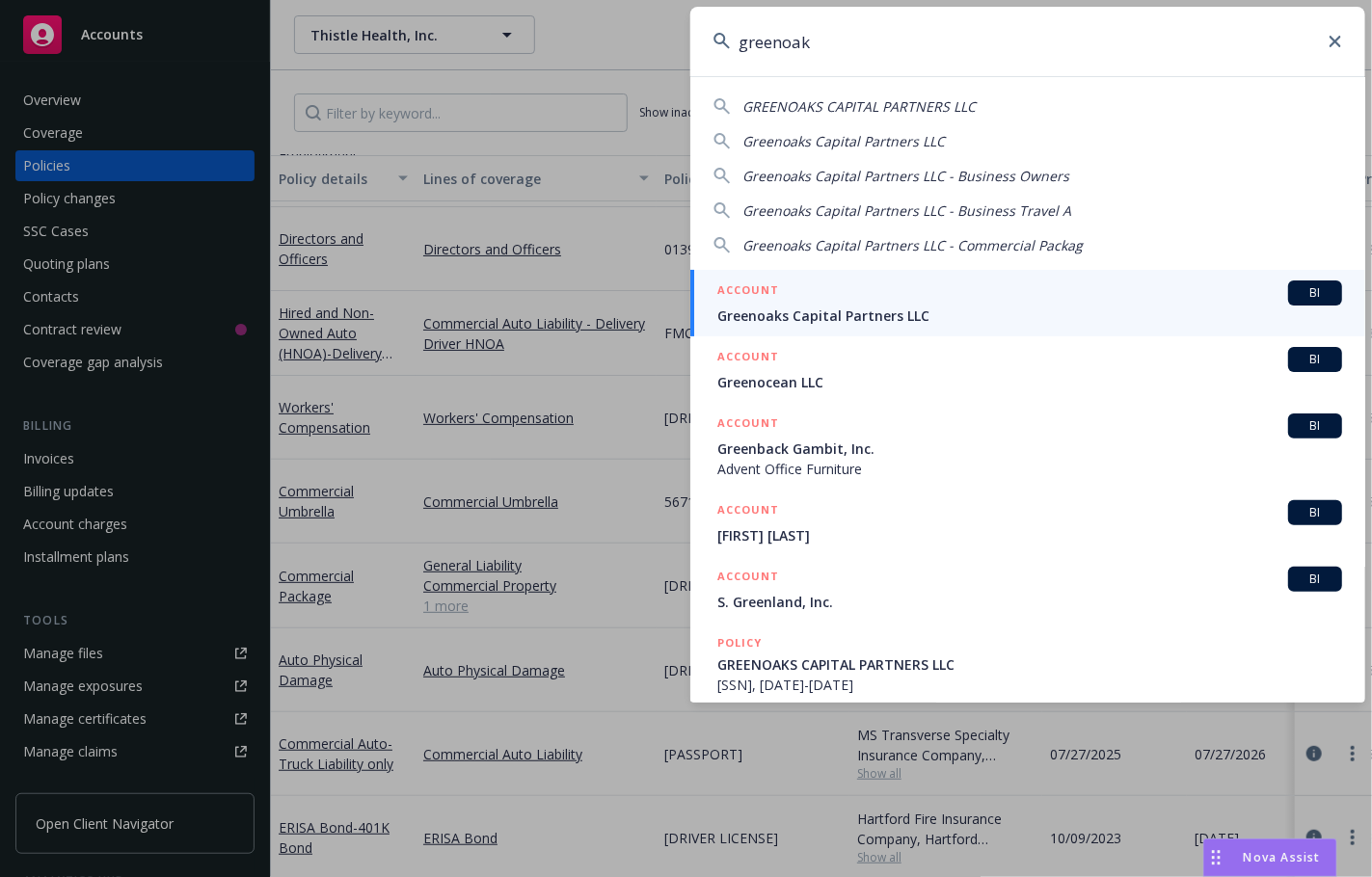 type on "greenoak" 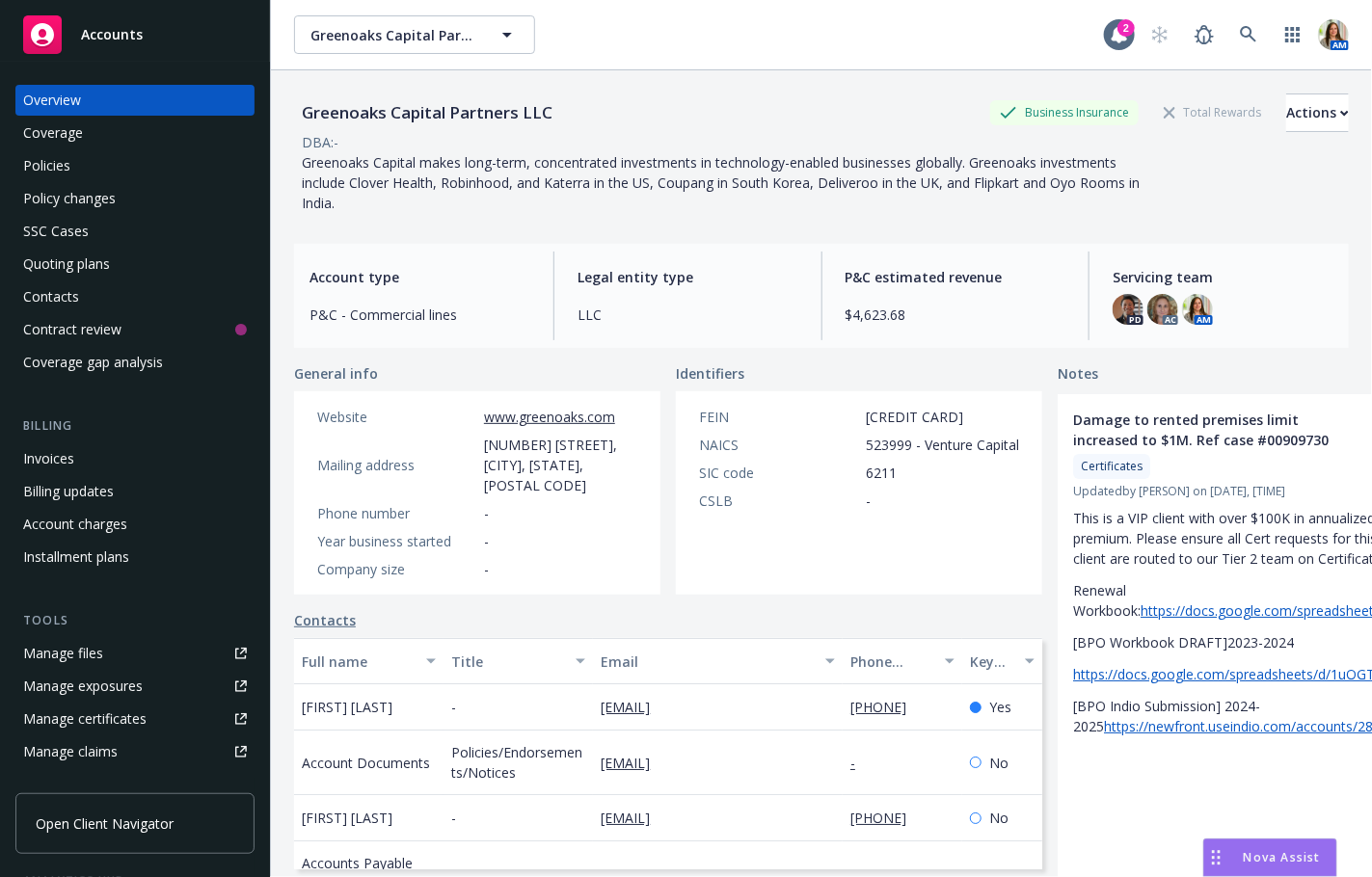 click on "Quoting plans" at bounding box center [135, 264] 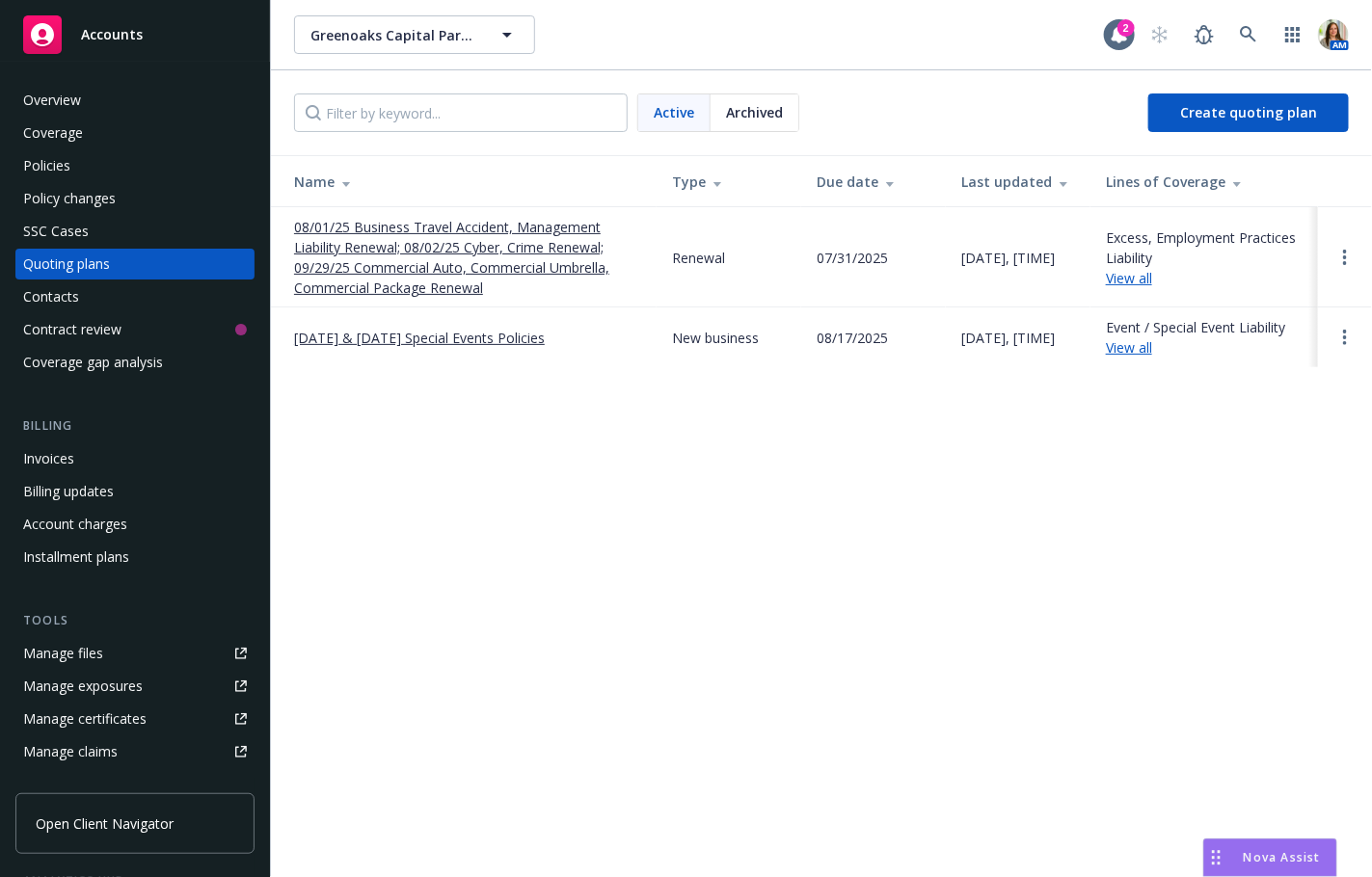 click on "08/01/25 Business Travel Accident, Management Liability Renewal; 08/02/25 Cyber, Crime Renewal; 09/29/25 Commercial Auto, Commercial Umbrella, Commercial Package Renewal" at bounding box center [468, 257] 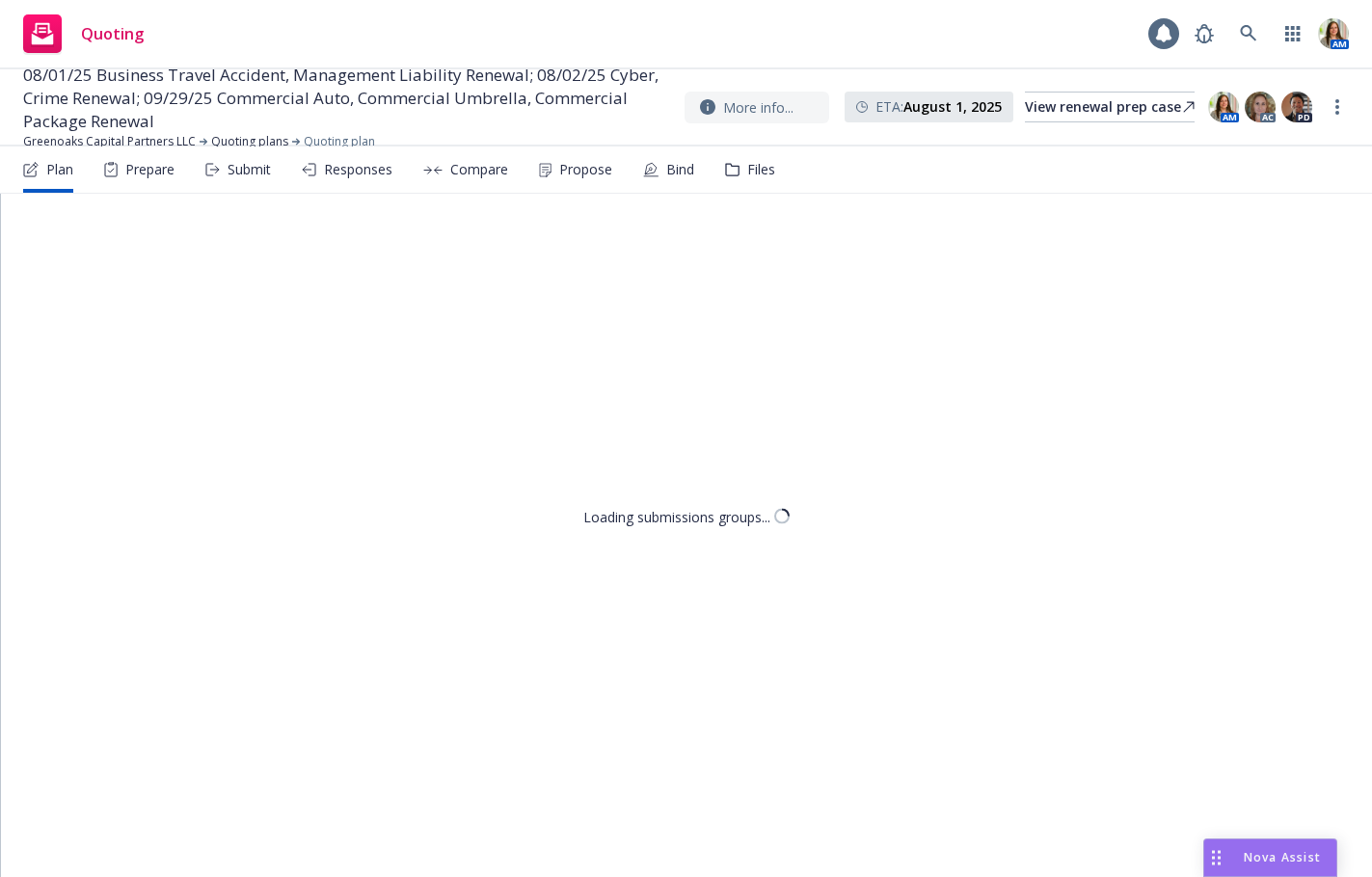 scroll, scrollTop: 0, scrollLeft: 0, axis: both 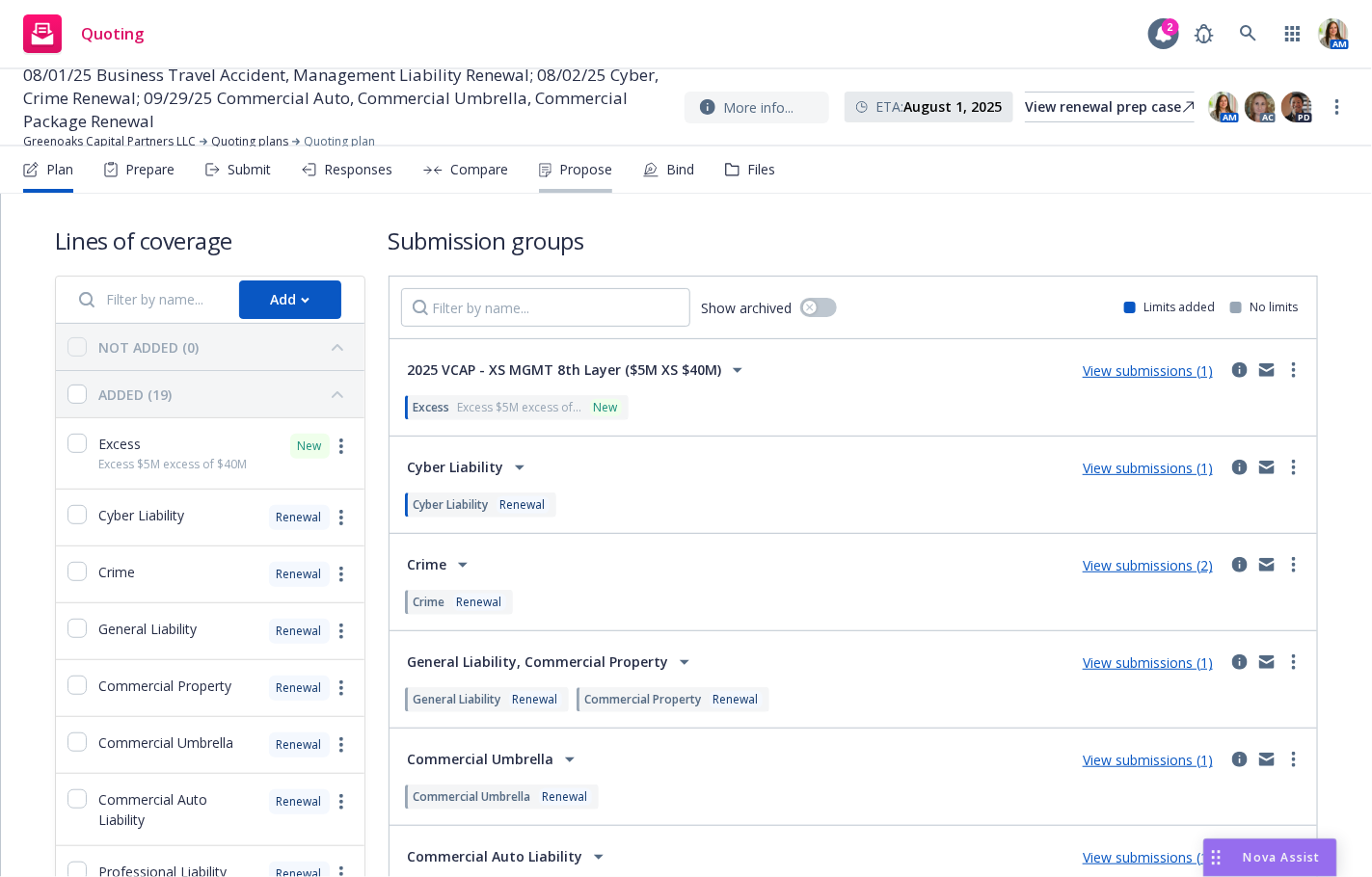 click on "Propose" at bounding box center [585, 170] 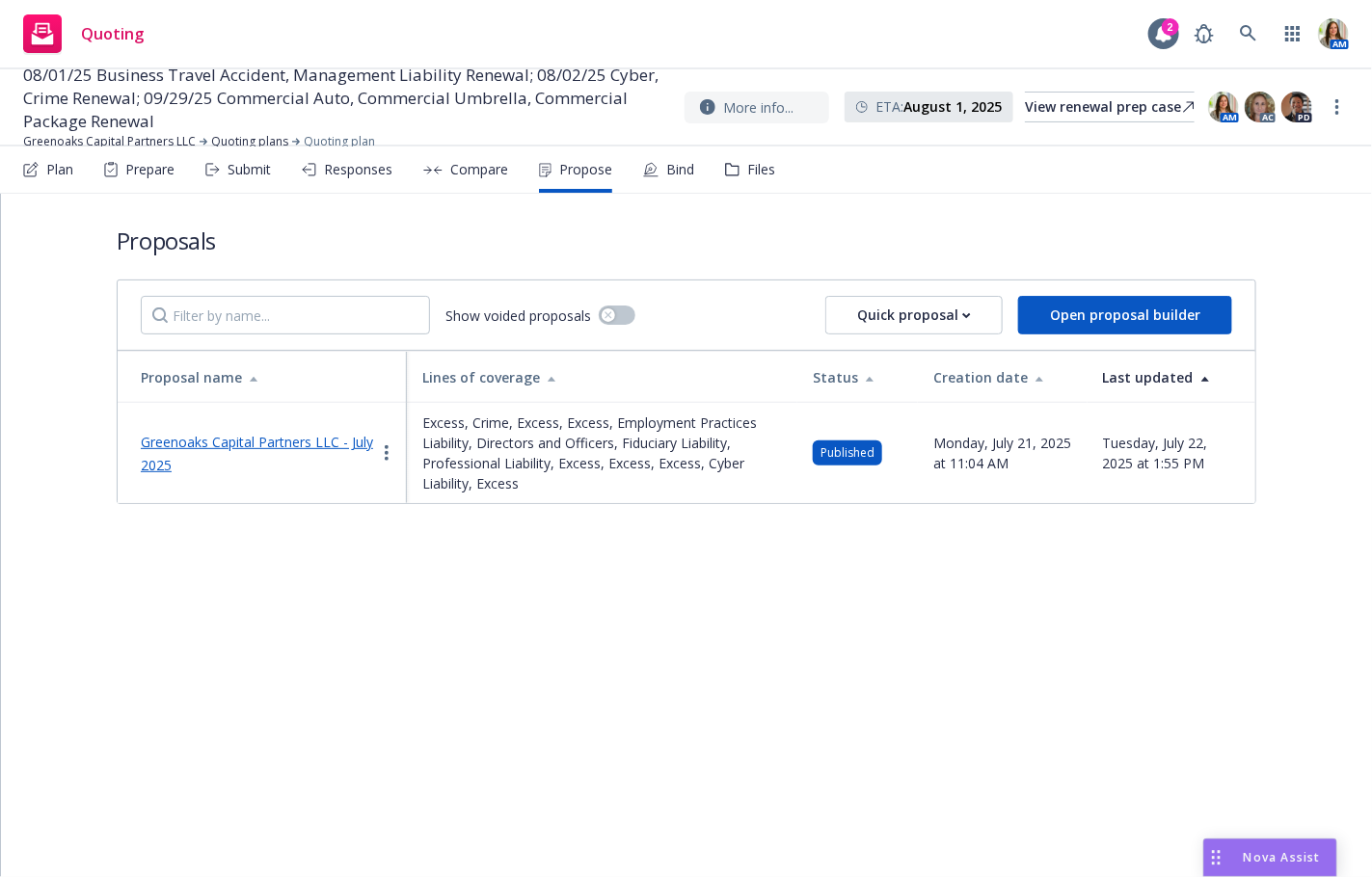 click on "Greenoaks Capital Partners LLC - July 2025" at bounding box center (256, 453) 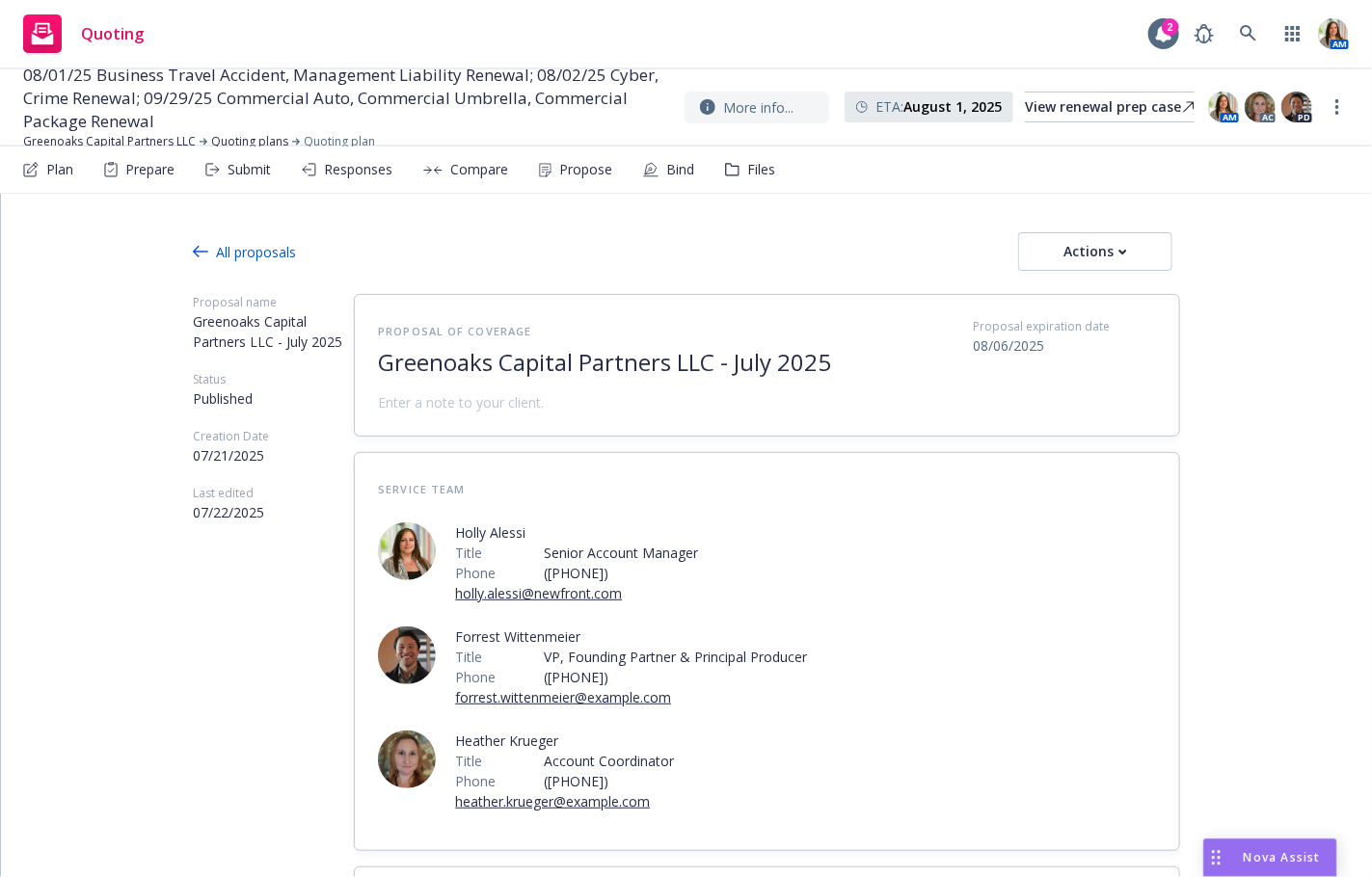 click on "All proposals" at bounding box center (244, 252) 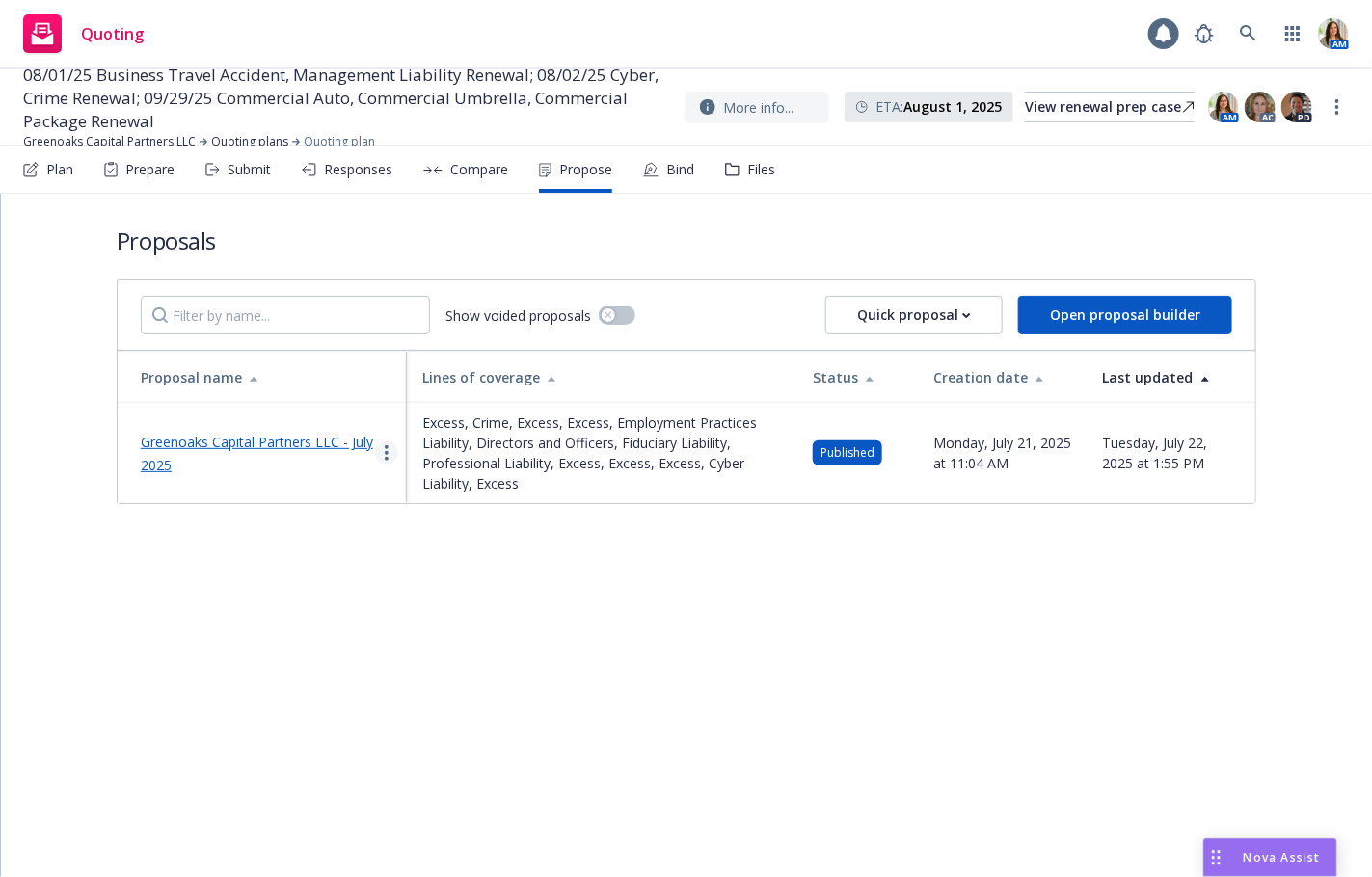 click at bounding box center (387, 453) 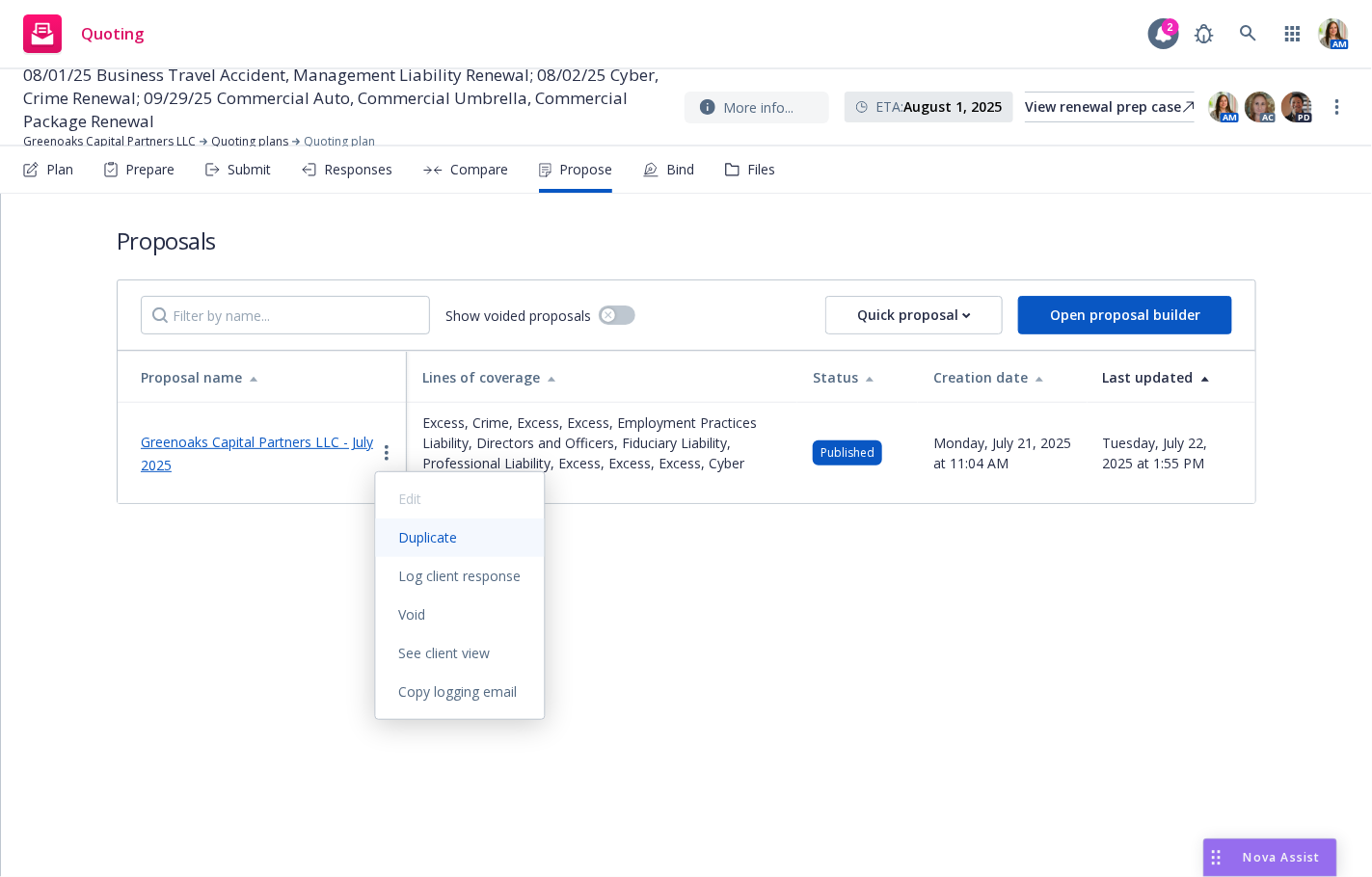 click on "Duplicate" at bounding box center [428, 537] 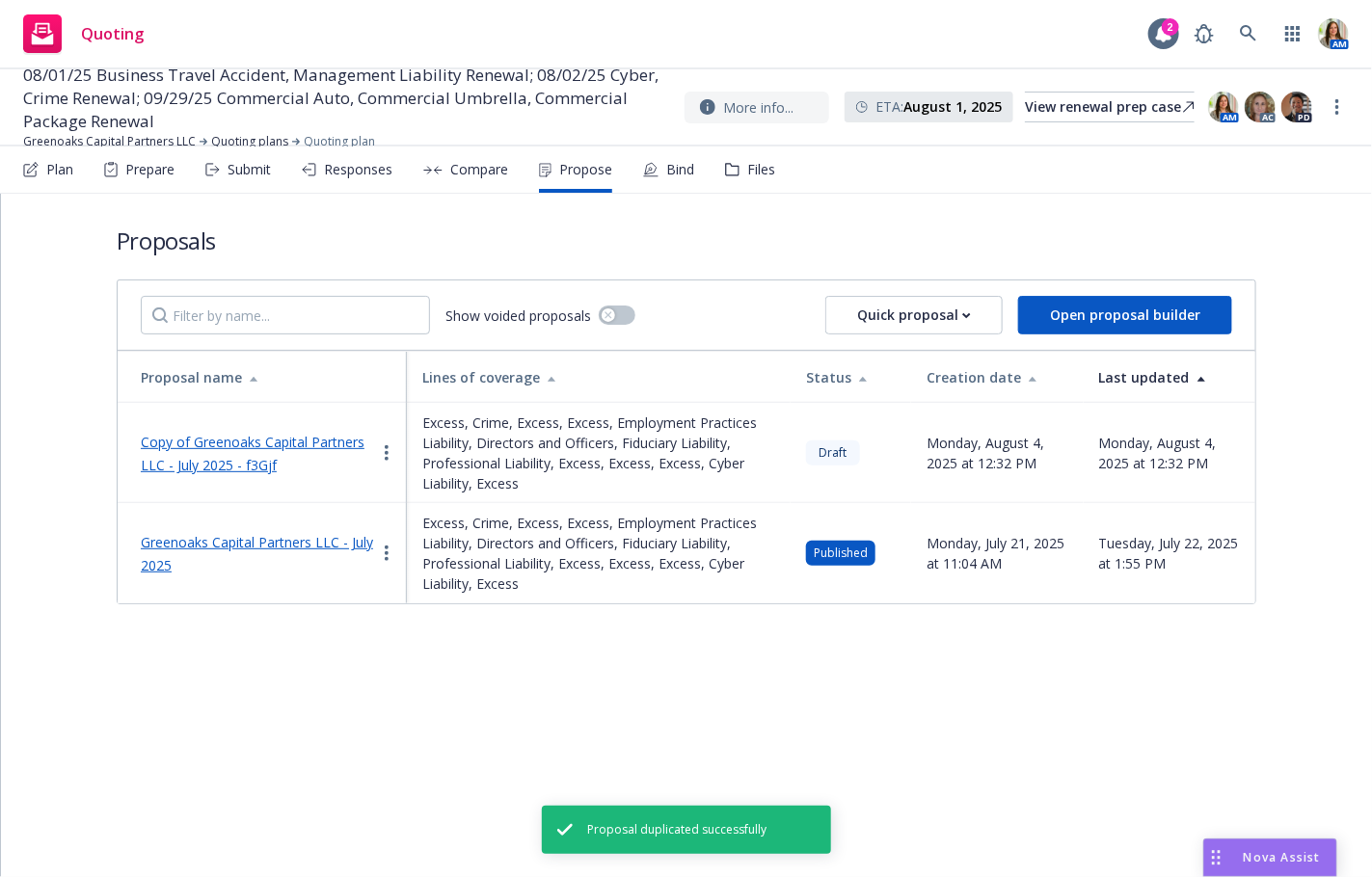 click on "Copy of Greenoaks Capital Partners LLC - July 2025 - f3Gjf" at bounding box center (253, 453) 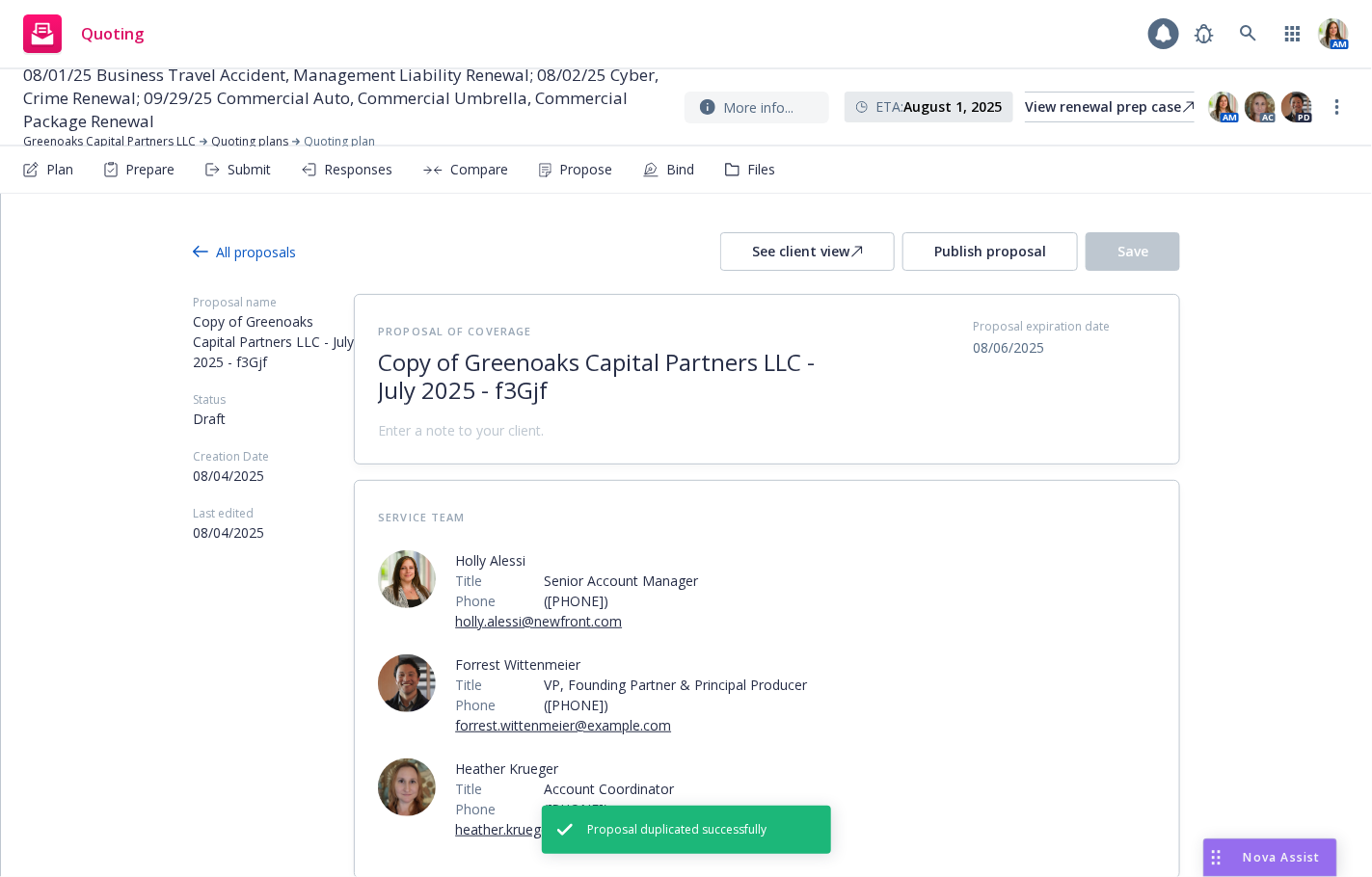 type on "x" 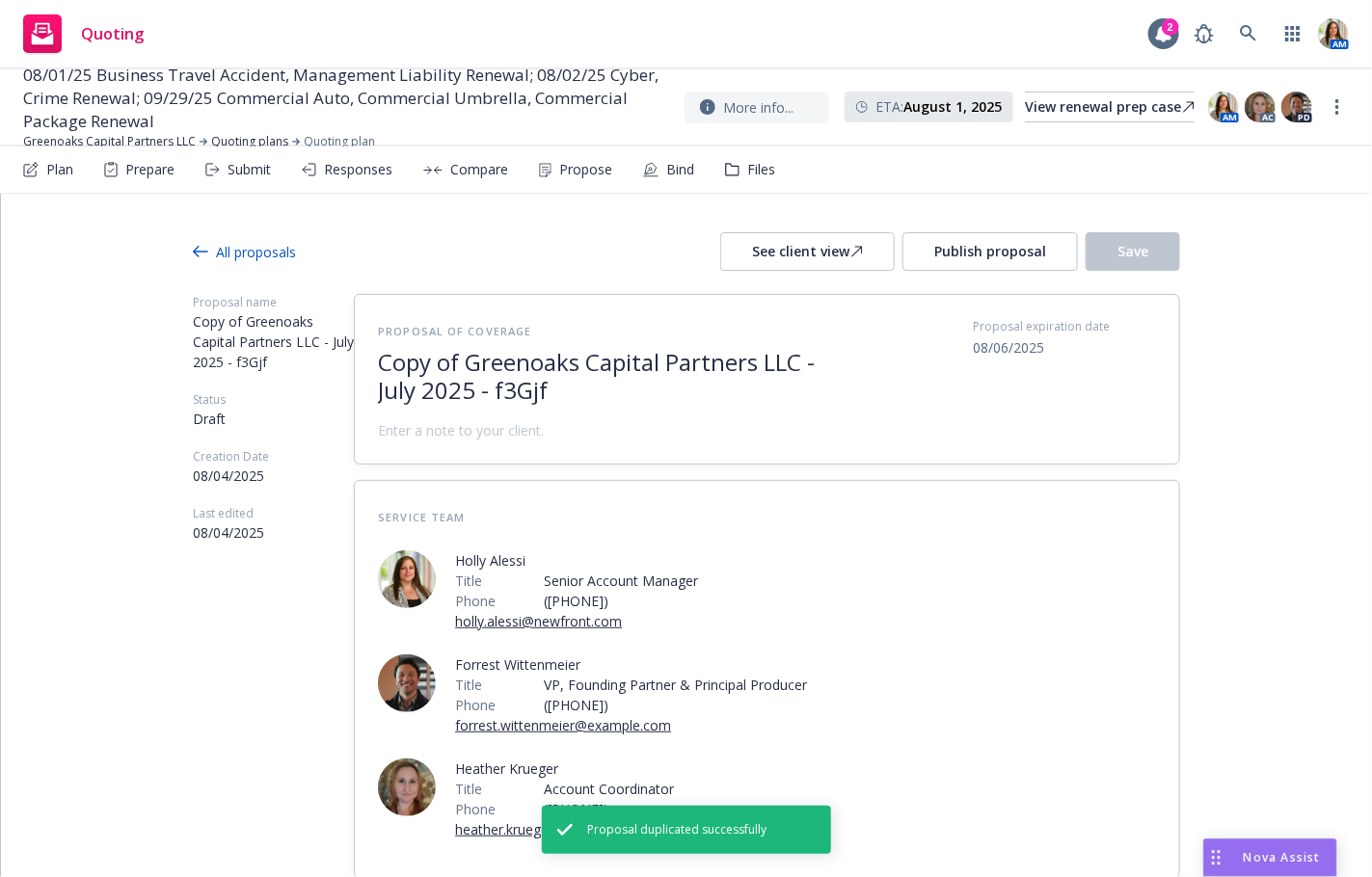 click on "Copy of Greenoaks Capital Partners LLC - July 2025 - f3Gjf" at bounding box center [614, 377] 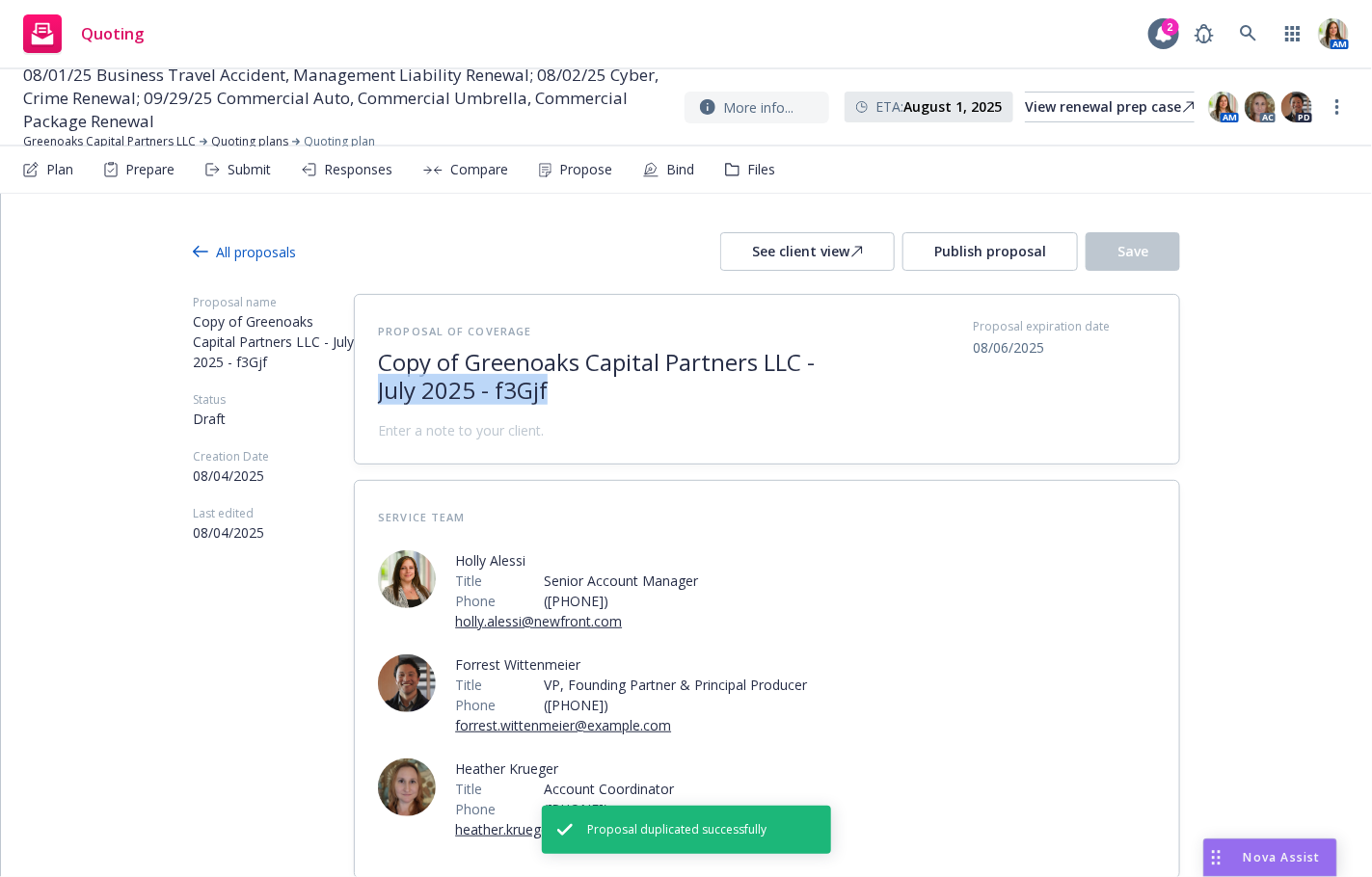 drag, startPoint x: 572, startPoint y: 385, endPoint x: 340, endPoint y: 382, distance: 232.0194 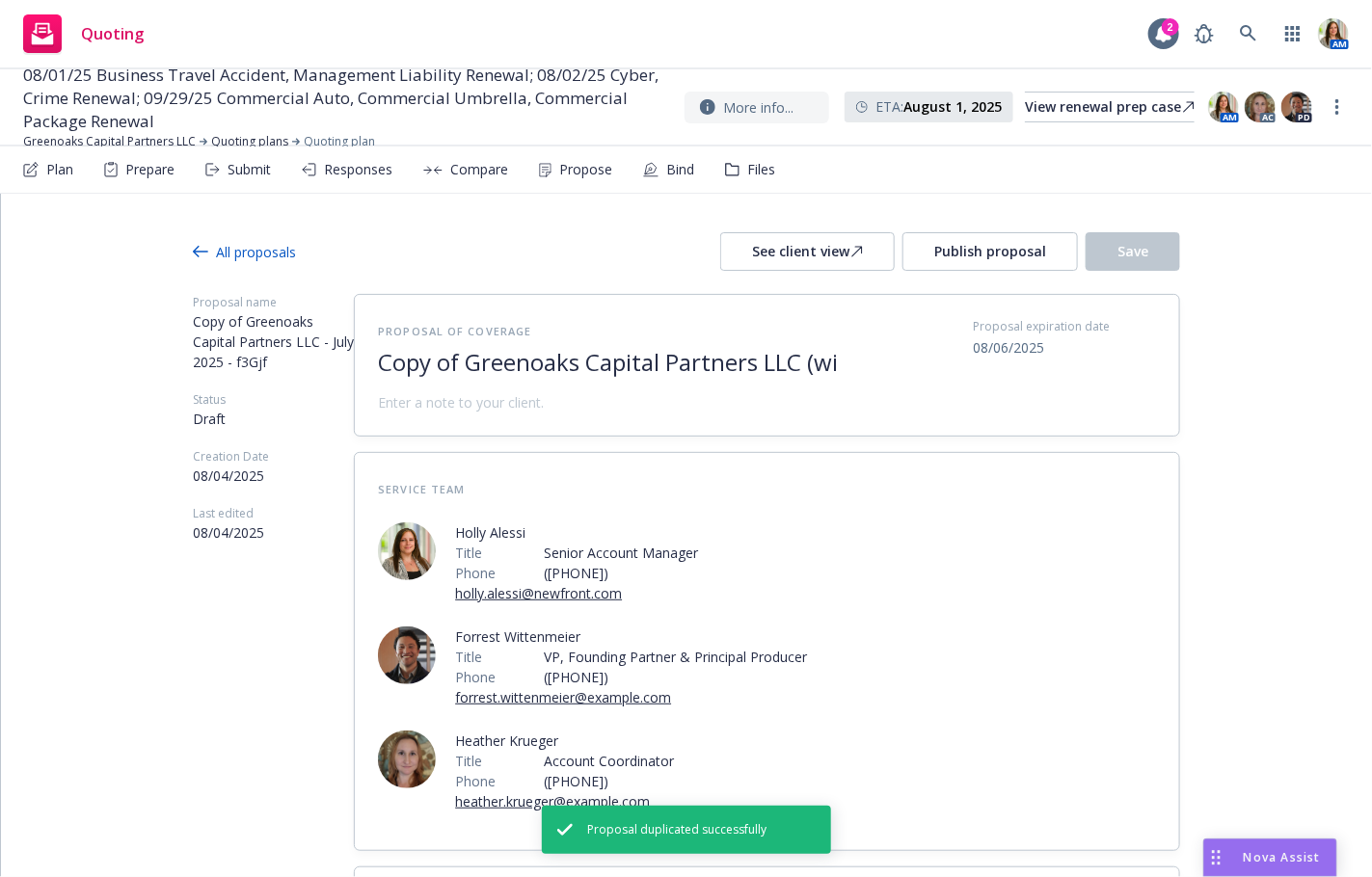 scroll, scrollTop: 0, scrollLeft: 0, axis: both 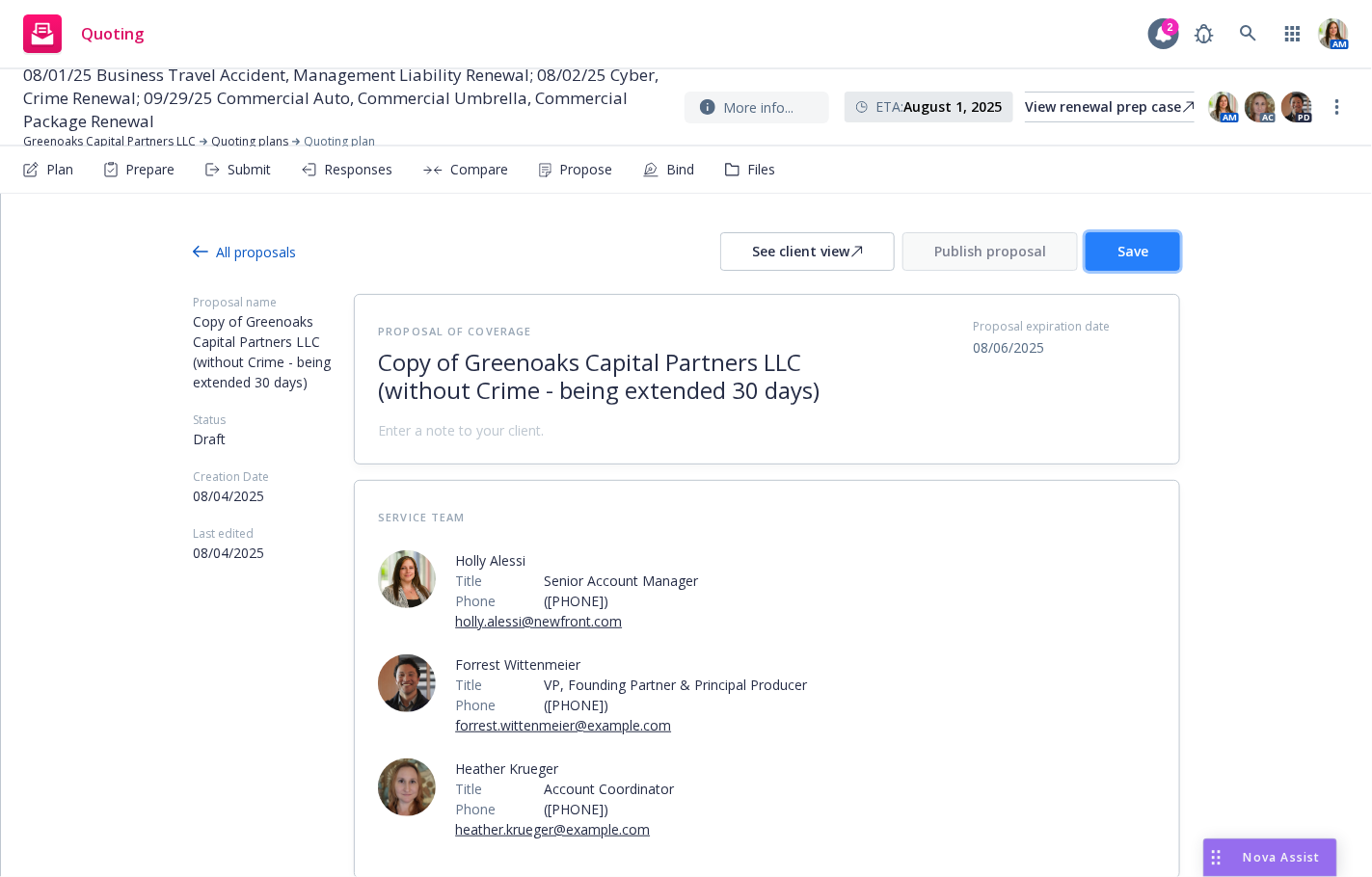 click on "Save" at bounding box center (1133, 251) 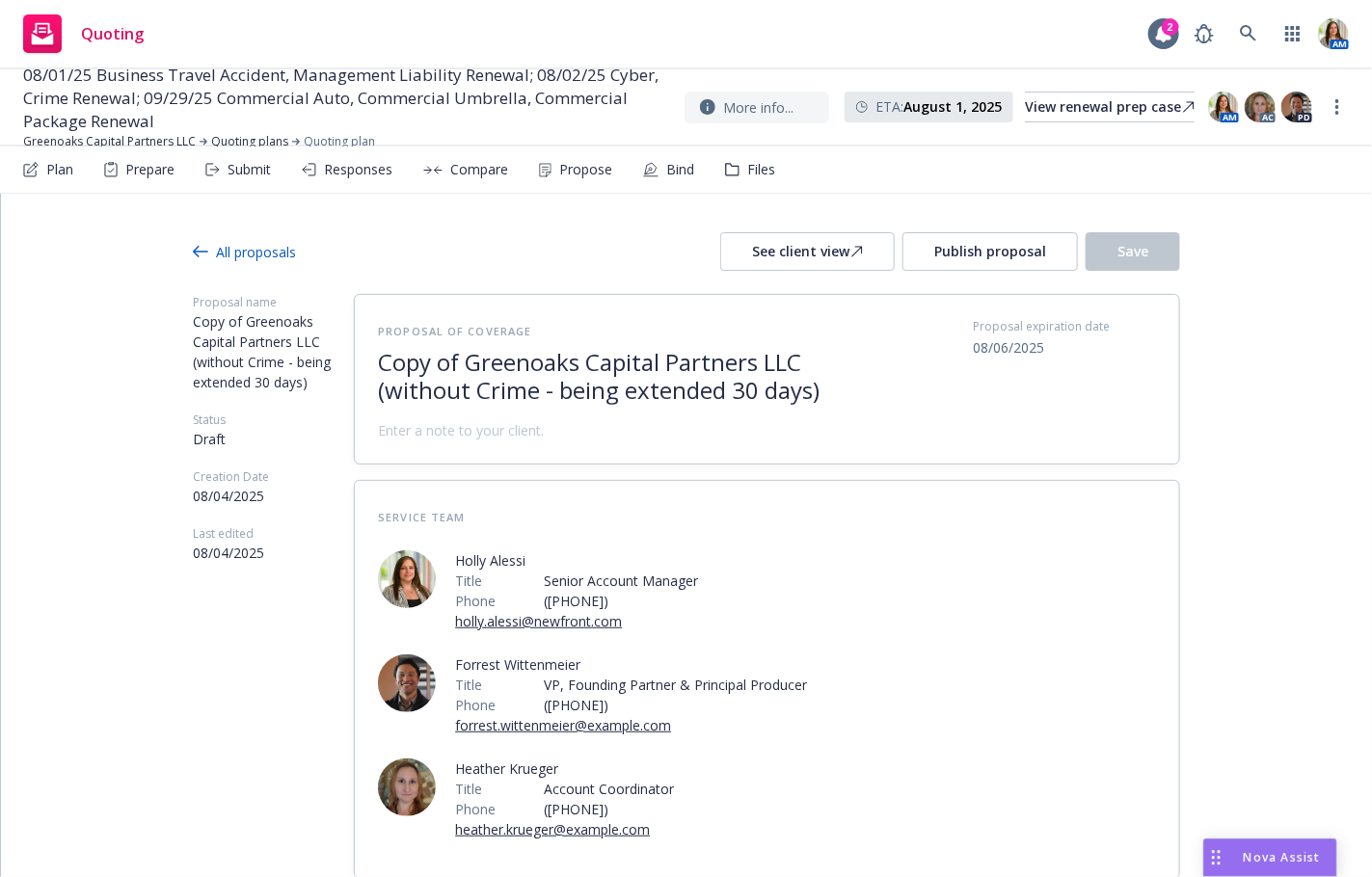 click at bounding box center [686, 282] 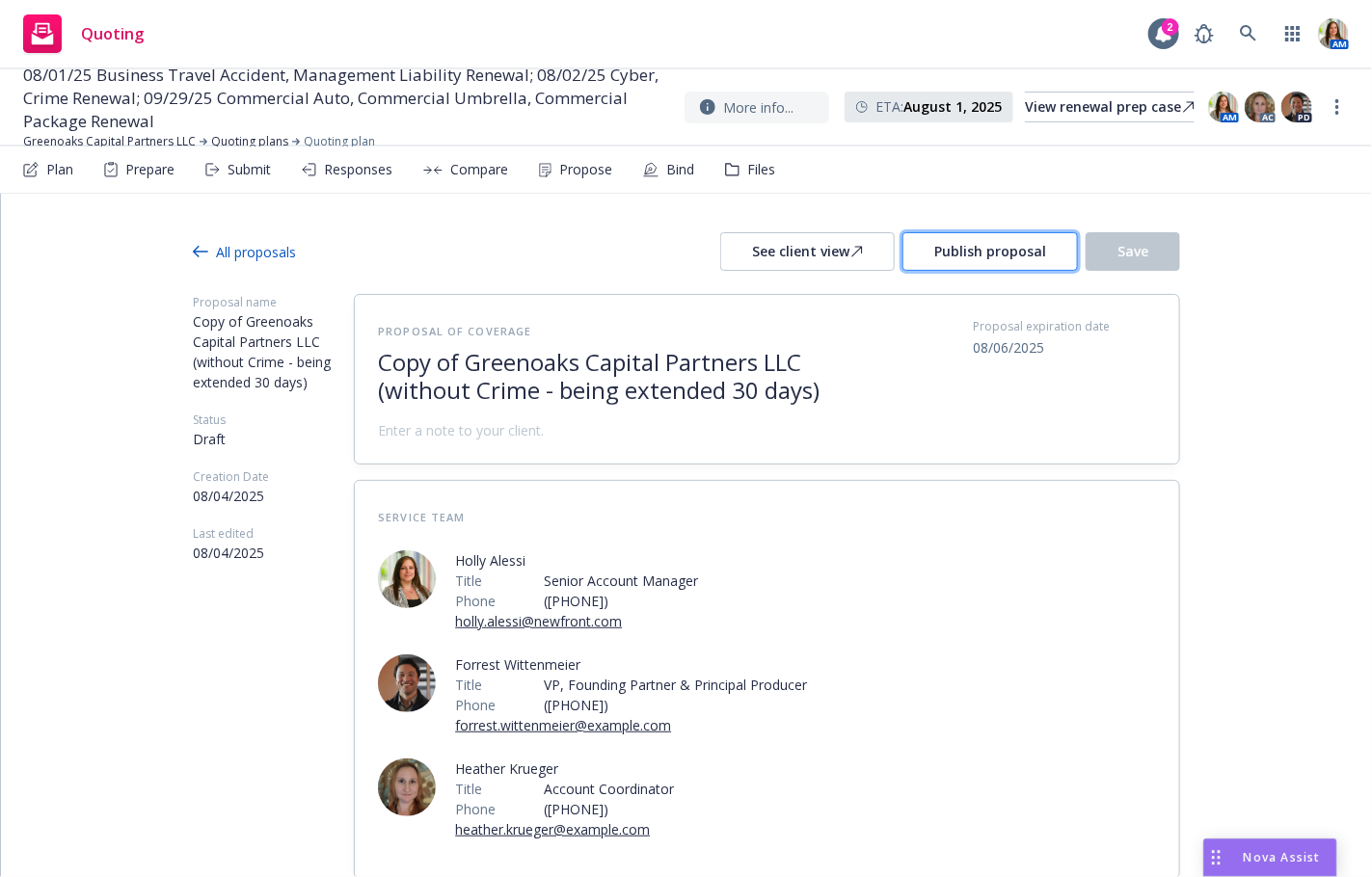click on "Publish proposal" at bounding box center (990, 252) 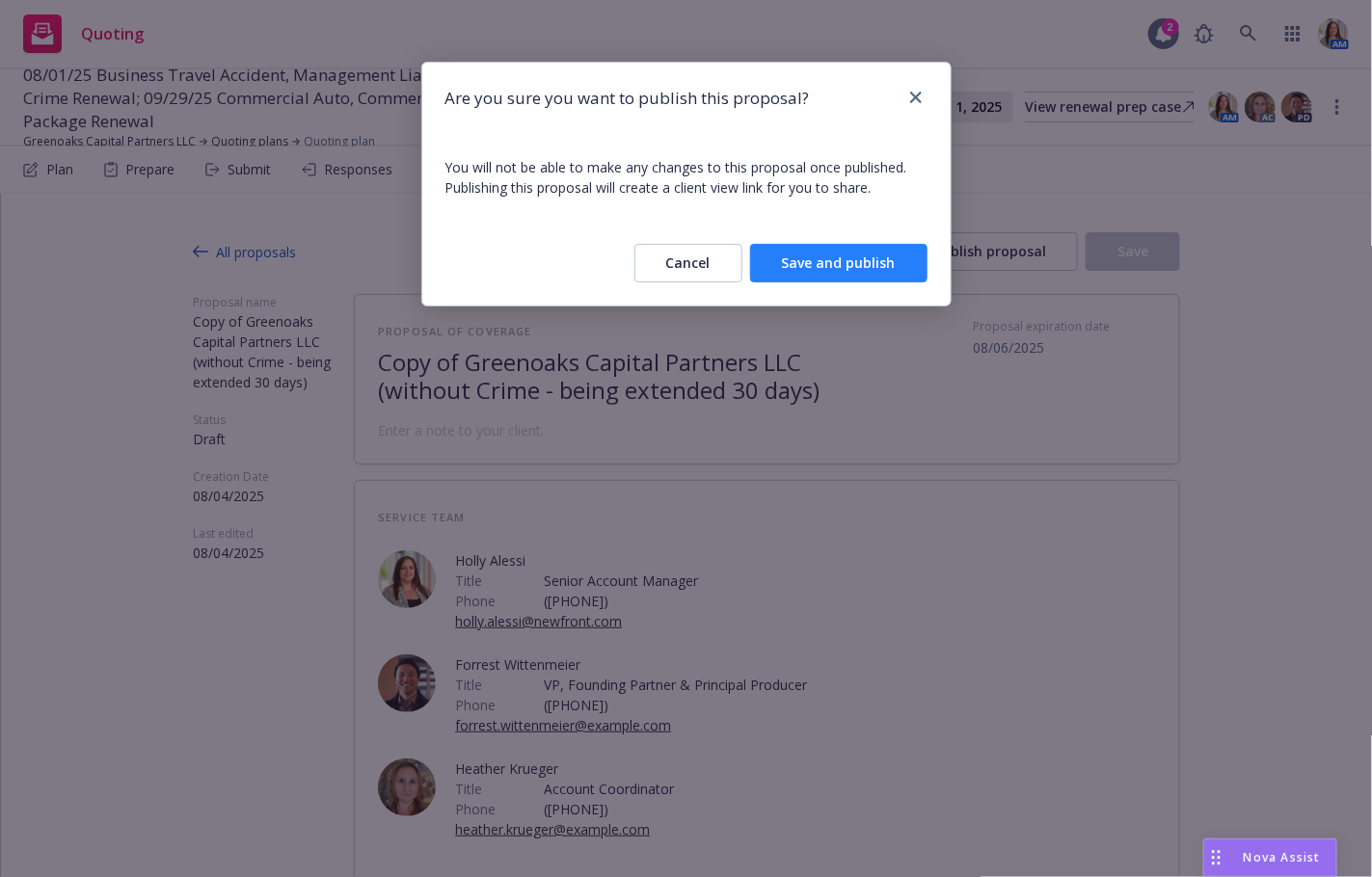 click on "Save and publish" at bounding box center (839, 263) 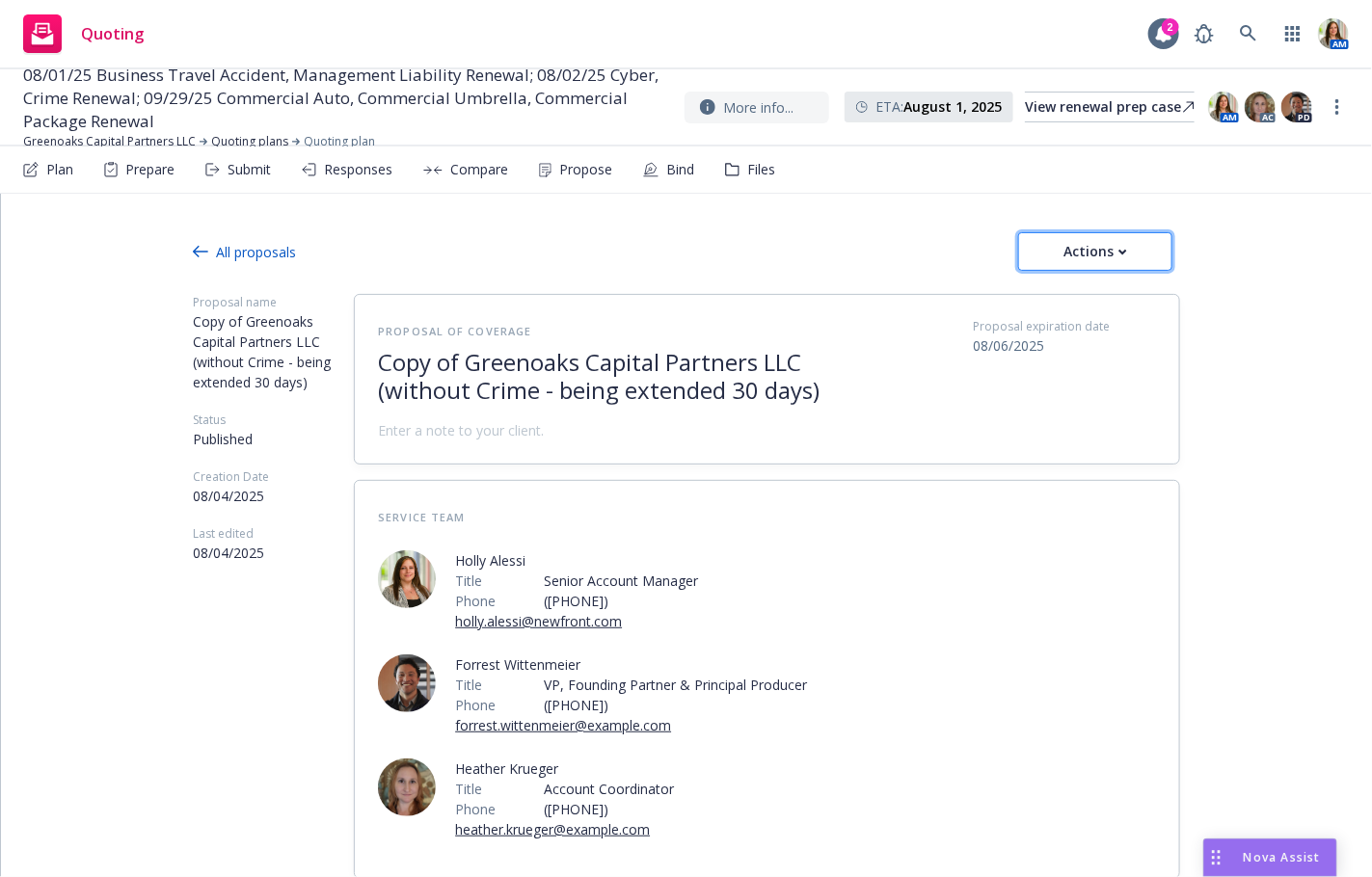 click on "Actions" at bounding box center [1095, 252] 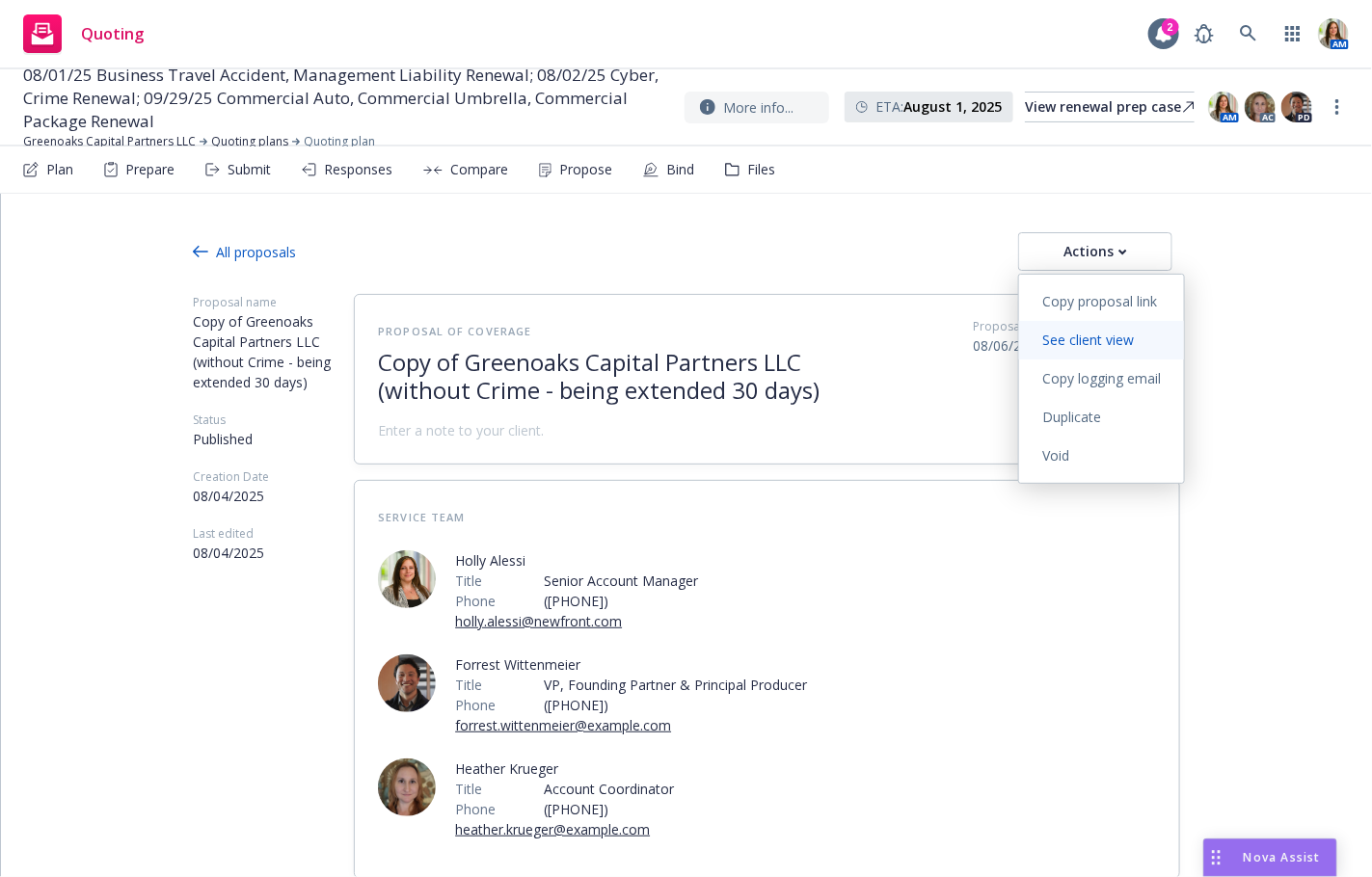 click on "See client view" at bounding box center [1101, 340] 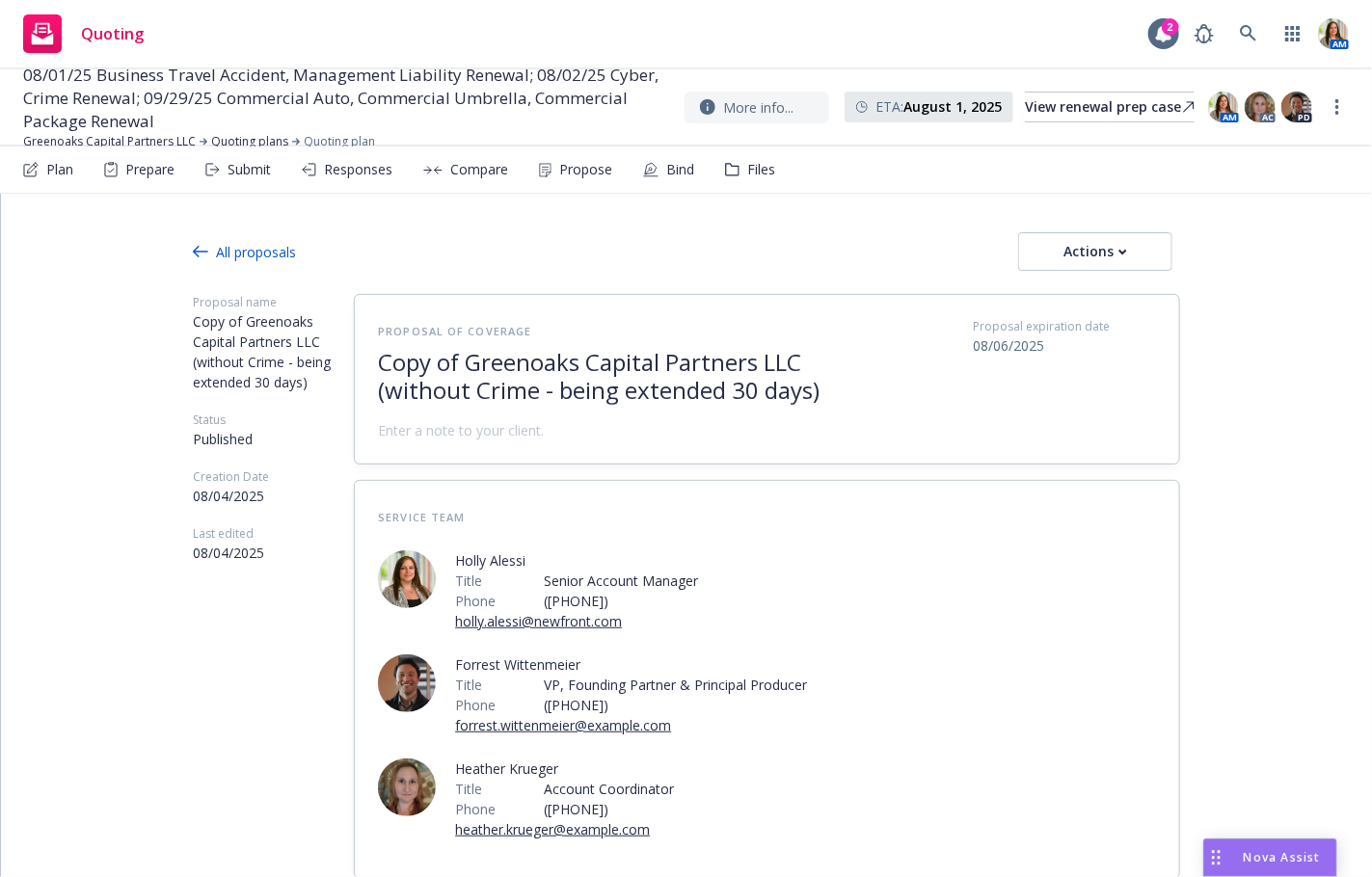 type on "x" 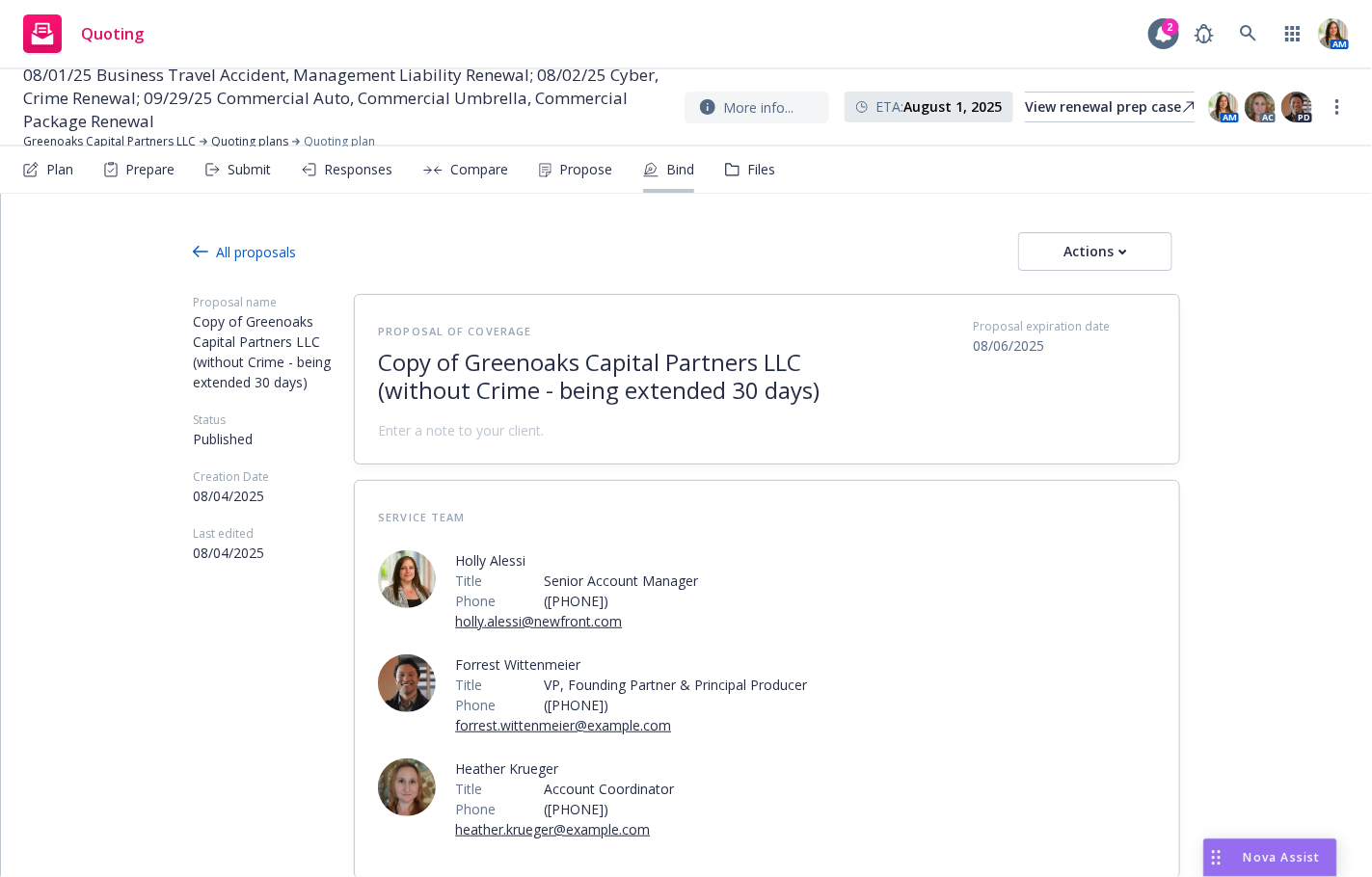 click on "Bind" at bounding box center [680, 170] 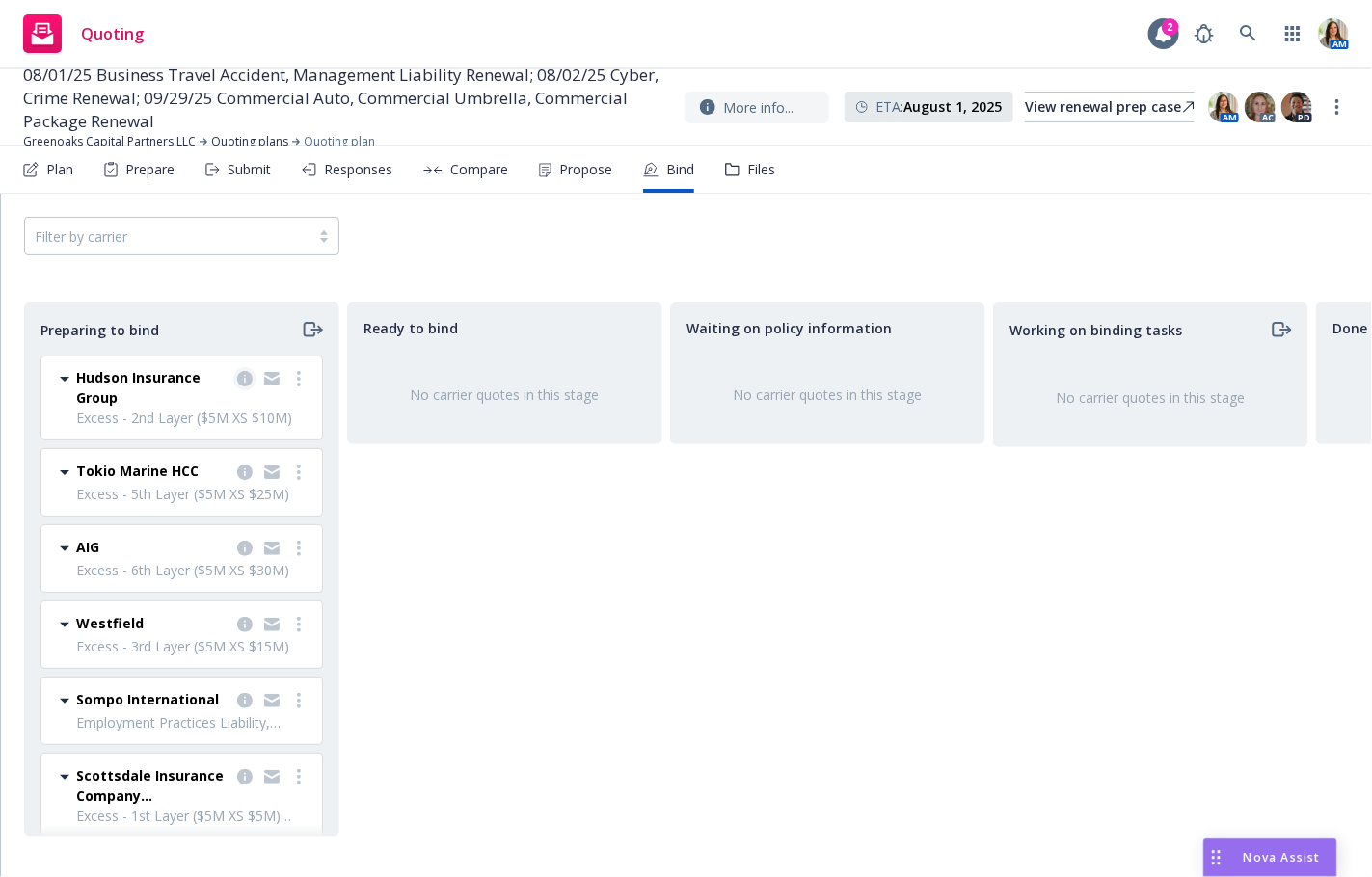 scroll, scrollTop: 370, scrollLeft: 0, axis: vertical 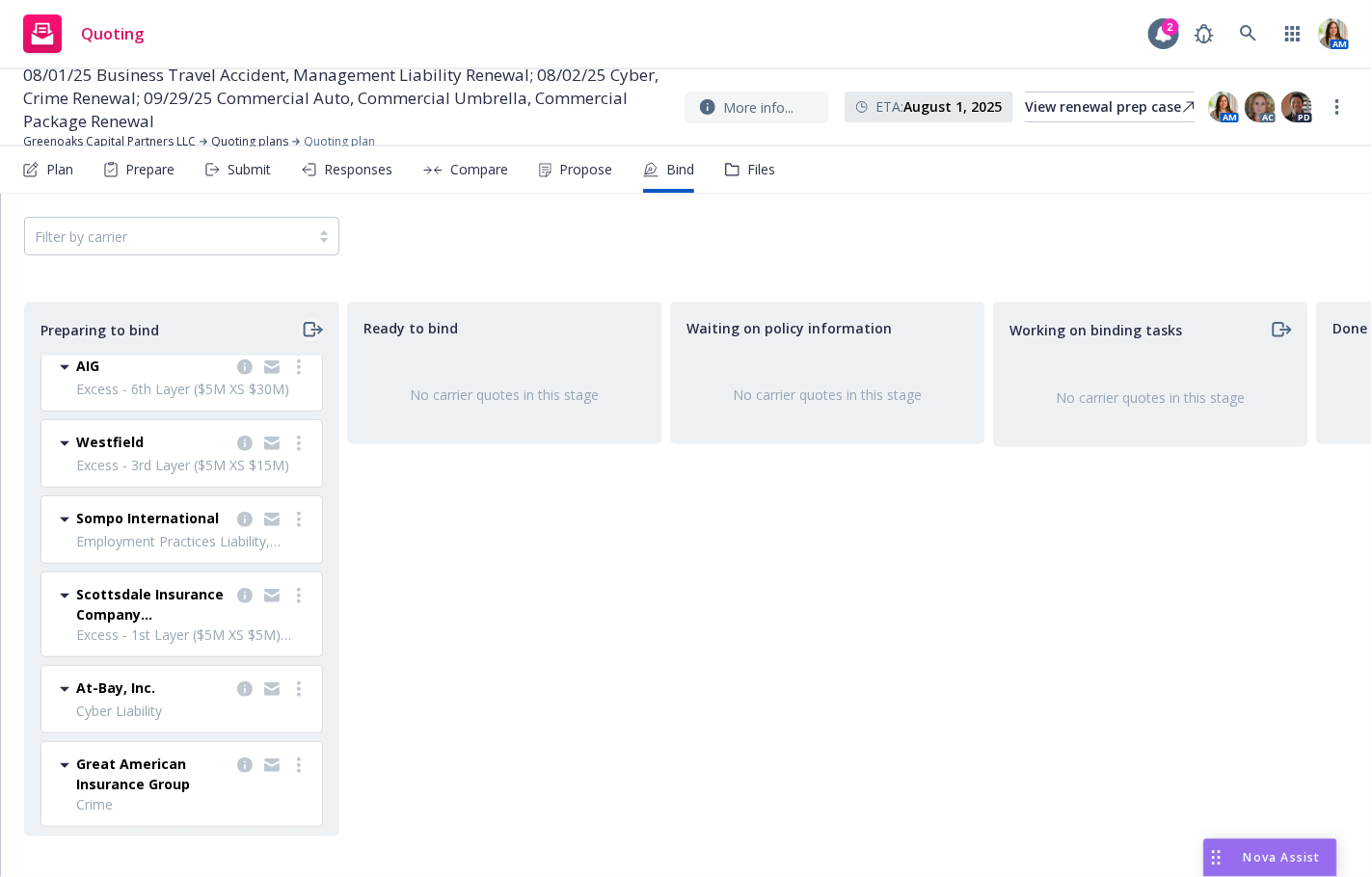 click 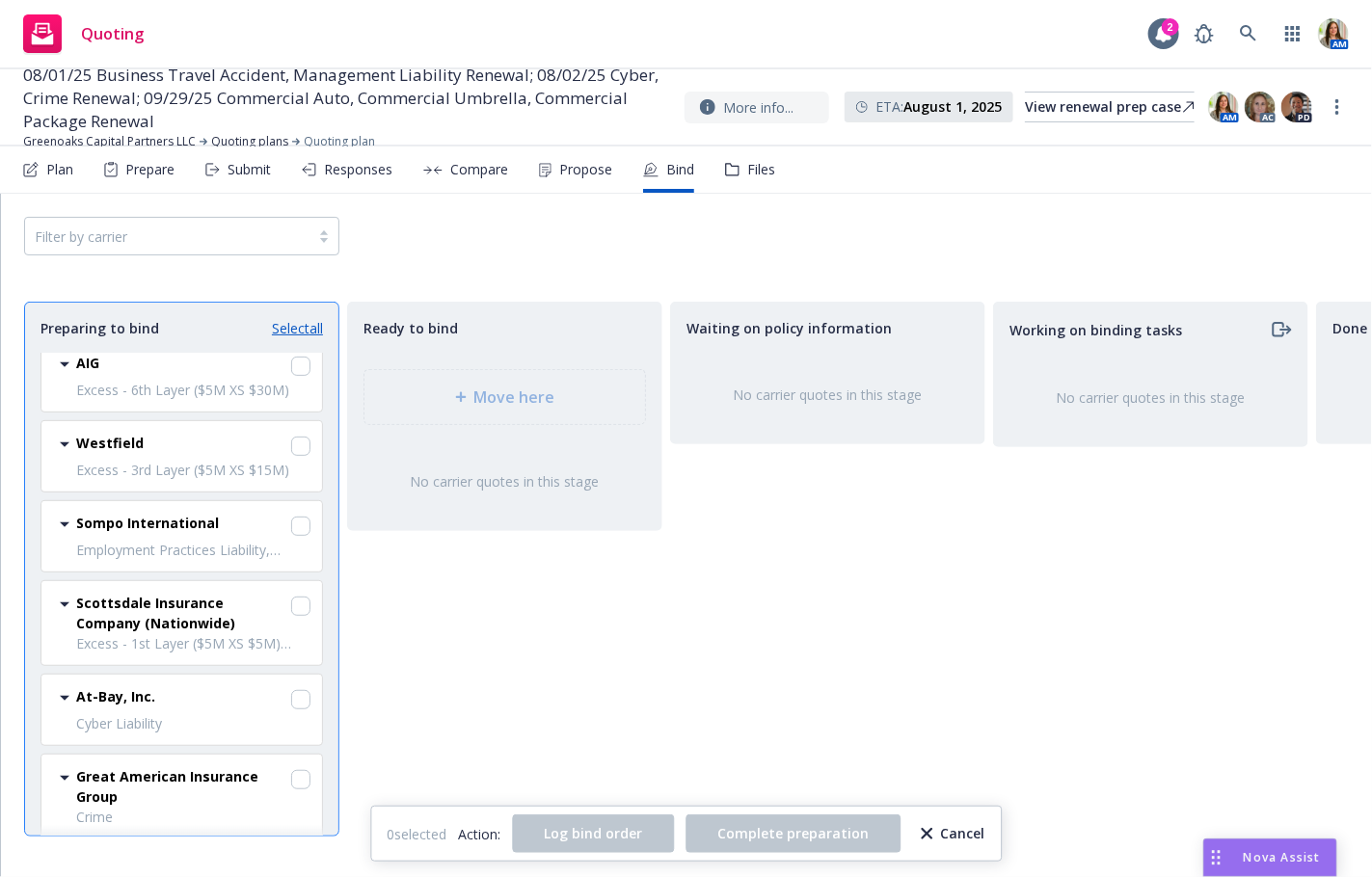 click on "Select  all" at bounding box center (297, 328) 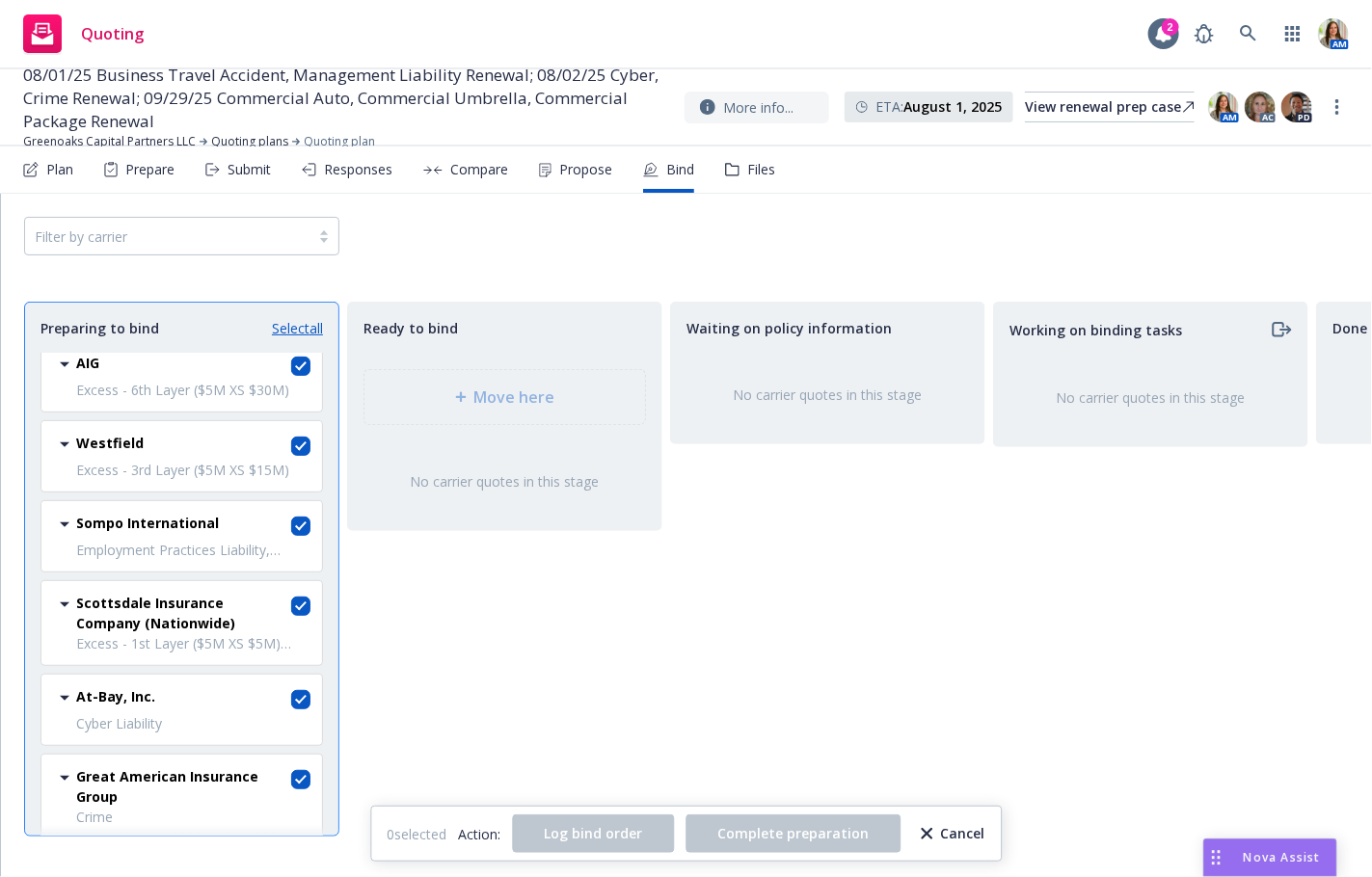 checkbox on "true" 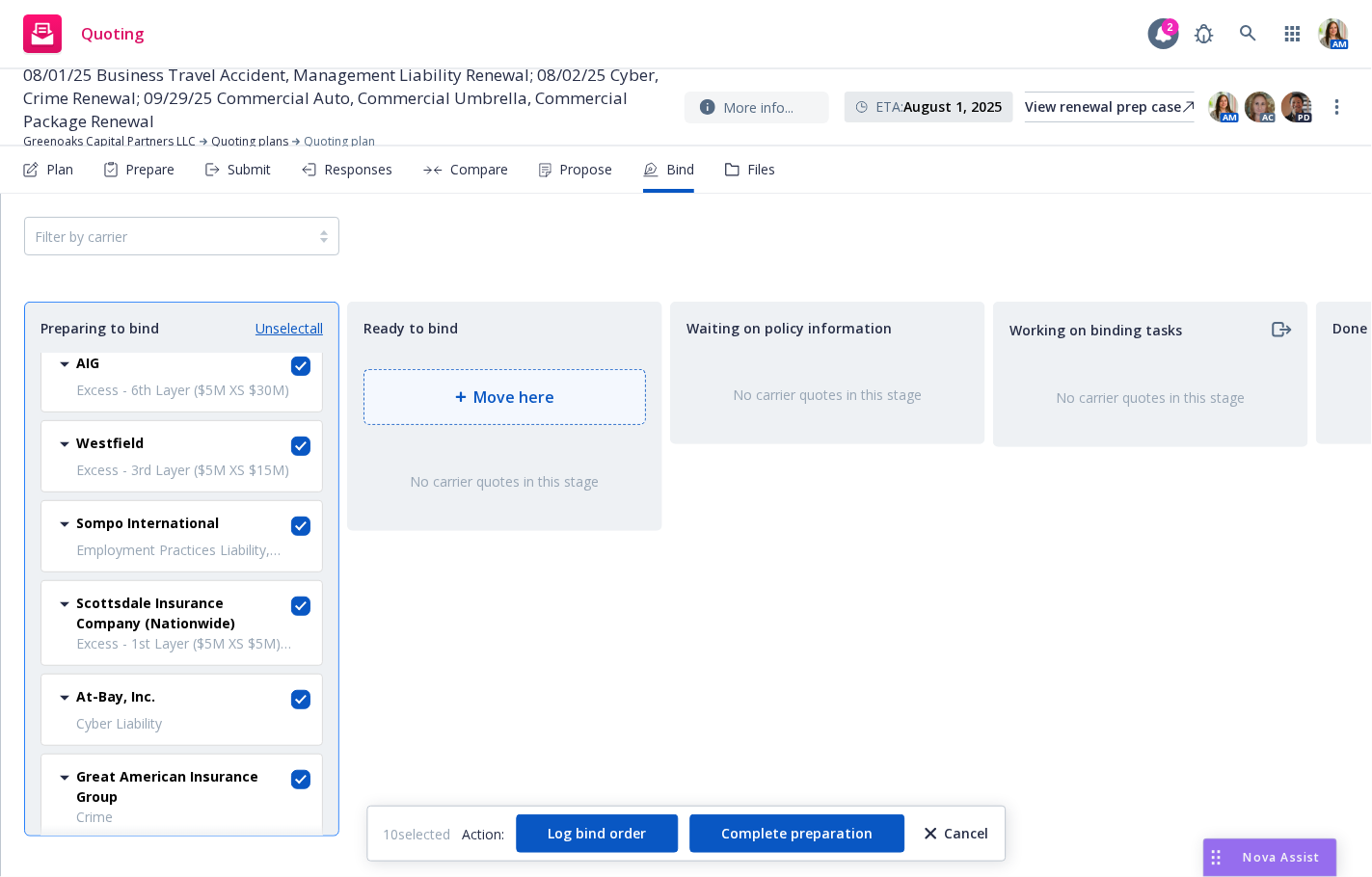 click on "Move here" at bounding box center (515, 397) 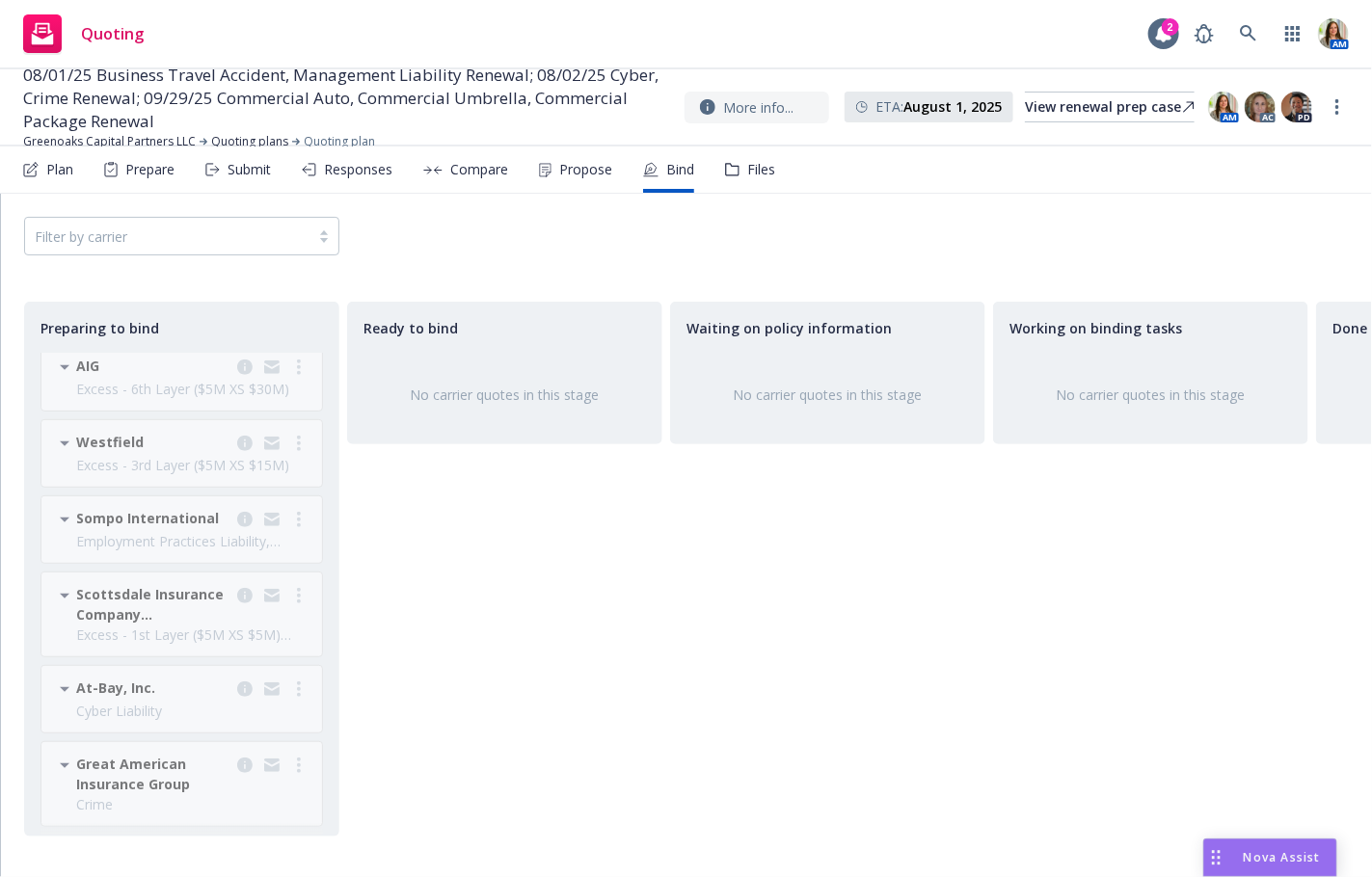 scroll, scrollTop: 0, scrollLeft: 0, axis: both 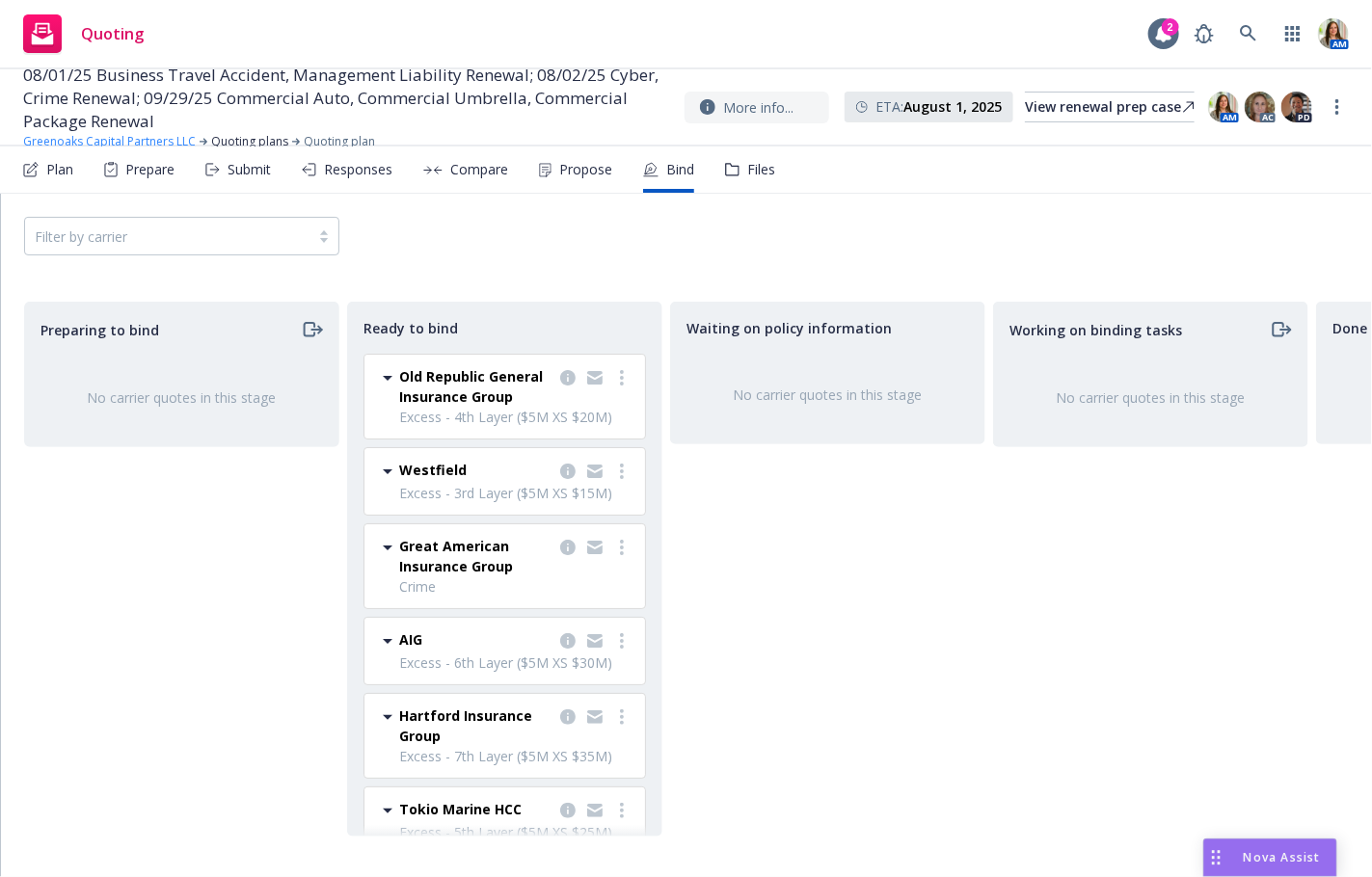 click on "Greenoaks Capital Partners LLC" at bounding box center [109, 142] 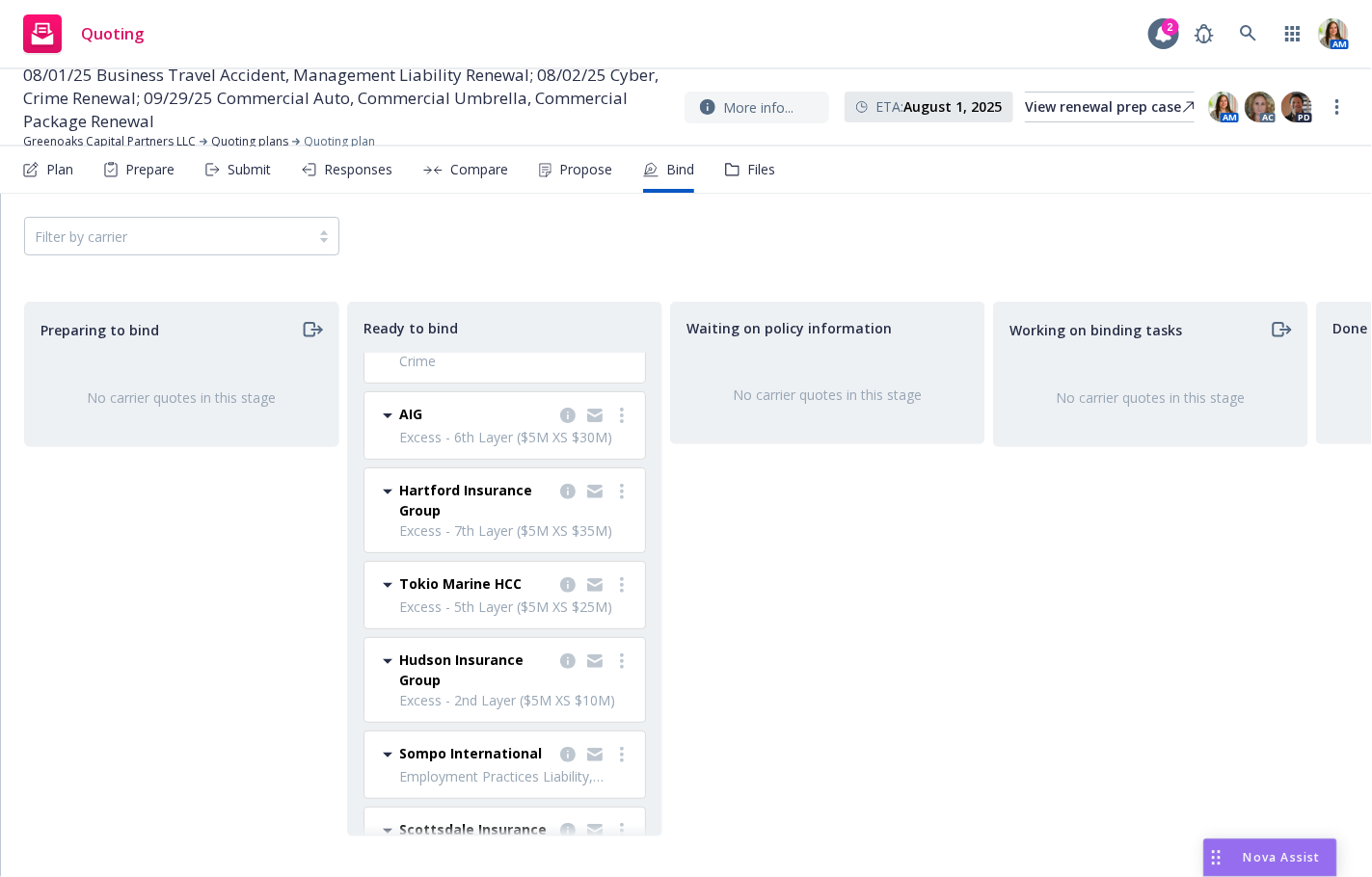 scroll, scrollTop: 367, scrollLeft: 0, axis: vertical 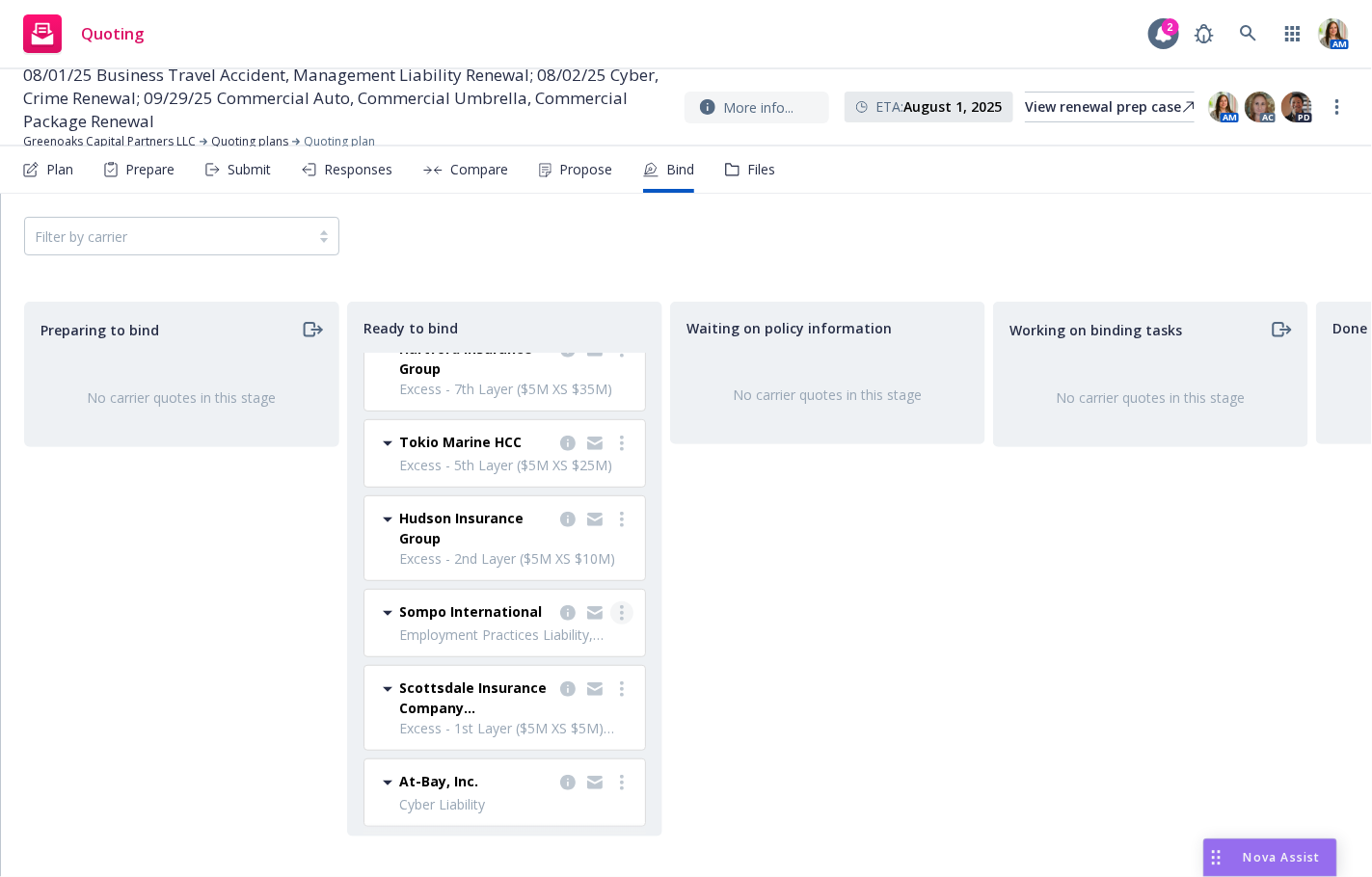 click 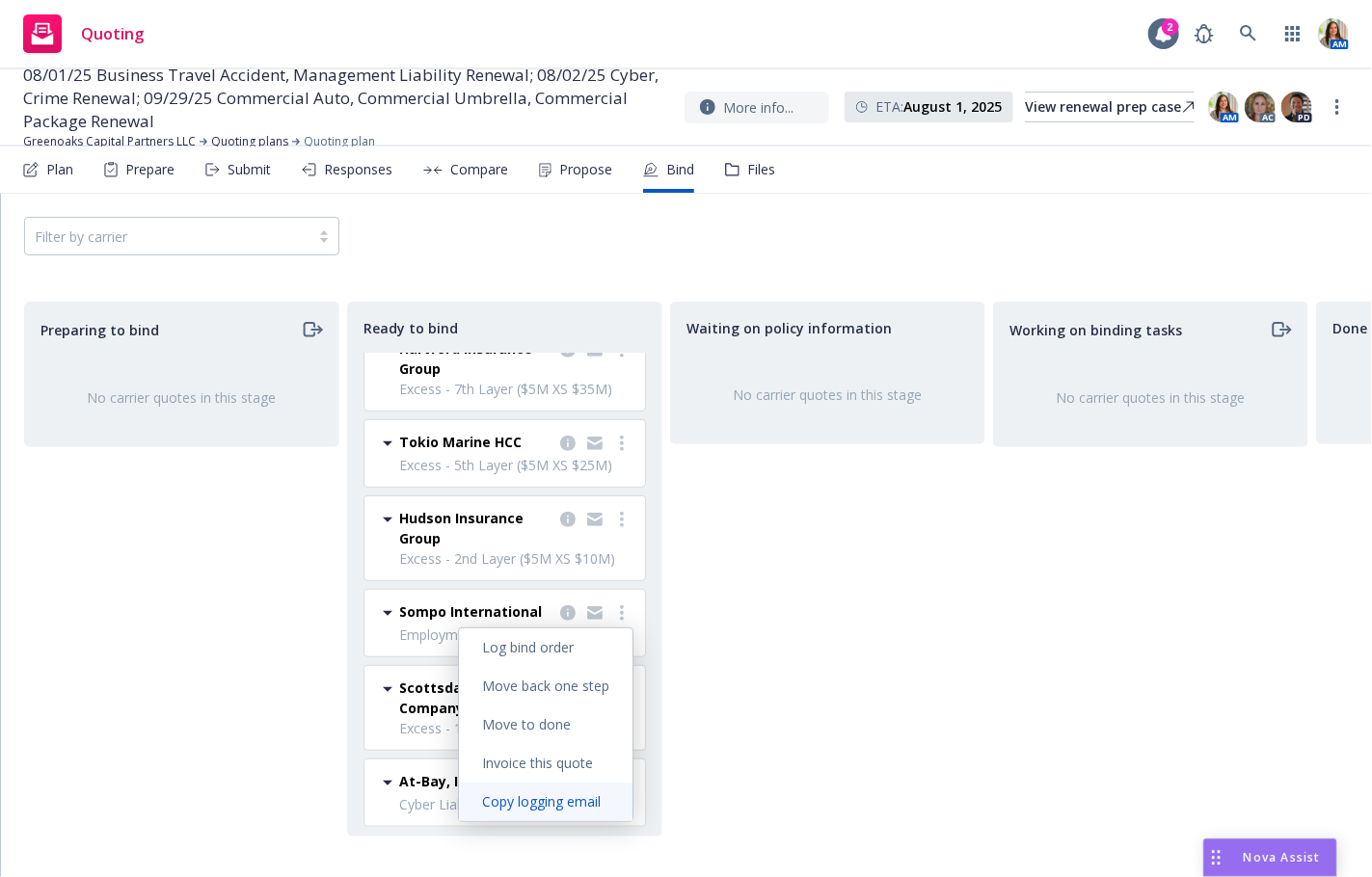 click on "Copy logging email" at bounding box center (541, 801) 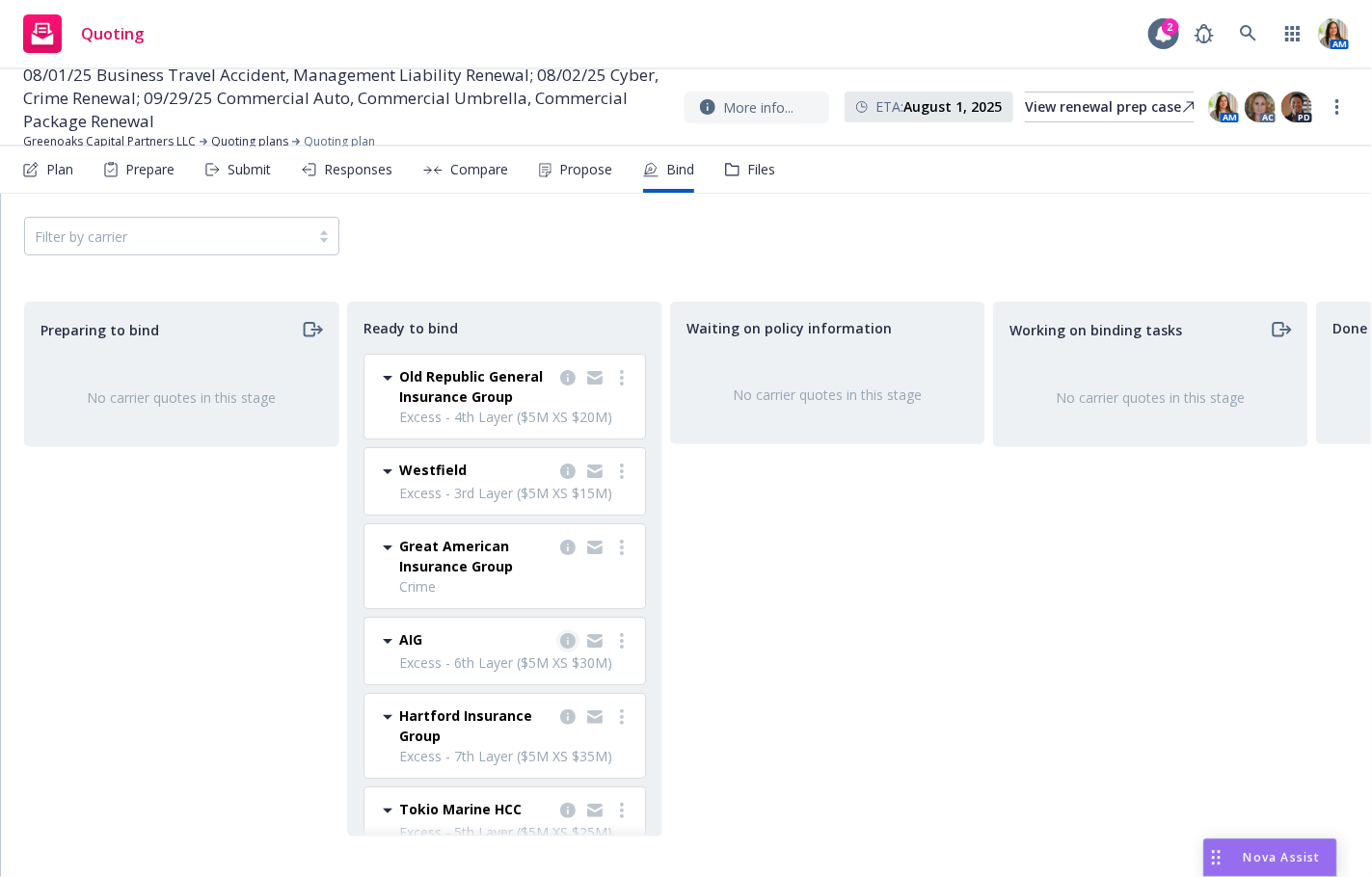 scroll, scrollTop: 367, scrollLeft: 0, axis: vertical 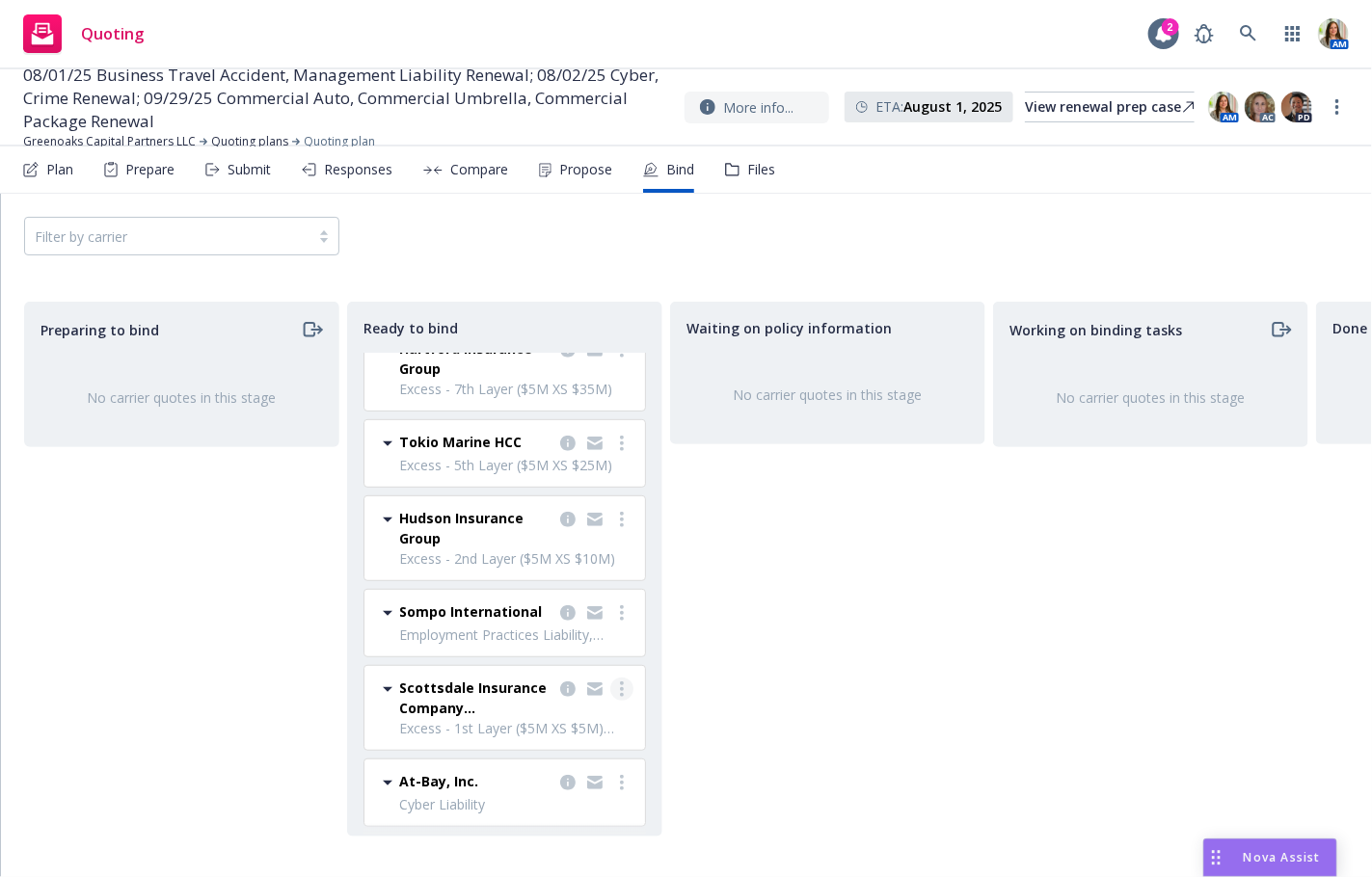 click 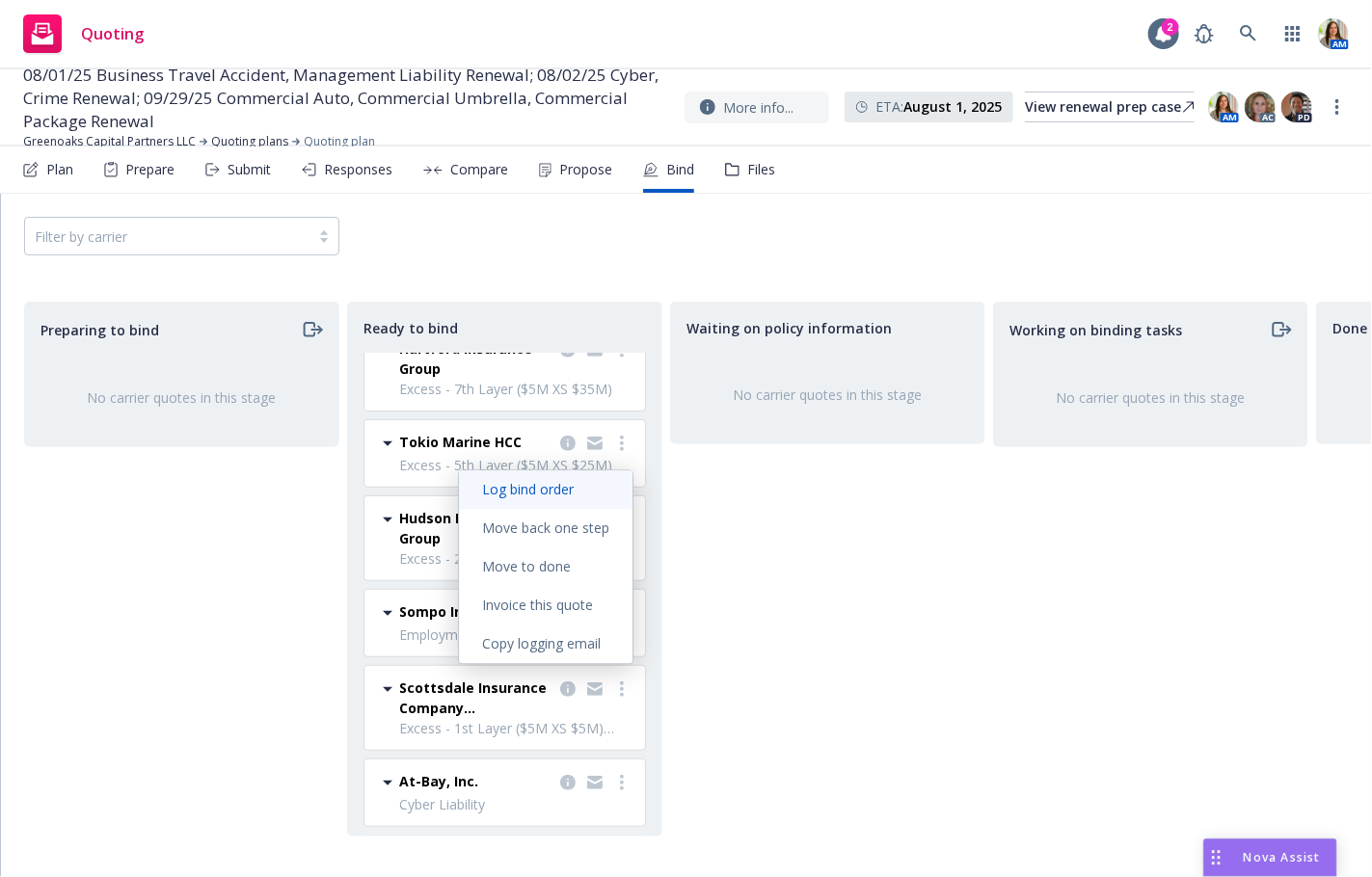 click on "Log bind order" at bounding box center (527, 490) 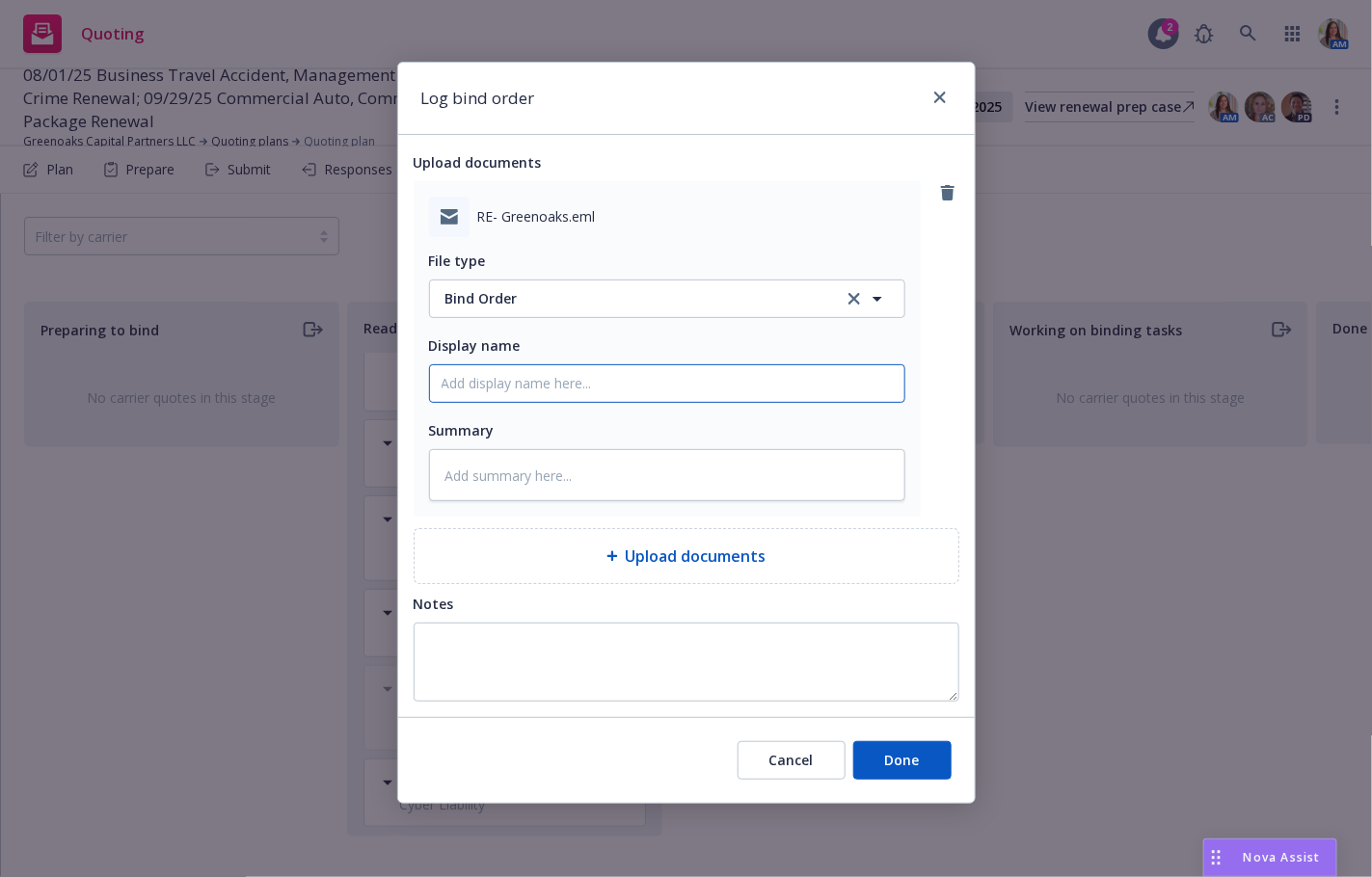 click on "Display name" at bounding box center (667, 384) 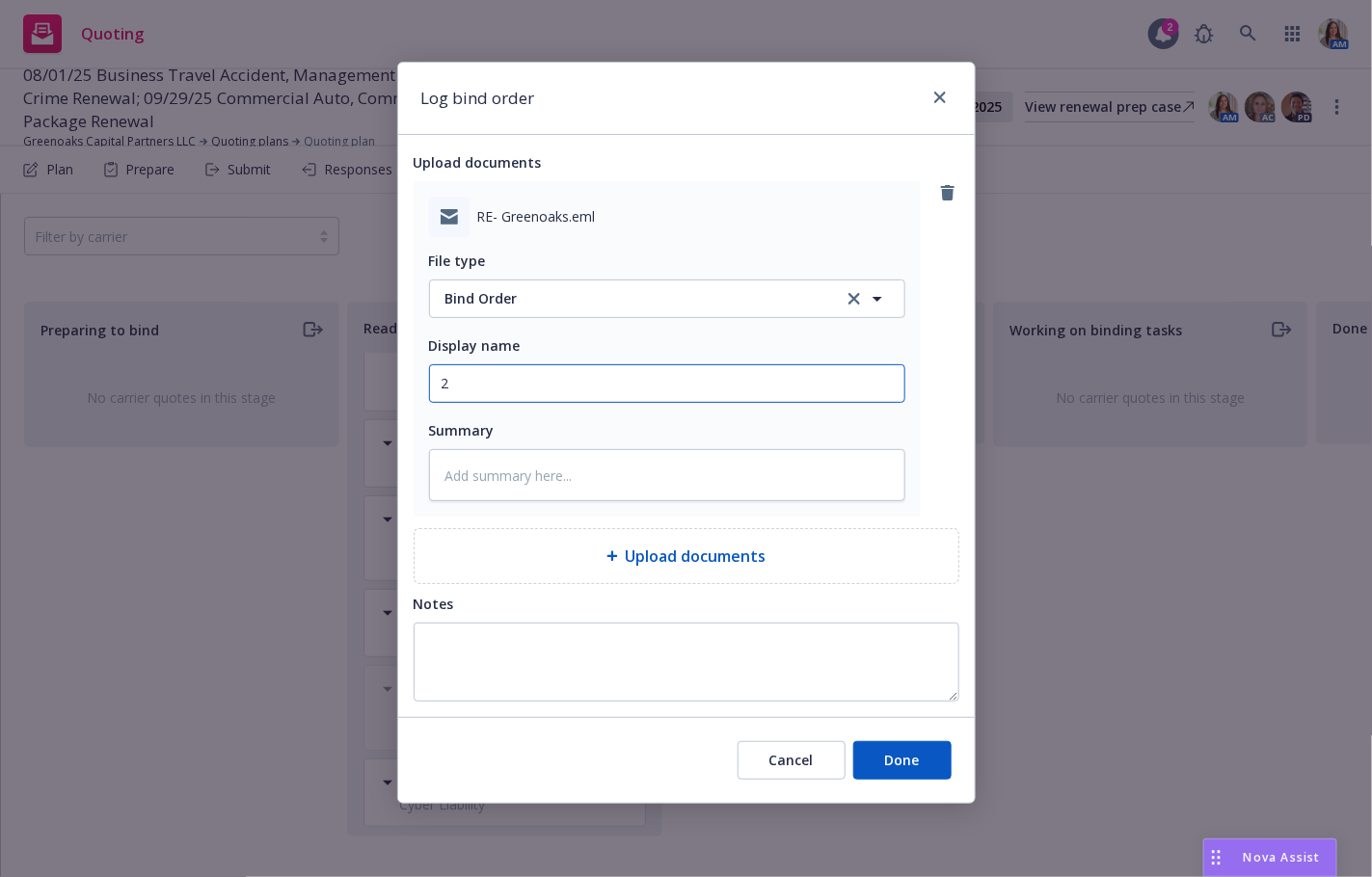 type on "x" 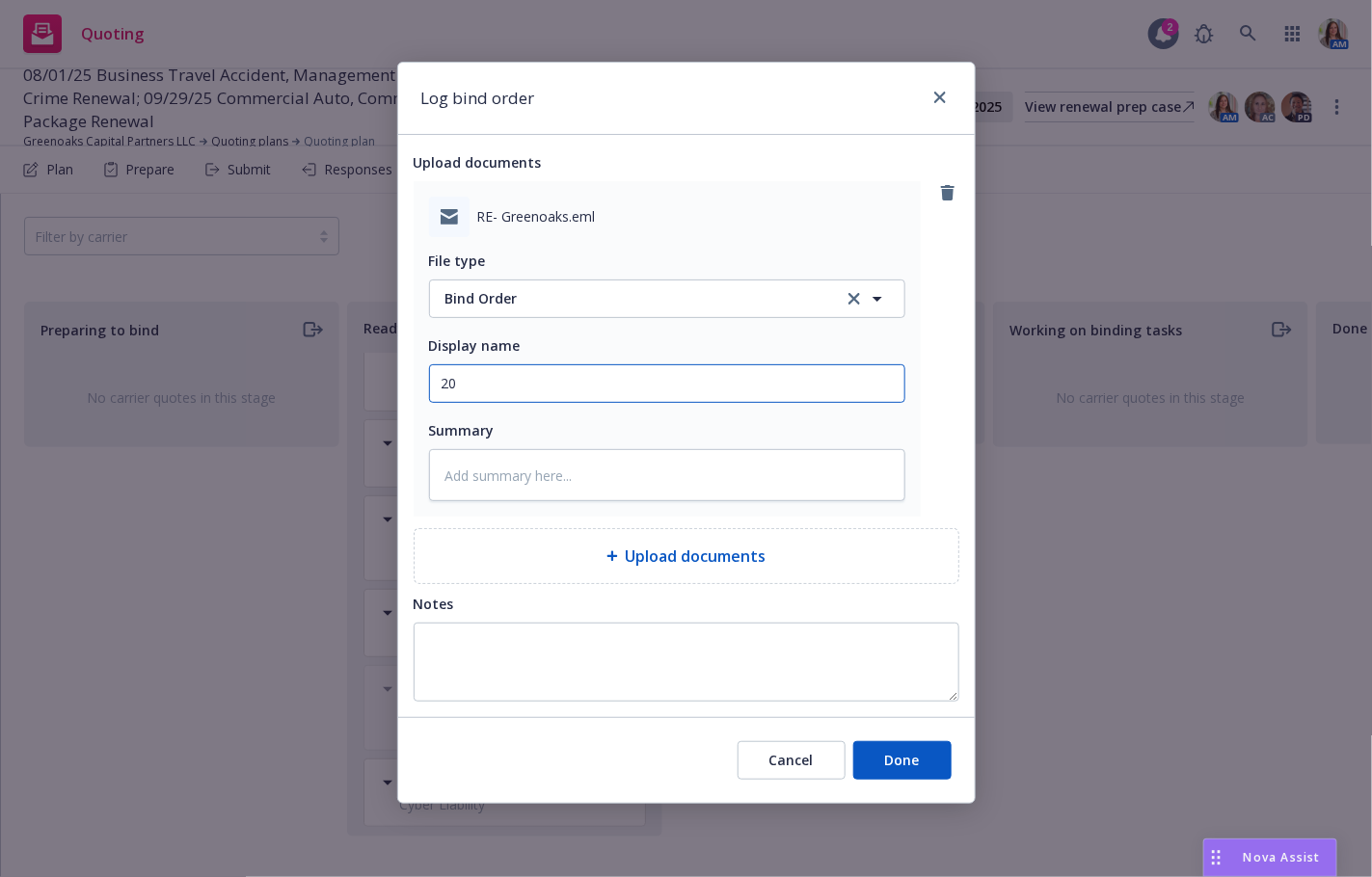 type on "x" 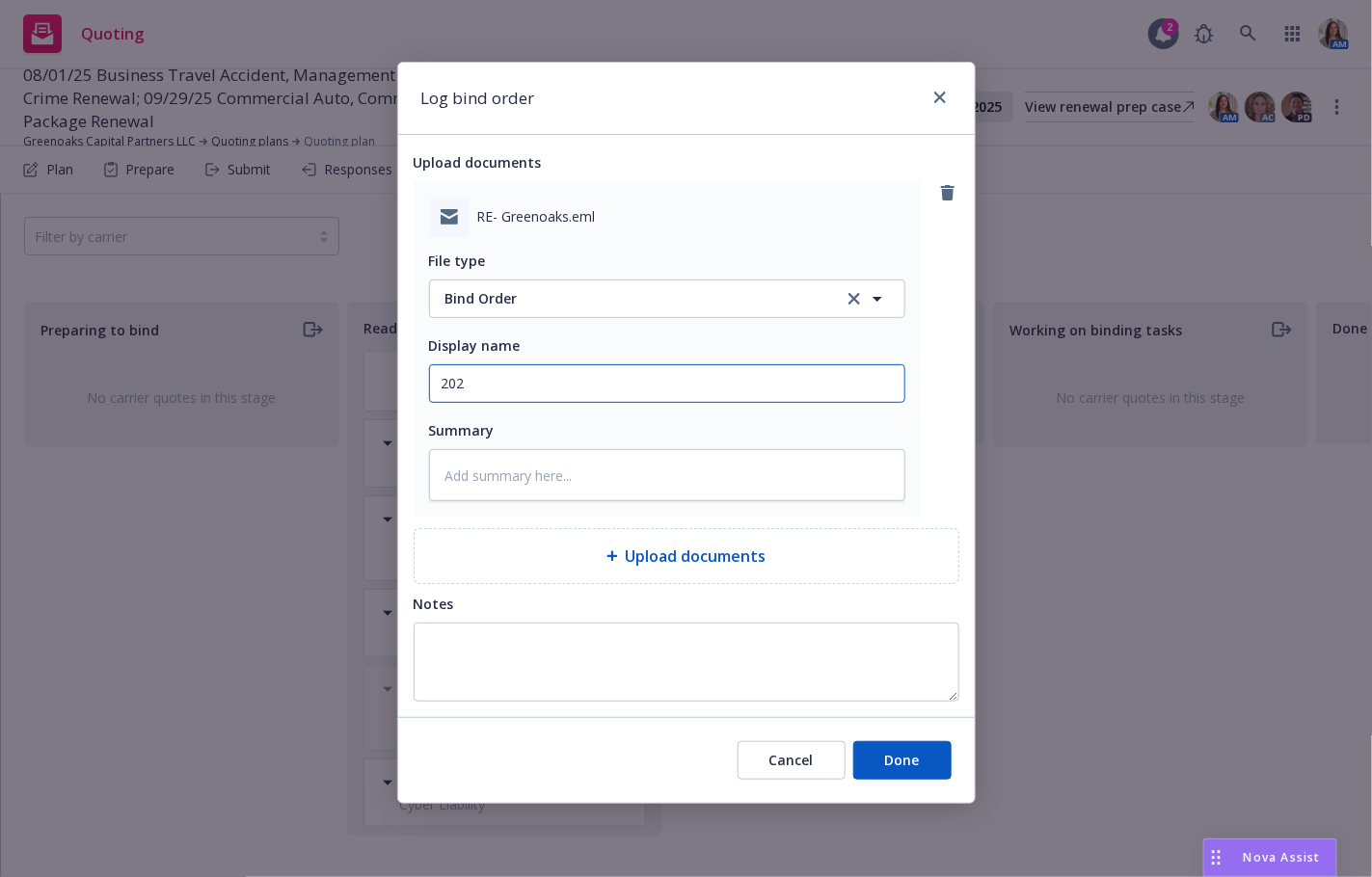 type on "x" 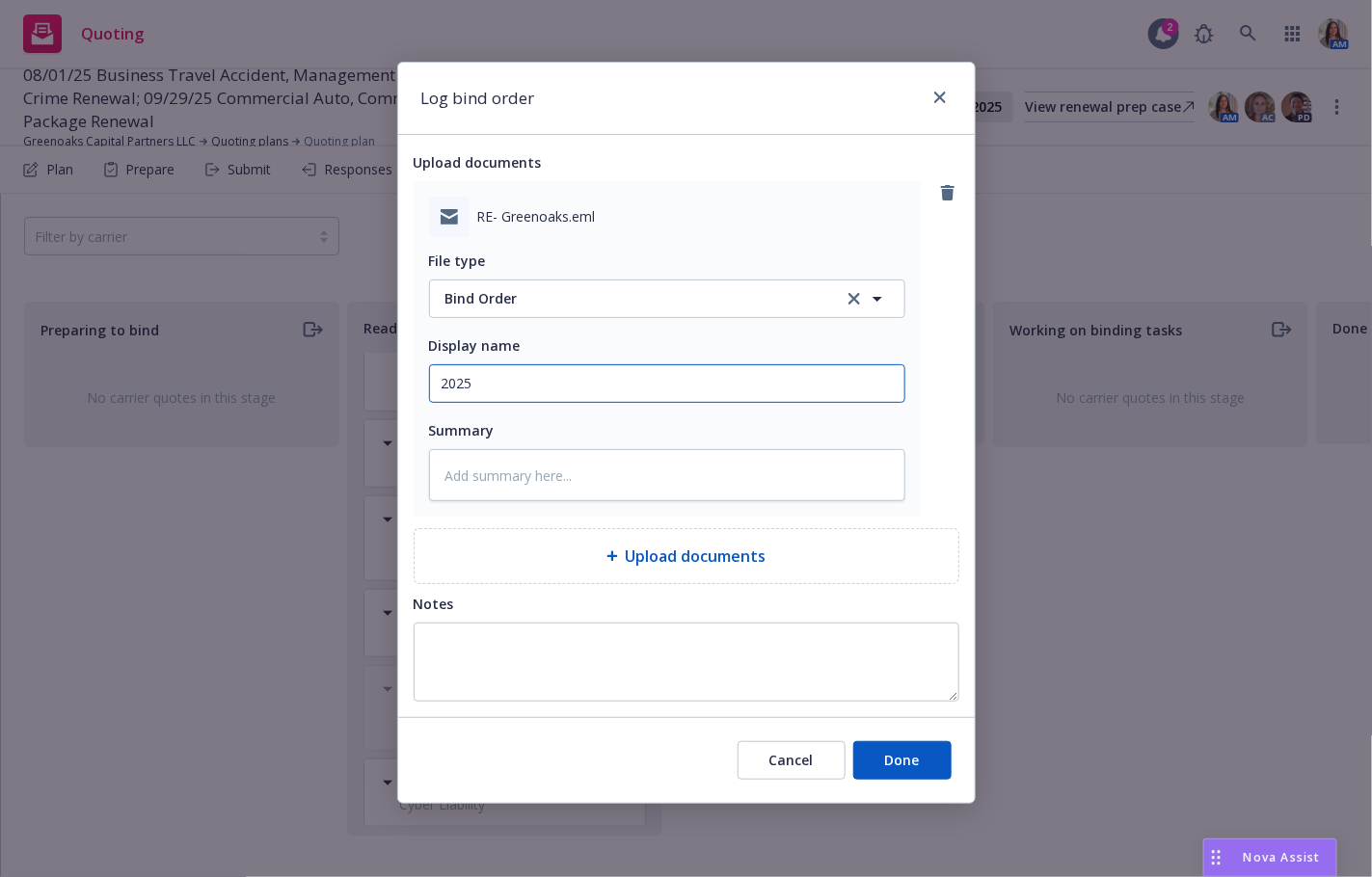 type on "x" 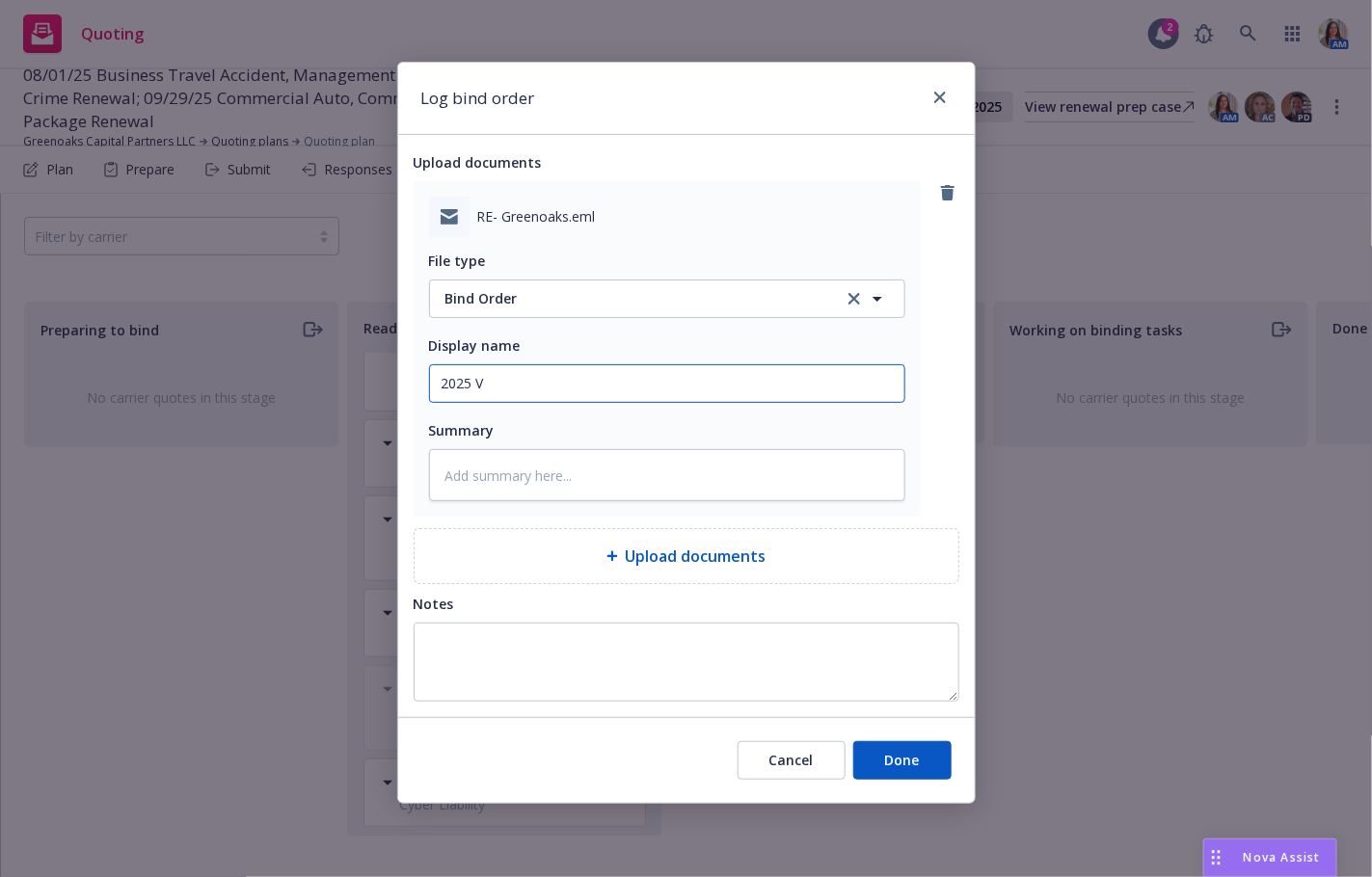 type on "x" 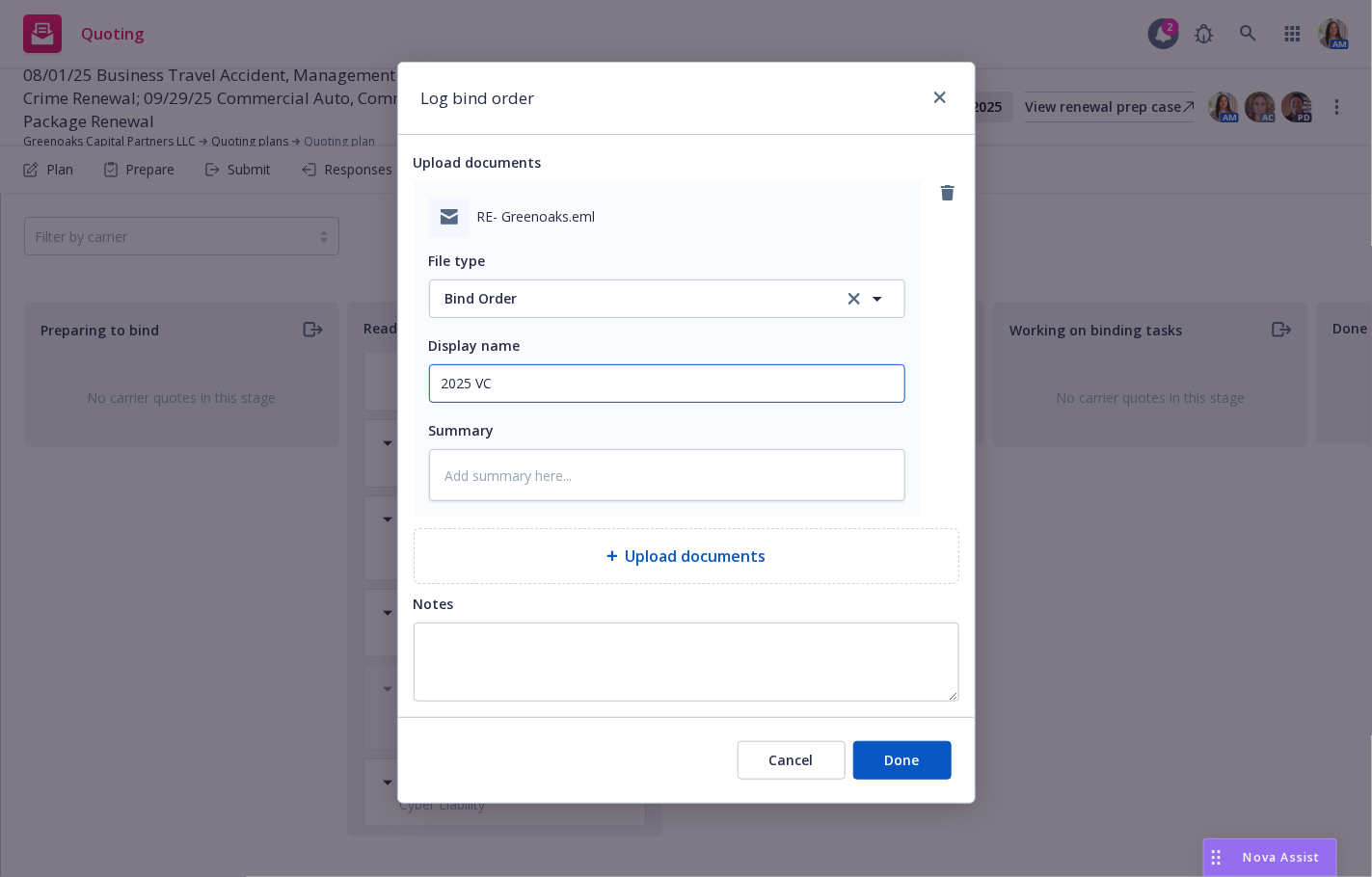 type on "x" 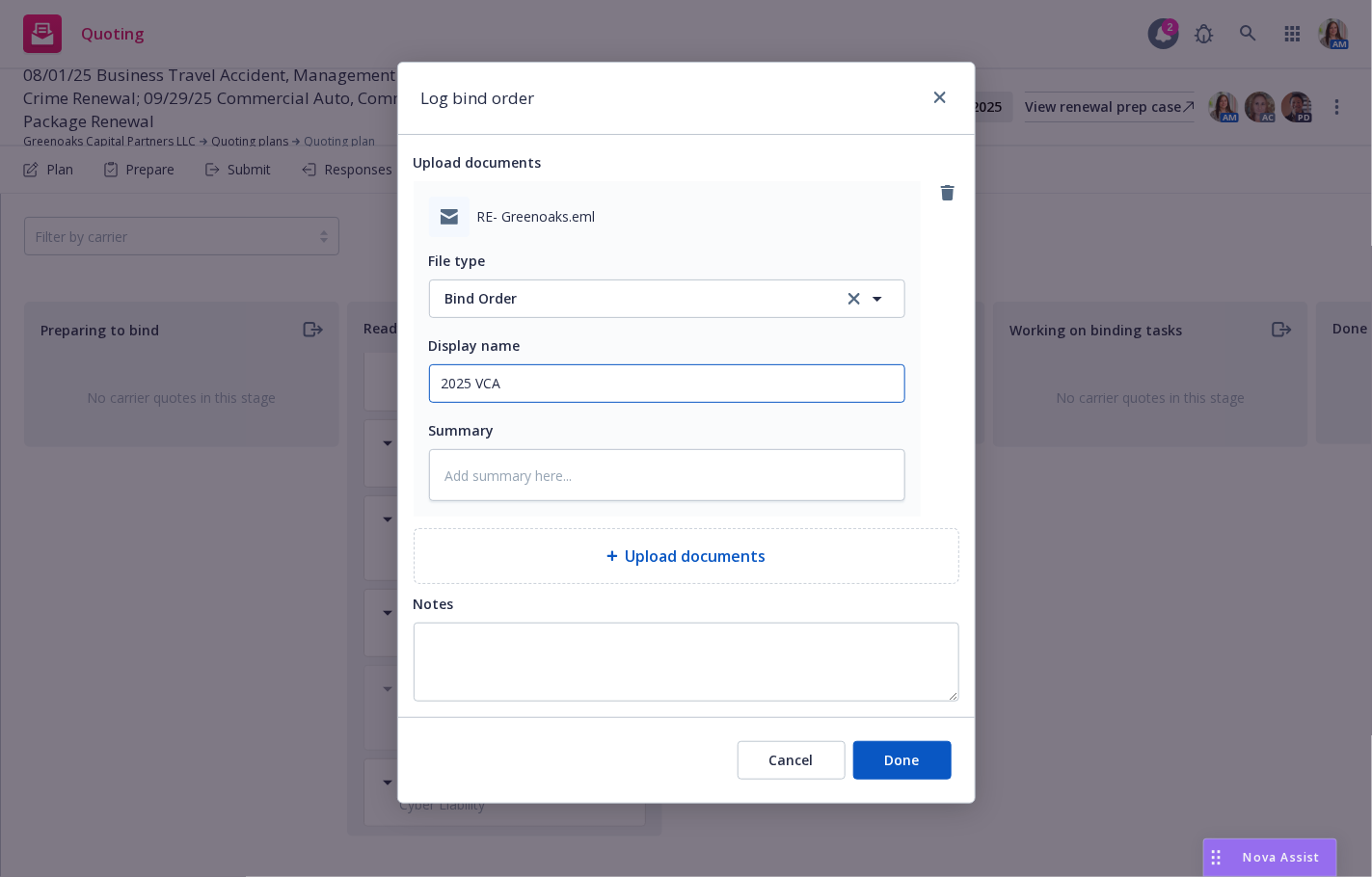 type on "x" 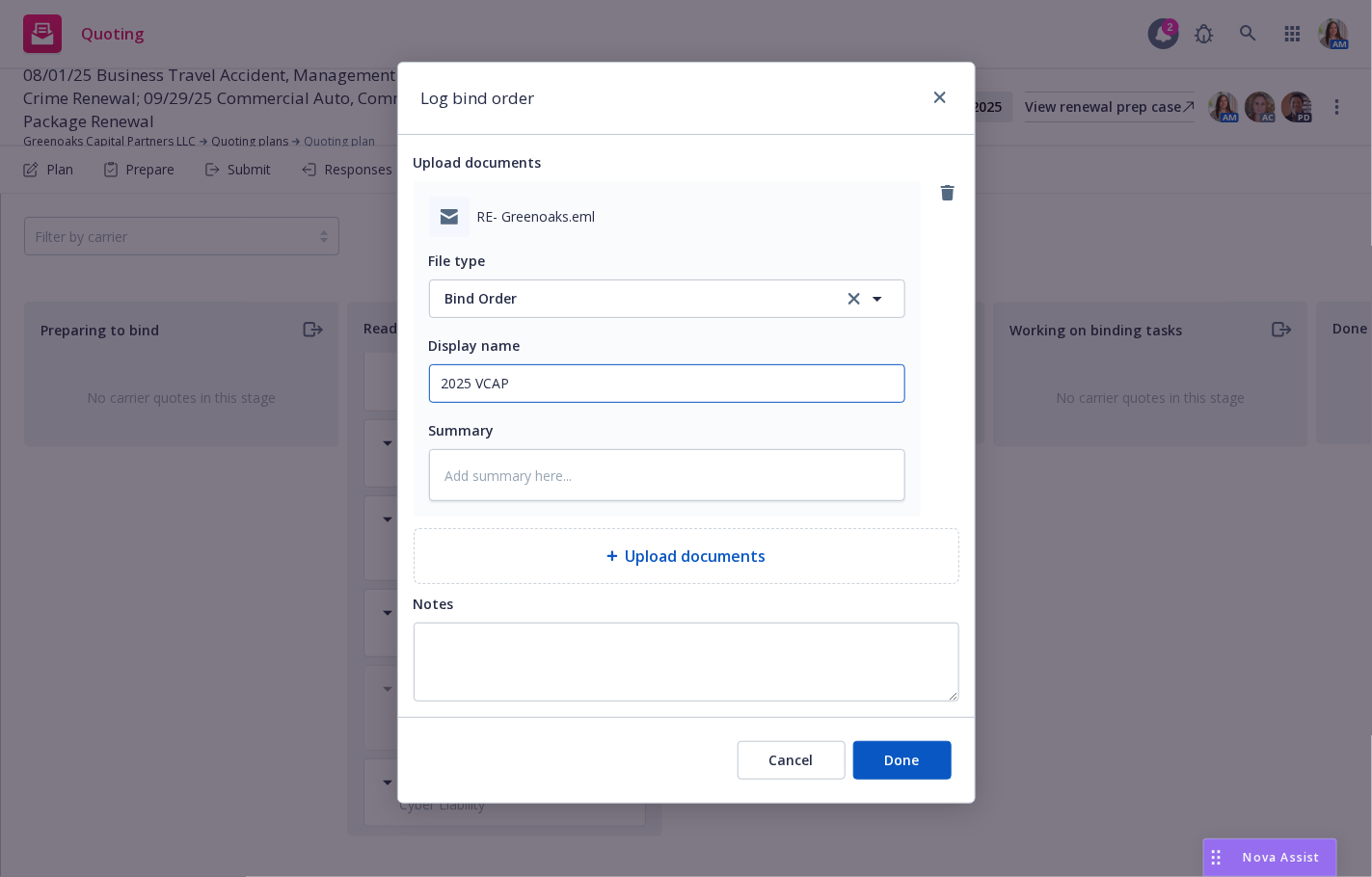type on "x" 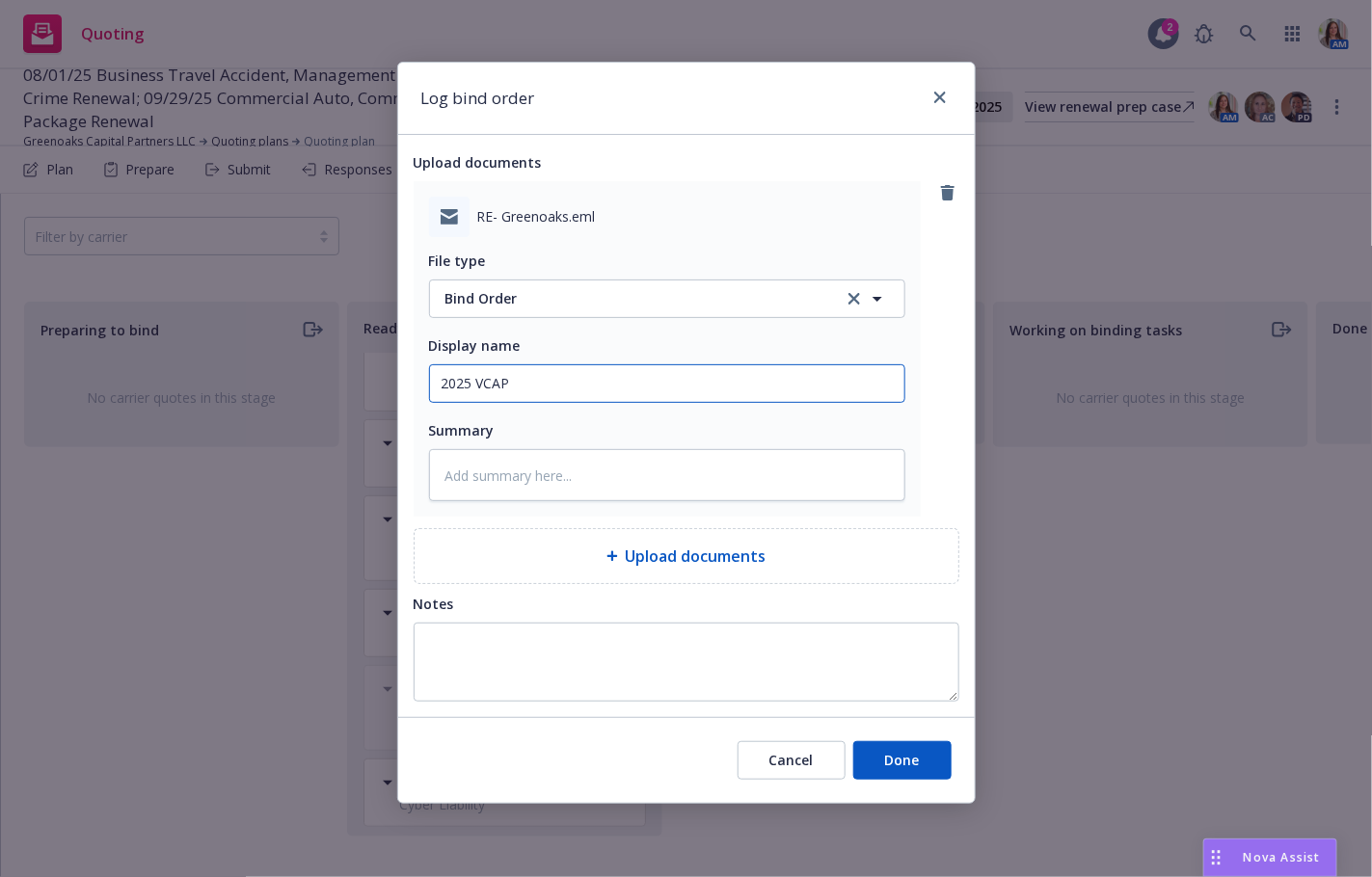 type on "x" 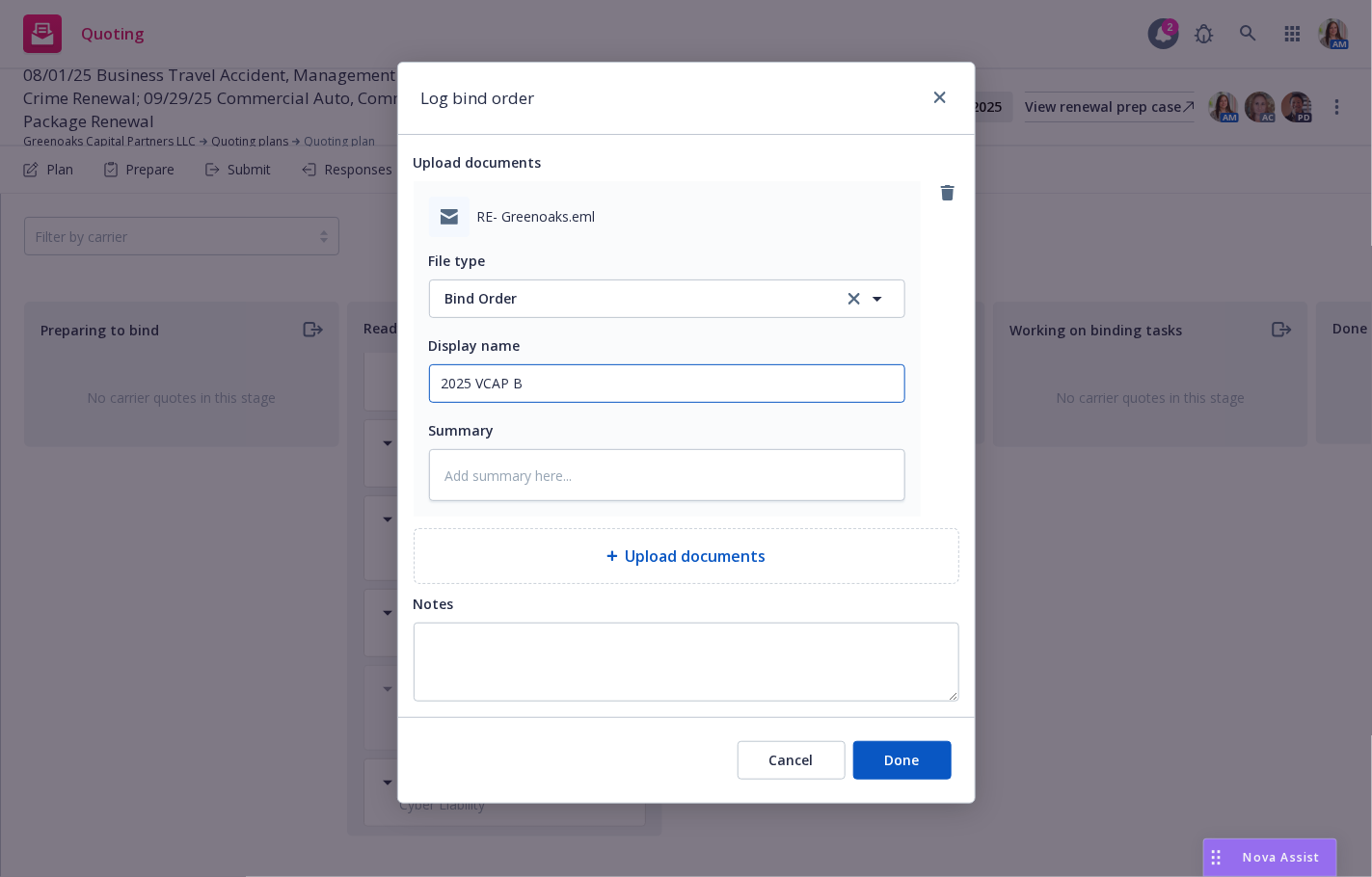 type on "x" 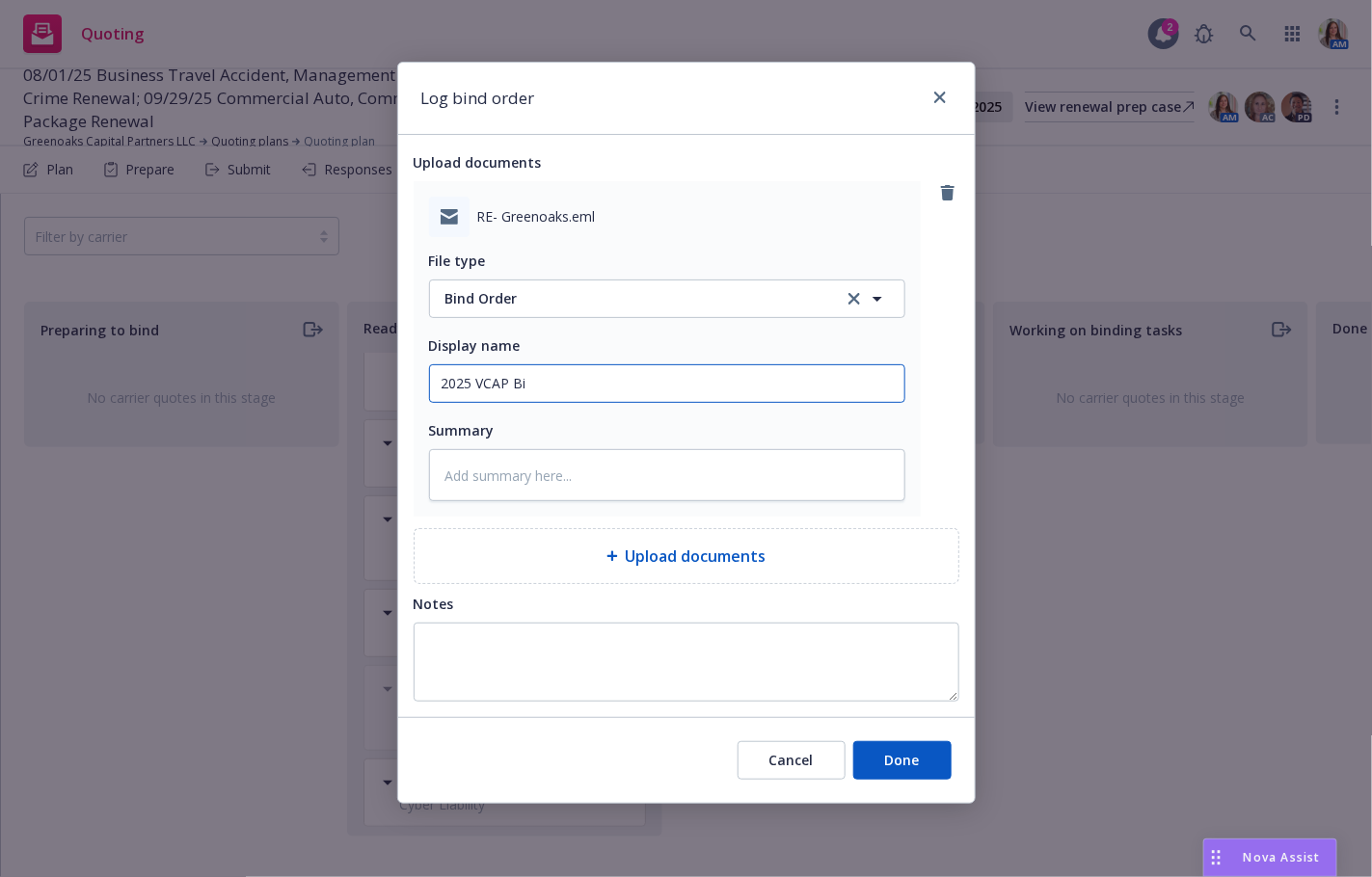 type on "x" 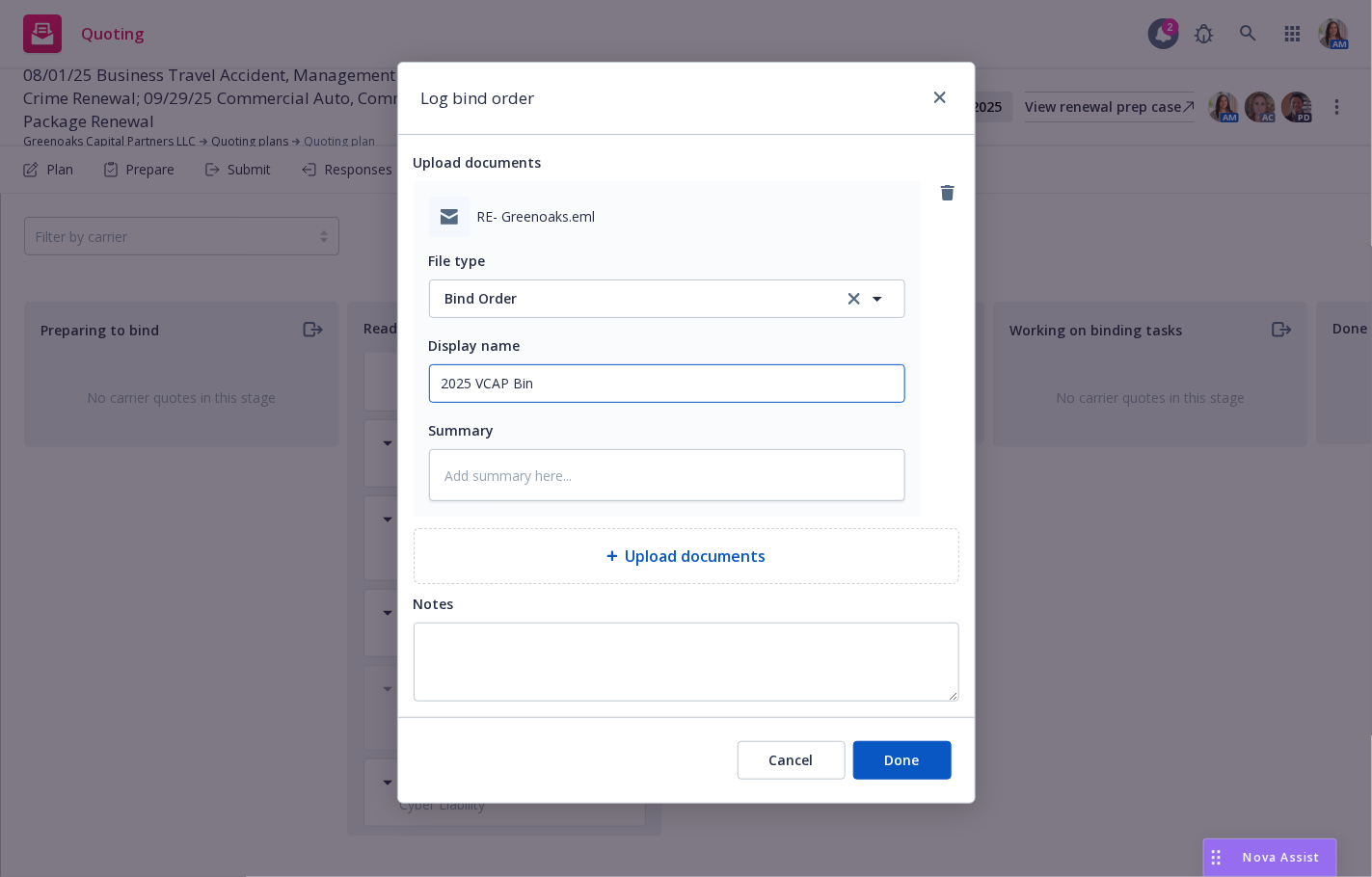 type on "2025 VCAP Bind" 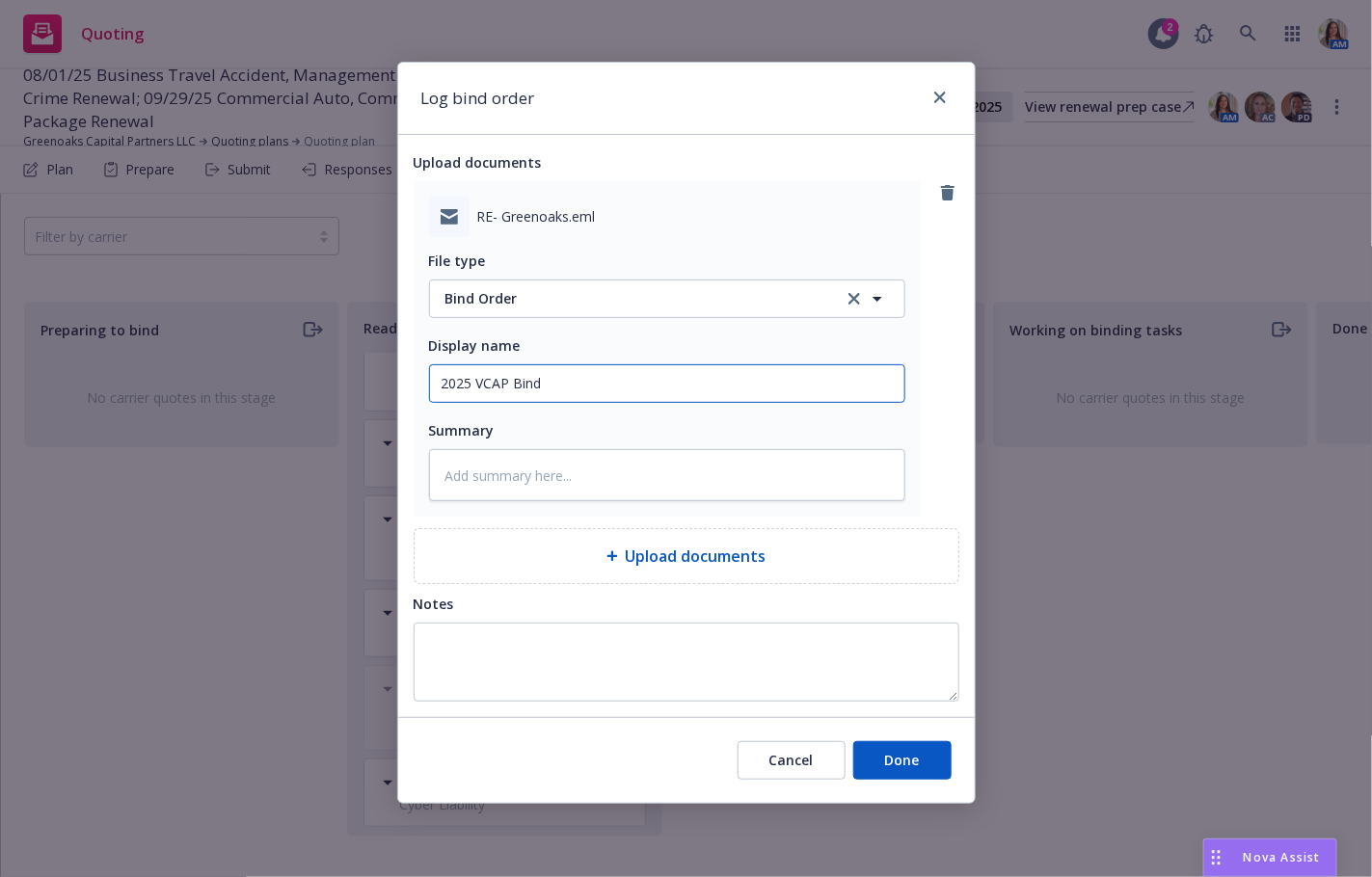 type on "x" 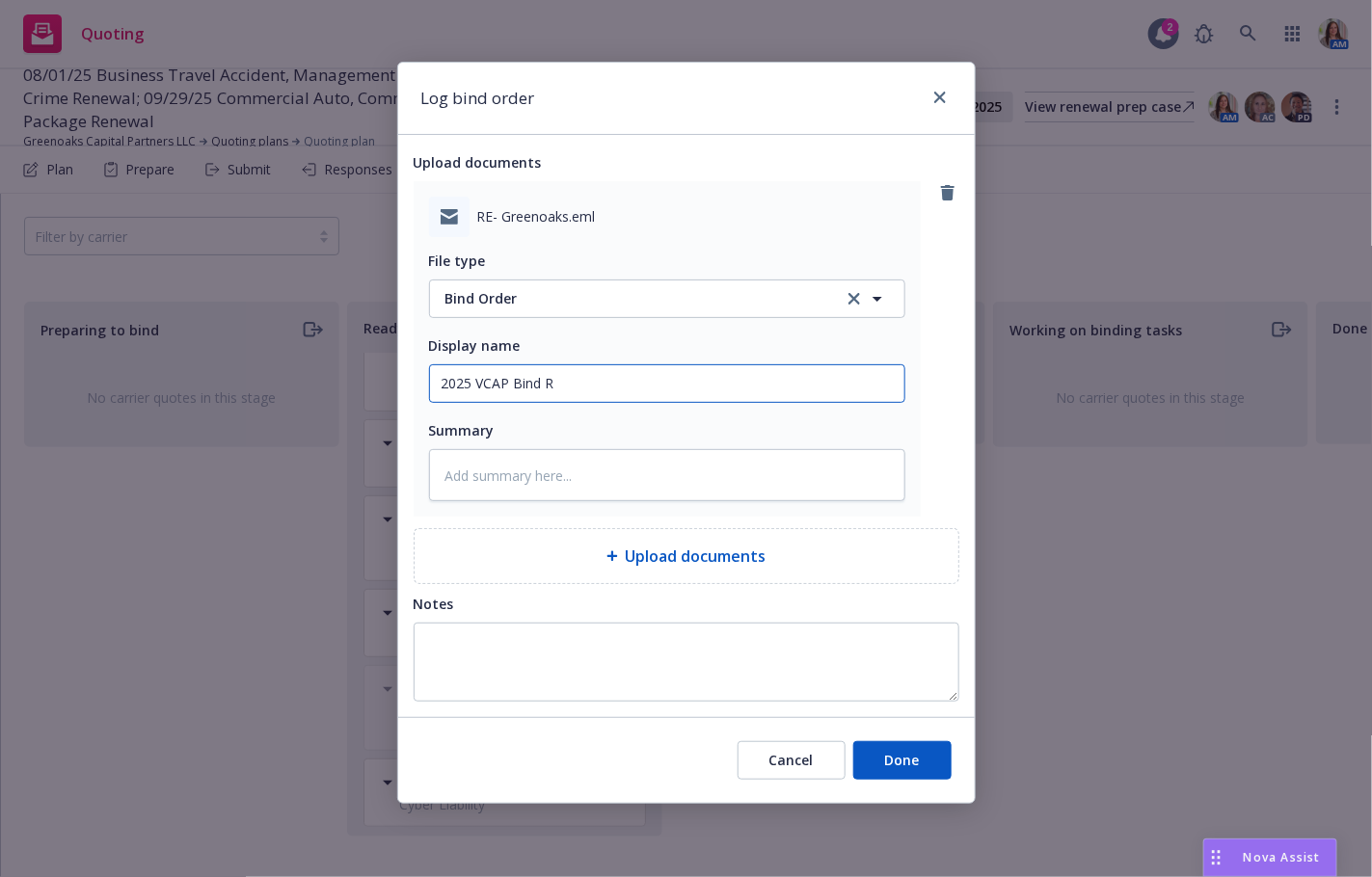 type on "x" 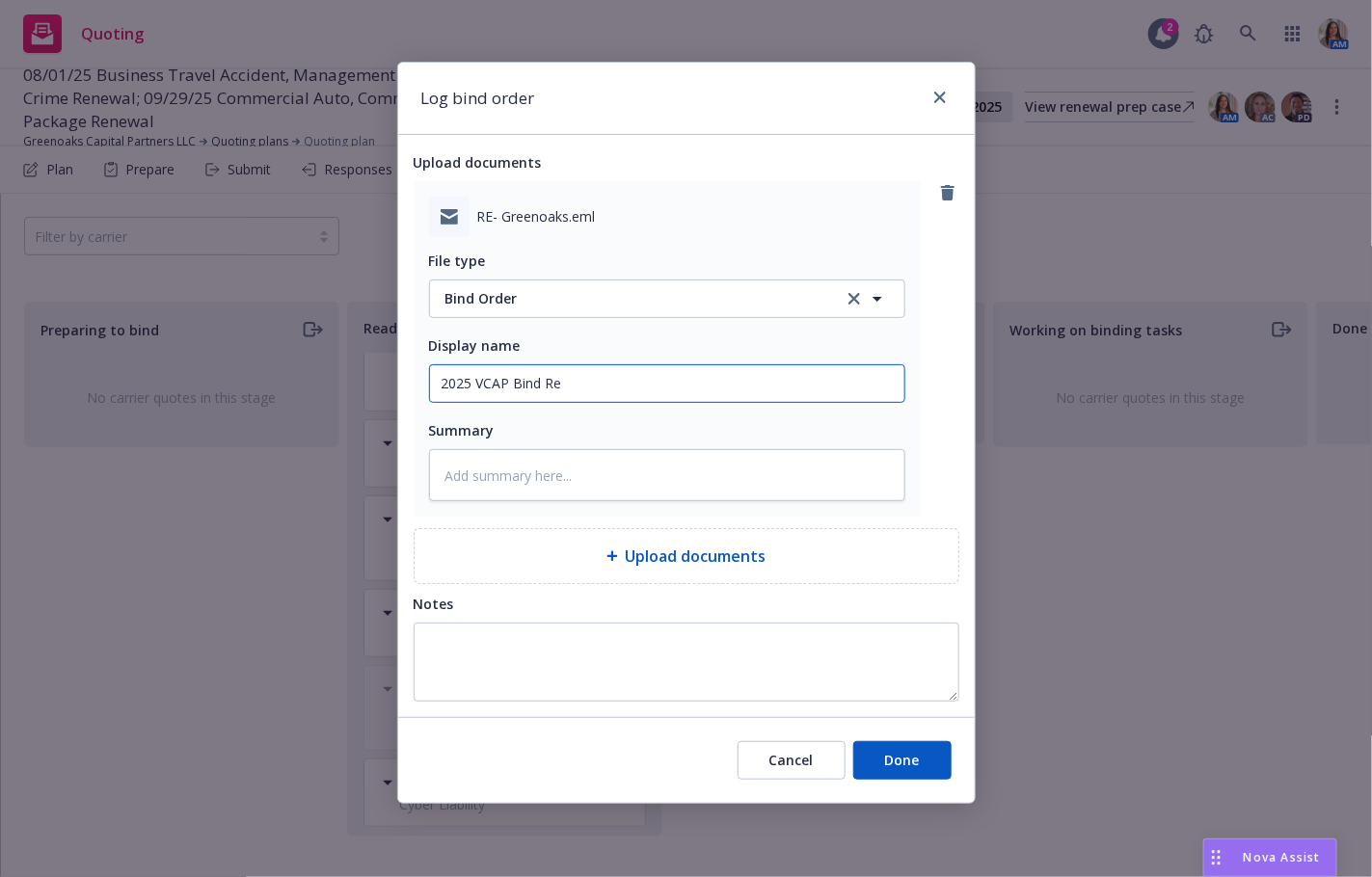 type on "x" 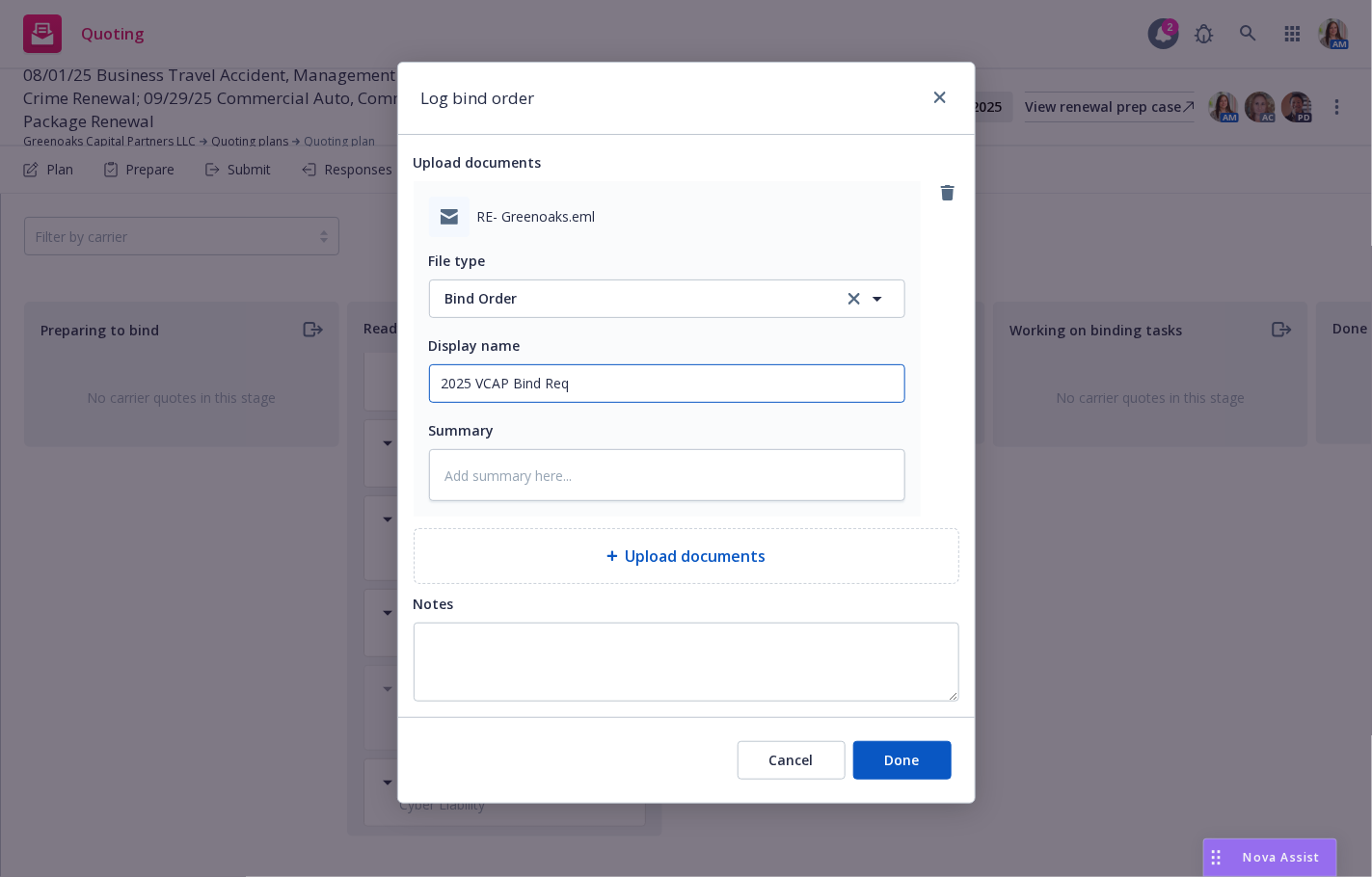 type on "x" 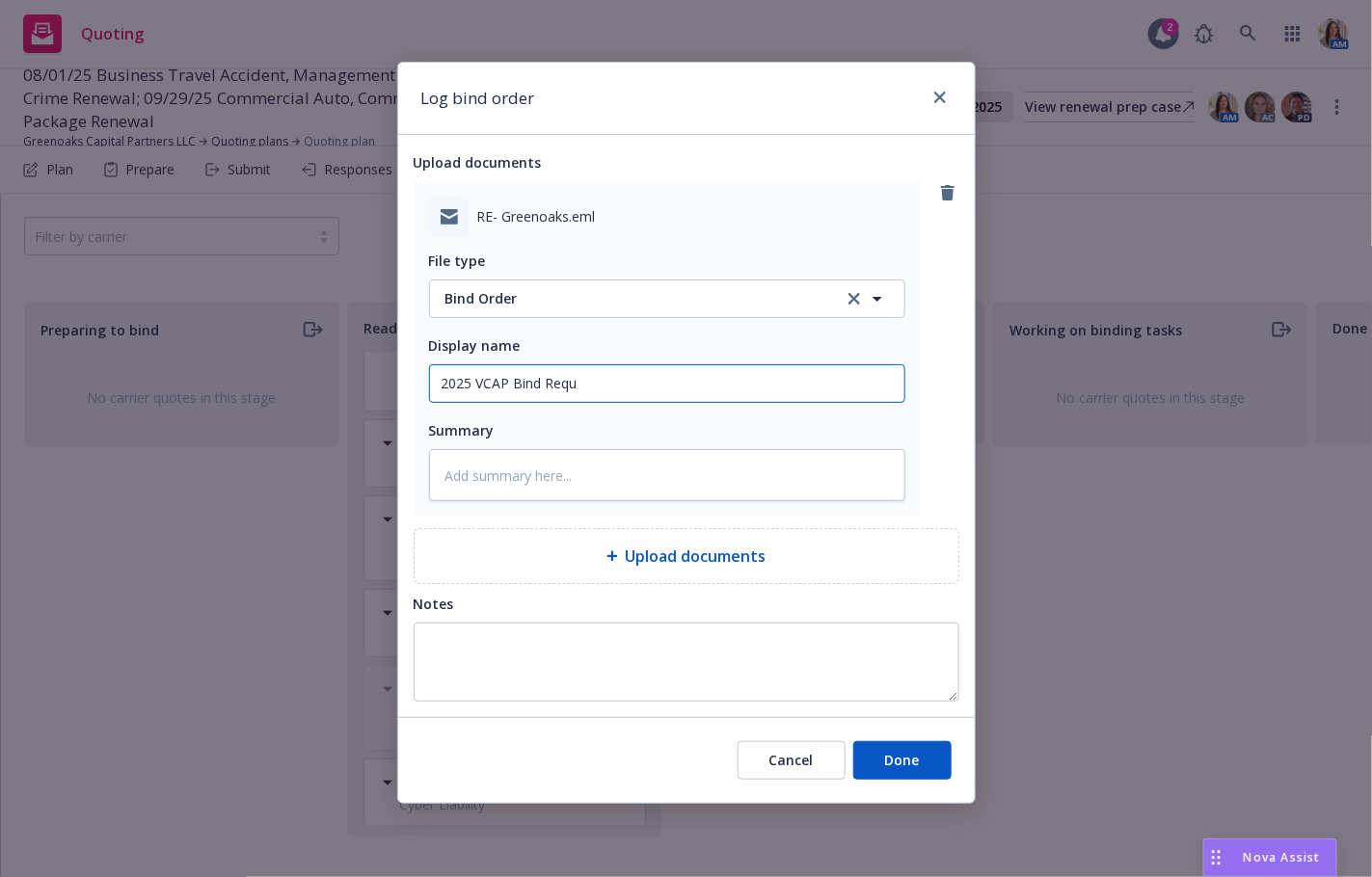 type on "x" 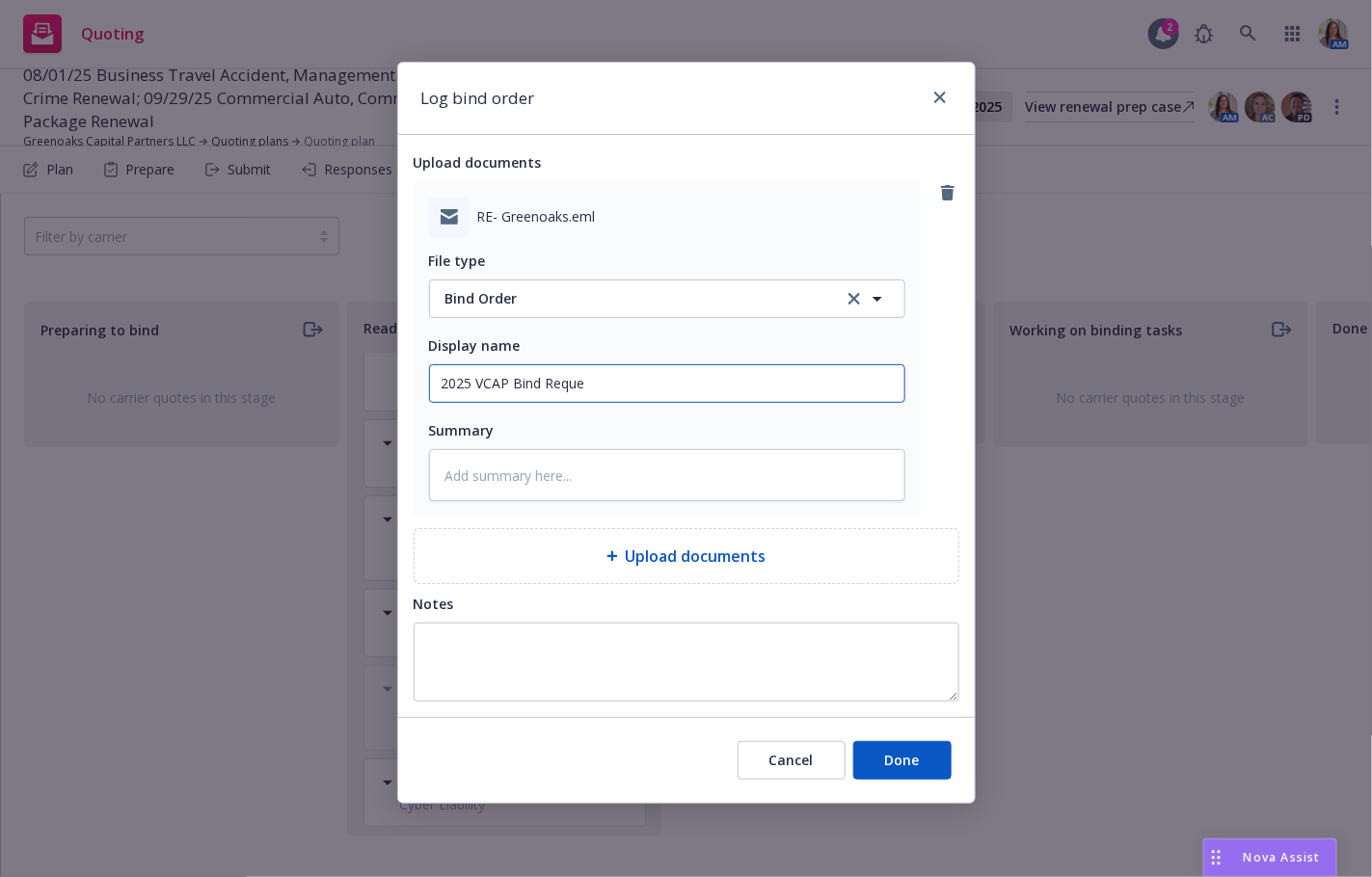 type on "x" 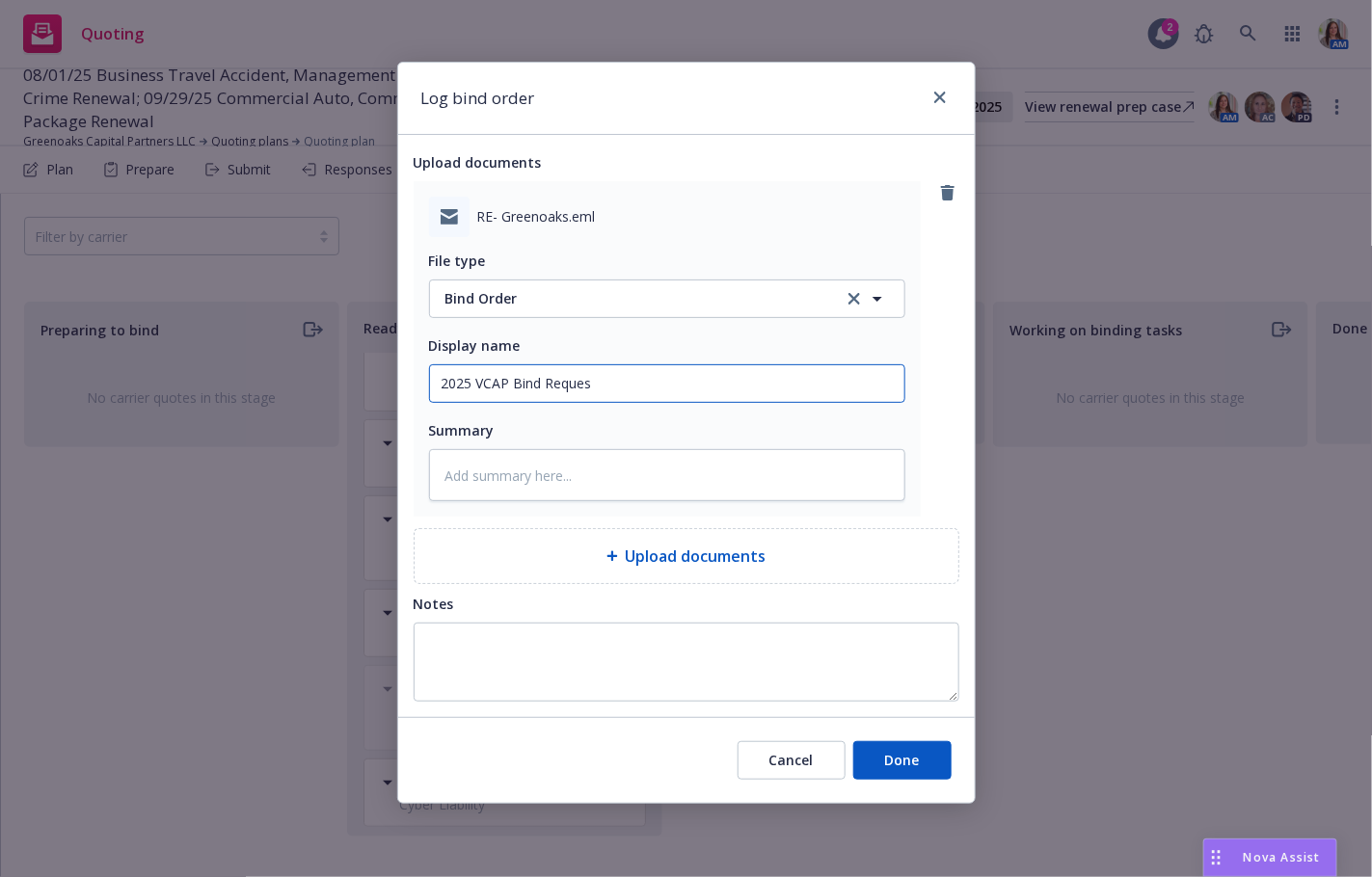 type on "2025 VCAP Bind Request" 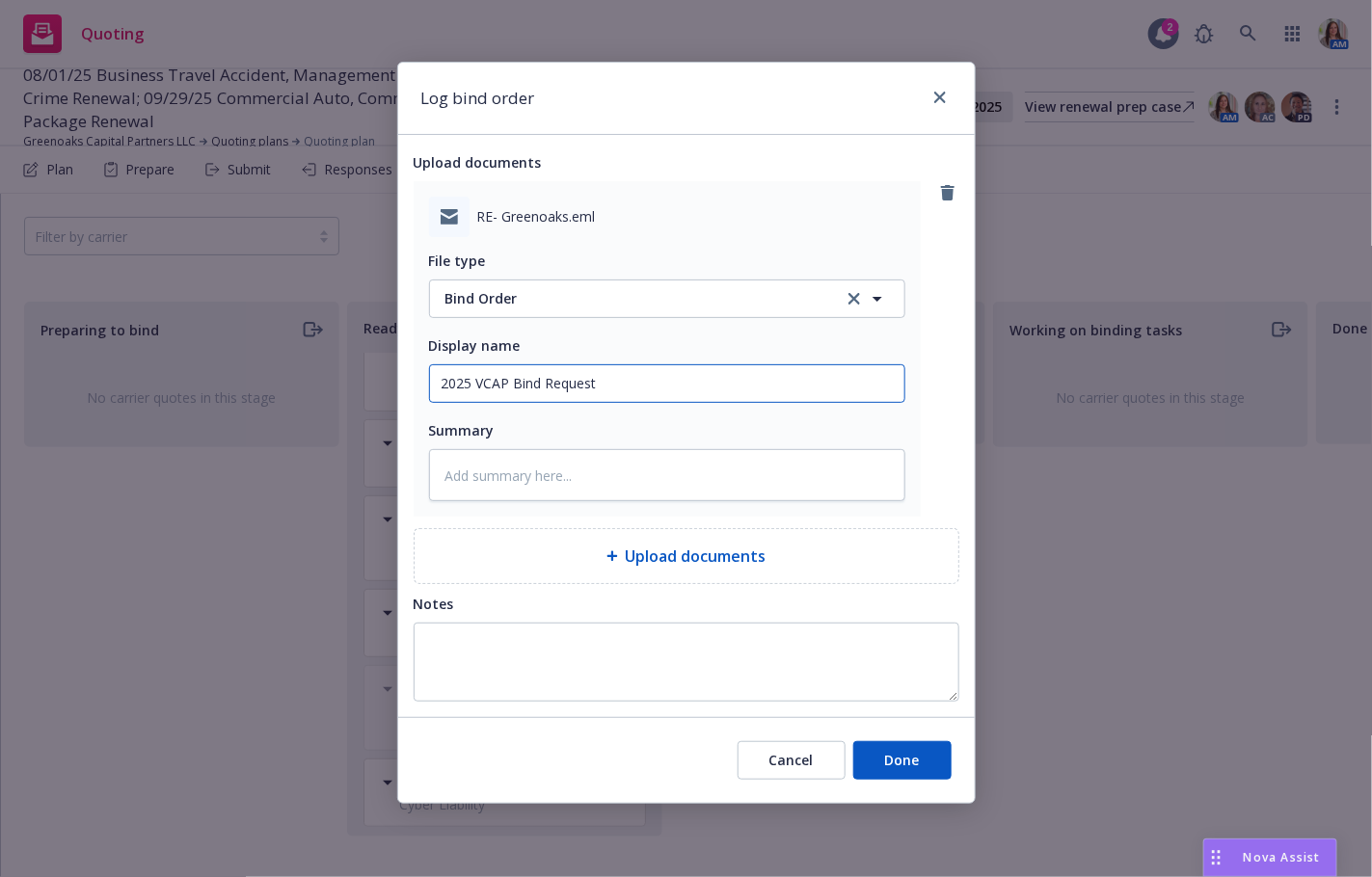 type on "x" 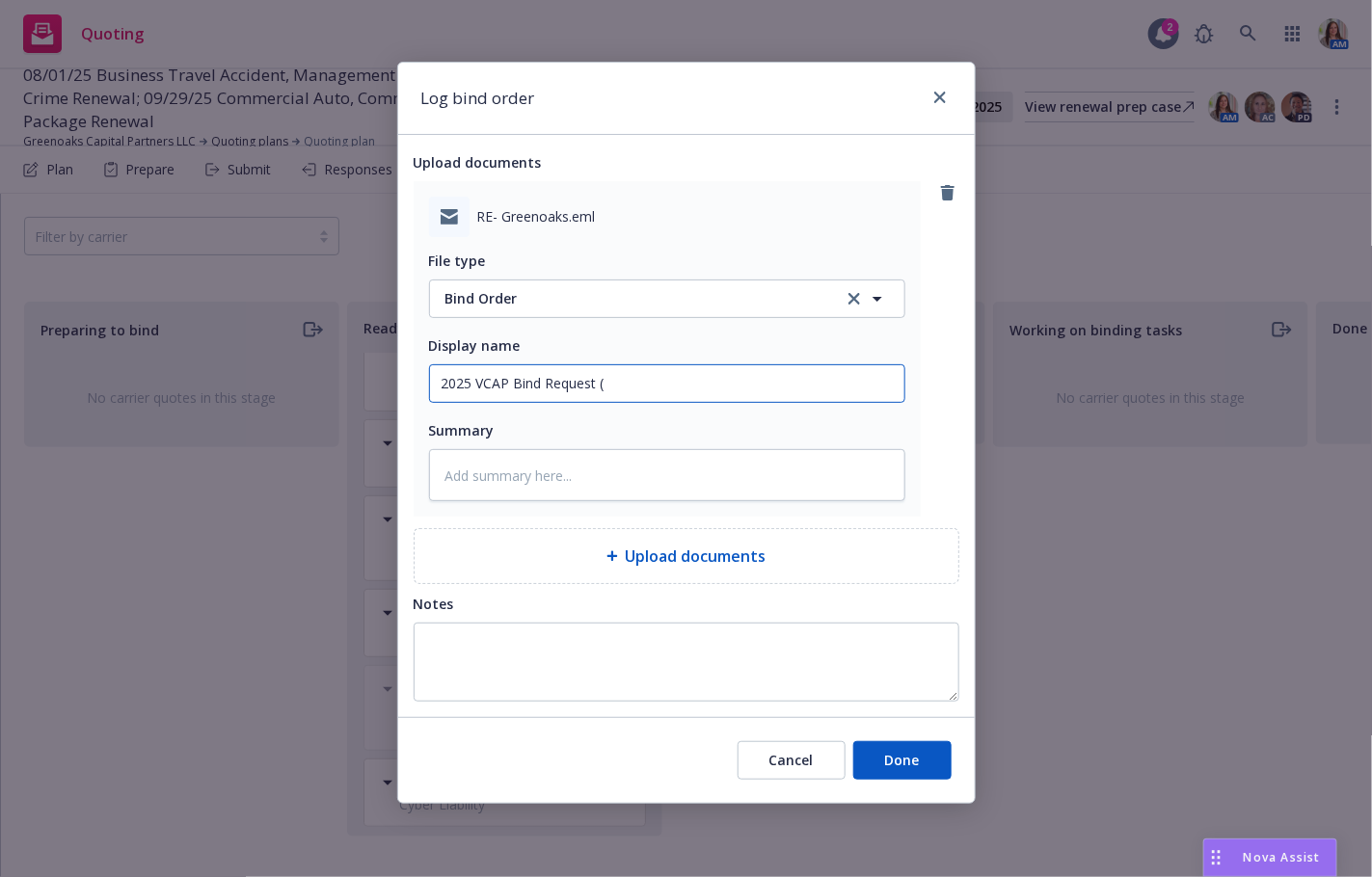 type on "x" 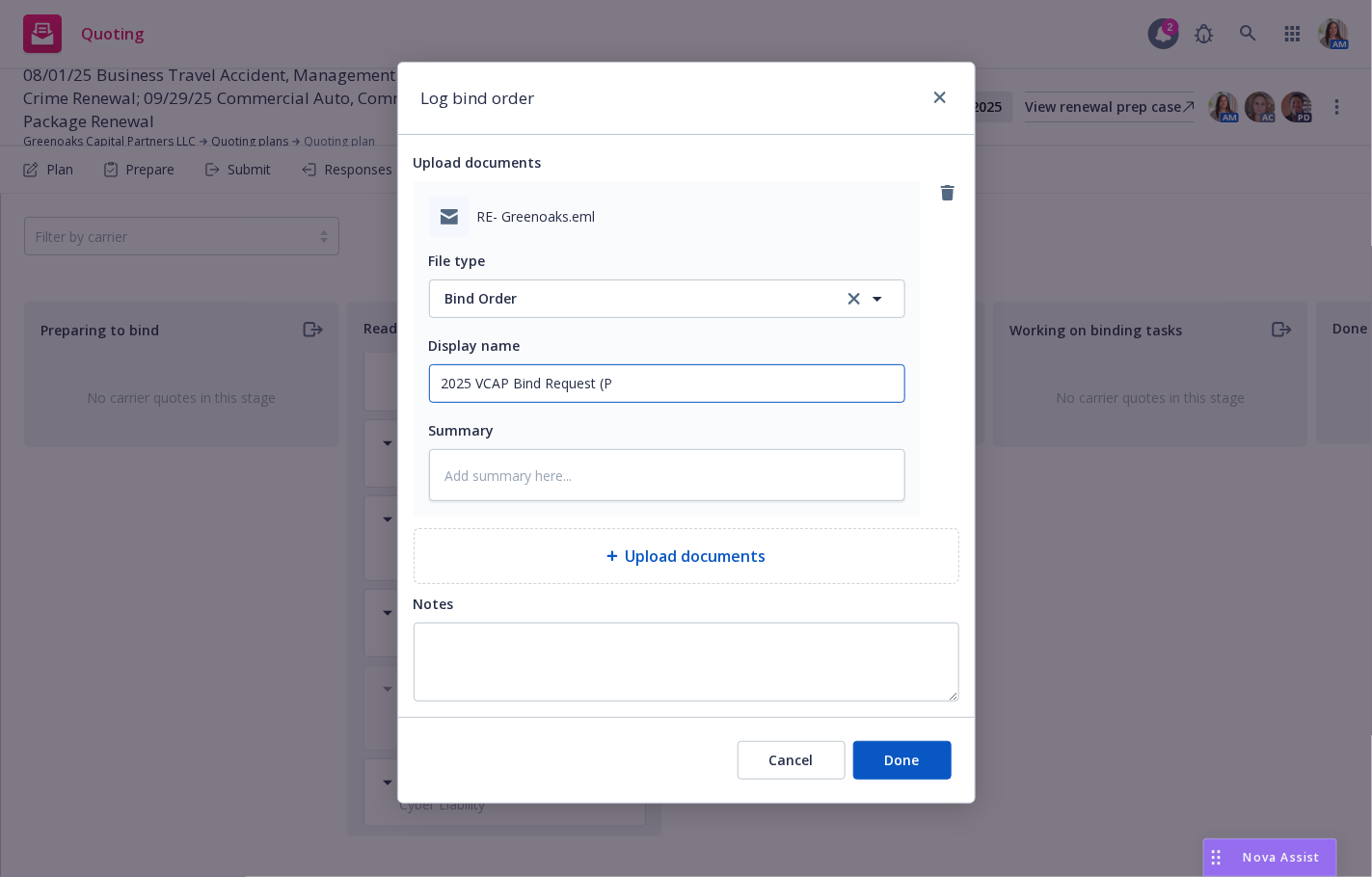 type on "x" 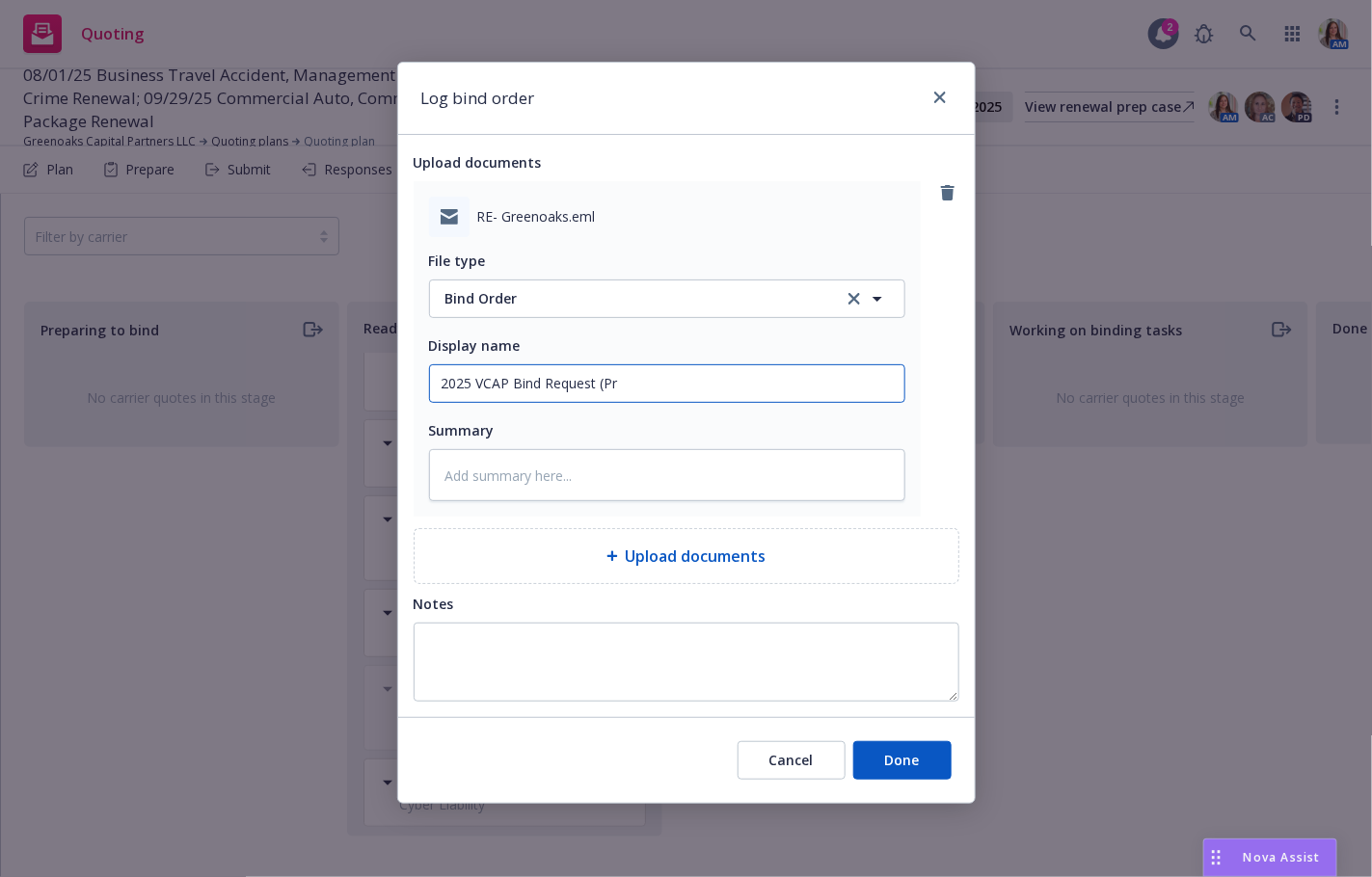 type on "x" 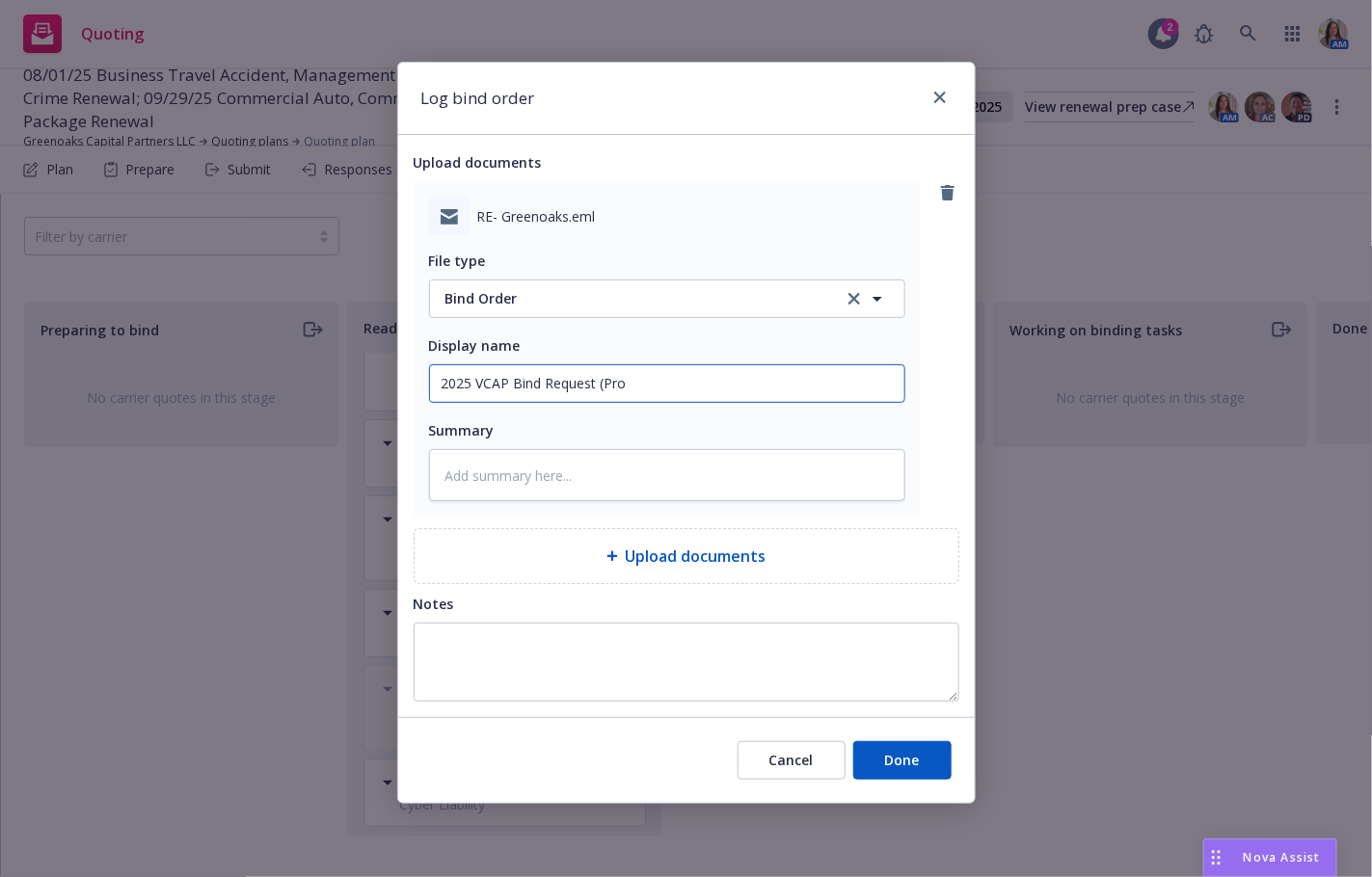 type on "x" 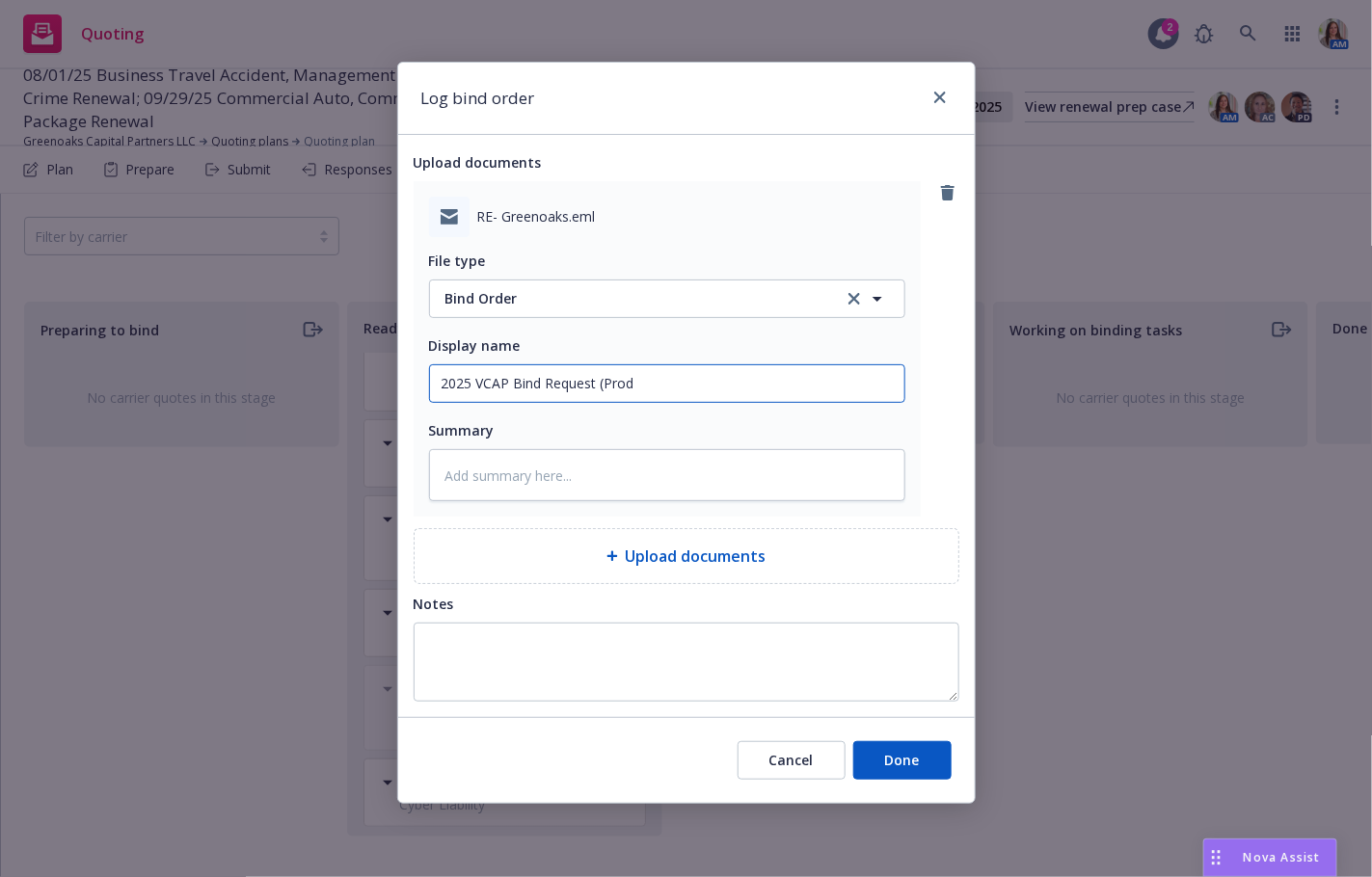type on "x" 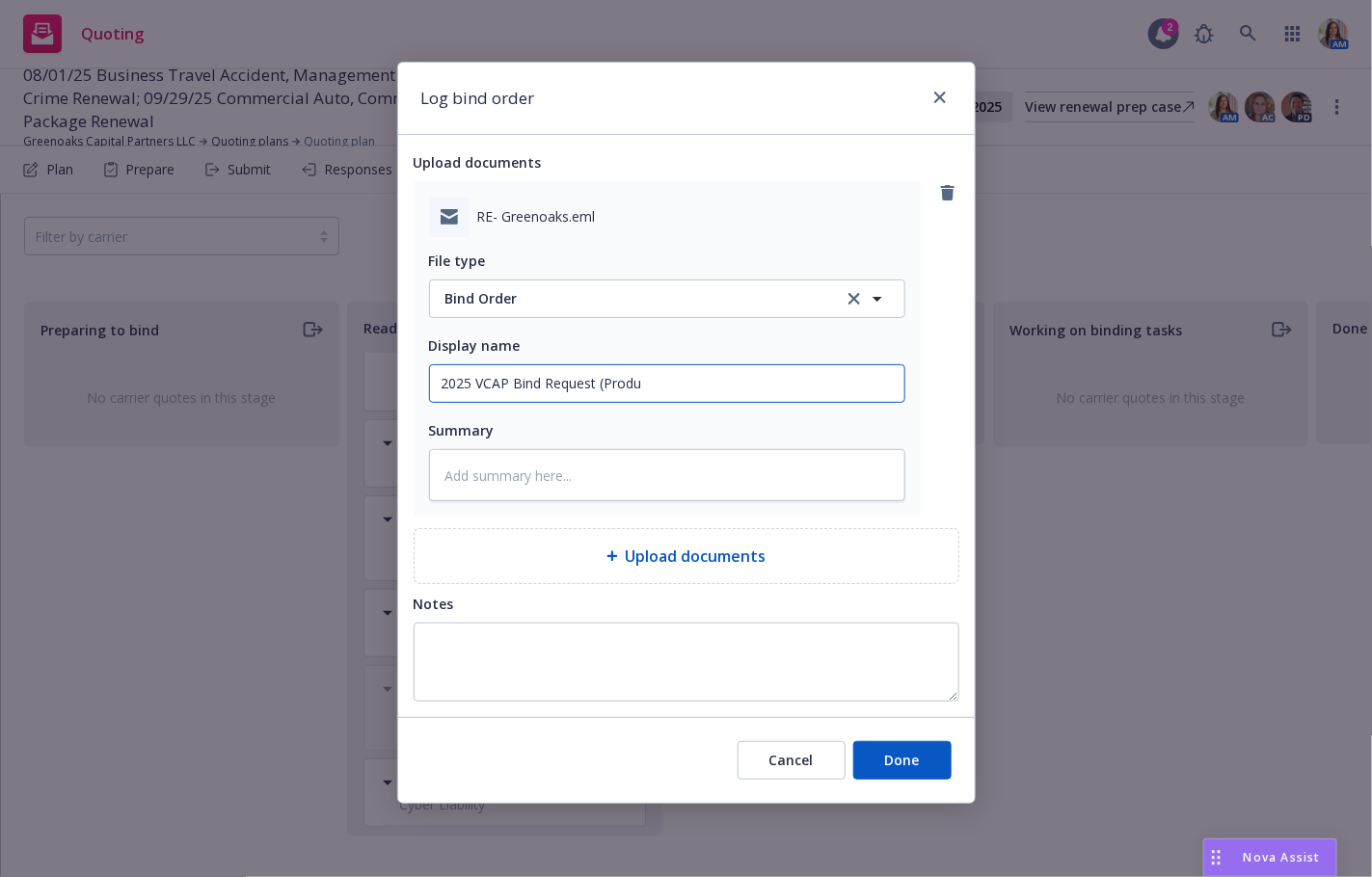 type on "x" 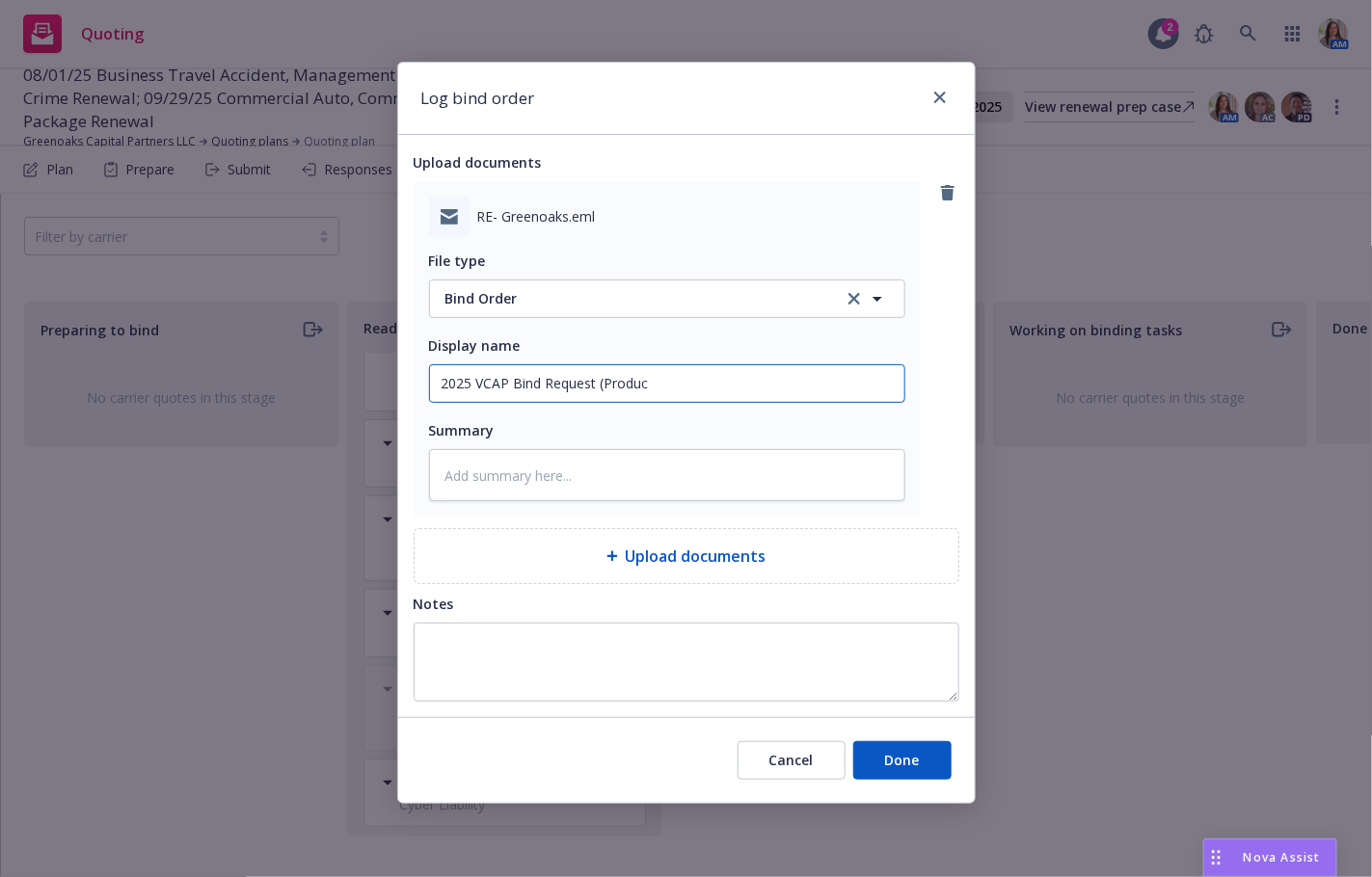 type on "x" 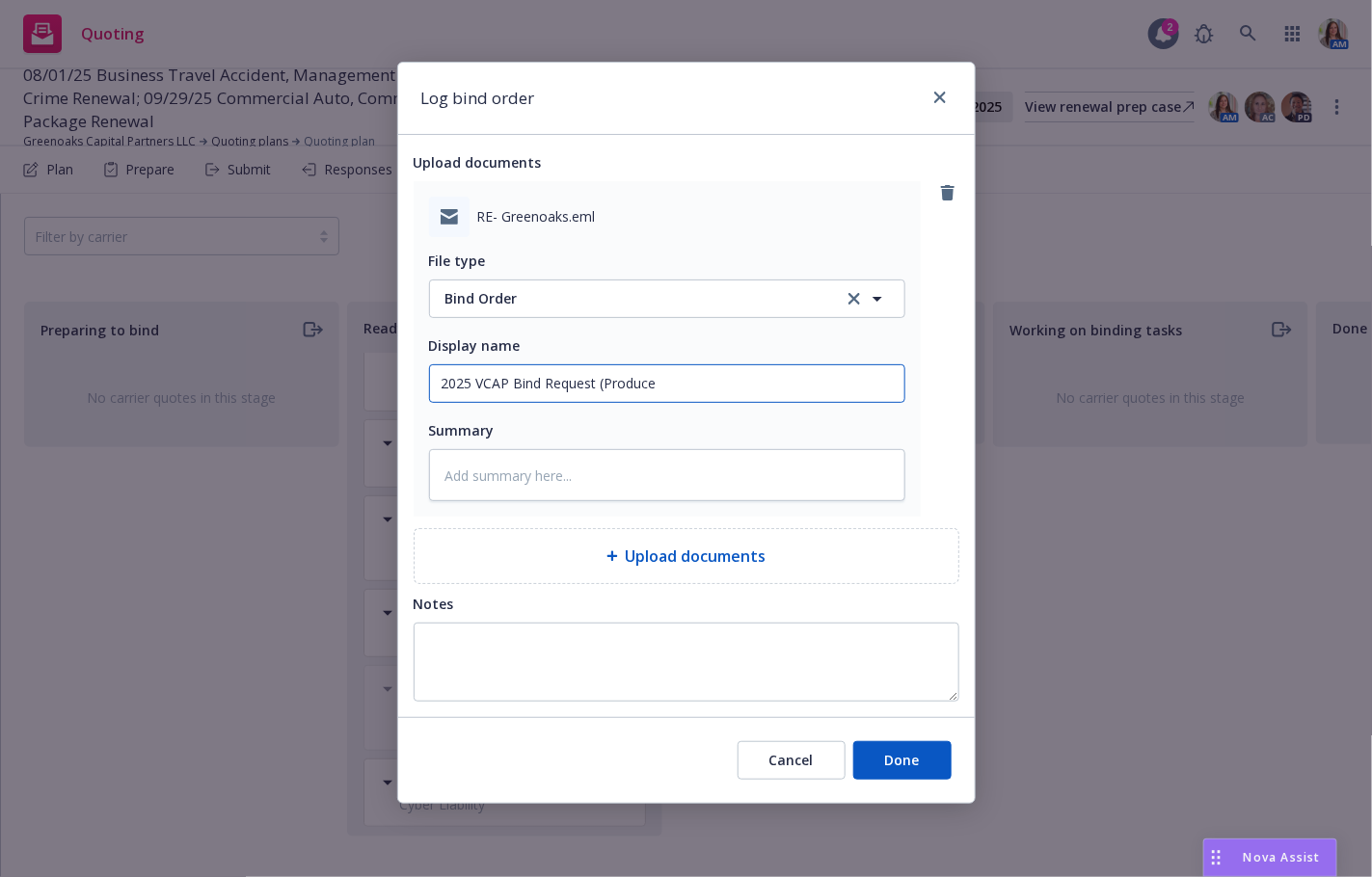 type on "x" 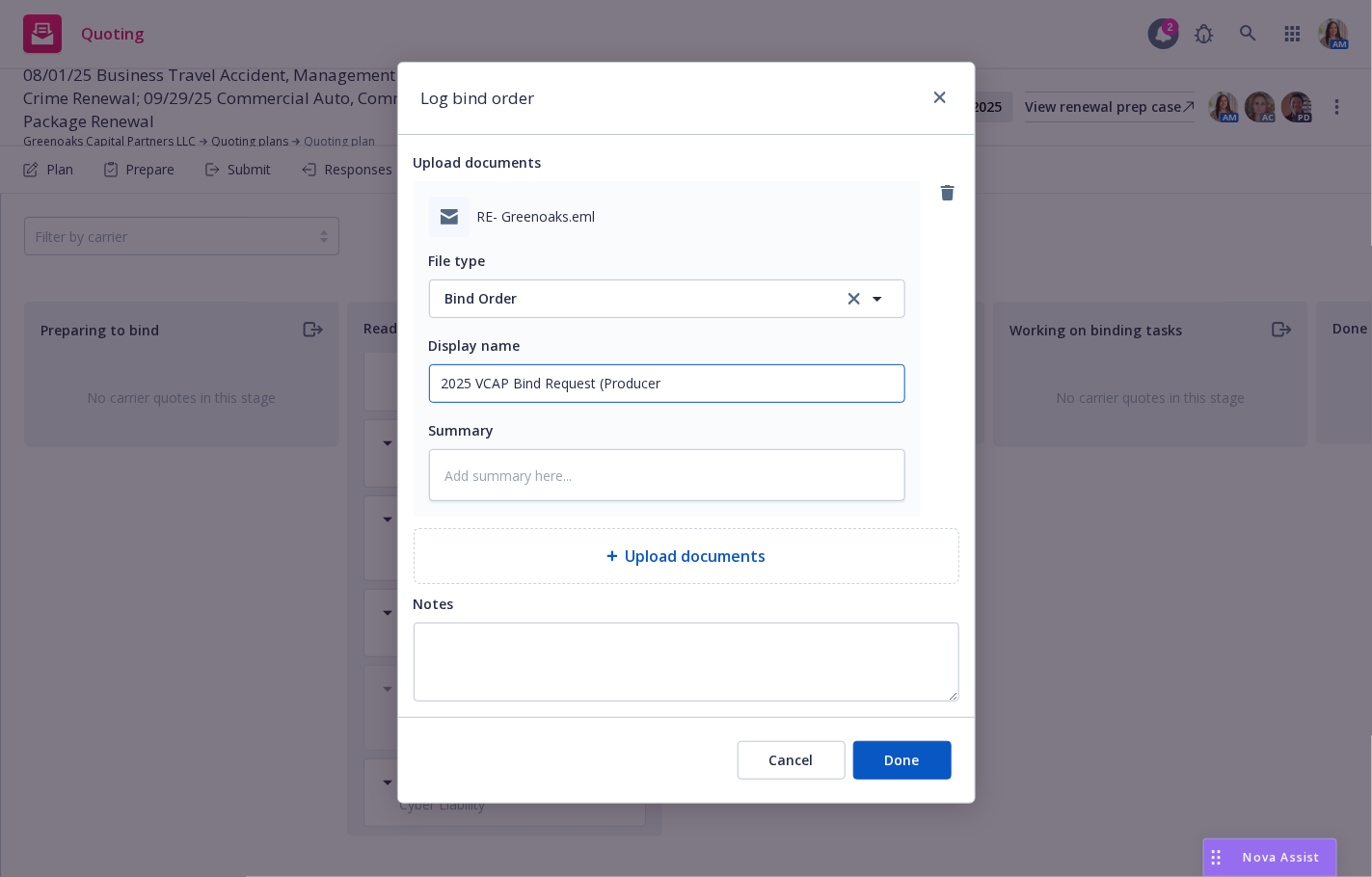 type on "x" 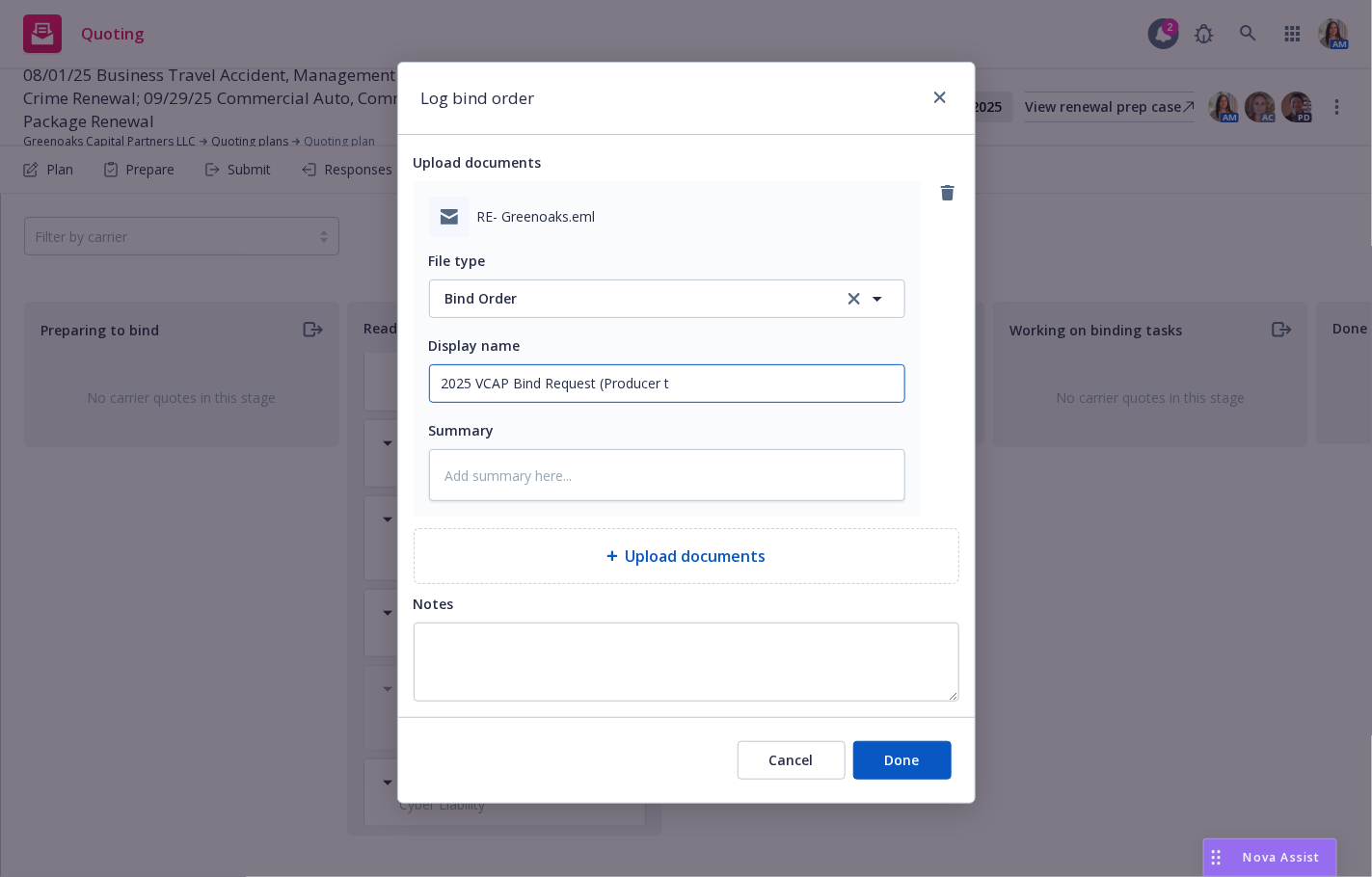 type on "x" 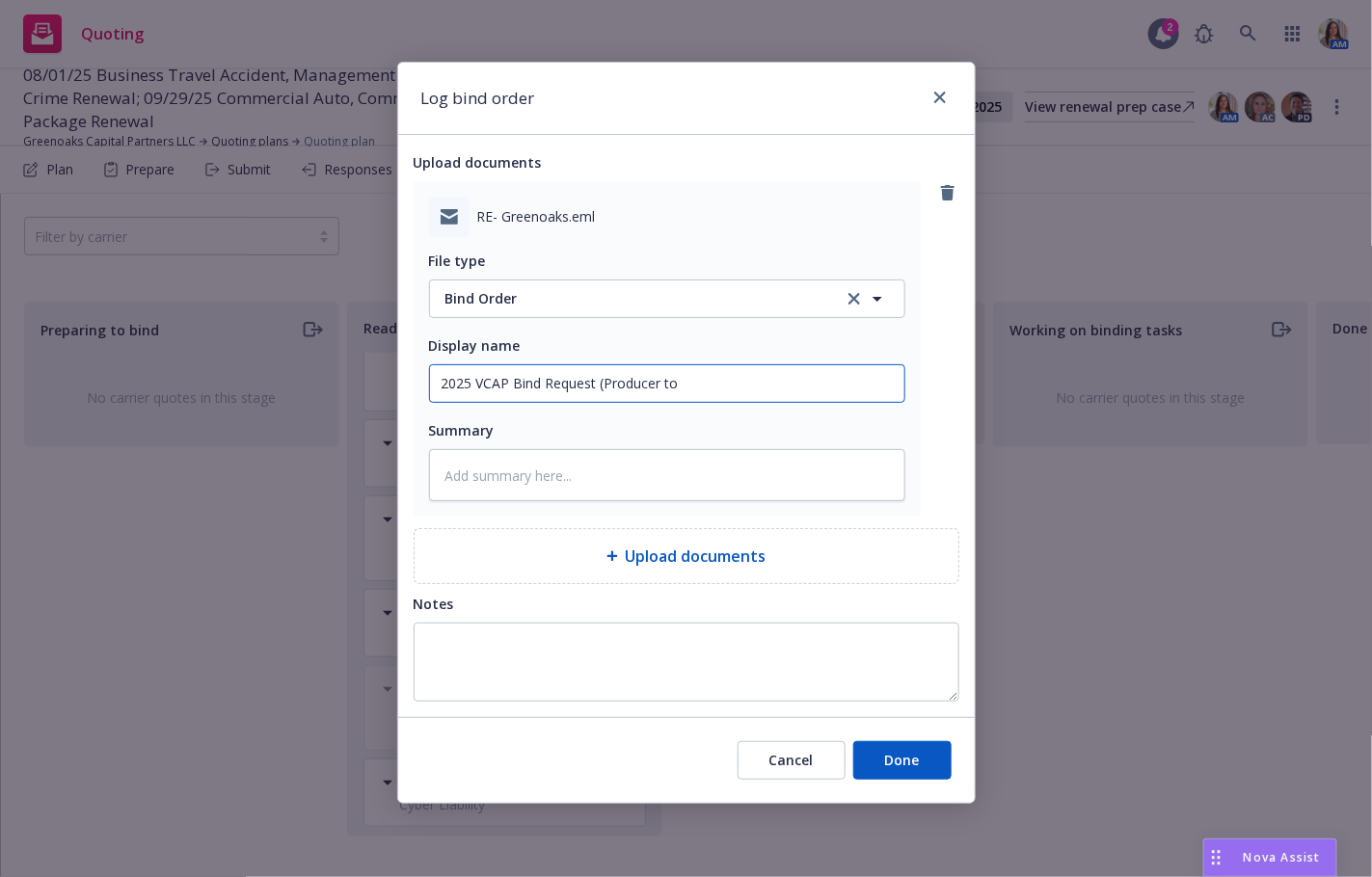 type on "x" 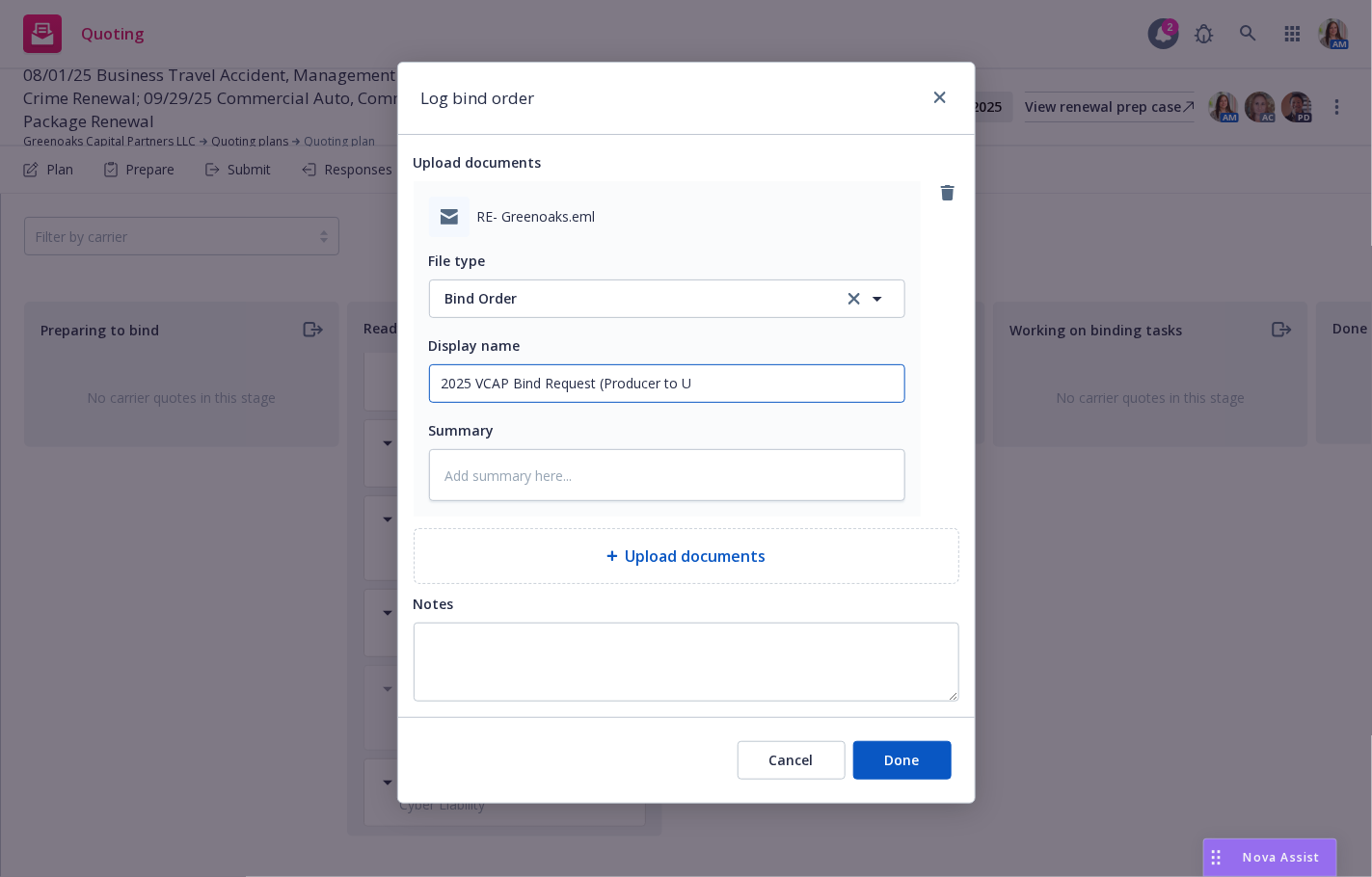 type on "x" 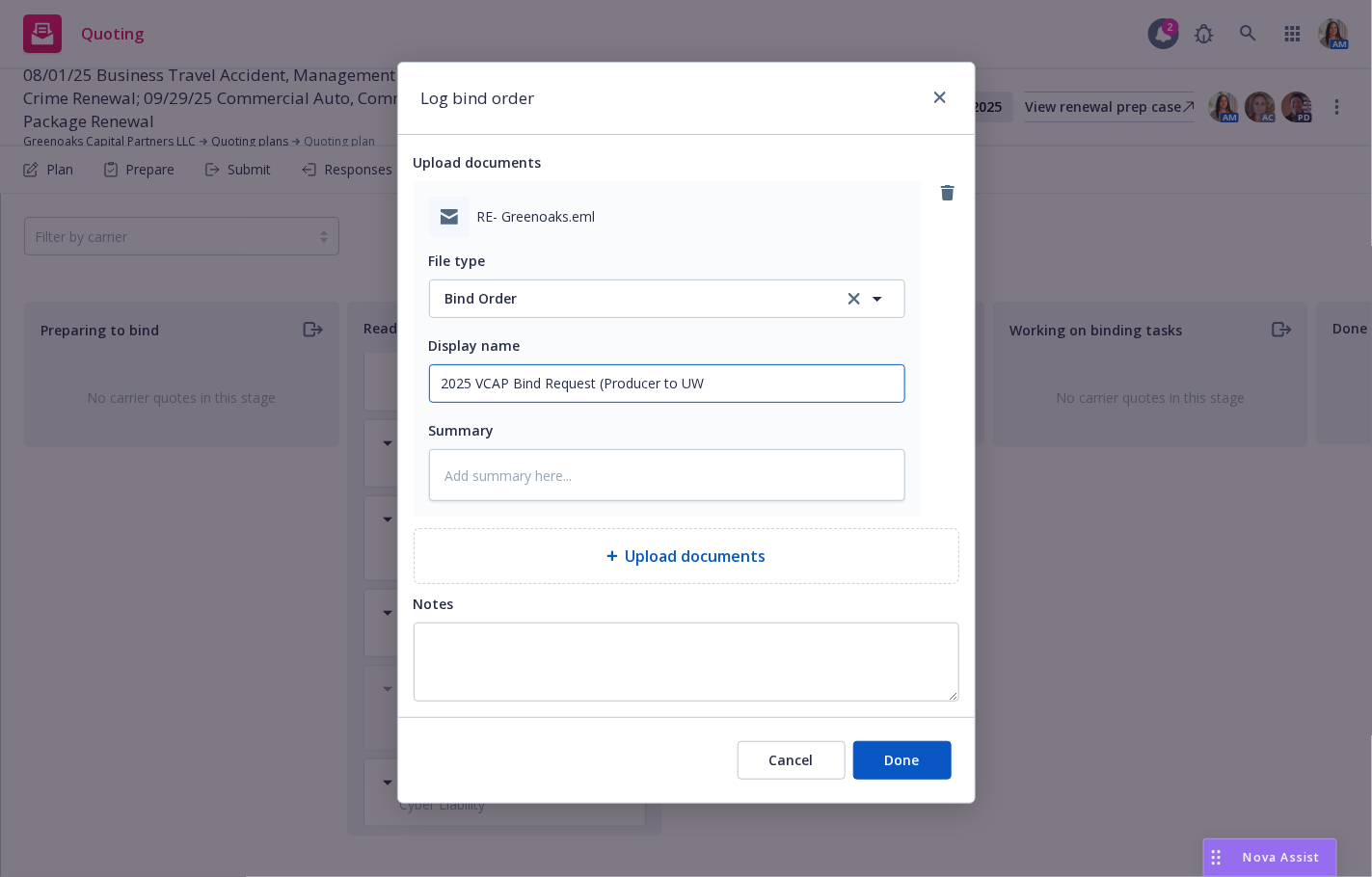 type on "2025 VCAP Bind Request (Producer to UW)" 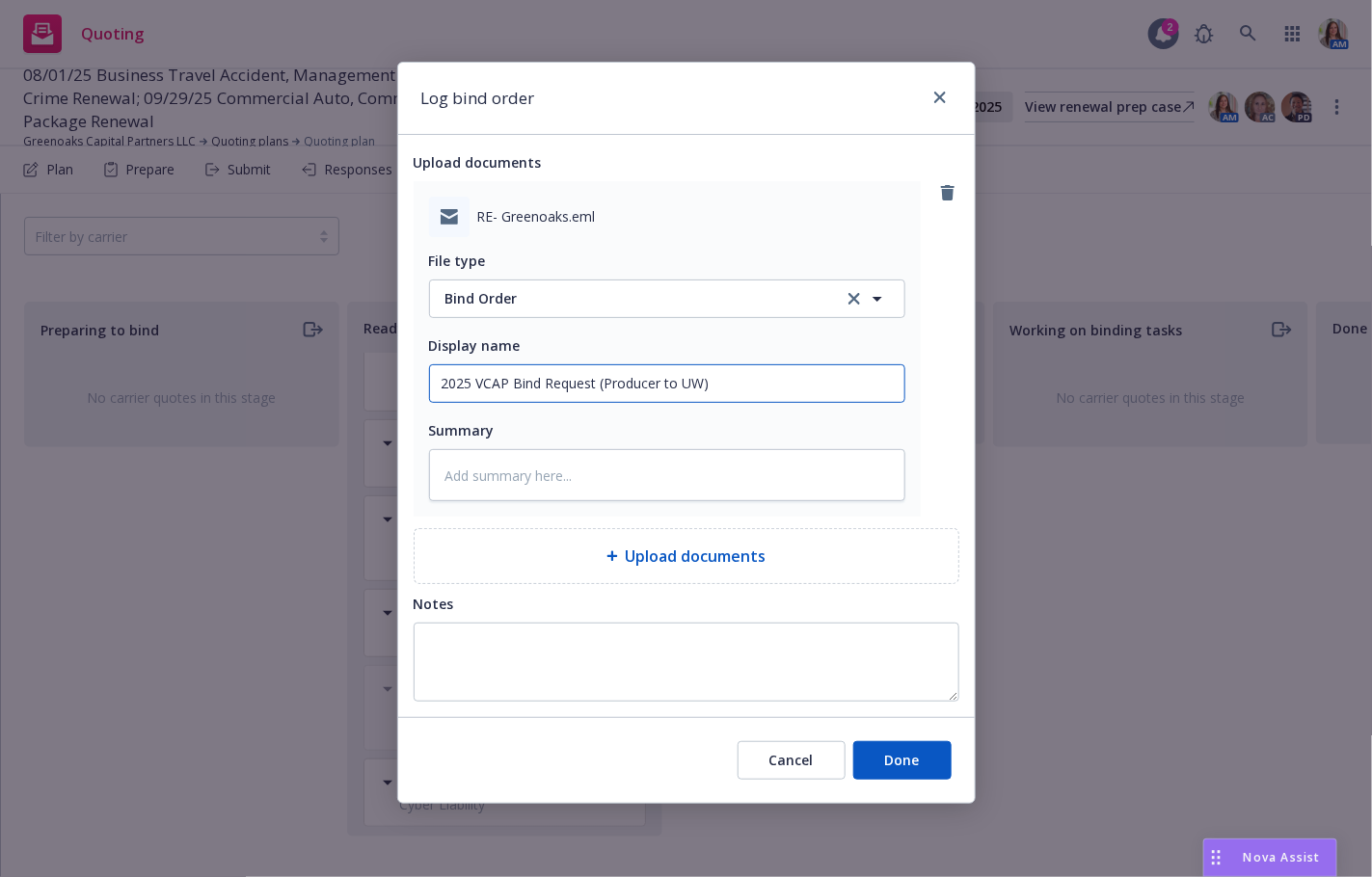 type on "x" 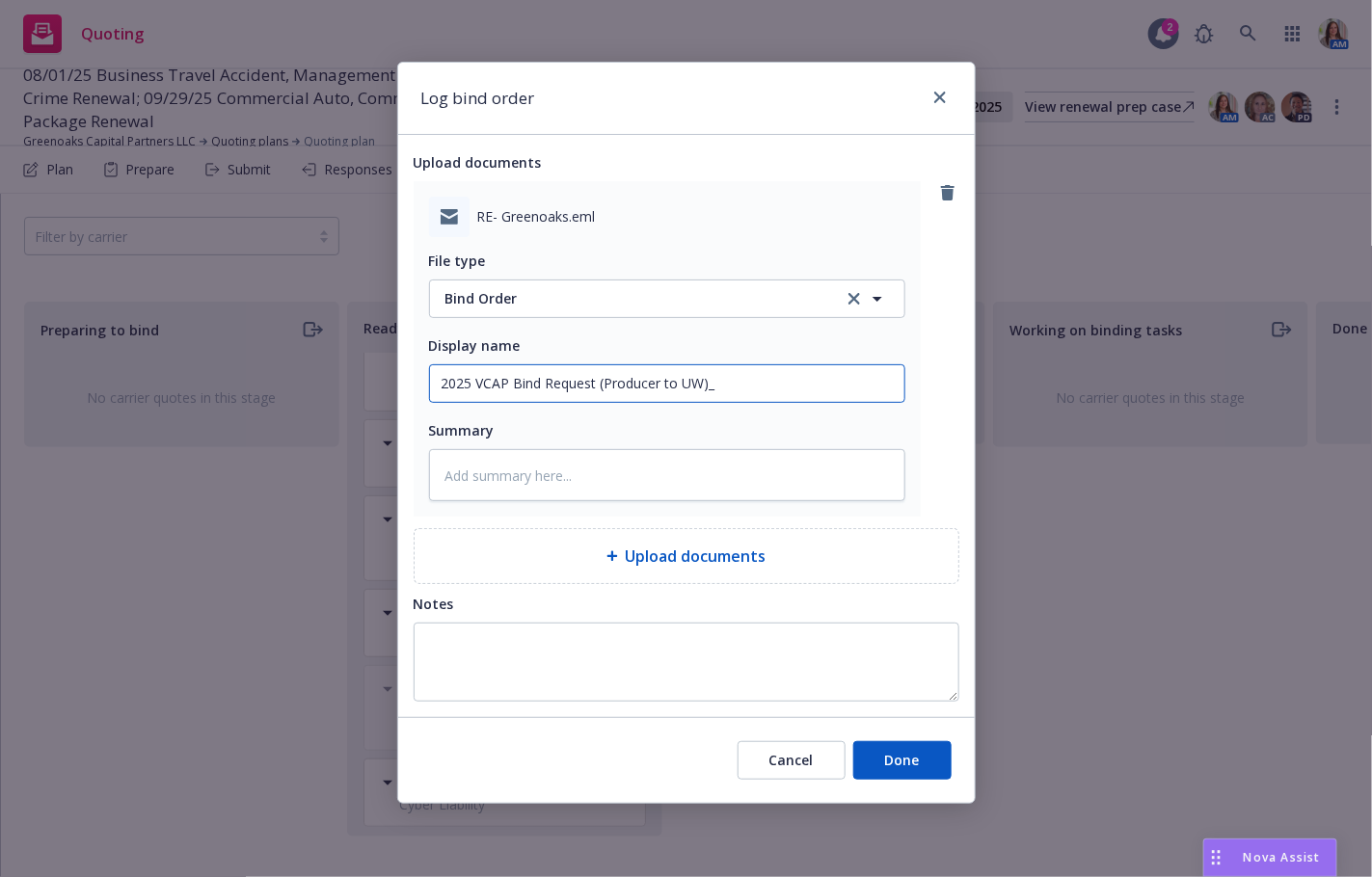 type on "x" 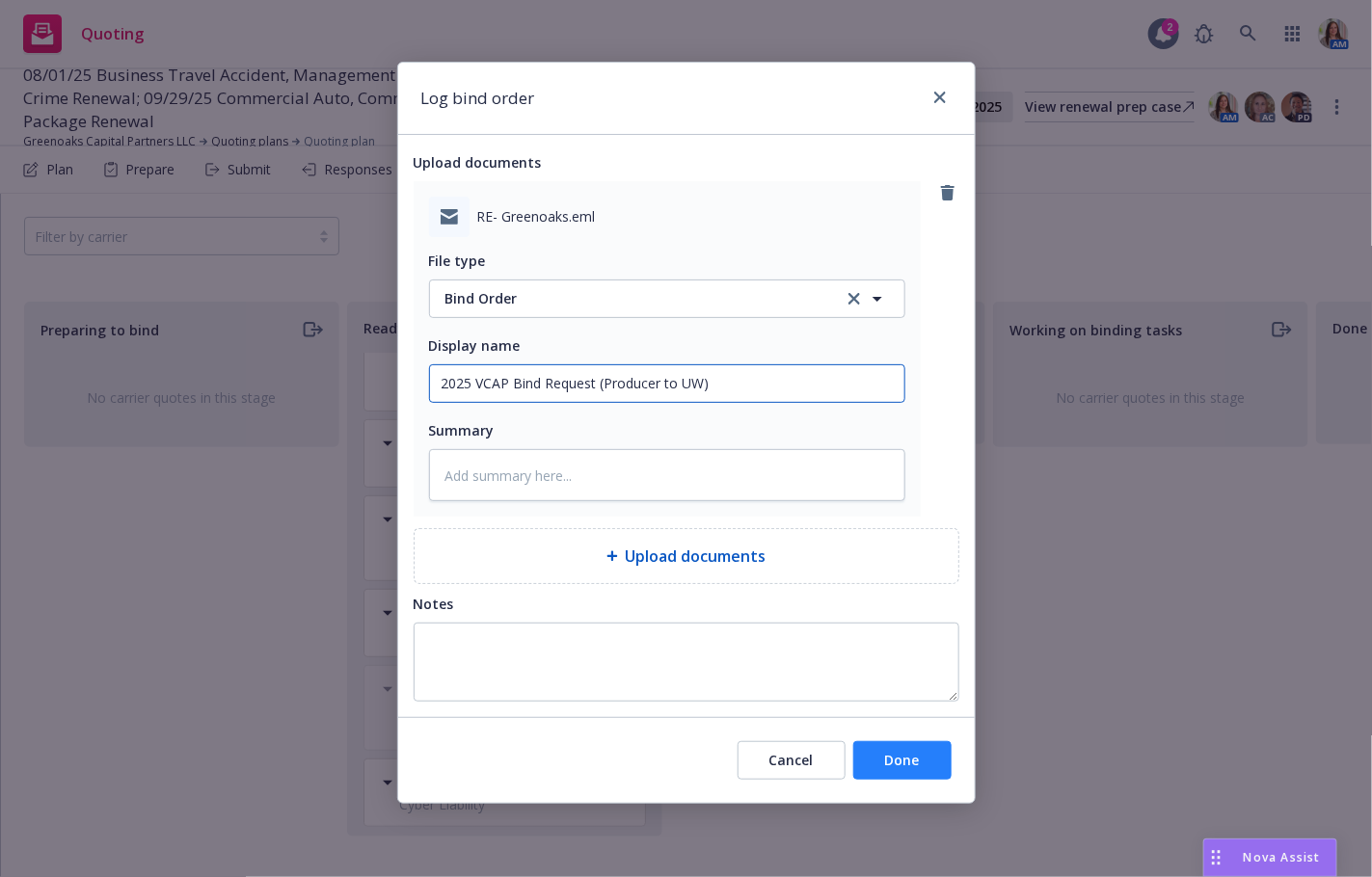 type on "2025 VCAP Bind Request (Producer to UW)" 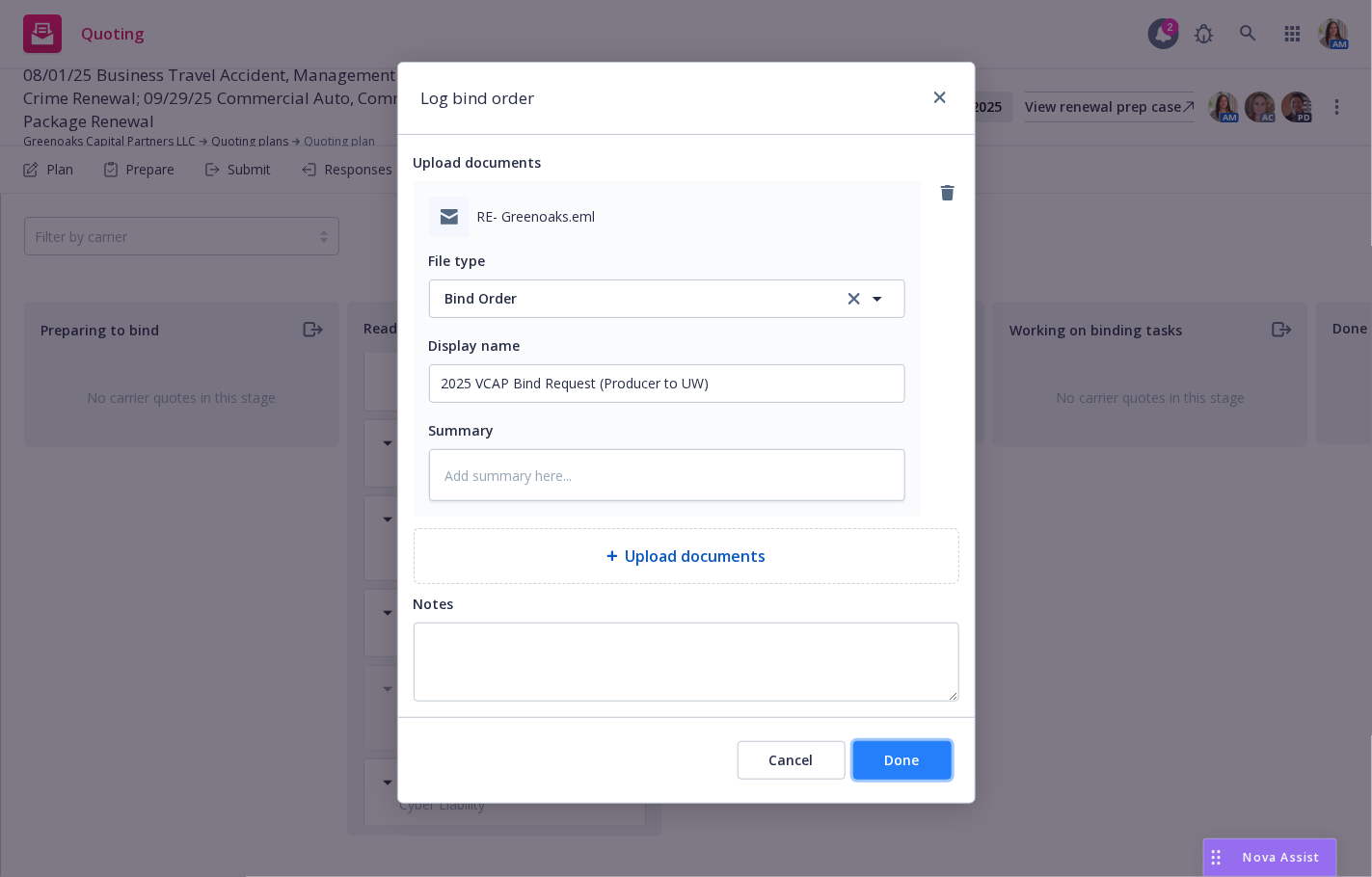 click on "Done" at bounding box center (902, 759) 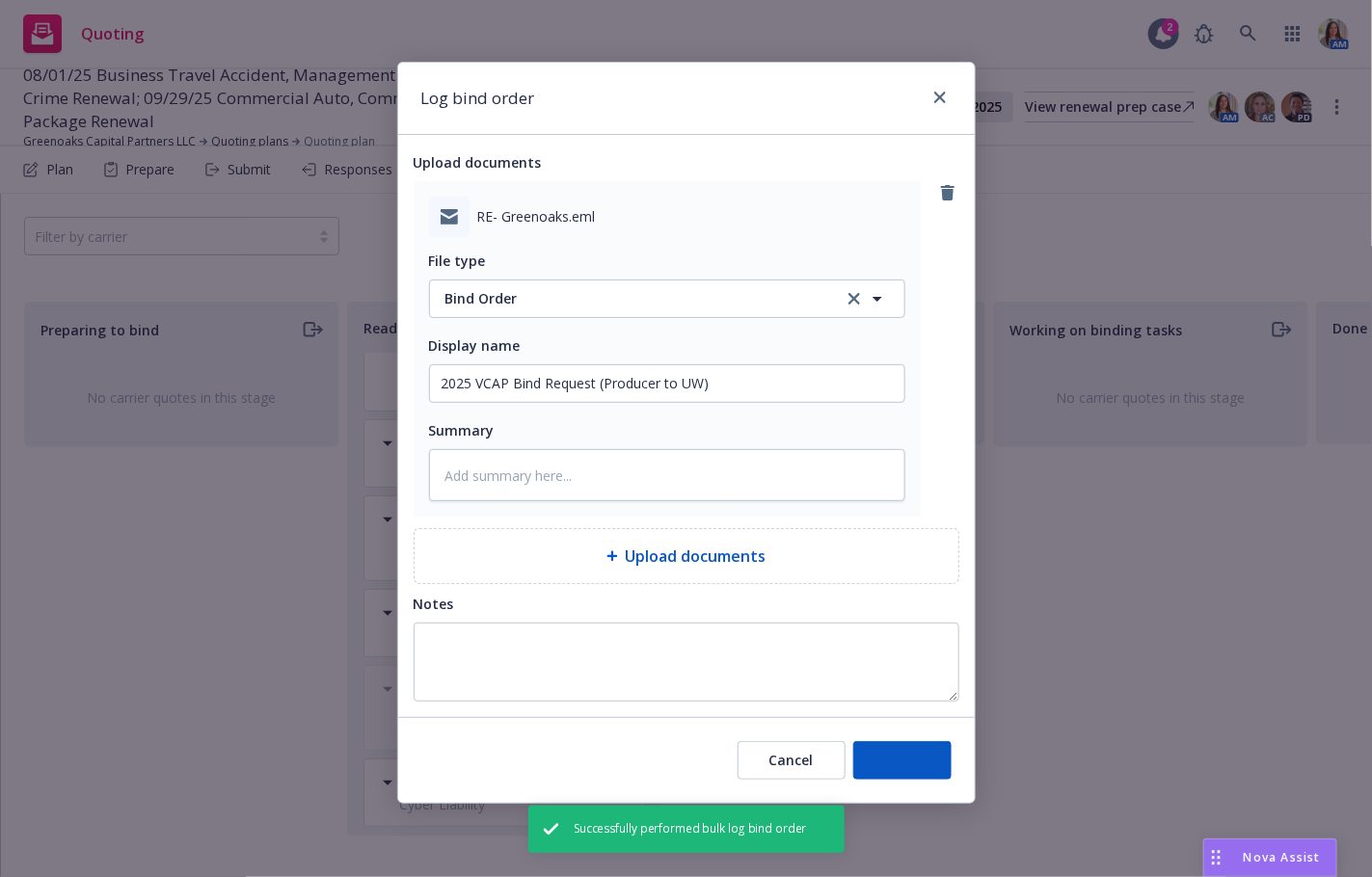 scroll, scrollTop: 275, scrollLeft: 0, axis: vertical 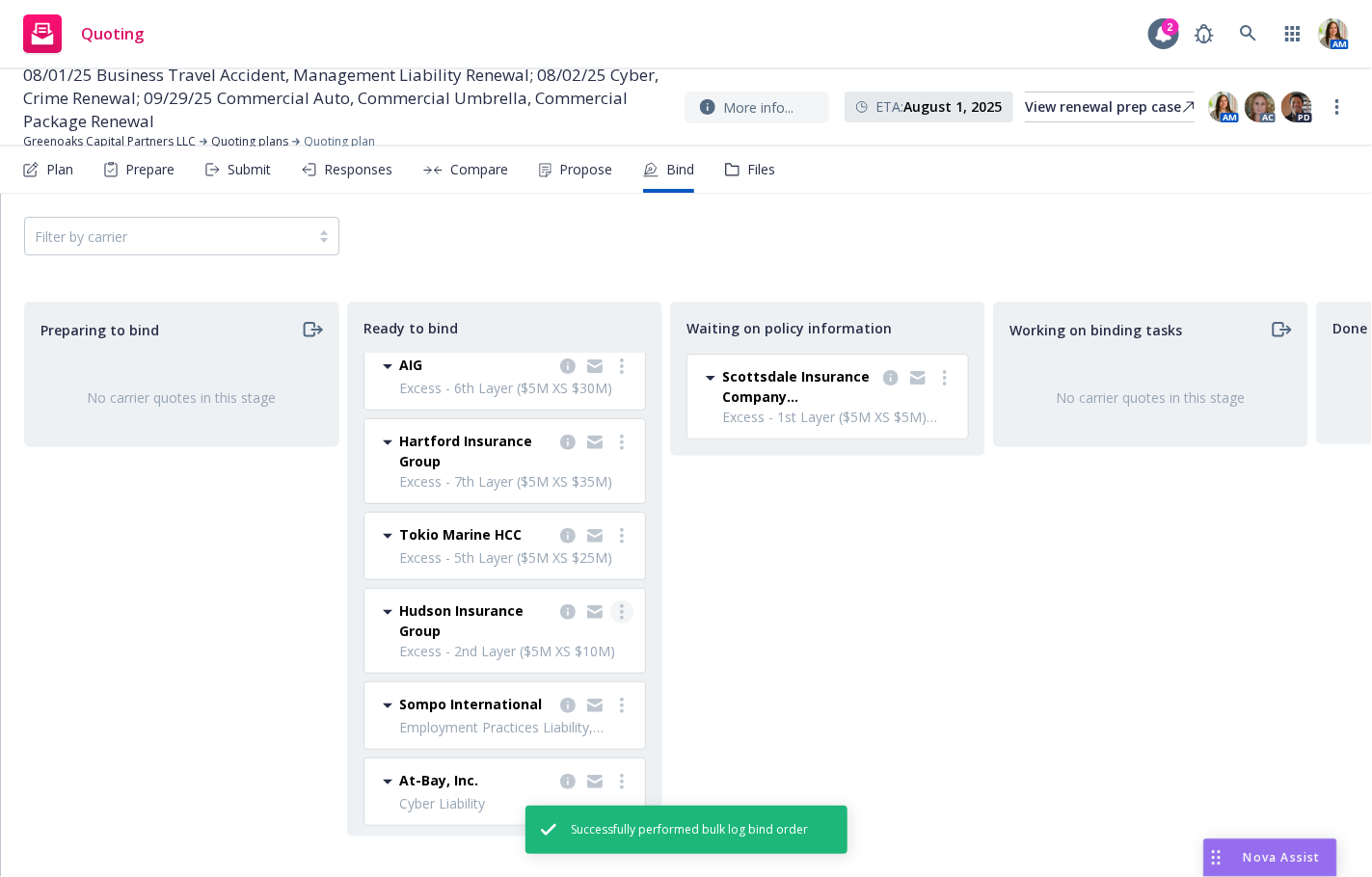 click at bounding box center [622, 612] 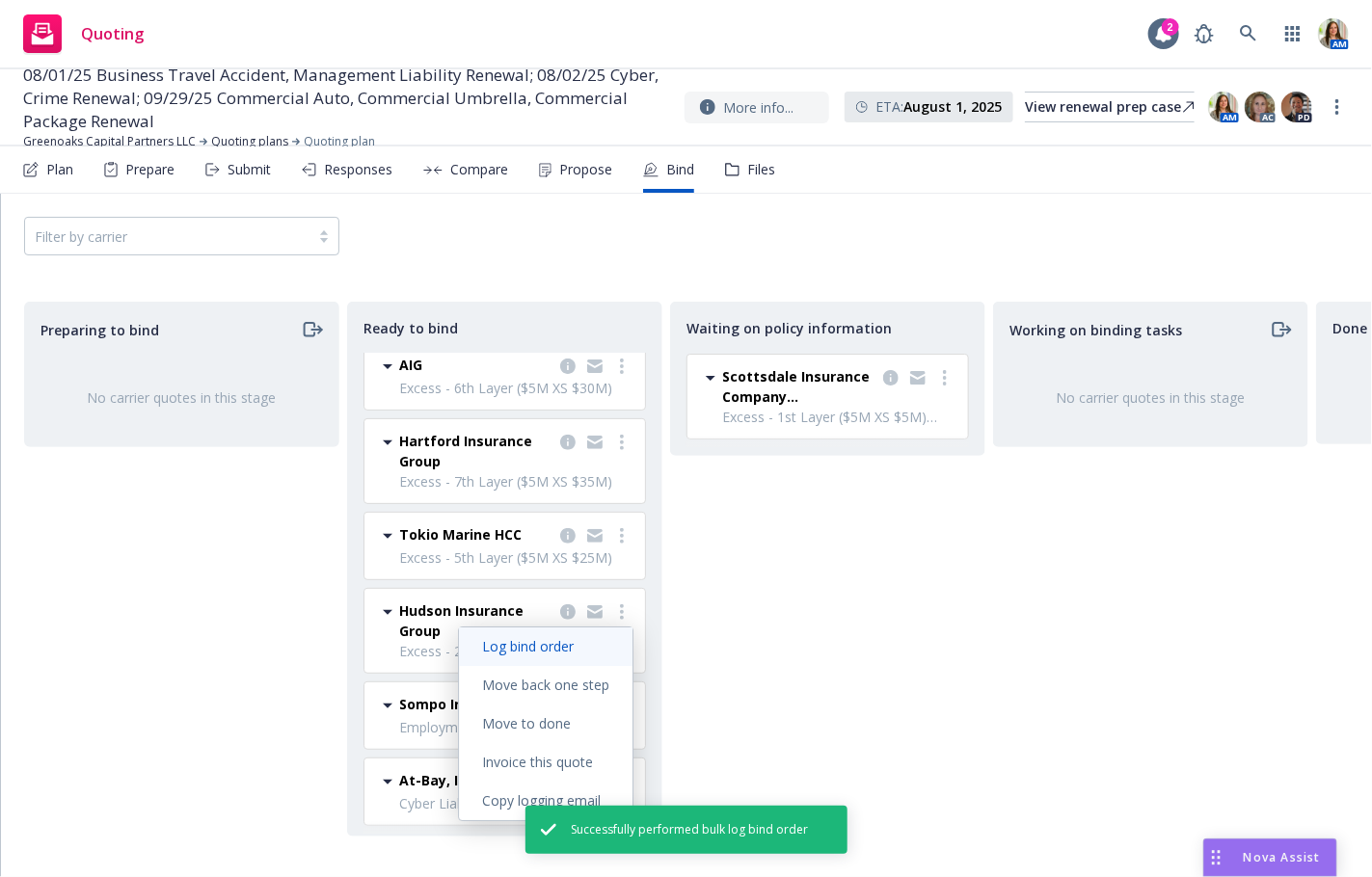 click on "Log bind order" at bounding box center [527, 646] 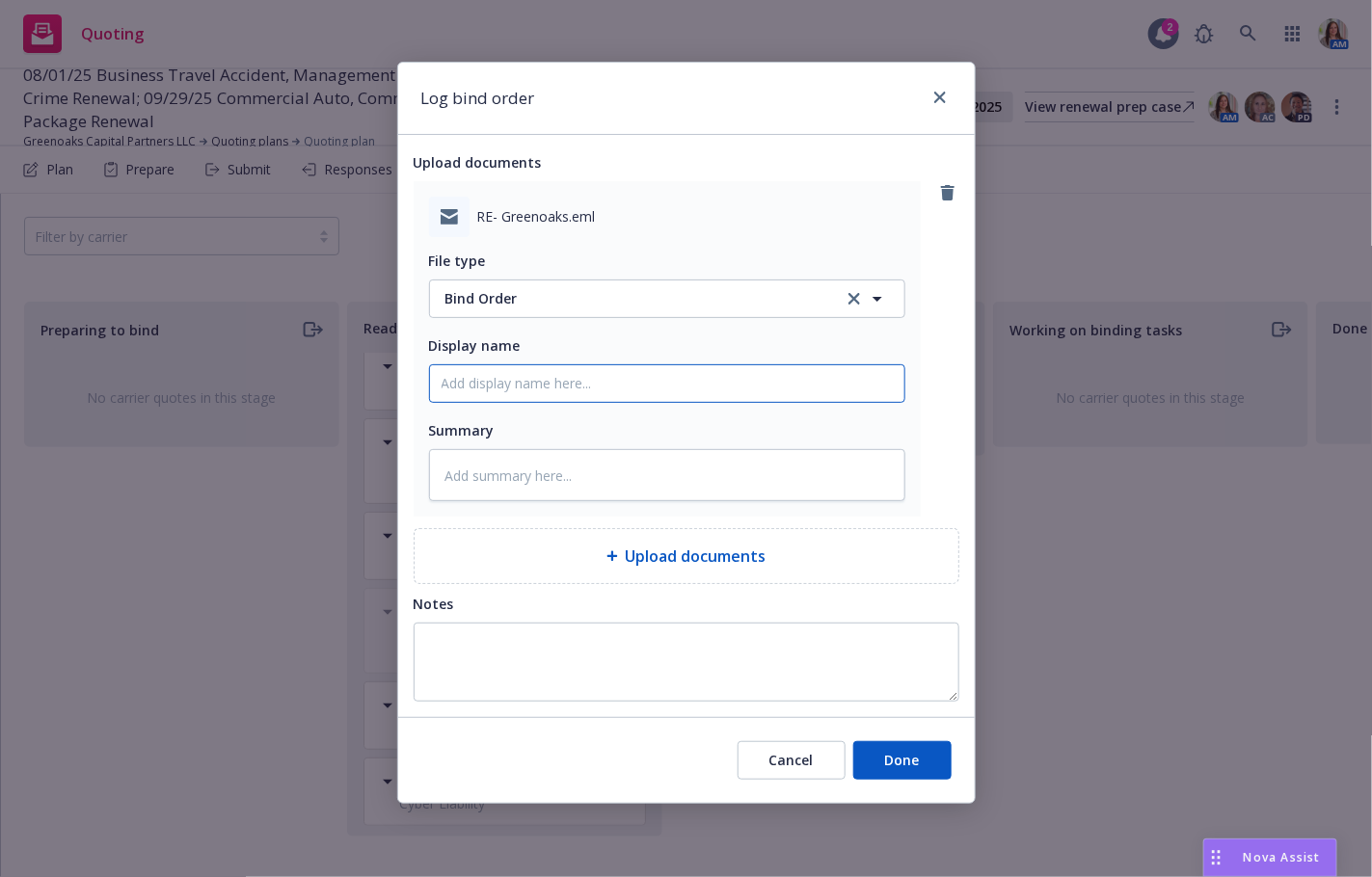 click on "Display name" at bounding box center [667, 384] 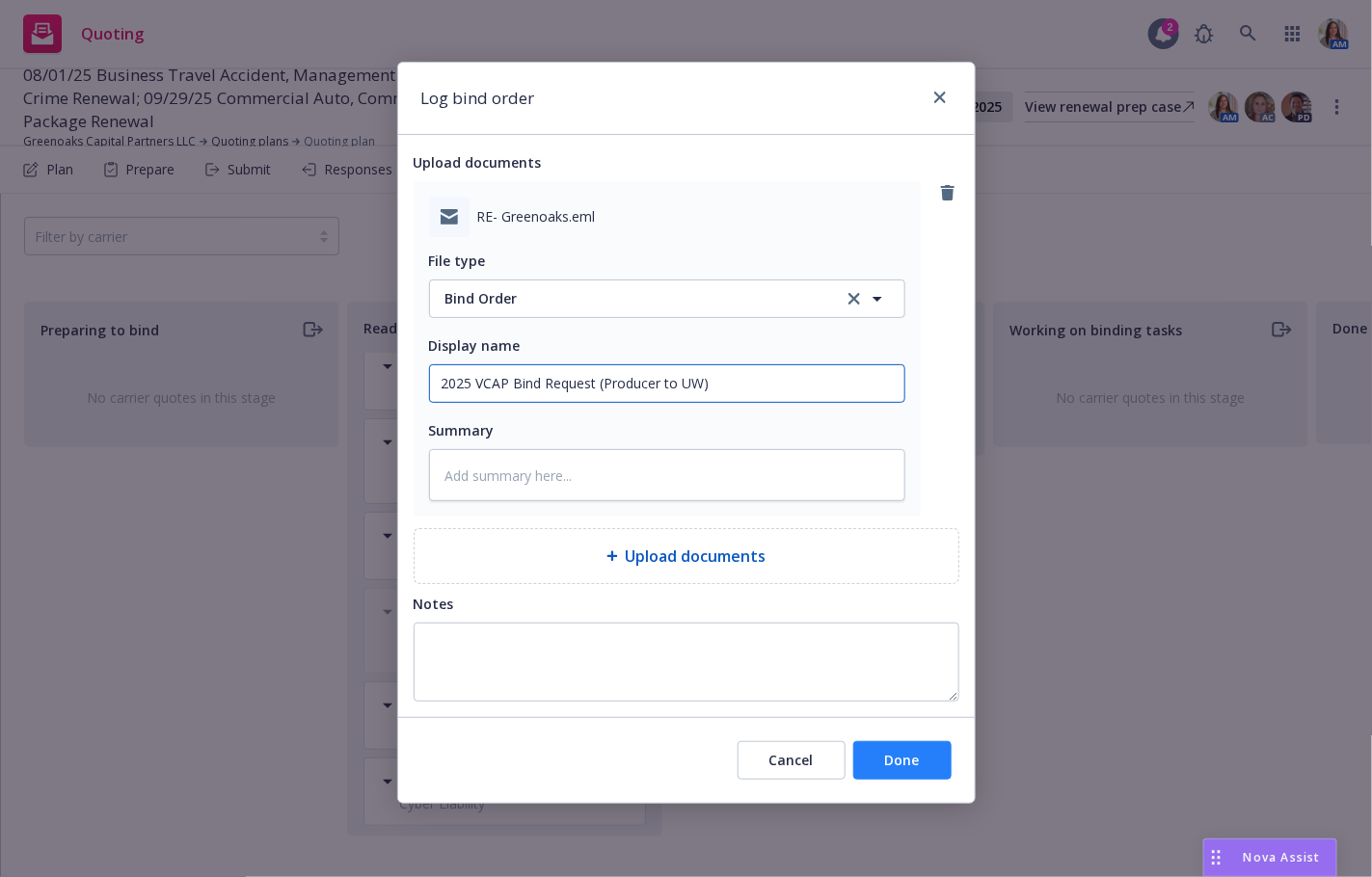type on "2025 VCAP Bind Request (Producer to UW)" 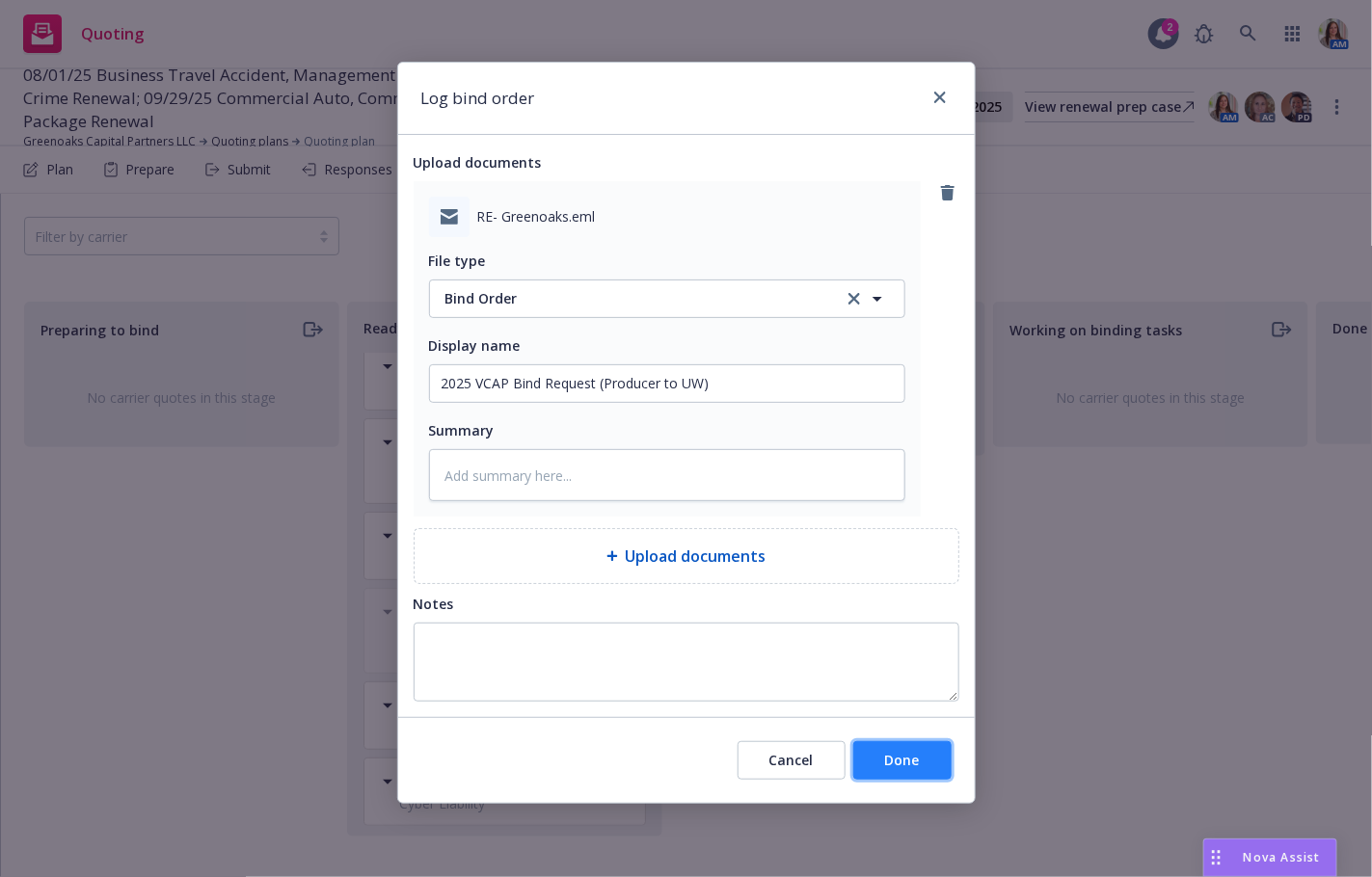 click on "Done" at bounding box center [902, 760] 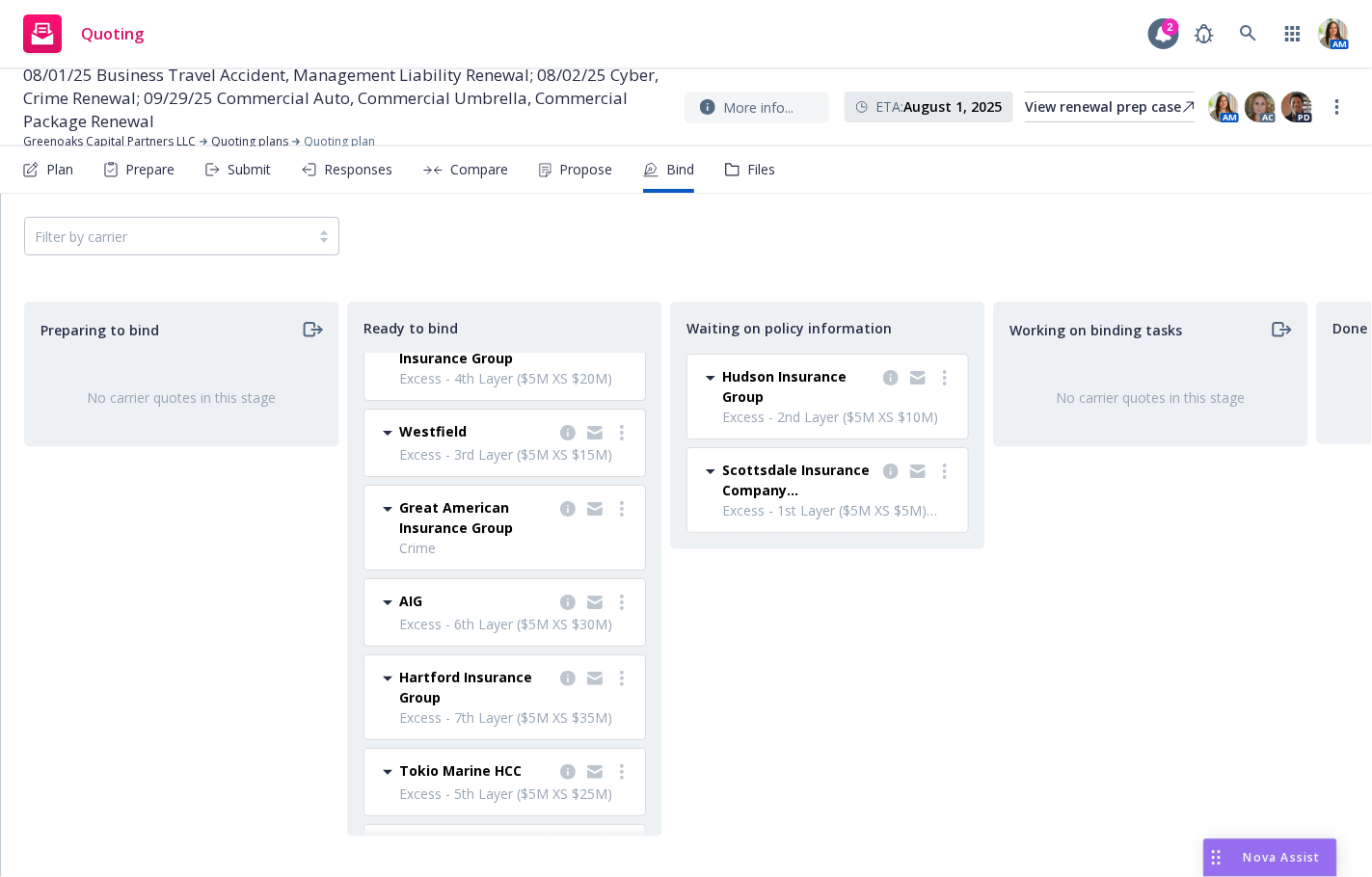 scroll, scrollTop: 0, scrollLeft: 0, axis: both 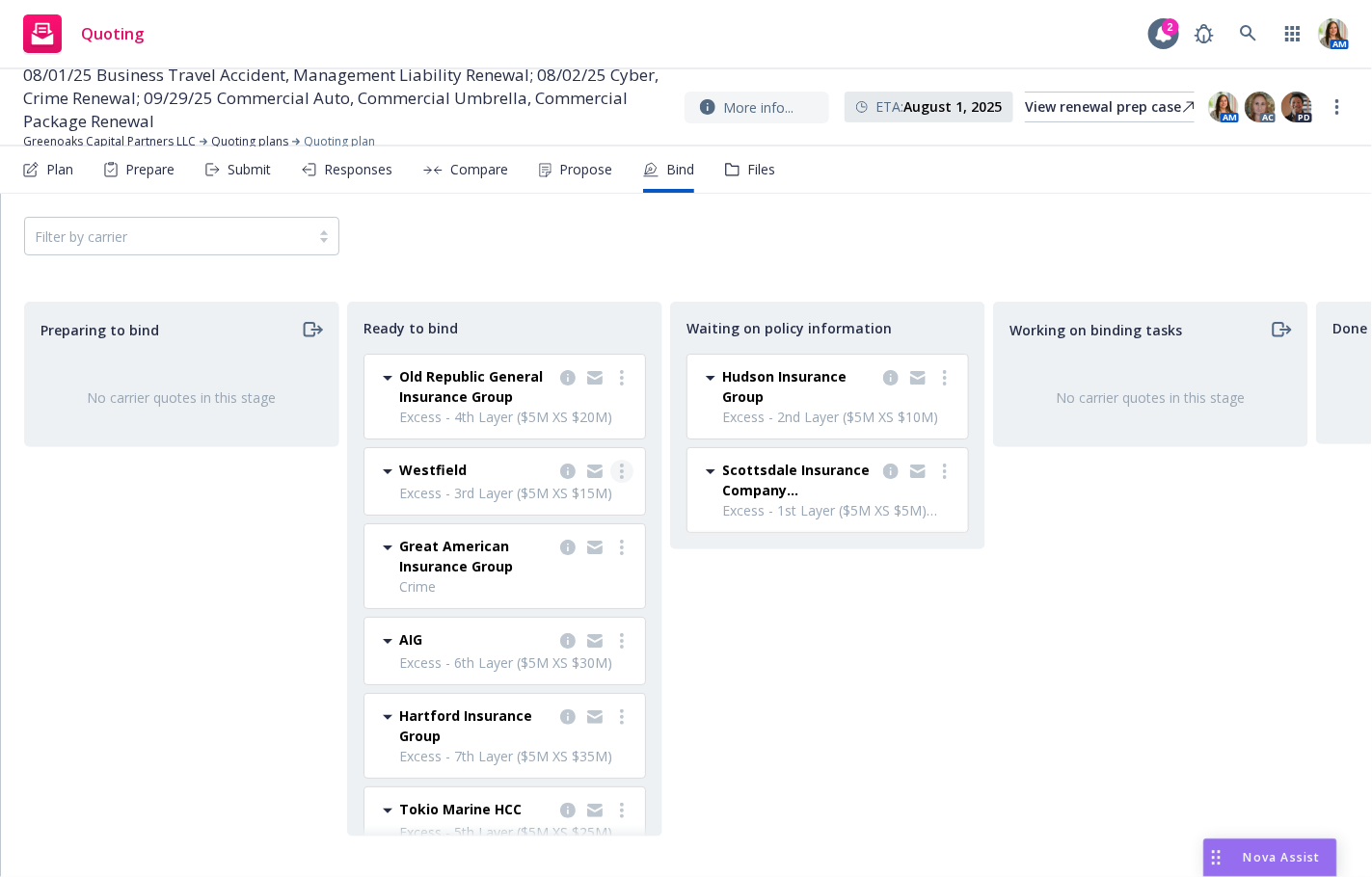 click at bounding box center (622, 471) 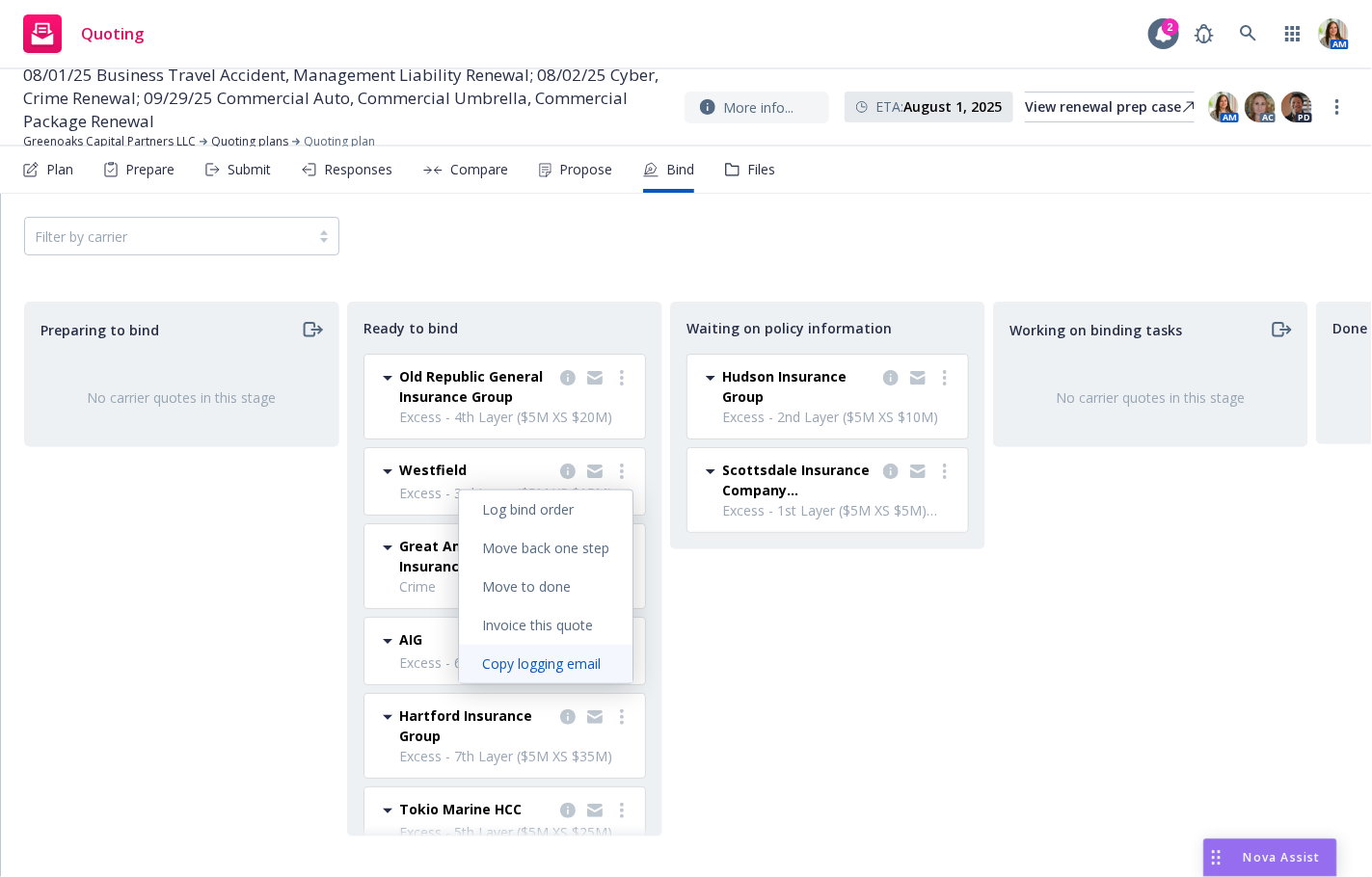 click on "Copy logging email" at bounding box center (541, 663) 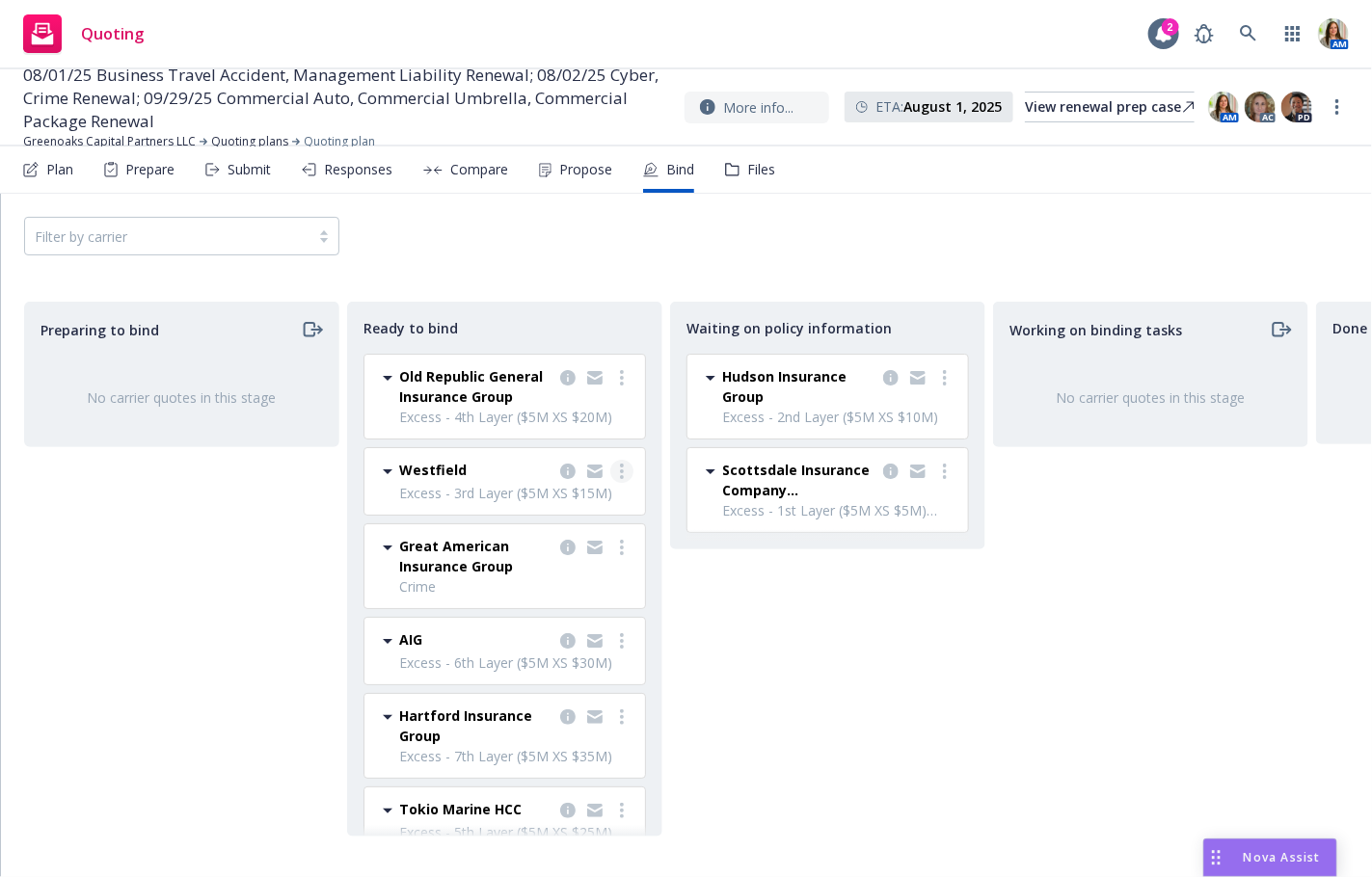 click 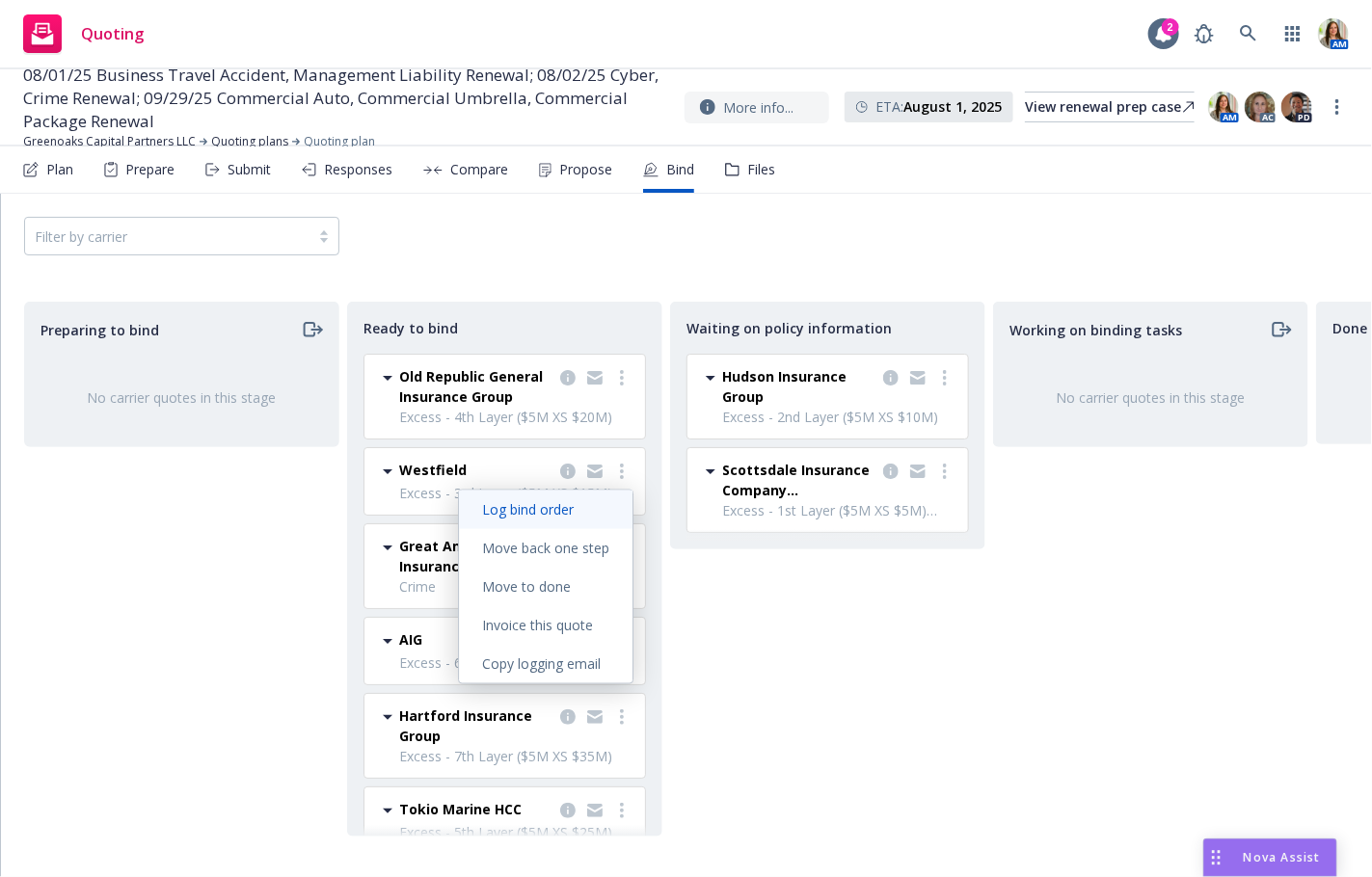click on "Log bind order" at bounding box center (527, 509) 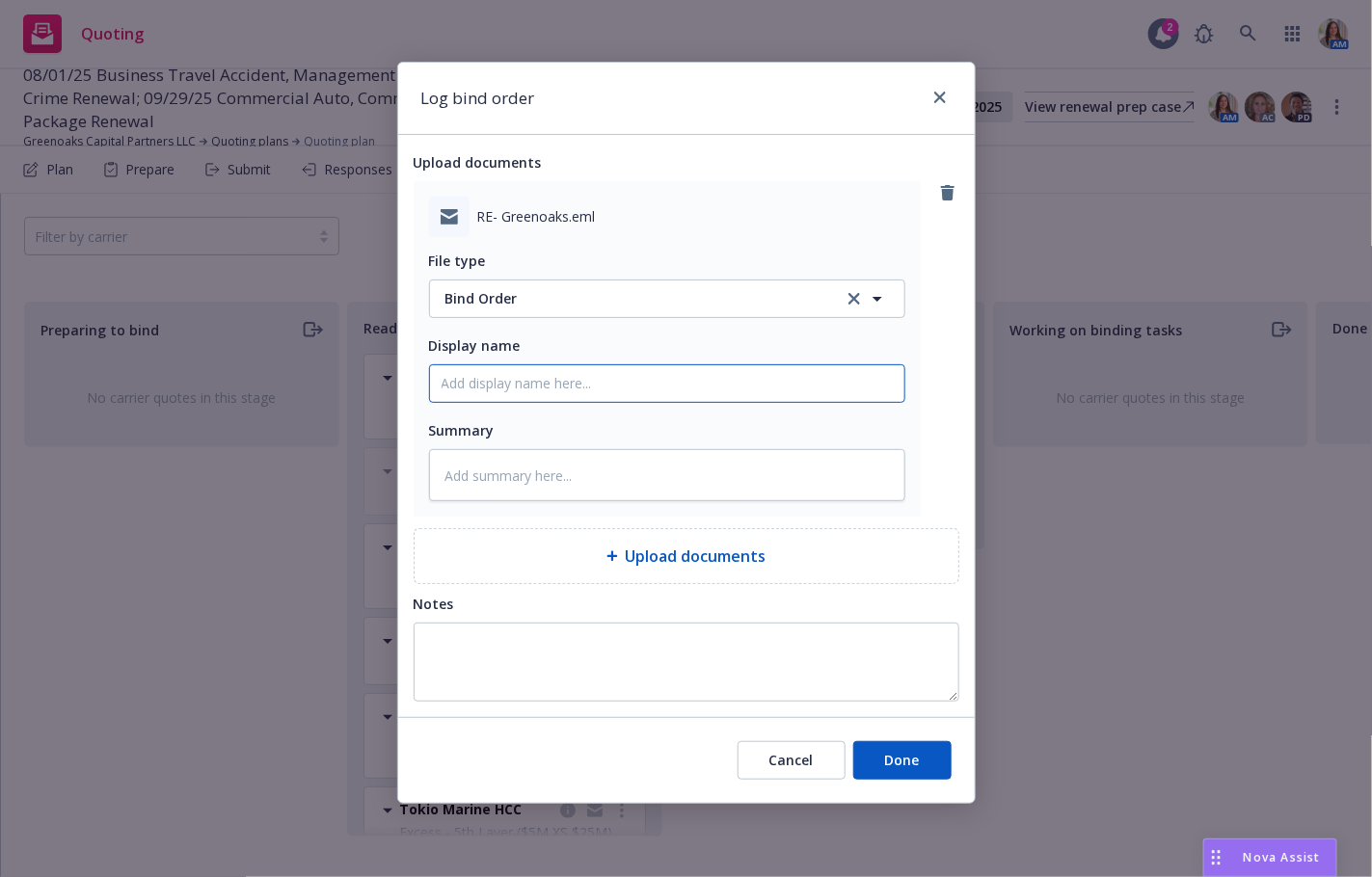click on "Display name" at bounding box center [667, 384] 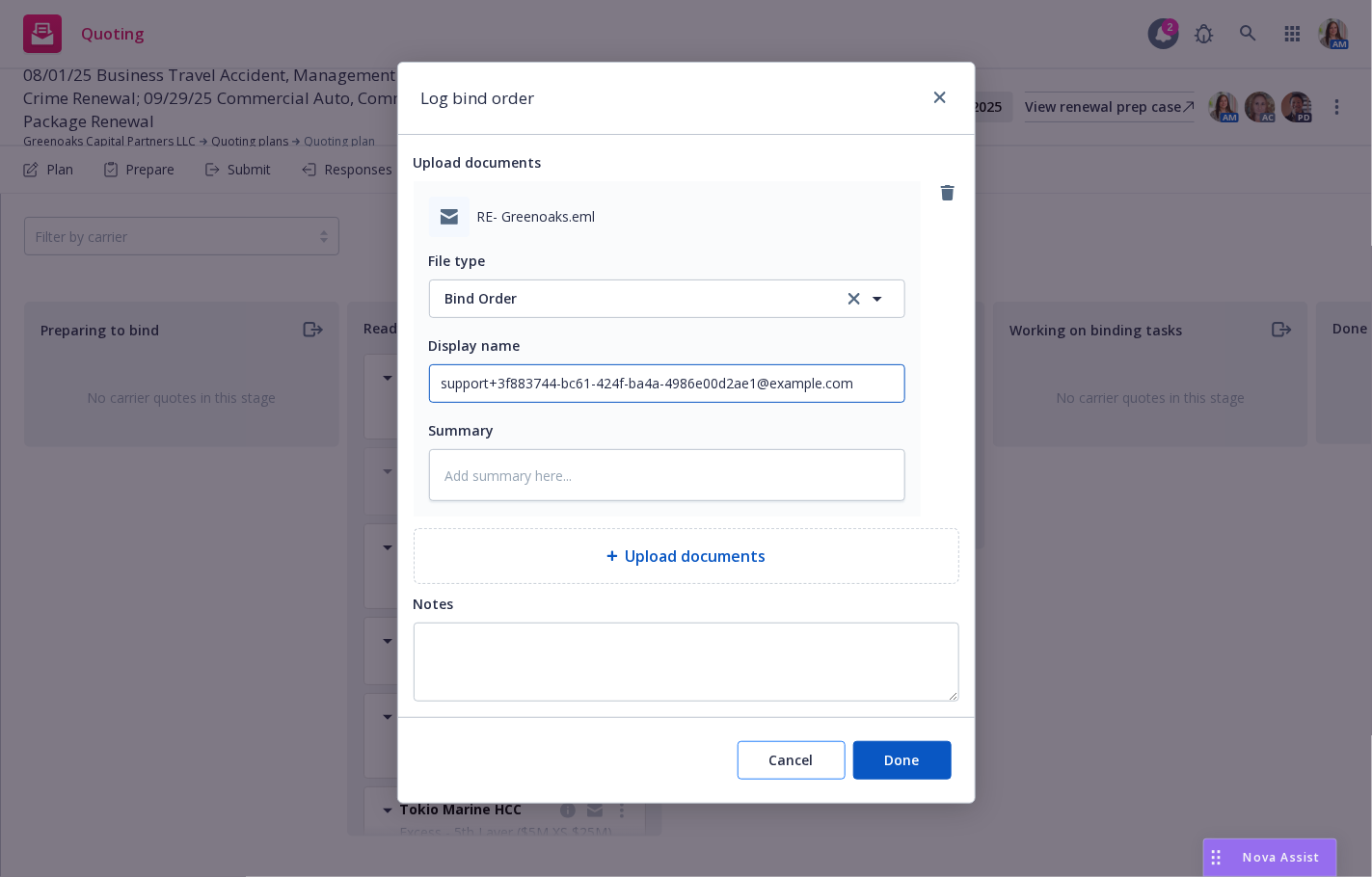 type on "support+3f883744-bc61-424f-ba4a-4986e00d2ae1@newfront.com" 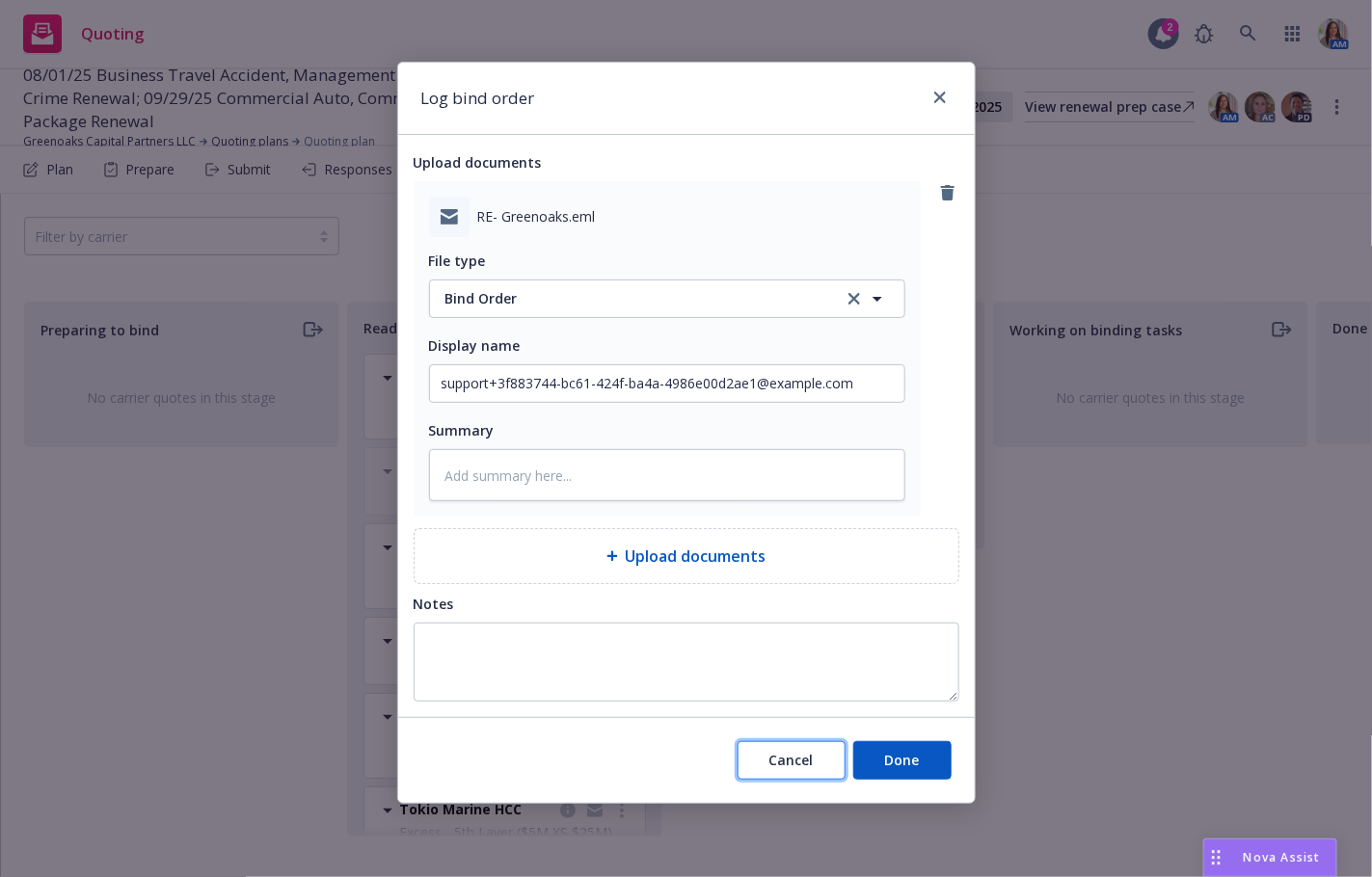 click on "Cancel" at bounding box center [792, 759] 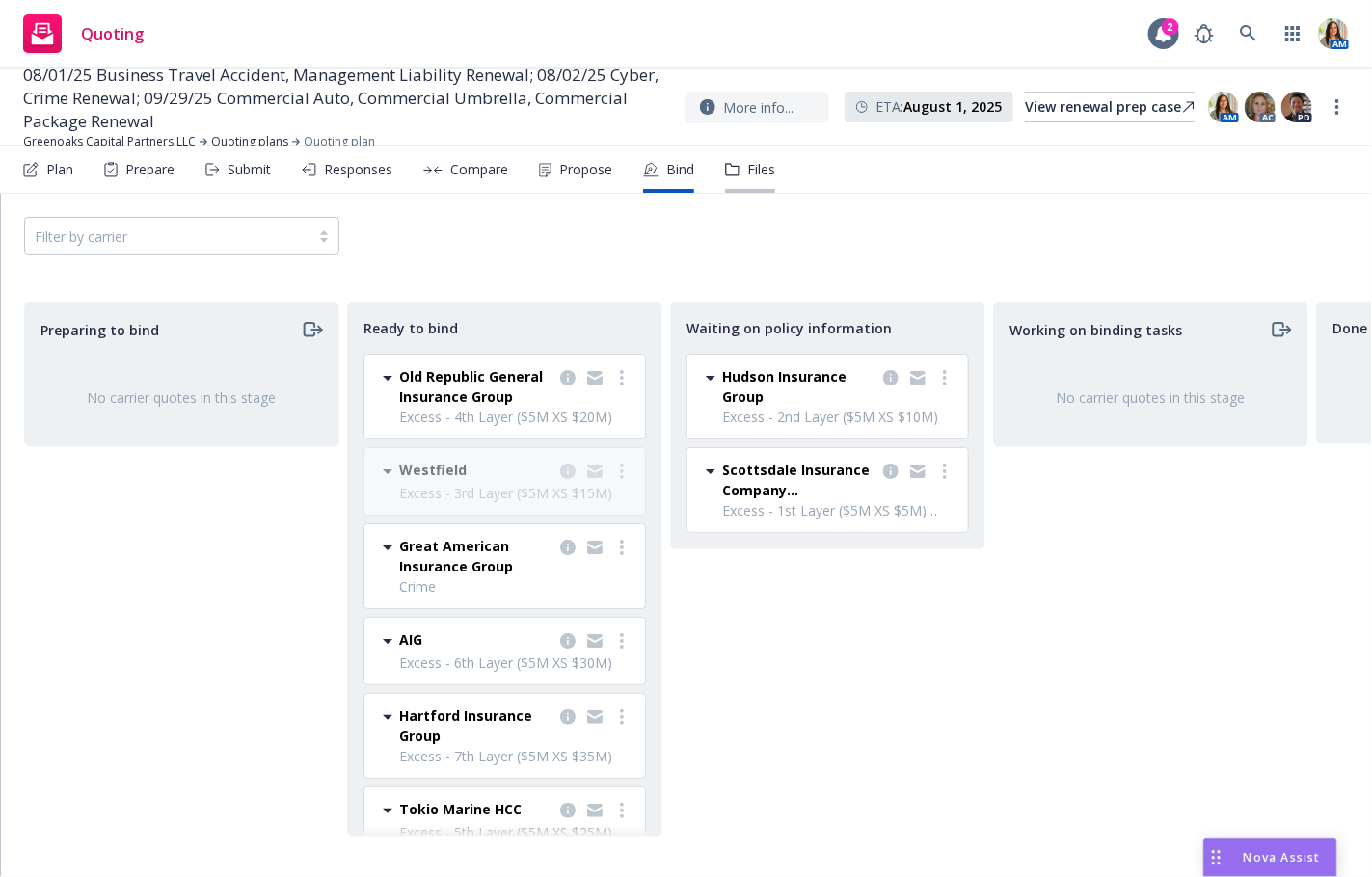 click on "Files" at bounding box center (761, 170) 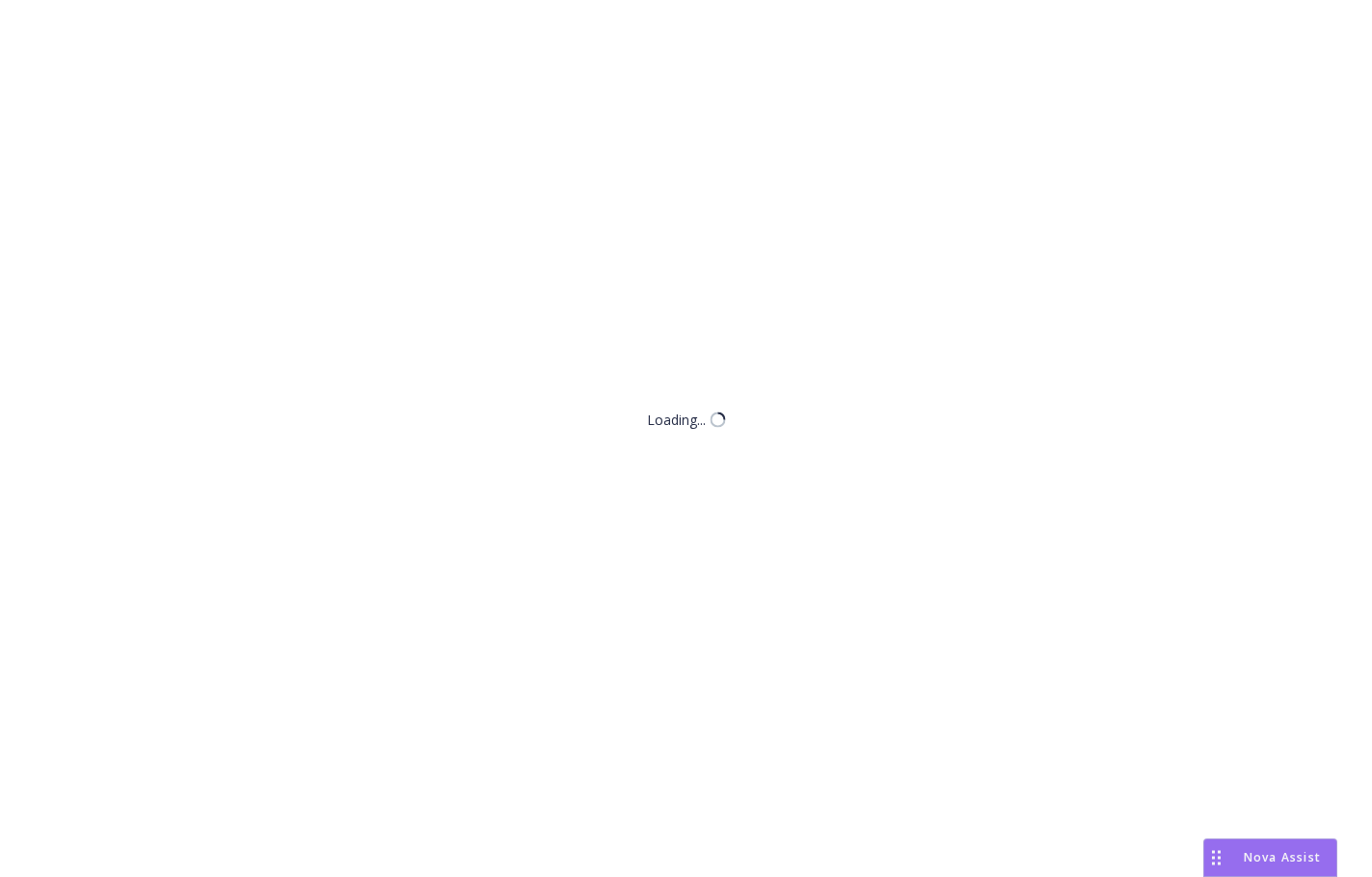 scroll, scrollTop: 0, scrollLeft: 0, axis: both 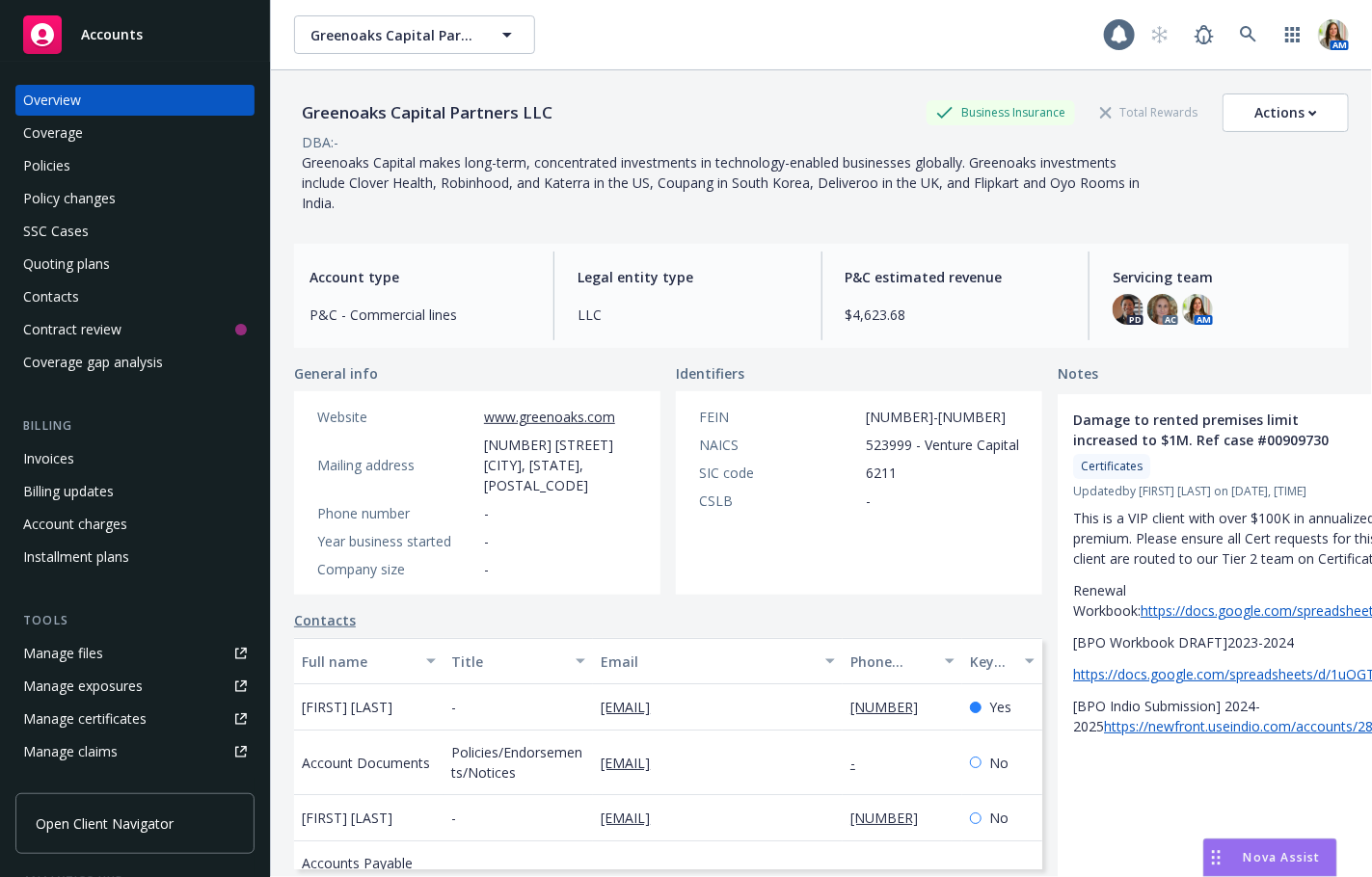 click on "Policies" at bounding box center [135, 166] 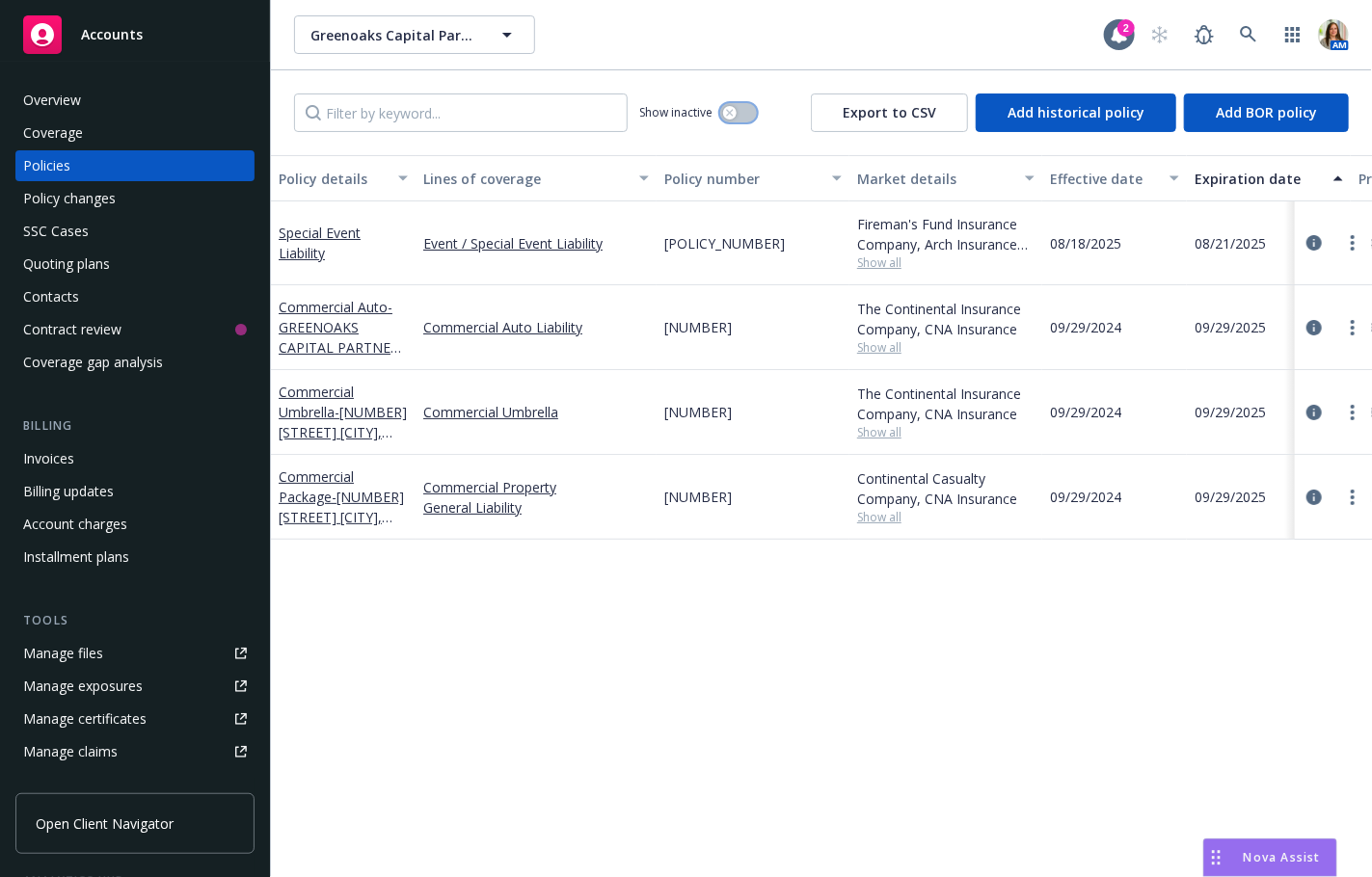 click at bounding box center [739, 113] 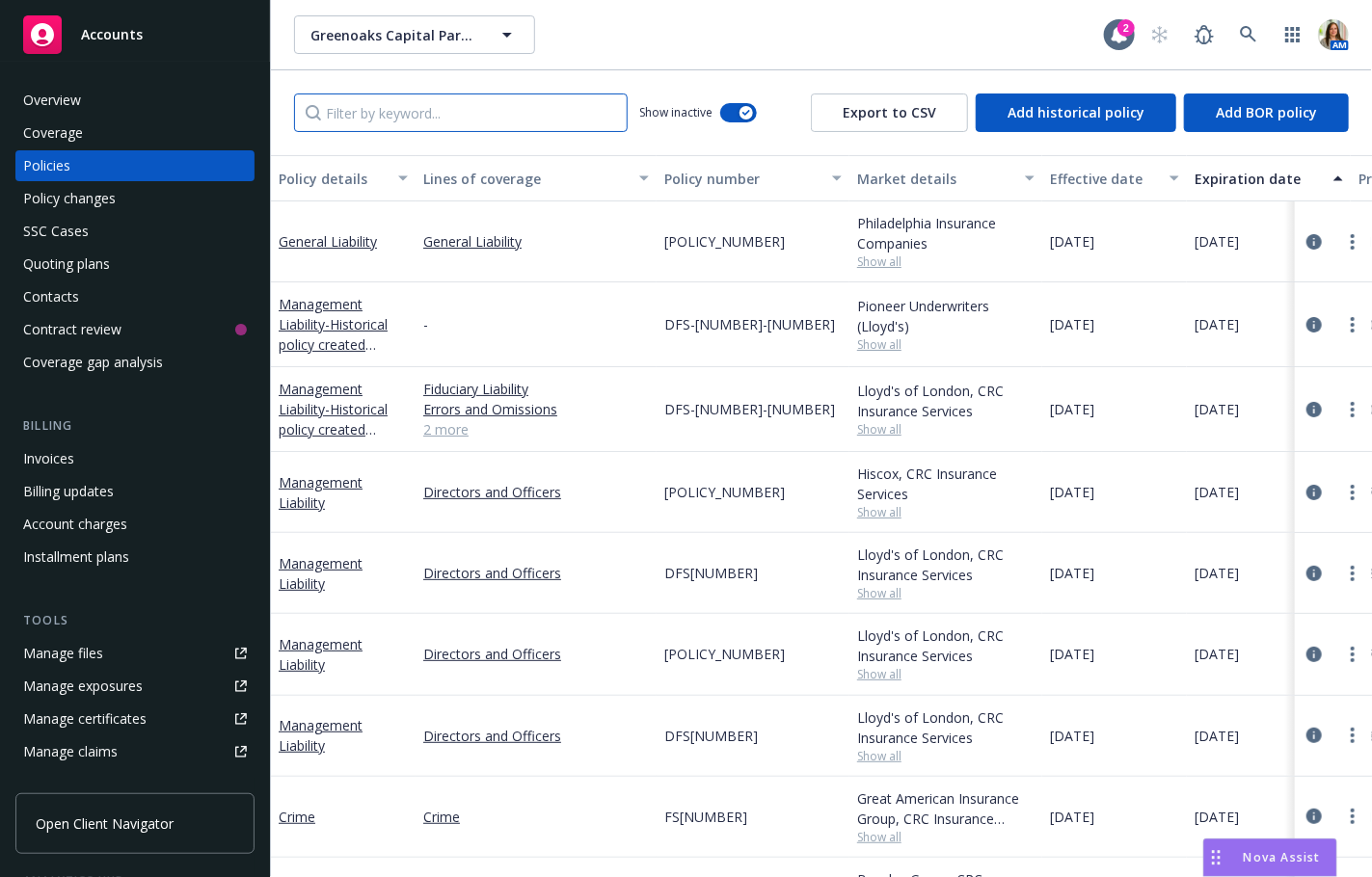 click at bounding box center [461, 113] 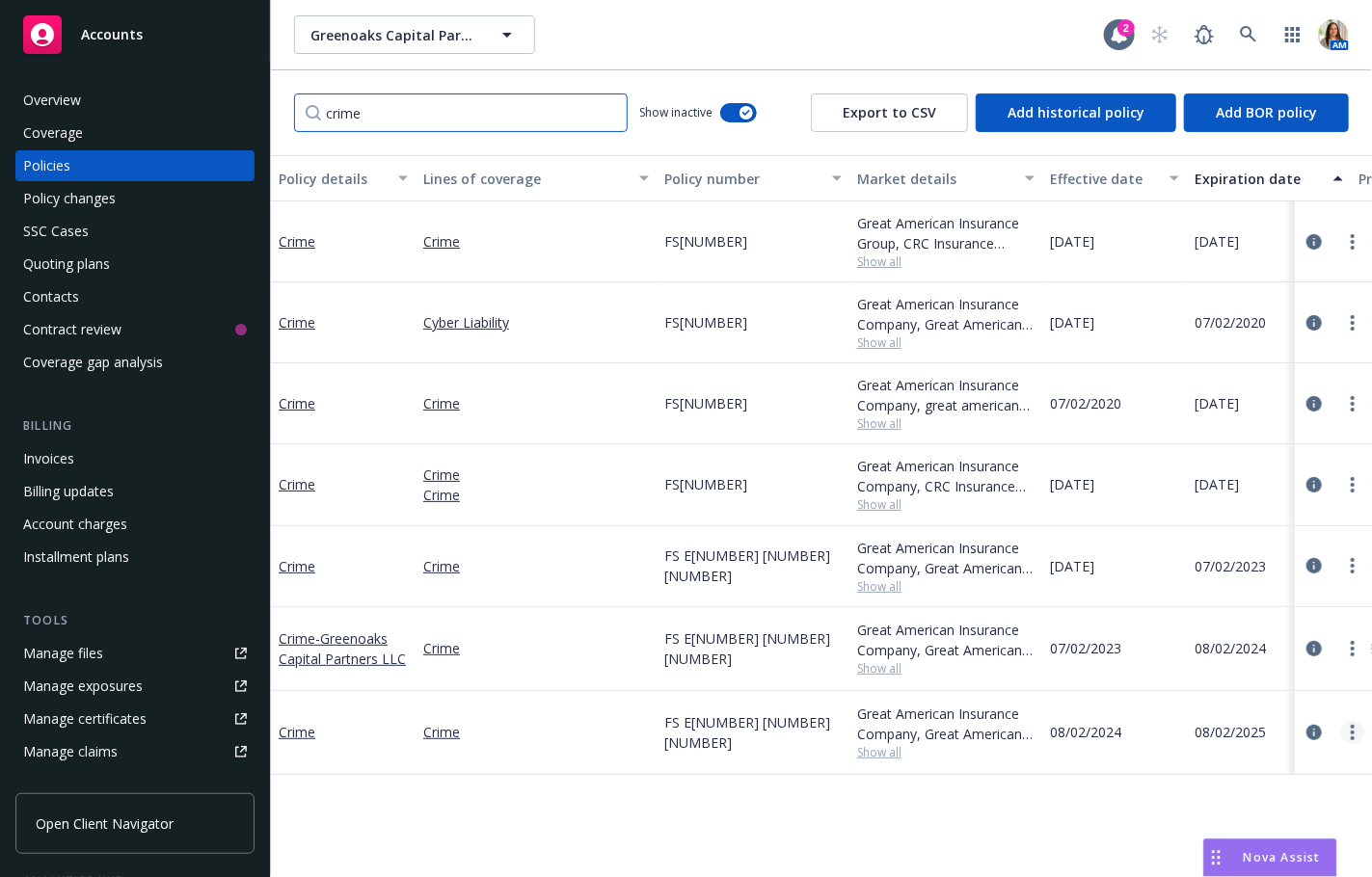 type on "crime" 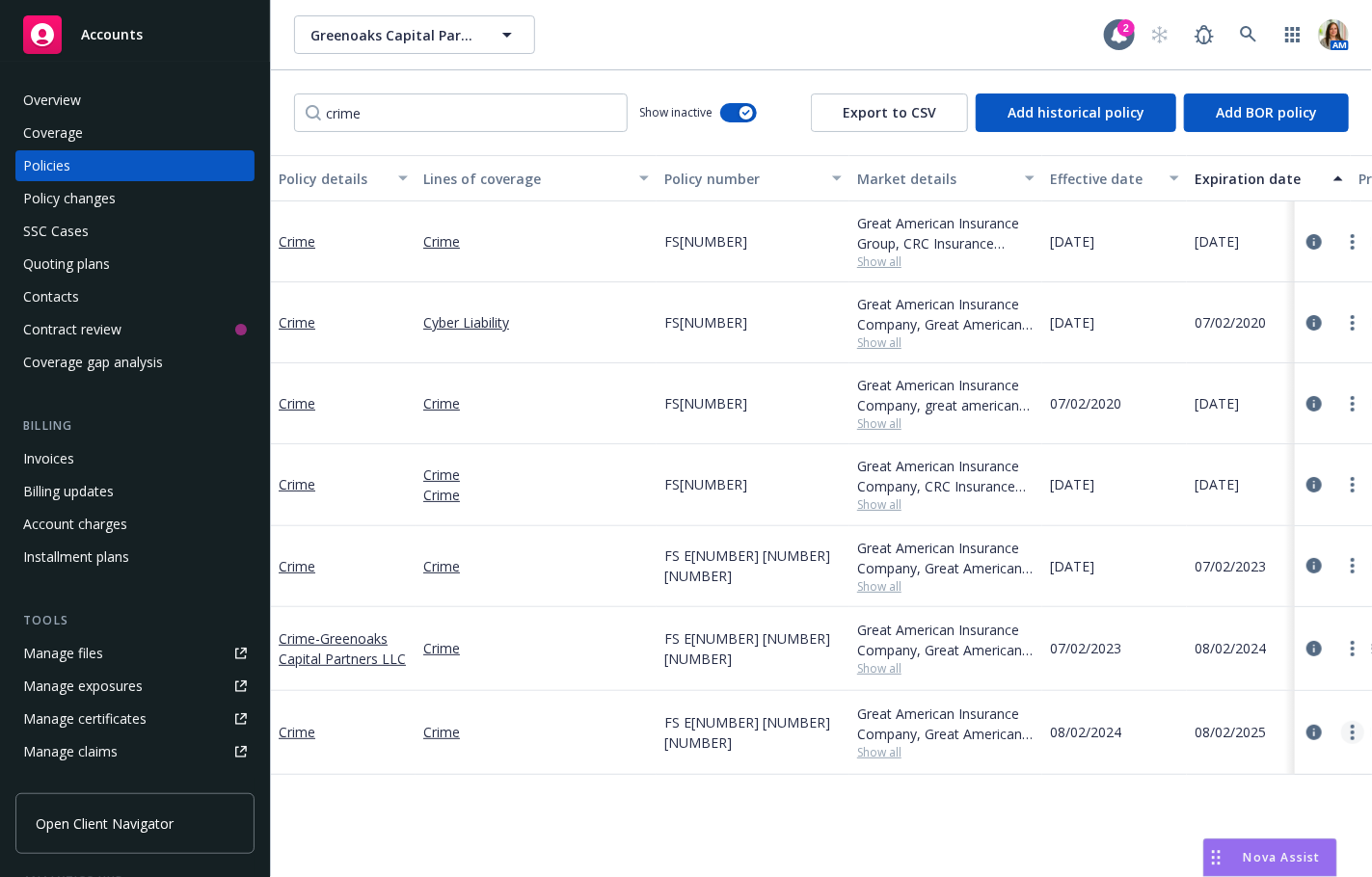 click at bounding box center (1353, 732) 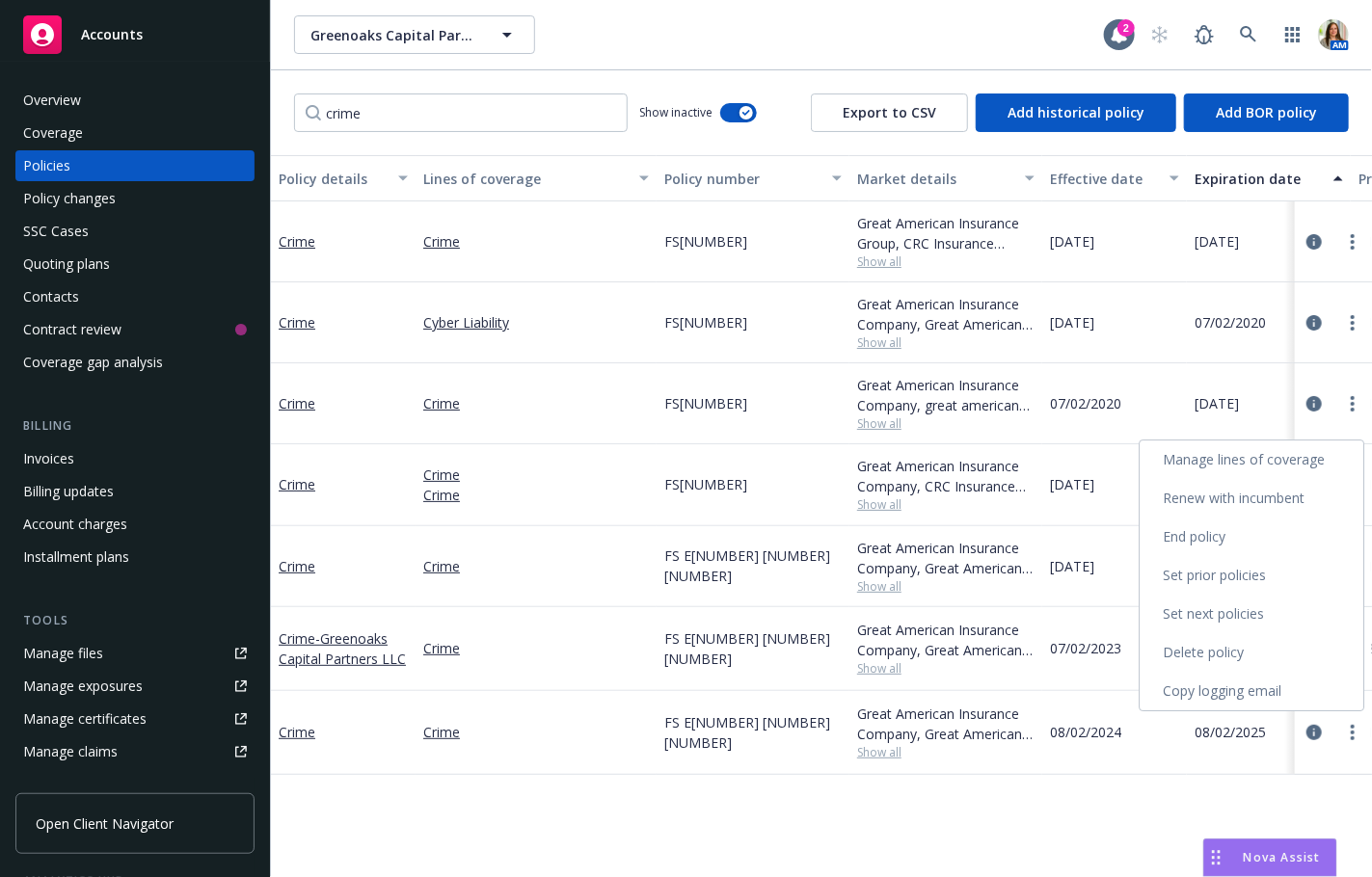 click on "Copy logging email" at bounding box center [1252, 691] 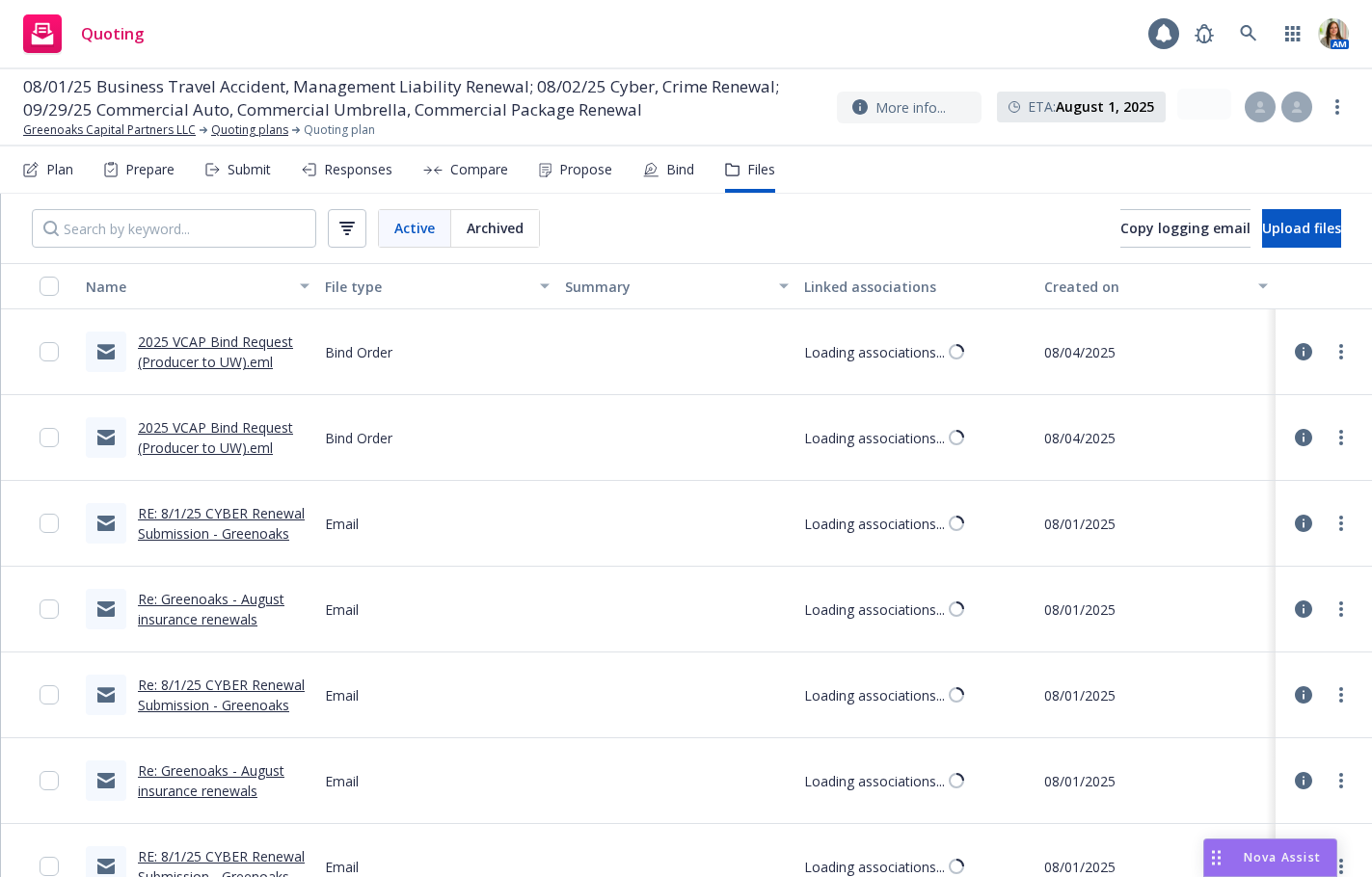 scroll, scrollTop: 0, scrollLeft: 0, axis: both 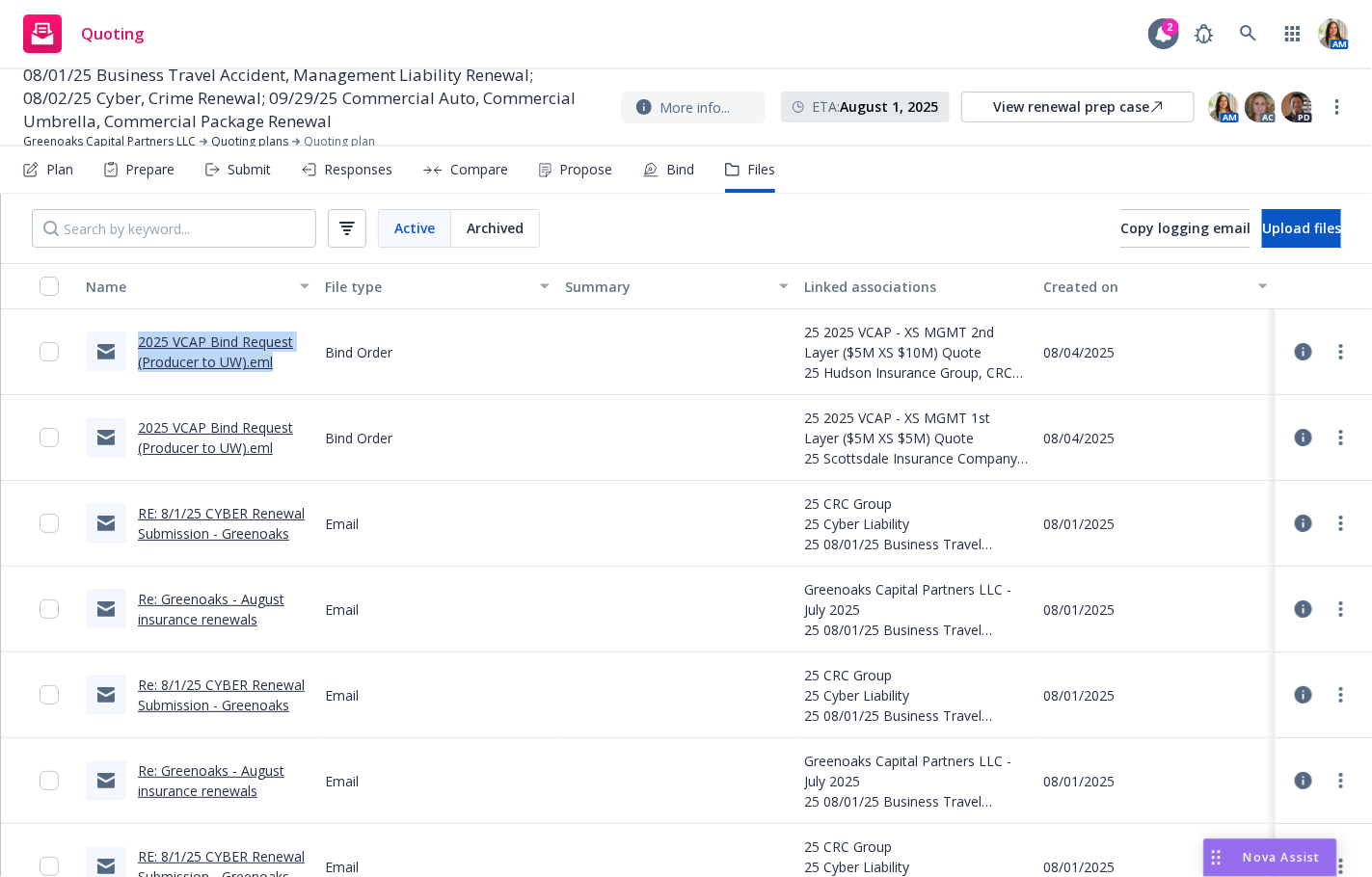 drag, startPoint x: 284, startPoint y: 366, endPoint x: 135, endPoint y: 348, distance: 150.08331 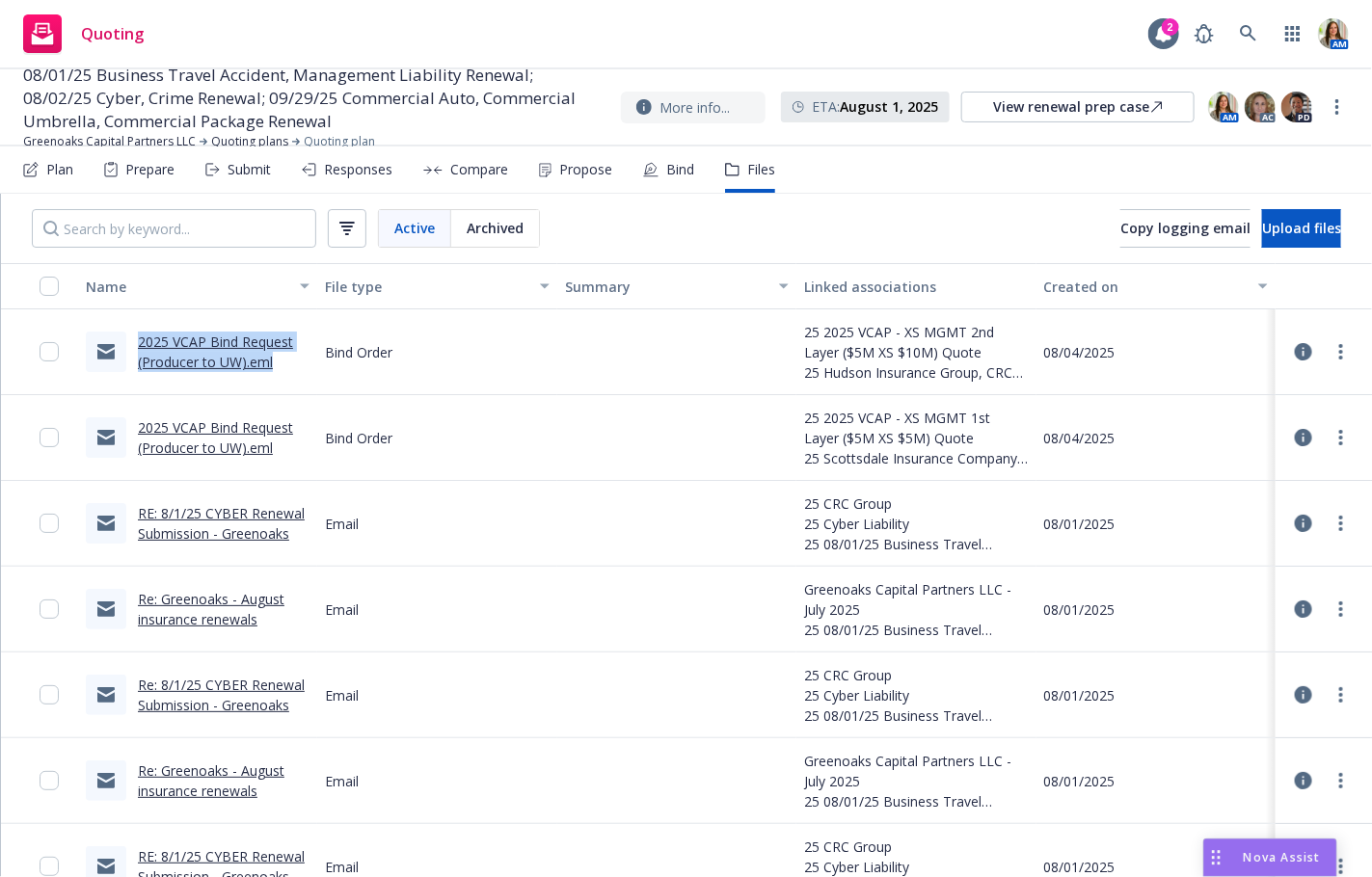 click on "2025 VCAP Bind Request (Producer to UW).eml" at bounding box center (198, 352) 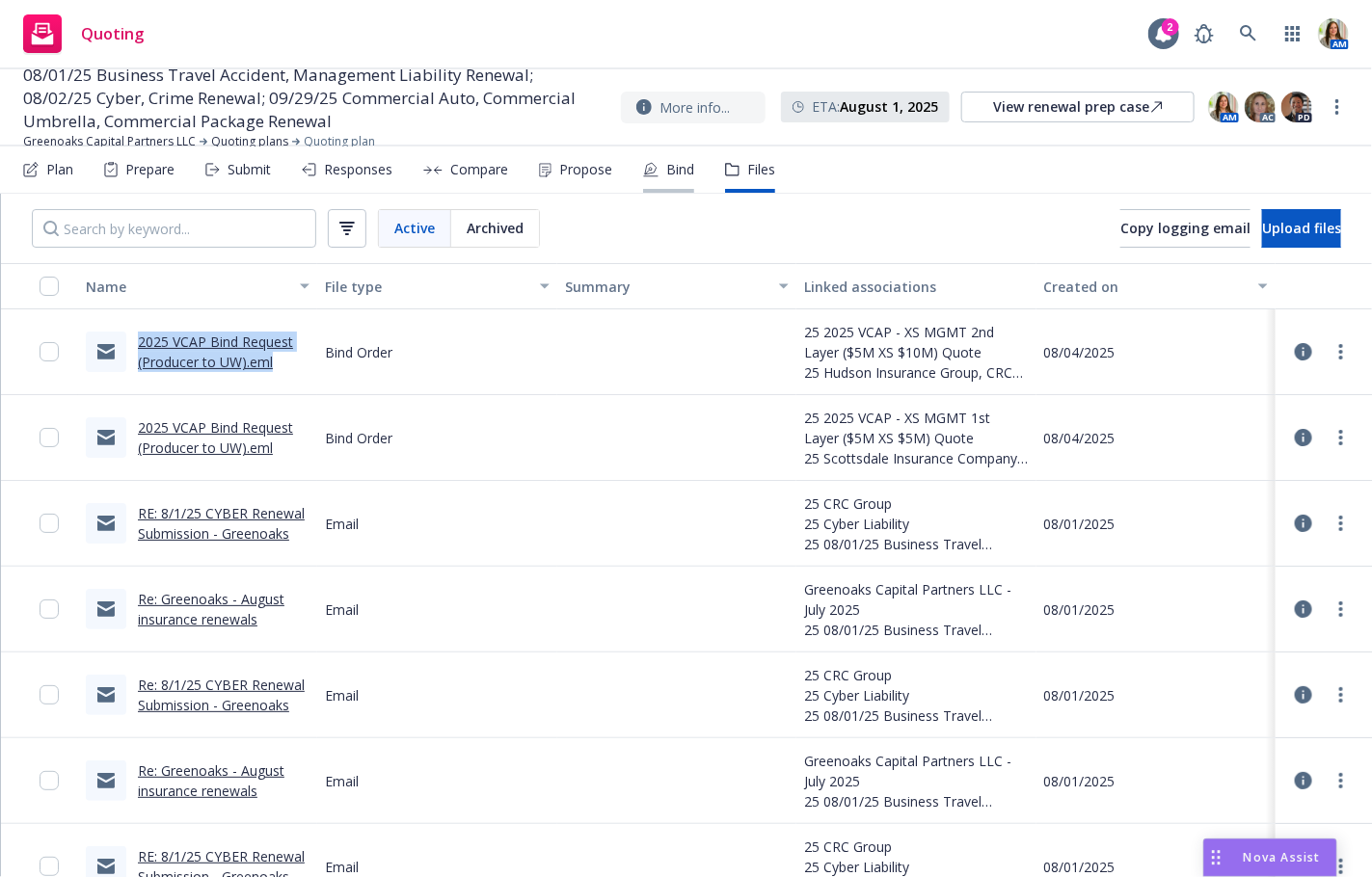 click on "Bind" at bounding box center [680, 170] 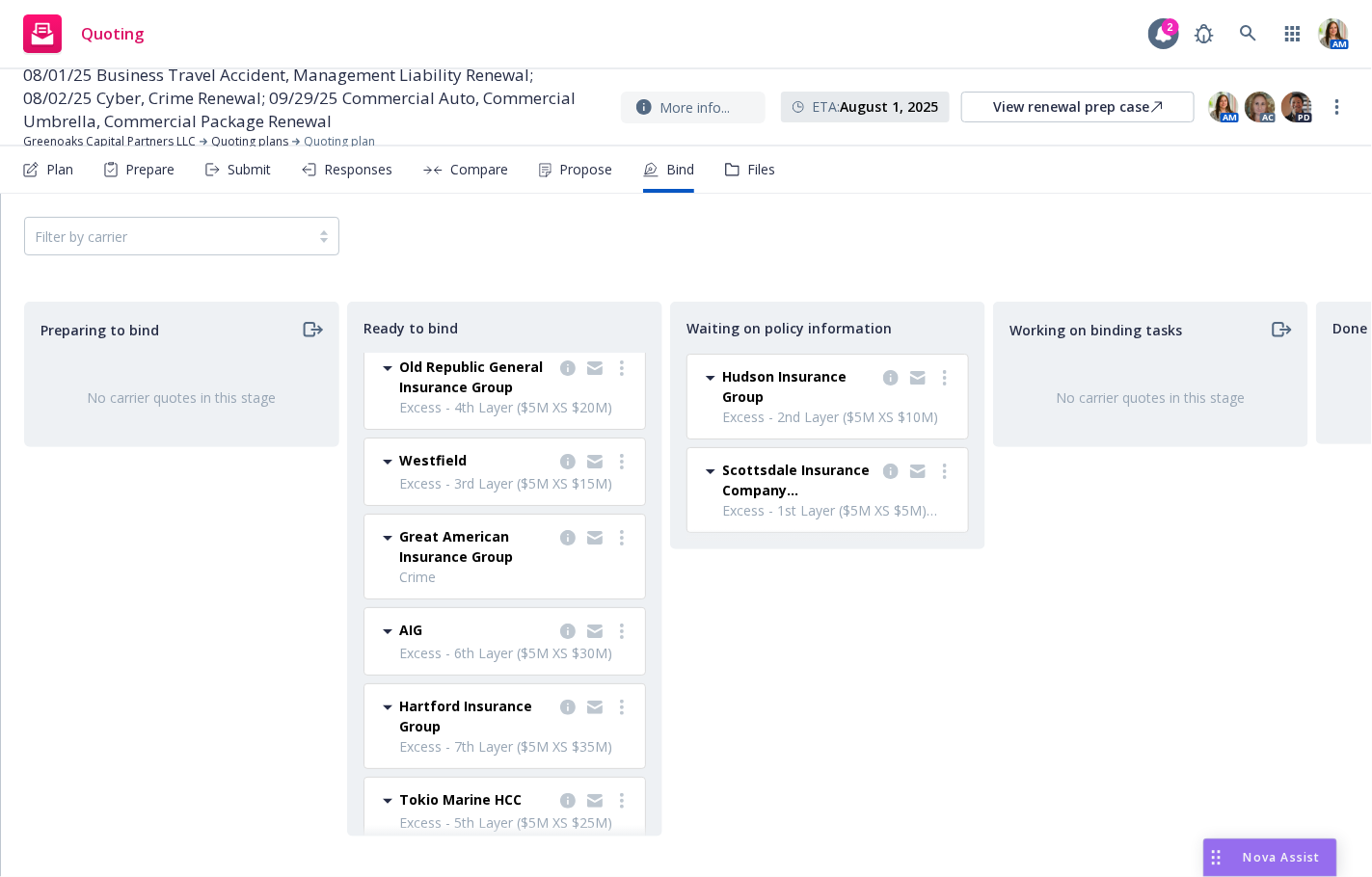 scroll, scrollTop: 0, scrollLeft: 0, axis: both 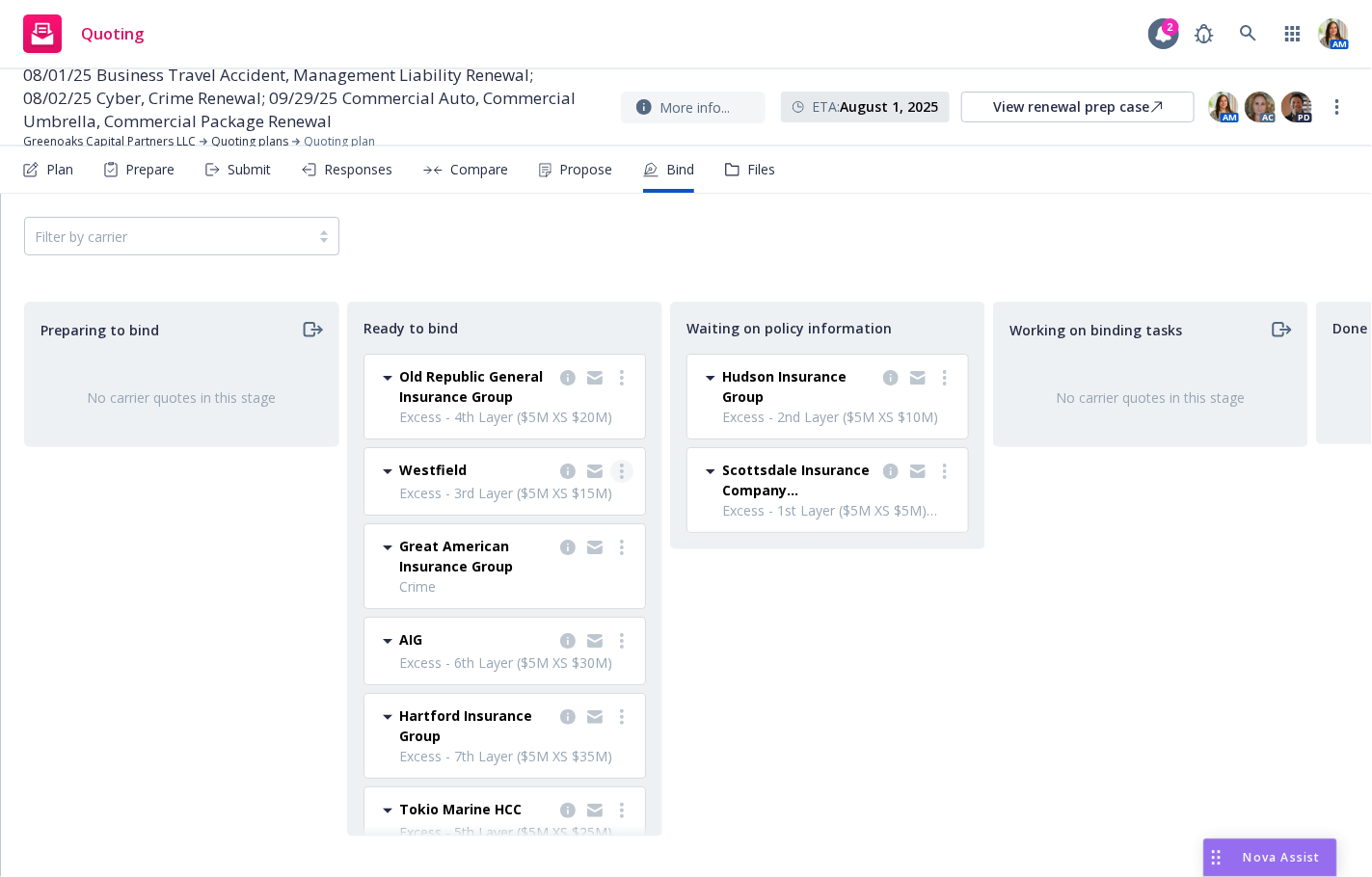 click 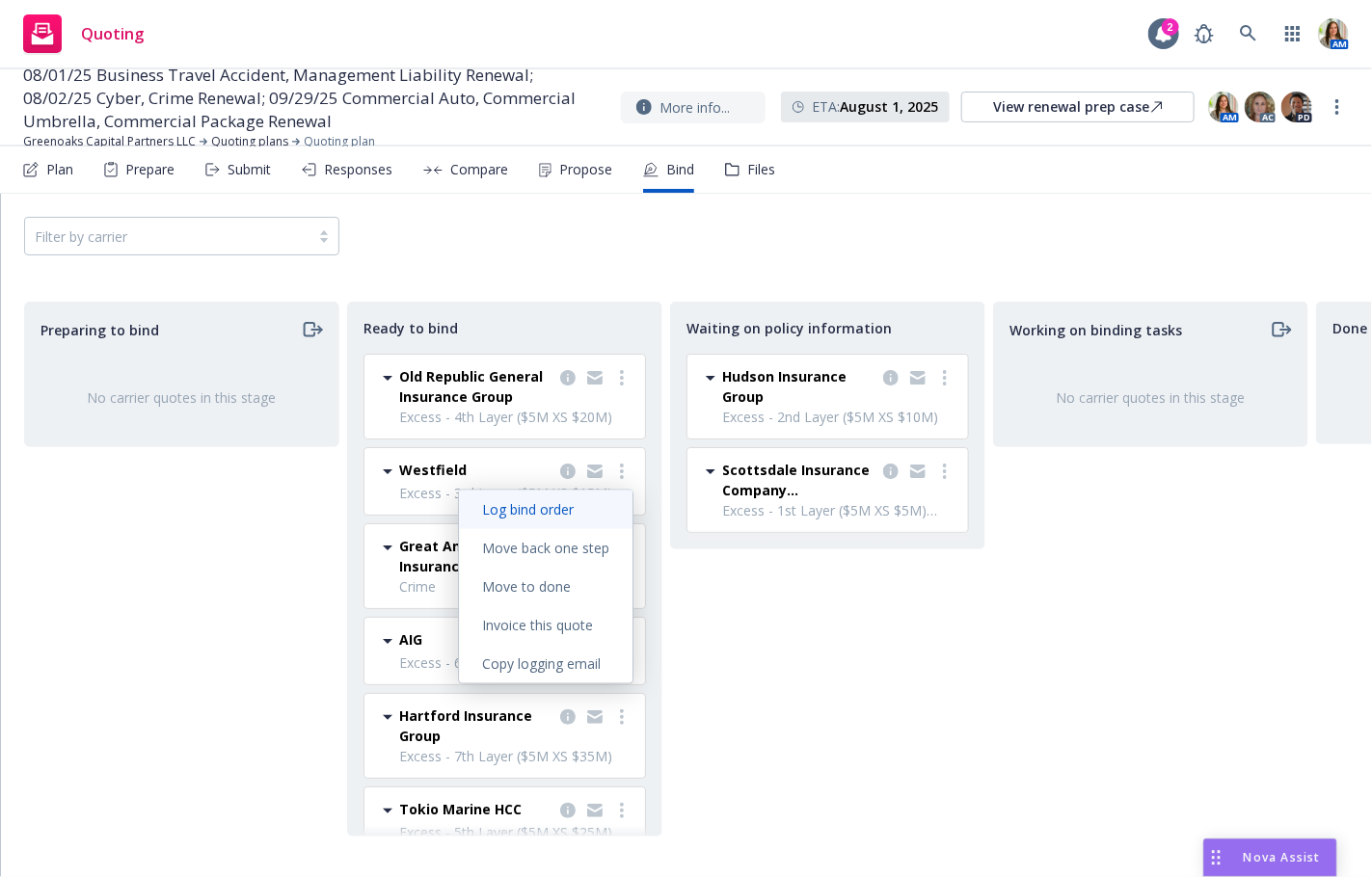 click on "Log bind order" at bounding box center [527, 509] 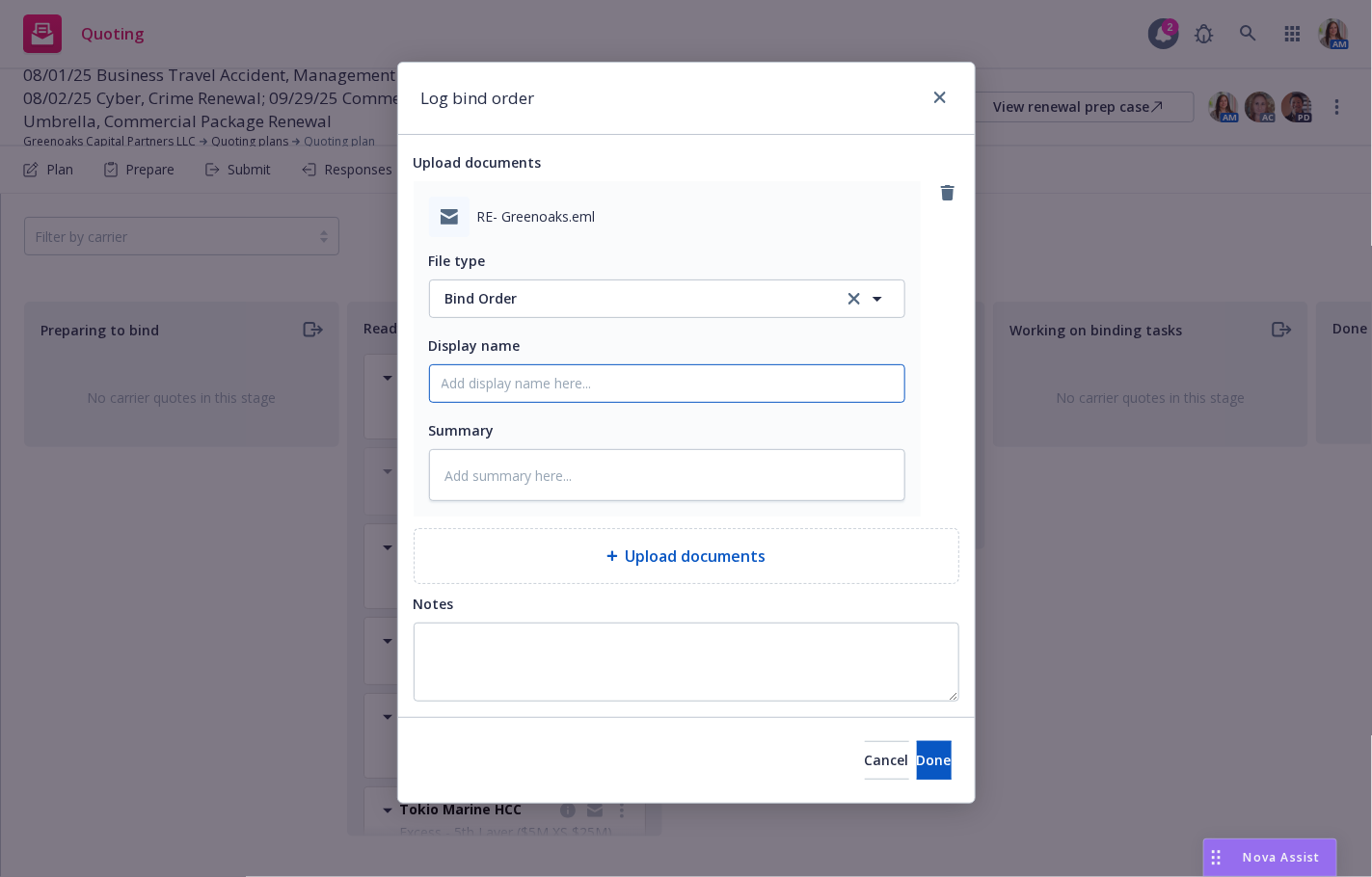 click on "Display name" at bounding box center [667, 384] 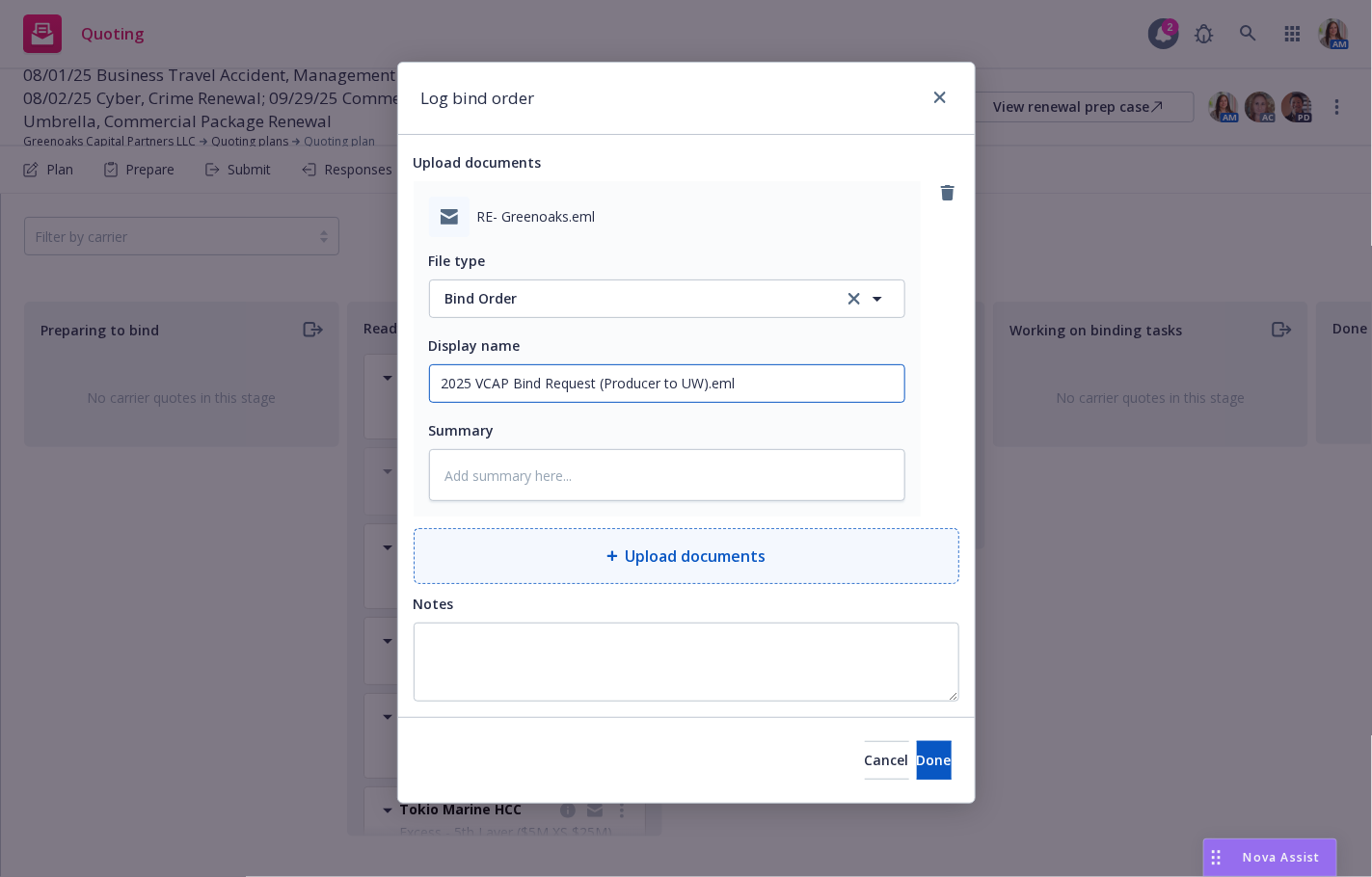 type on "x" 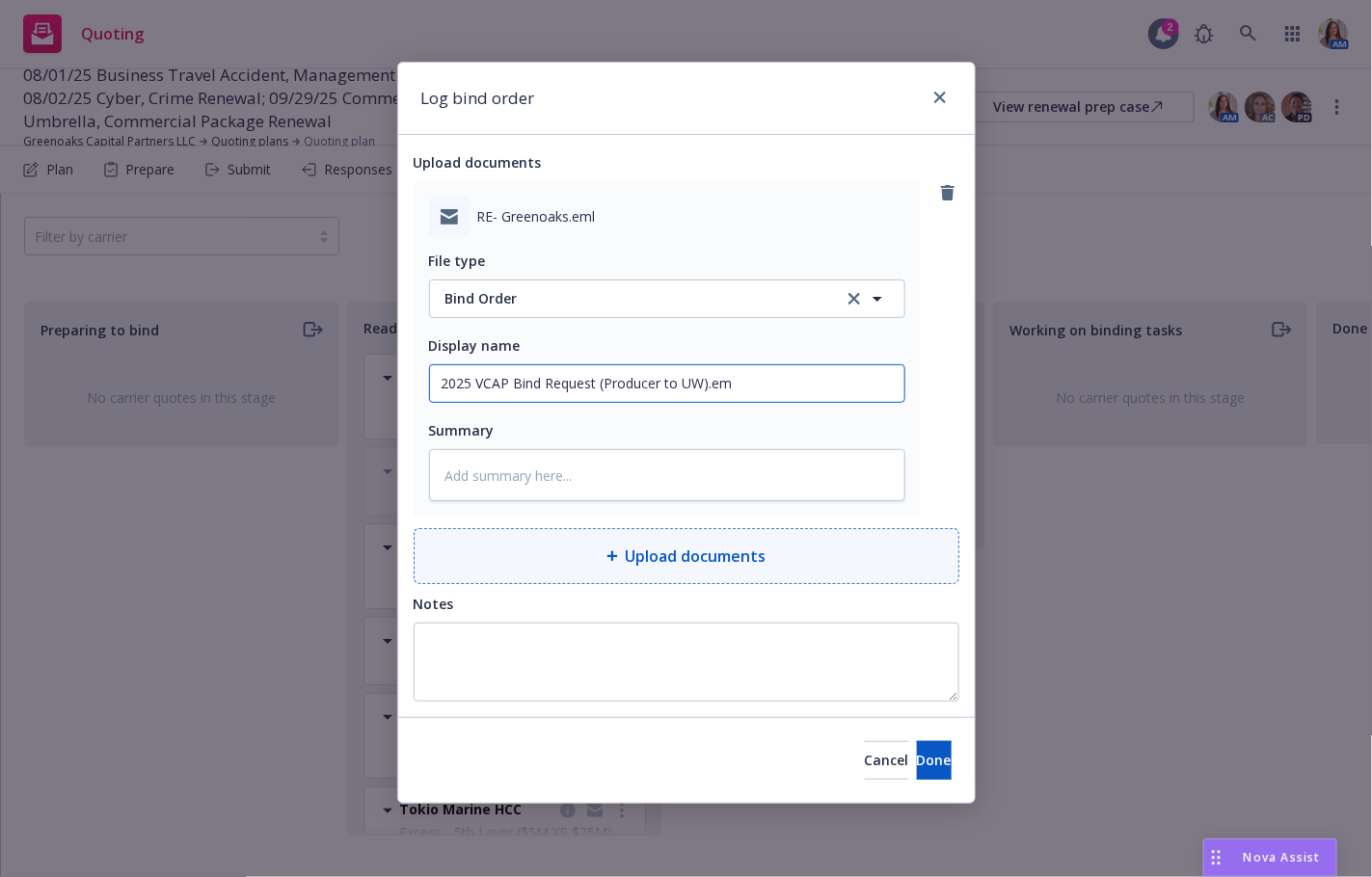 type on "x" 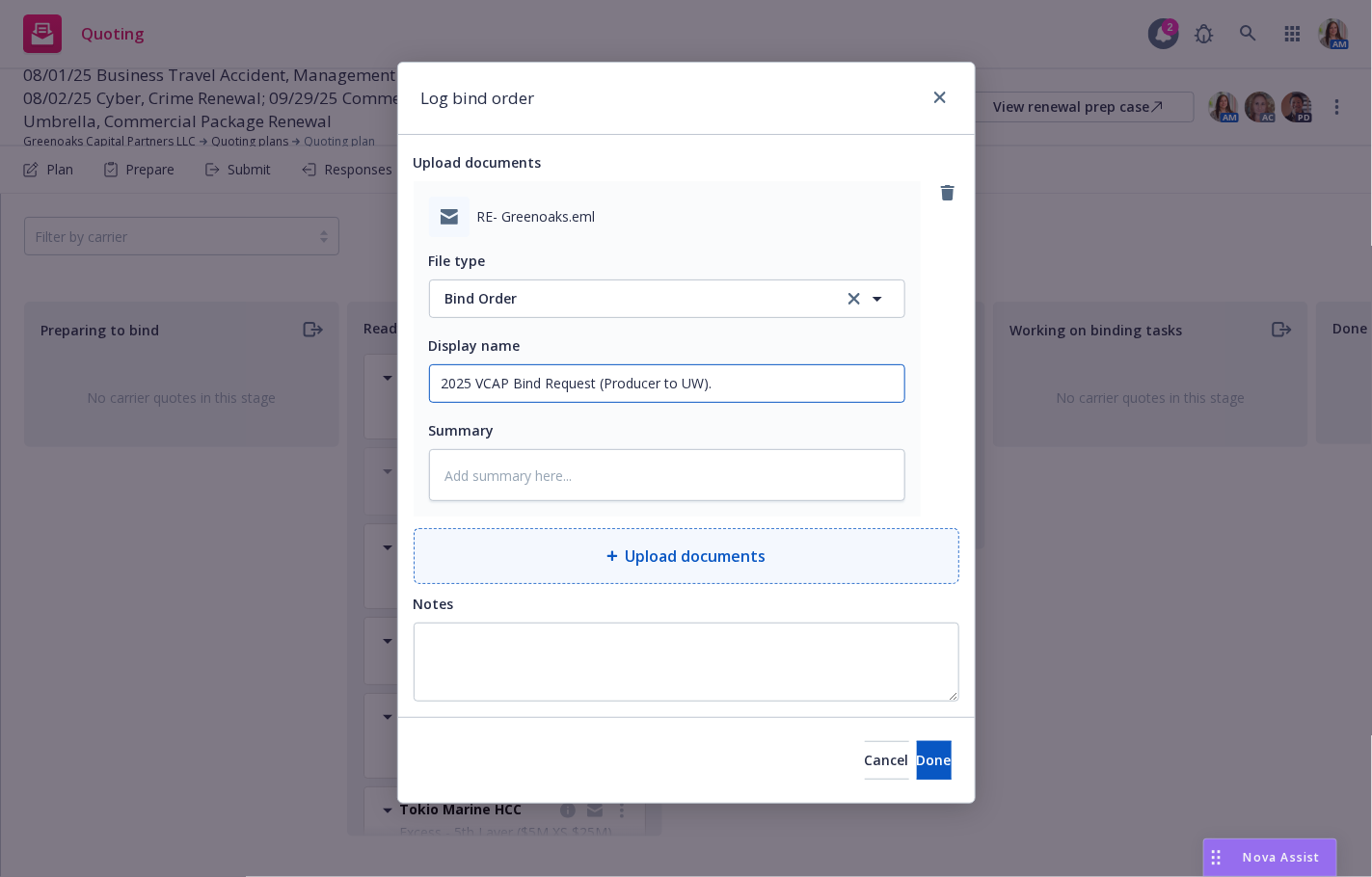 type on "x" 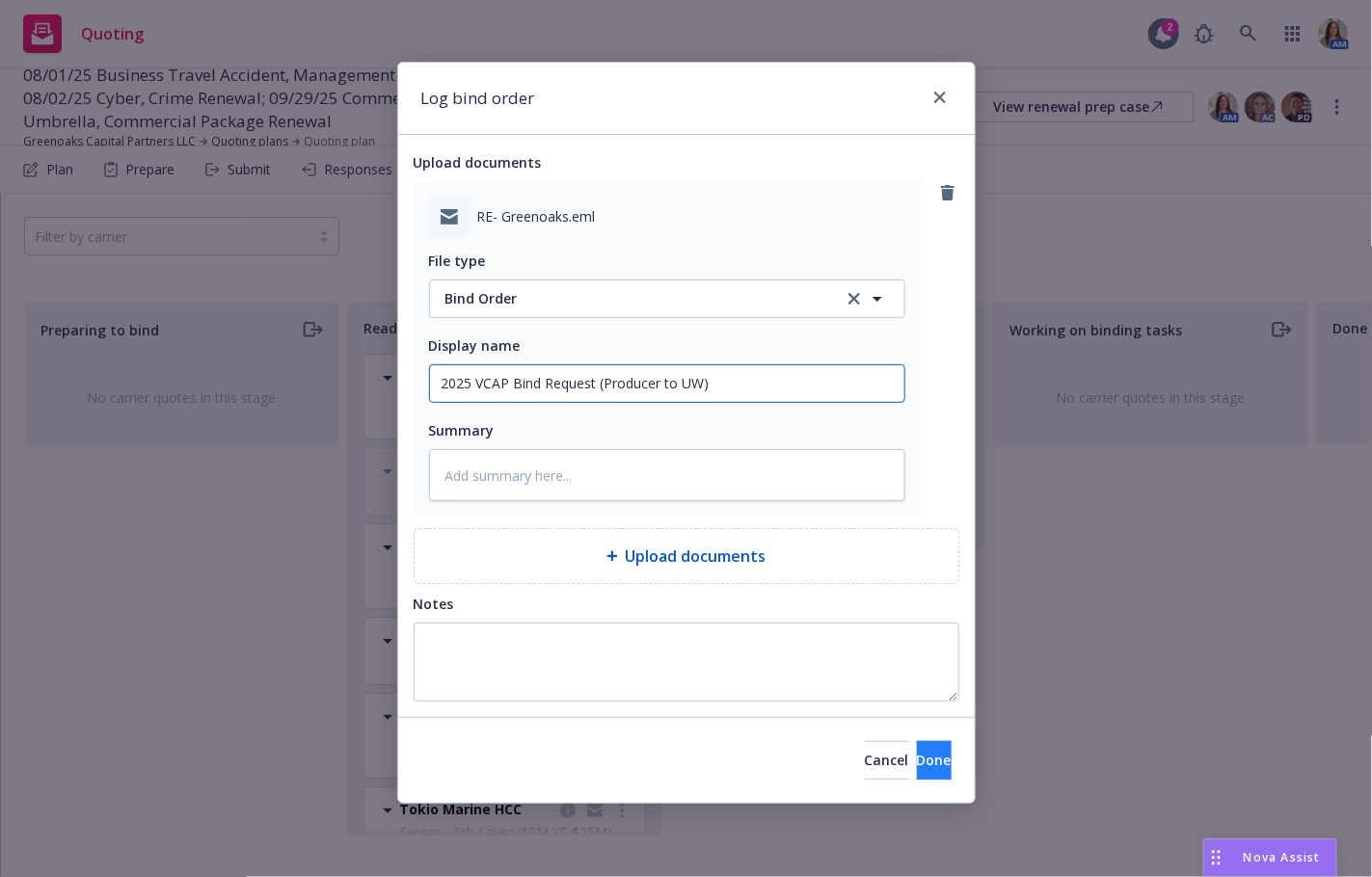 type on "2025 VCAP Bind Request (Producer to UW)" 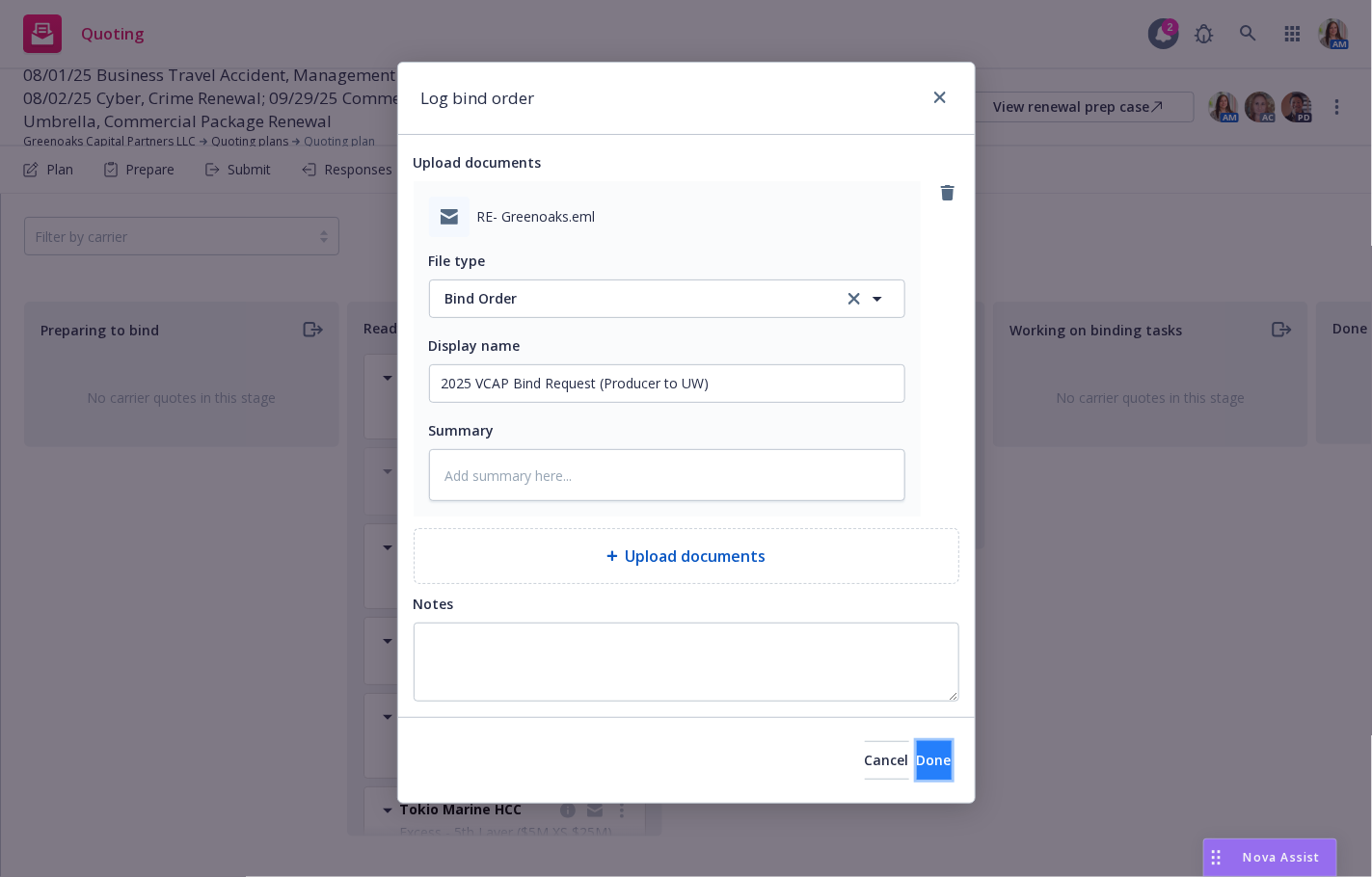 click on "Done" at bounding box center (934, 760) 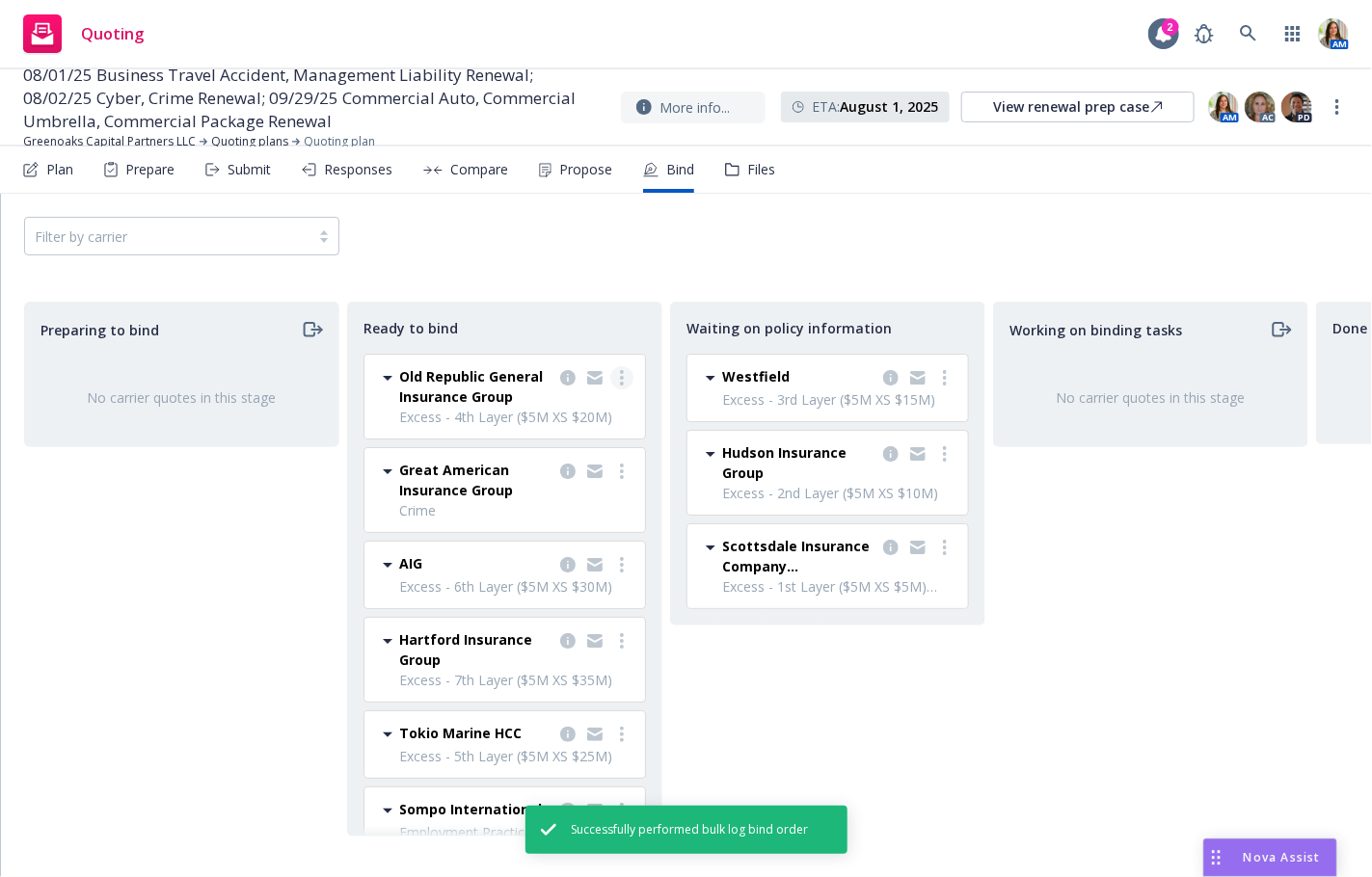 click at bounding box center [622, 378] 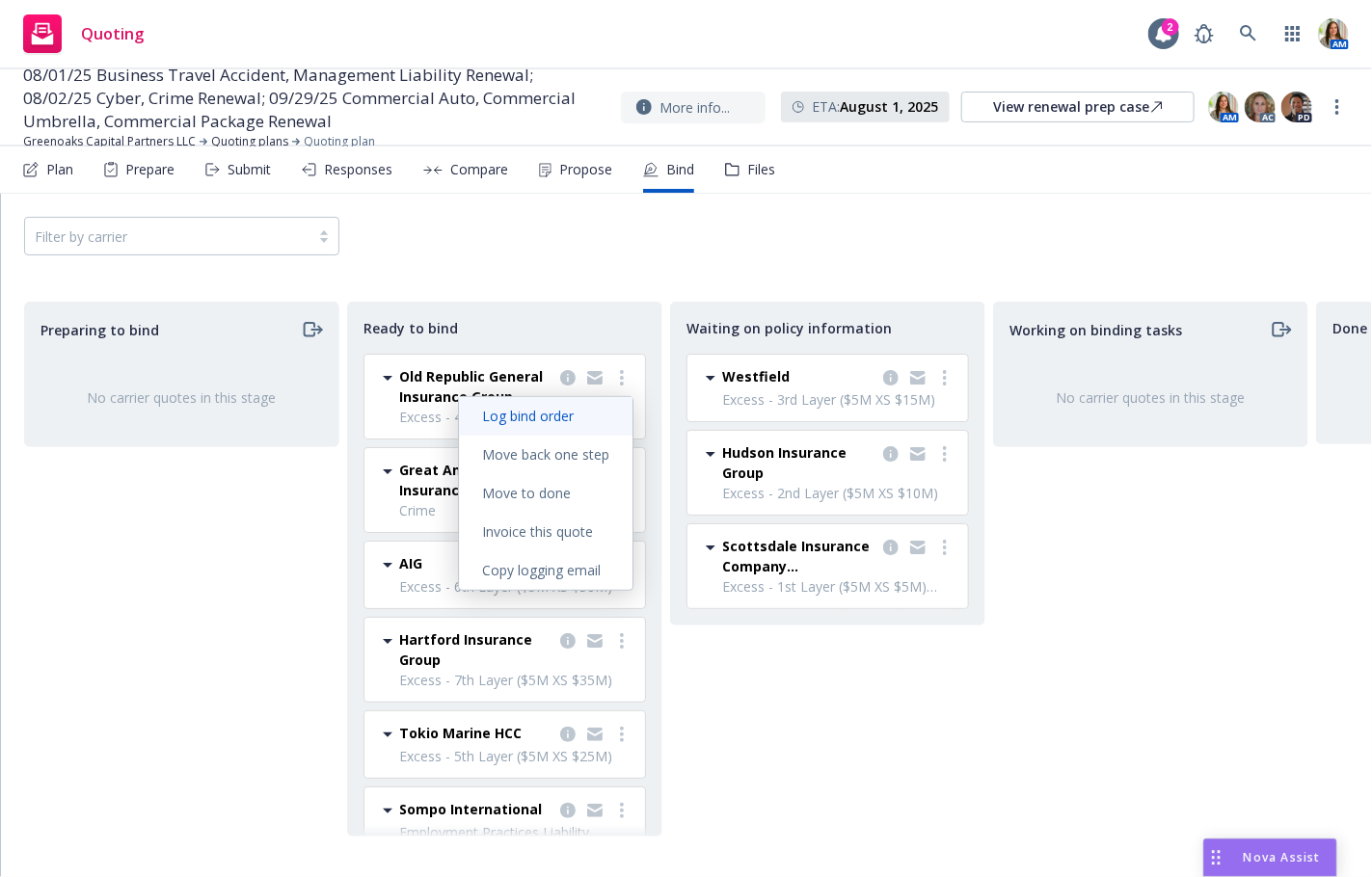 click on "Log bind order" at bounding box center (527, 415) 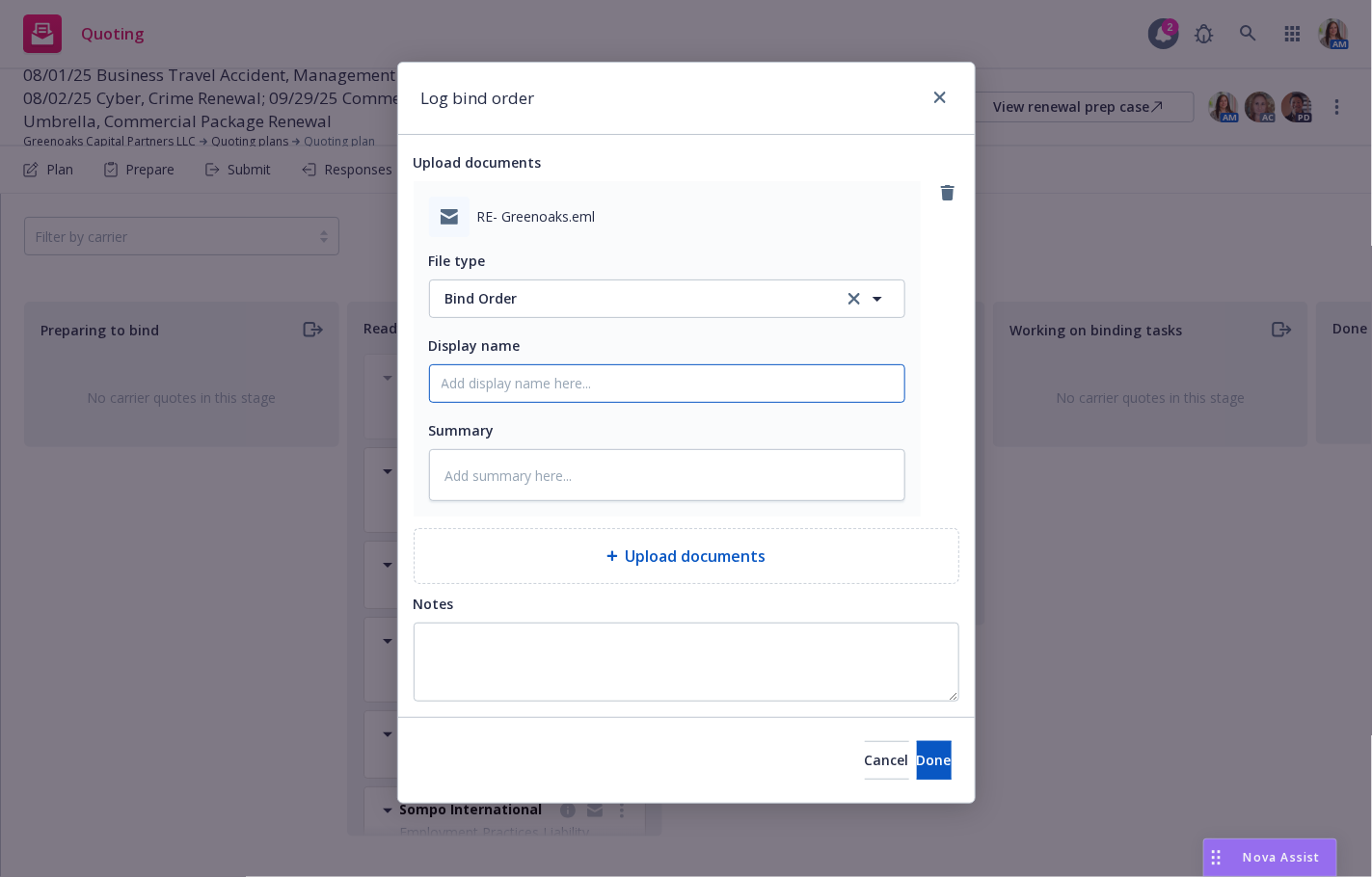 click on "Display name" at bounding box center (667, 384) 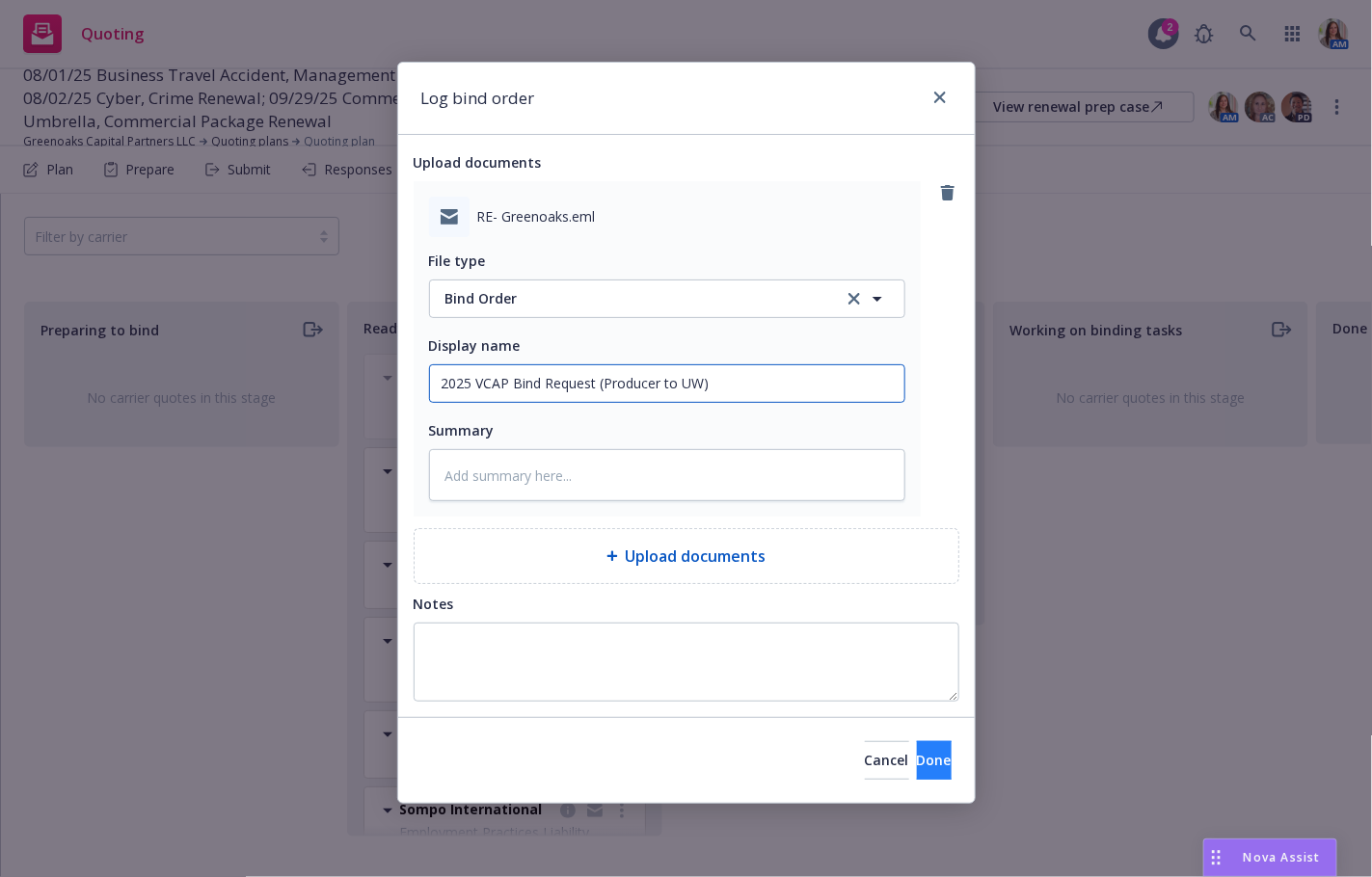 type on "2025 VCAP Bind Request (Producer to UW)" 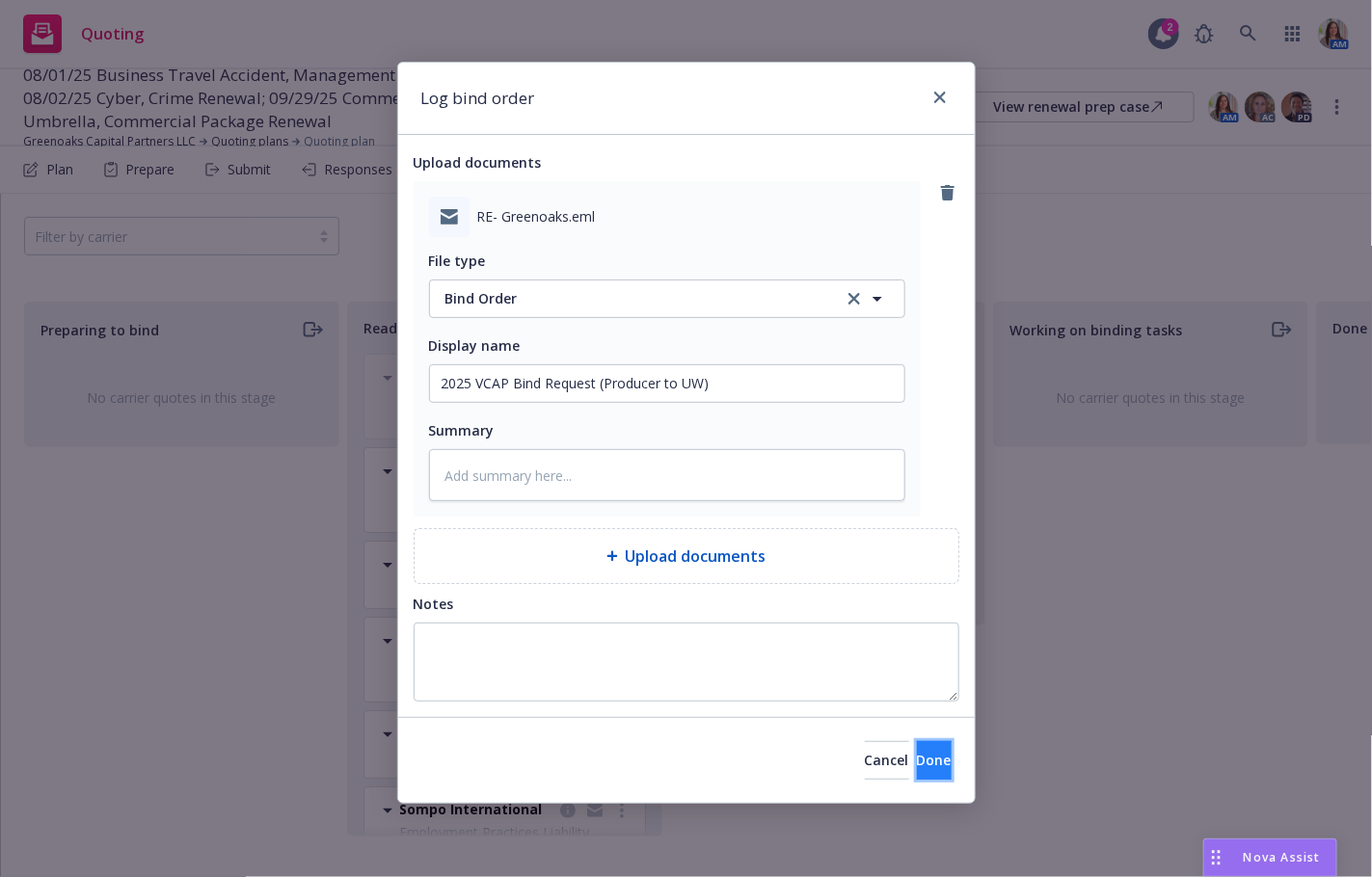 click on "Done" at bounding box center (934, 759) 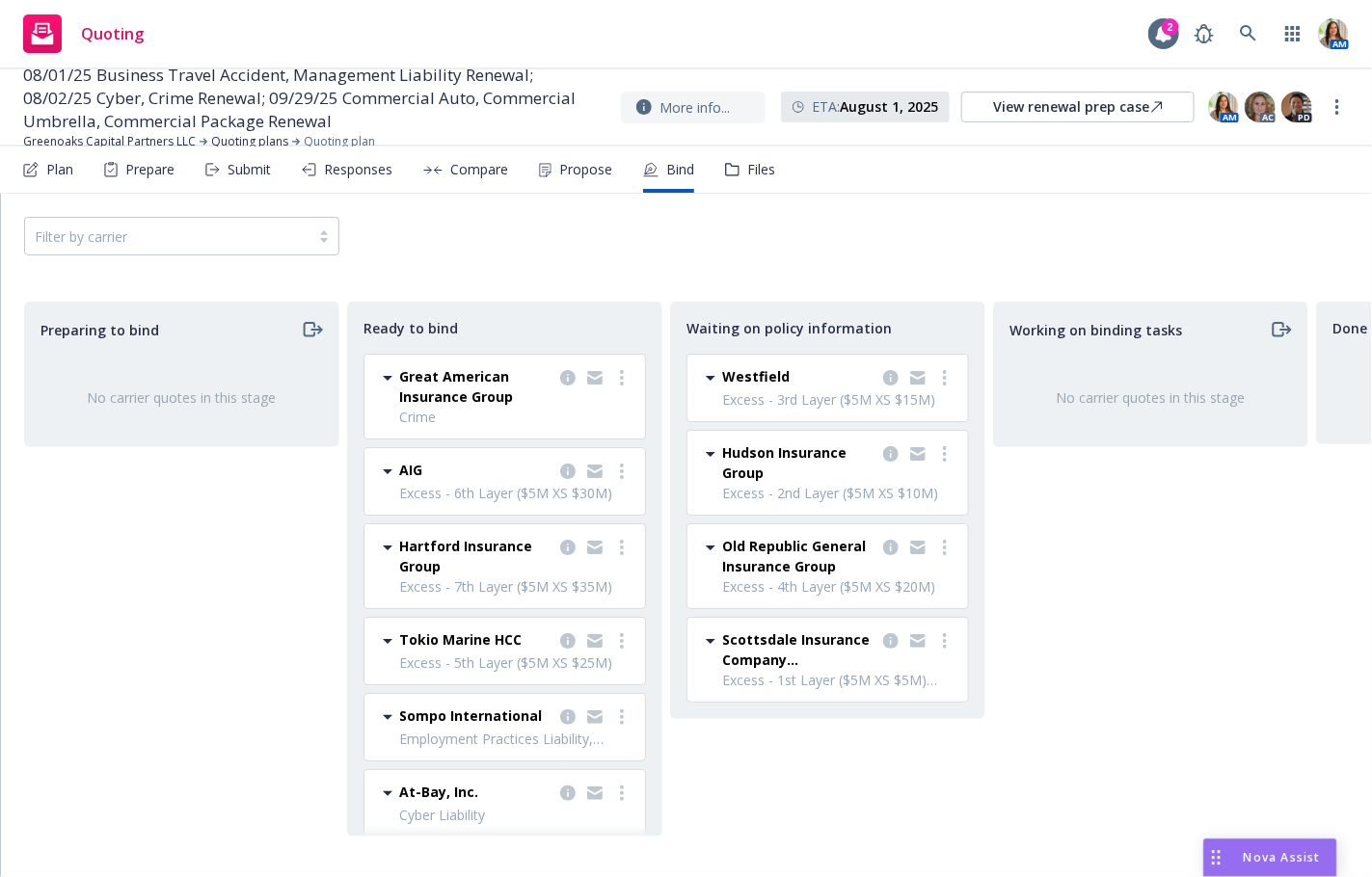 scroll, scrollTop: 13, scrollLeft: 0, axis: vertical 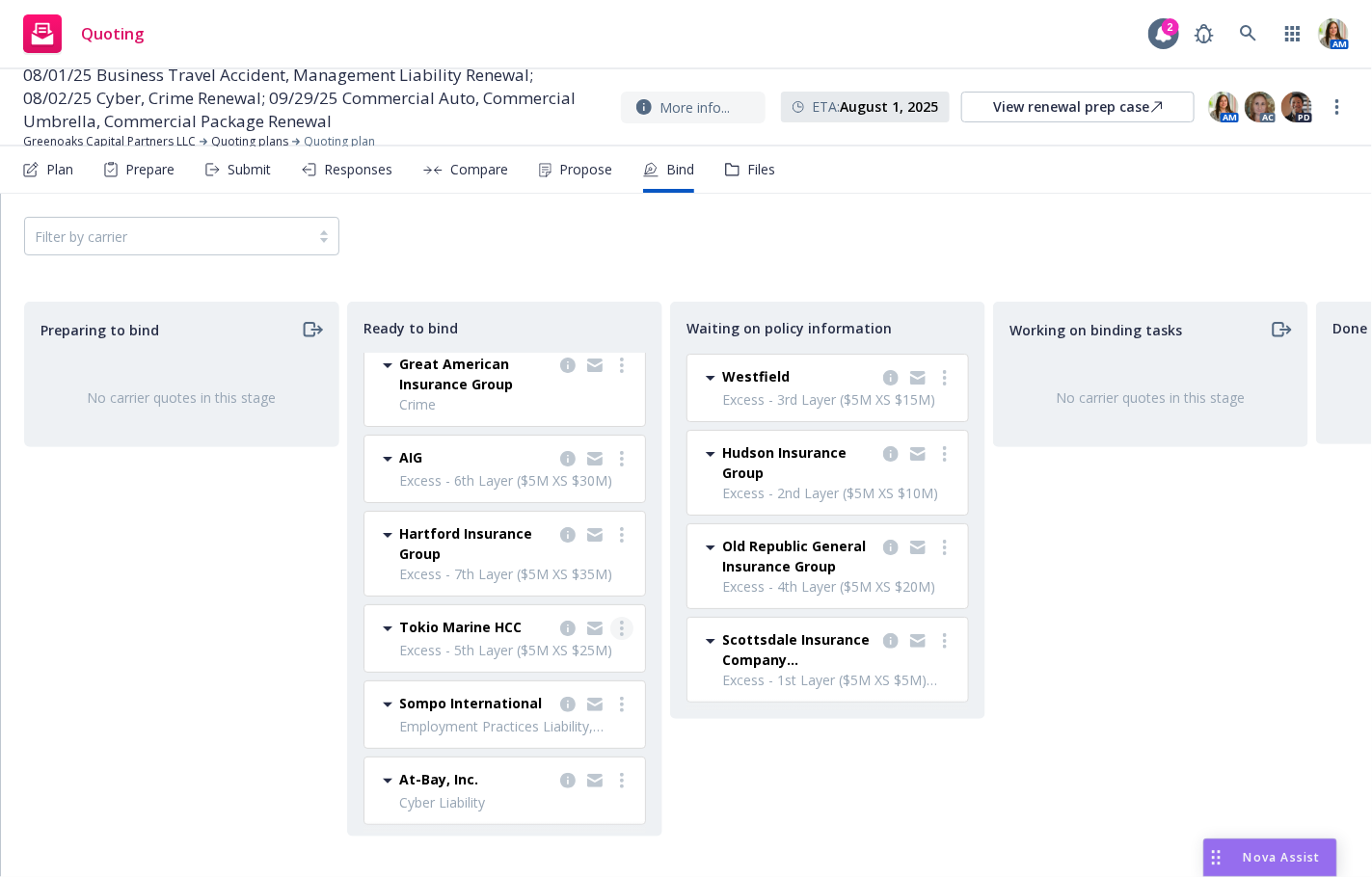click at bounding box center [622, 628] 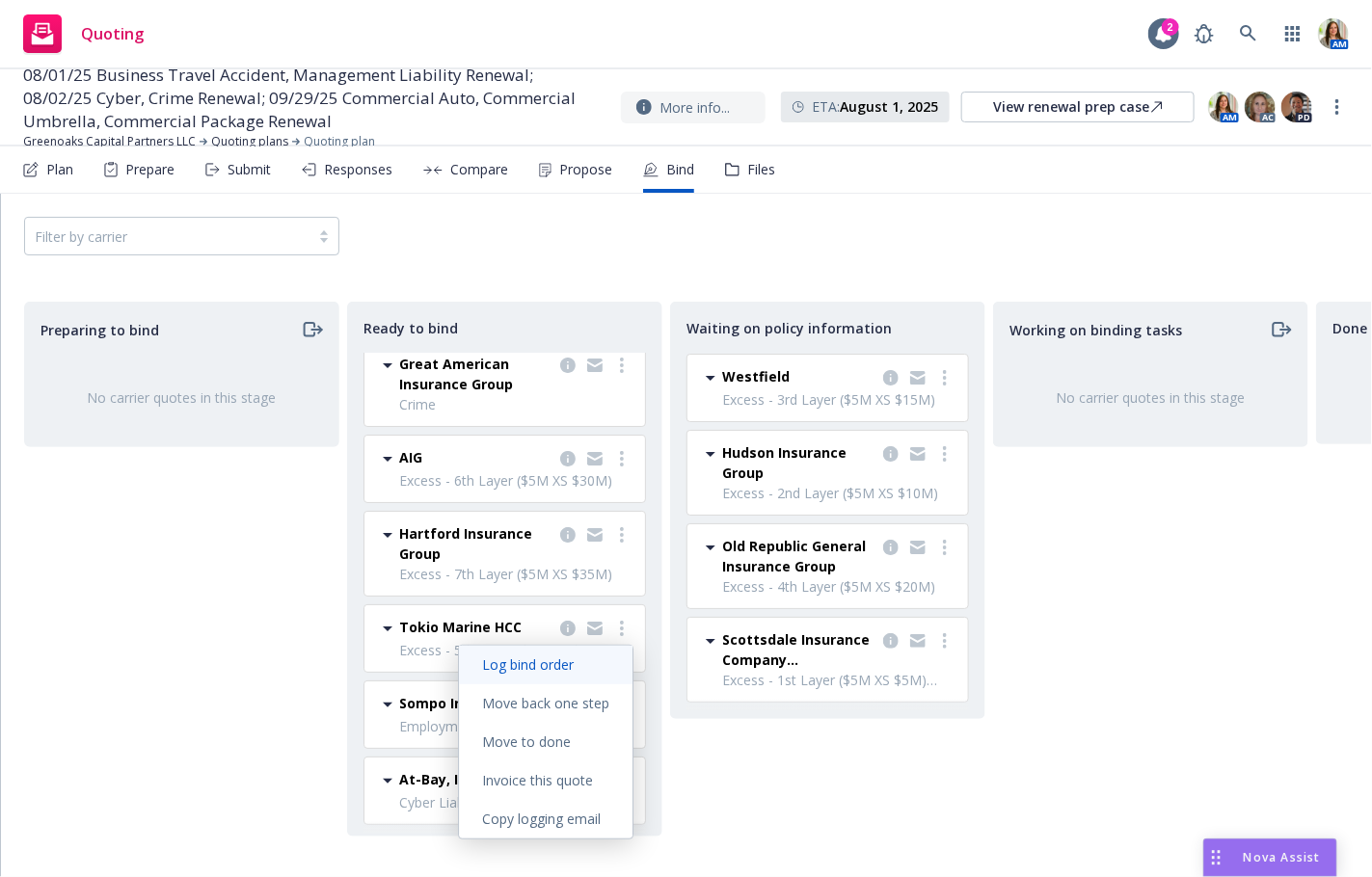 click on "Log bind order" at bounding box center [527, 664] 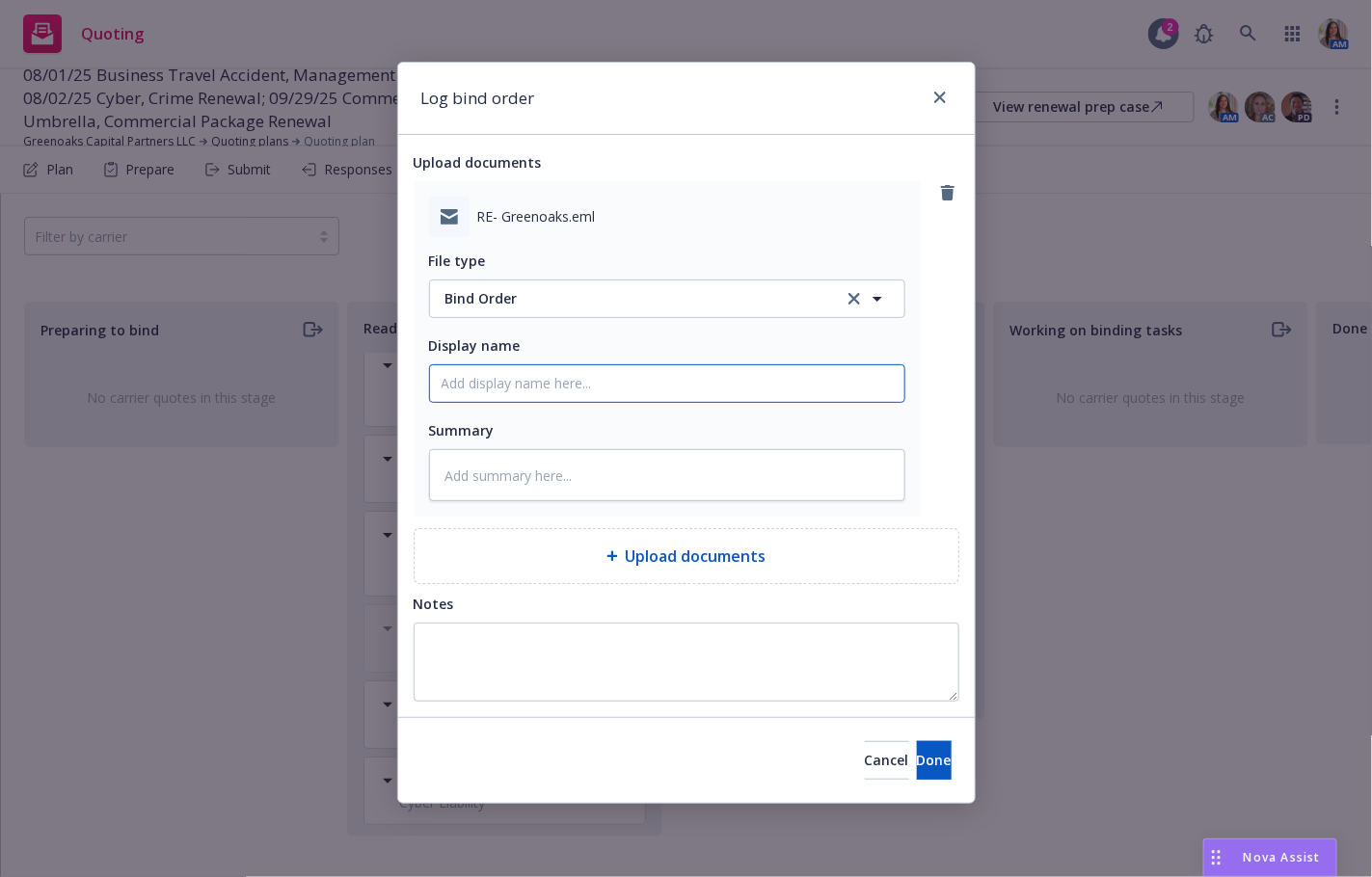 click on "Display name" at bounding box center (667, 384) 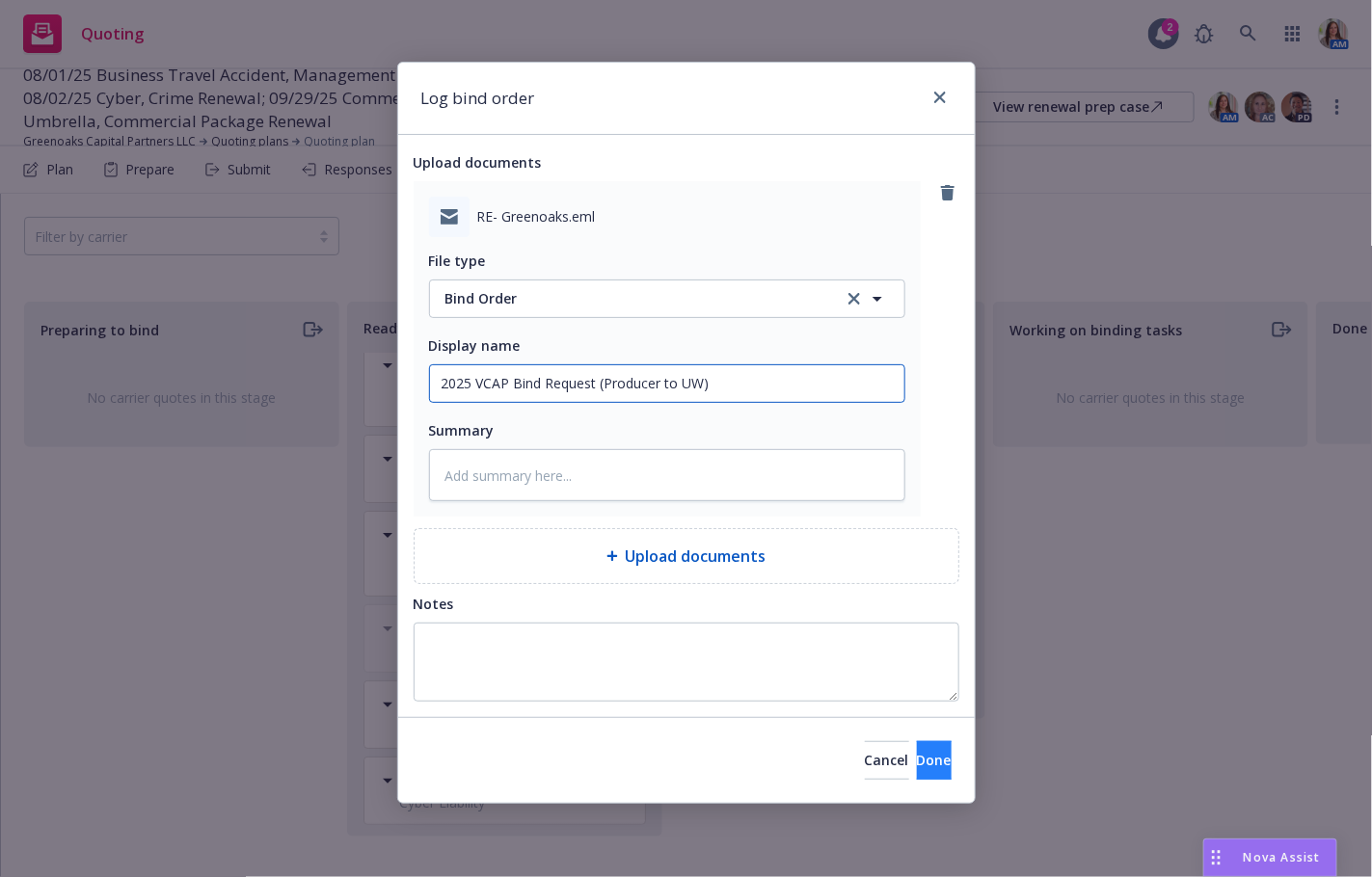 type on "2025 VCAP Bind Request (Producer to UW)" 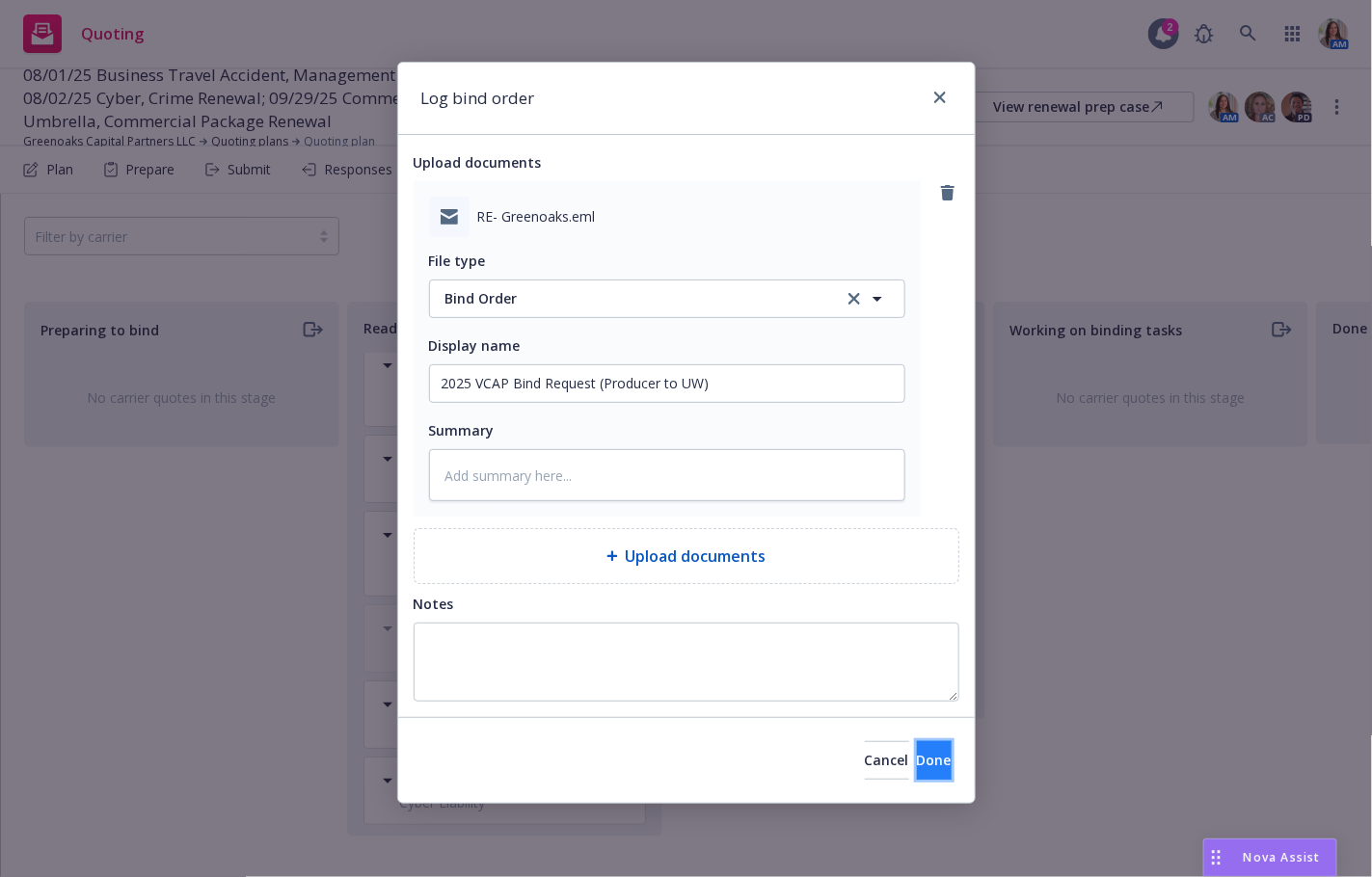 click on "Done" at bounding box center [934, 759] 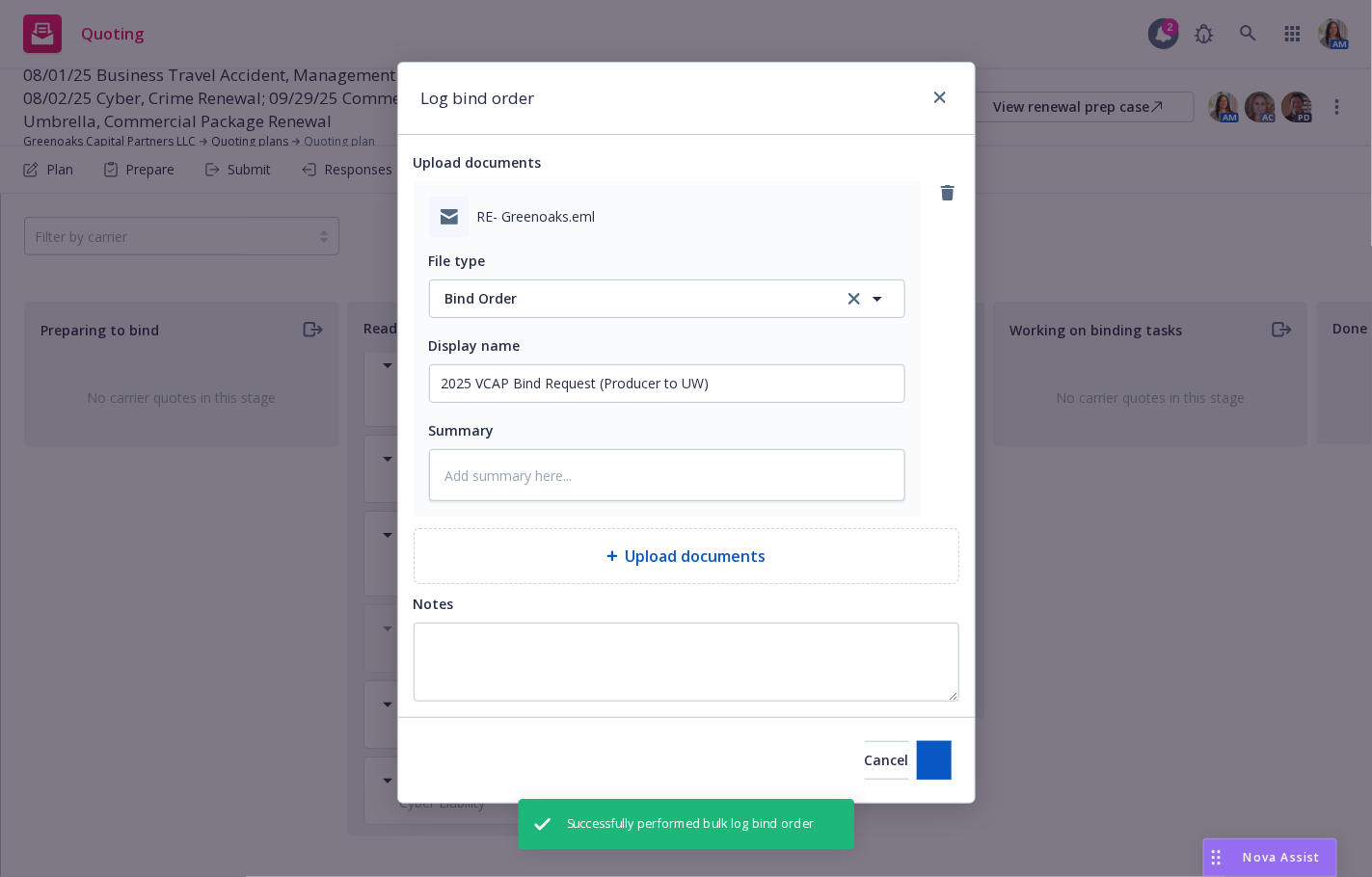 scroll, scrollTop: 0, scrollLeft: 0, axis: both 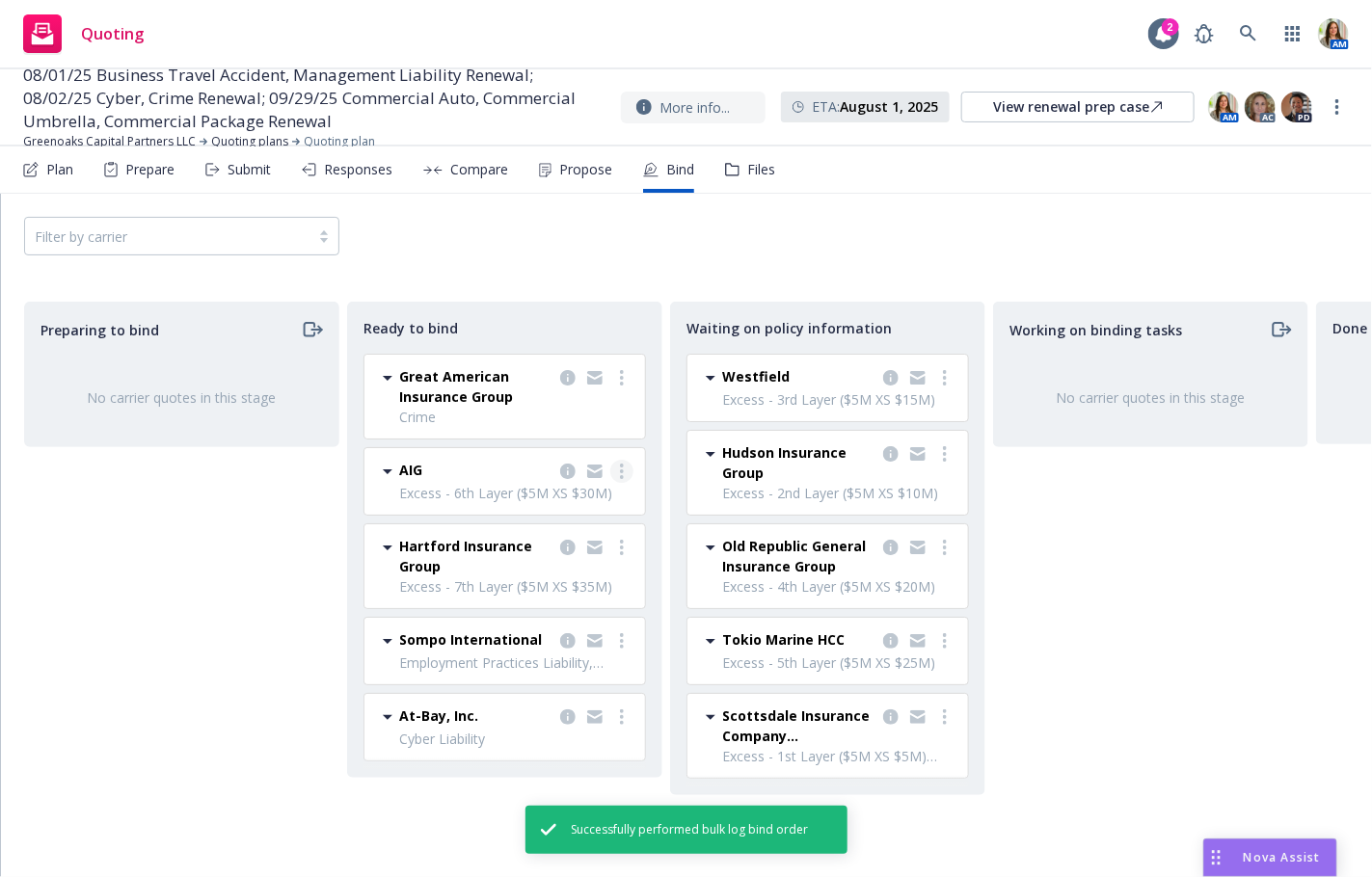 click 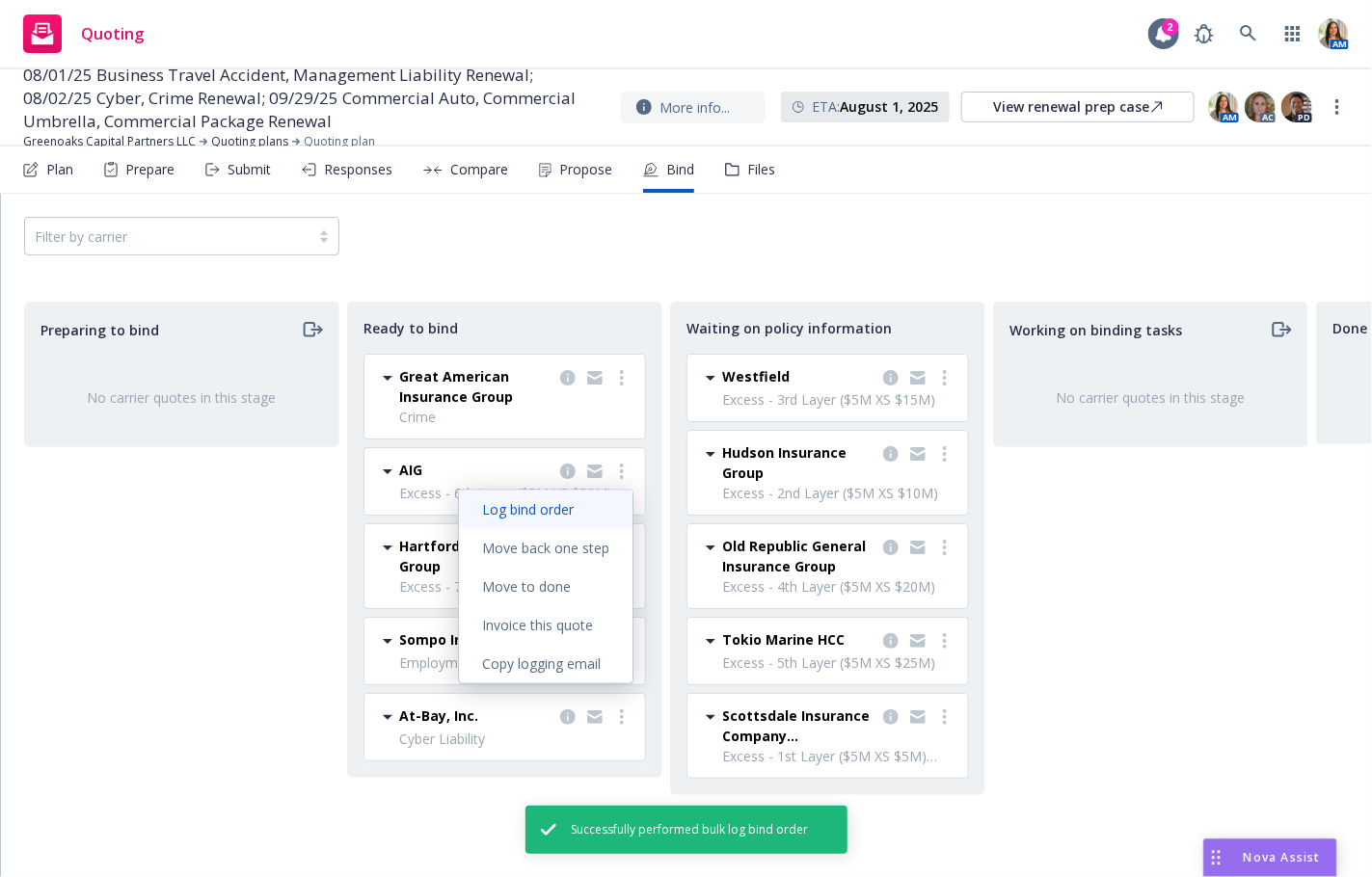 click on "Log bind order" at bounding box center [546, 510] 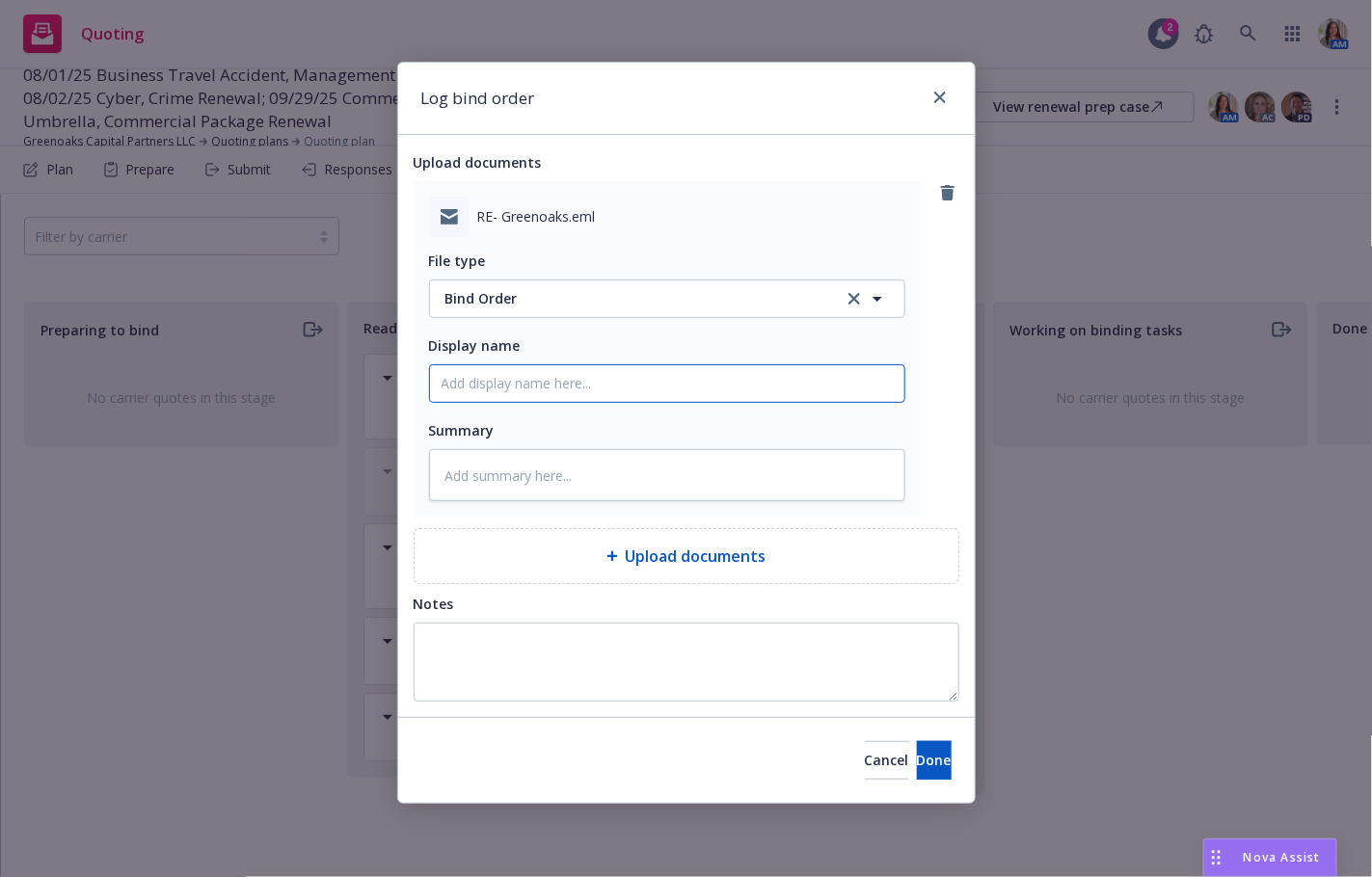 click on "Display name" at bounding box center (667, 384) 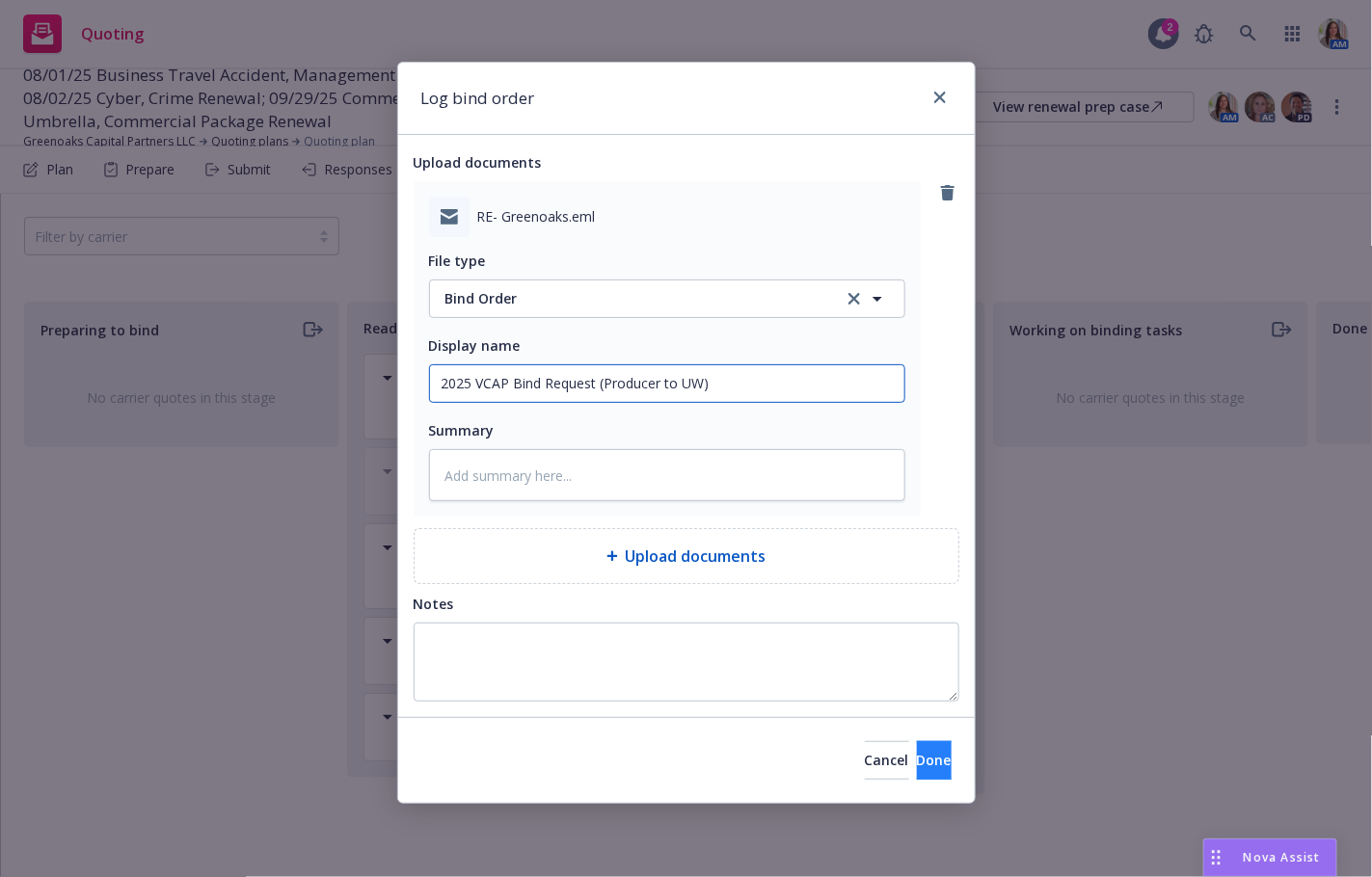 type on "2025 VCAP Bind Request (Producer to UW)" 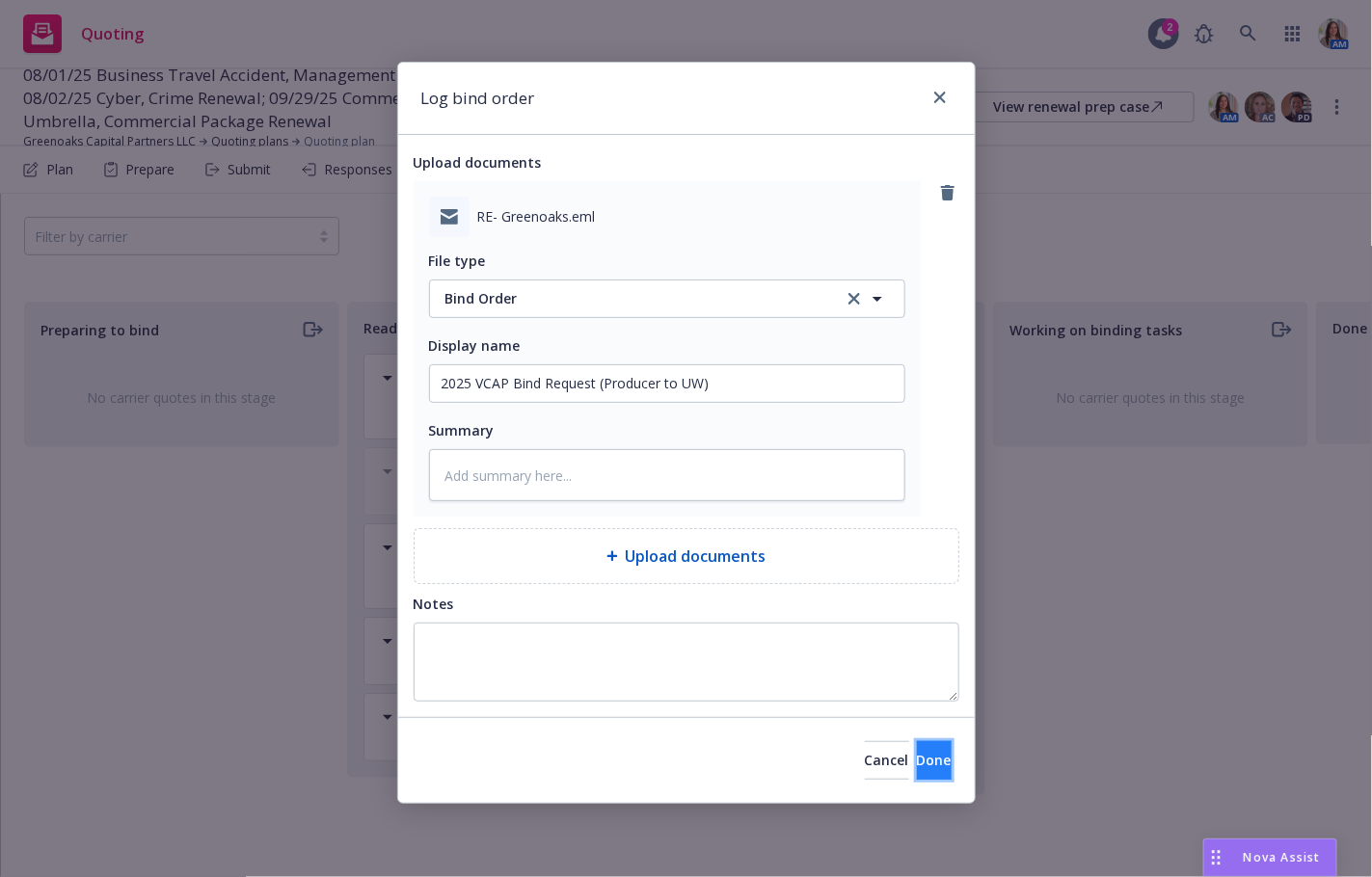 click on "Done" at bounding box center [934, 760] 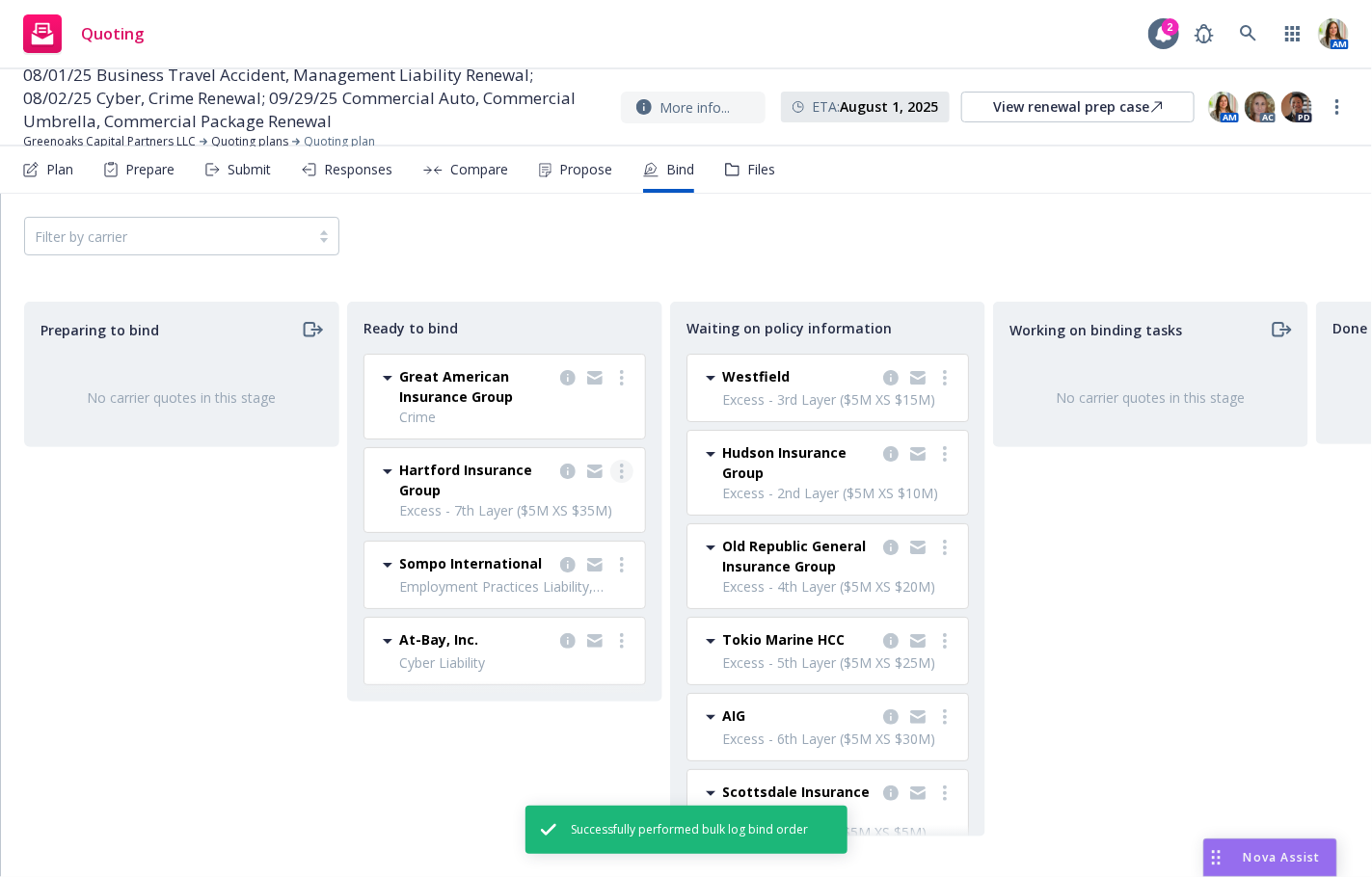 click 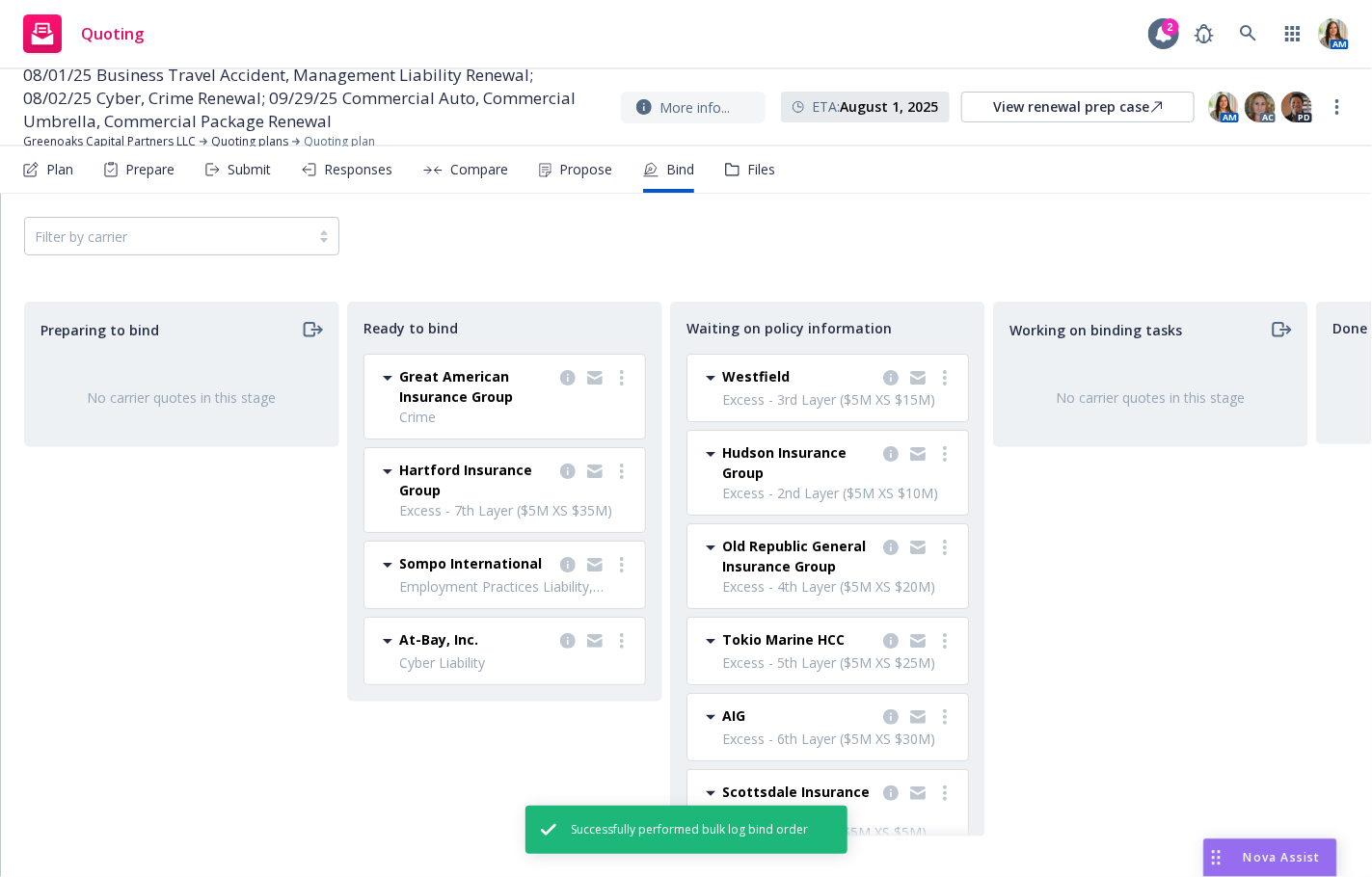 click on "Log bind order" at bounding box center [546, 510] 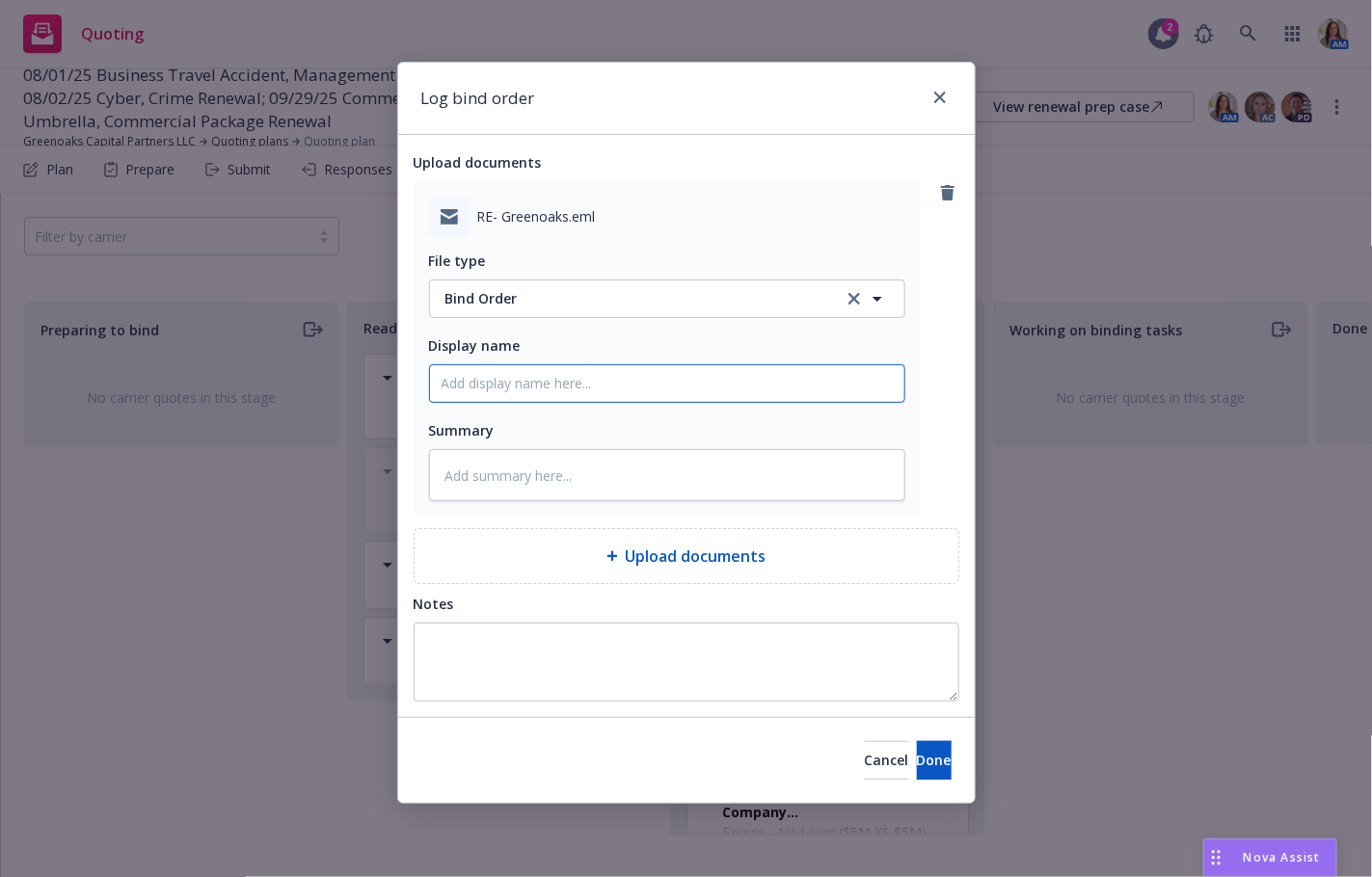 click on "Display name" at bounding box center [667, 384] 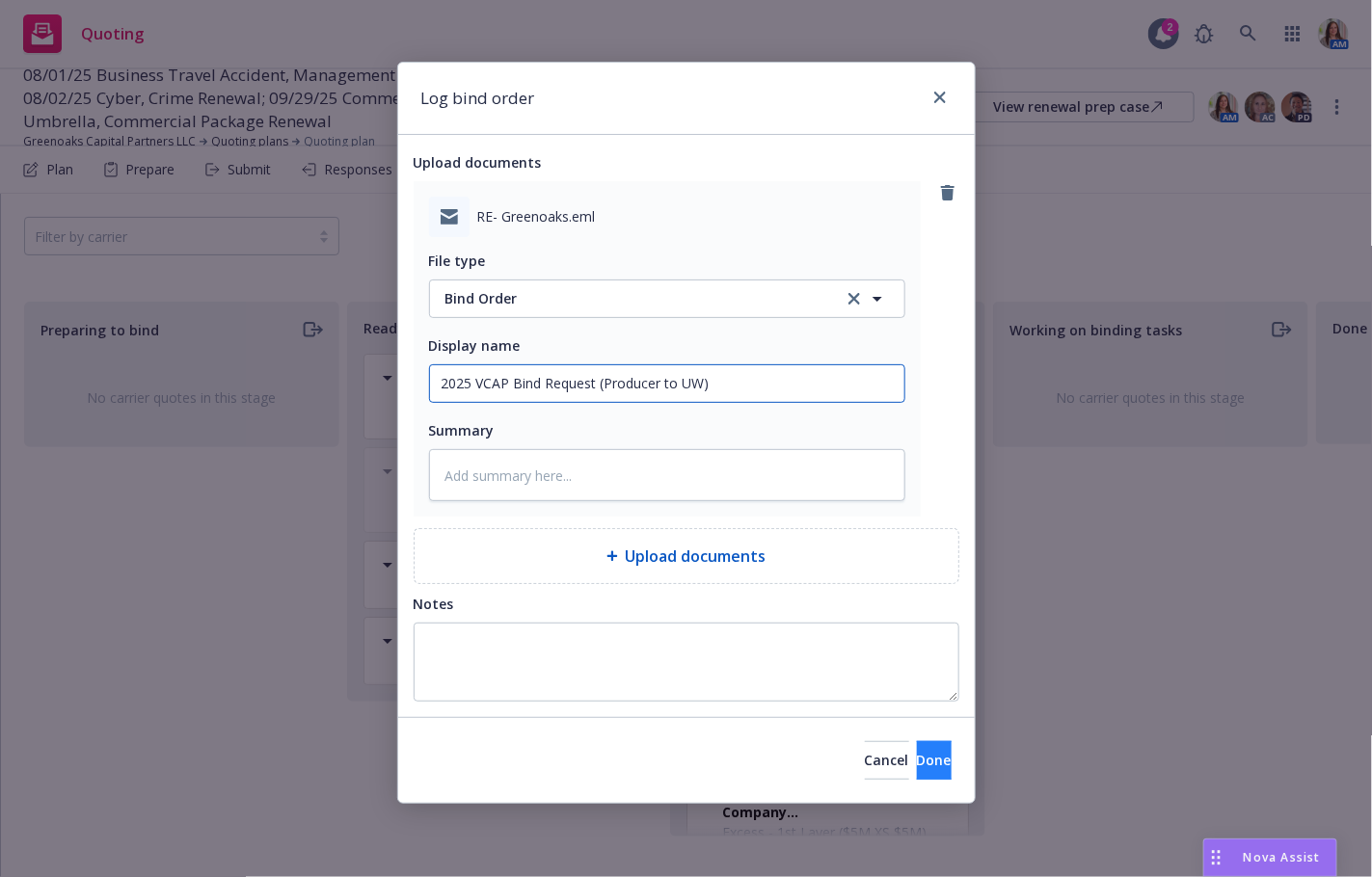 type on "2025 VCAP Bind Request (Producer to UW)" 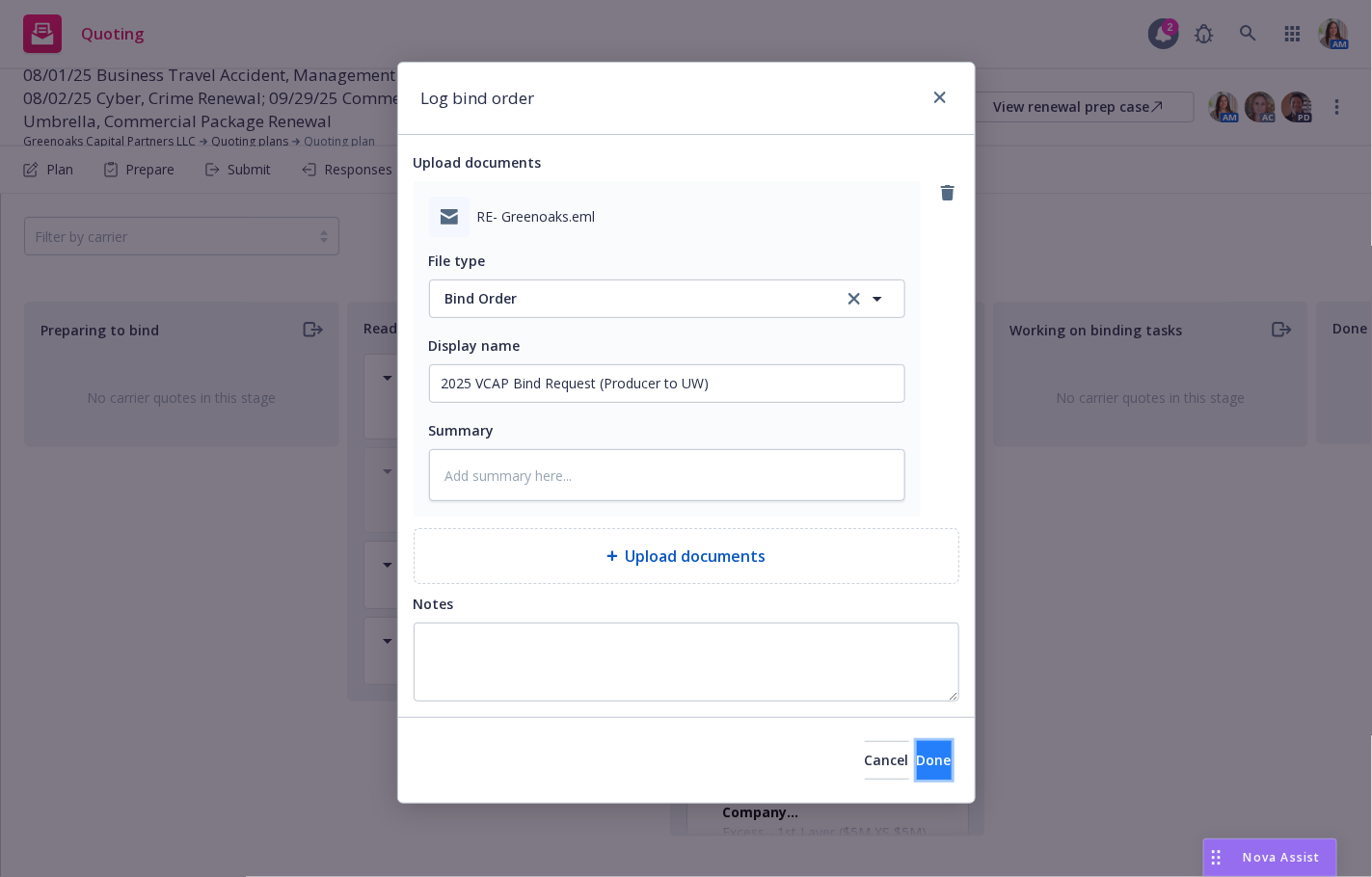 click on "Done" at bounding box center (934, 760) 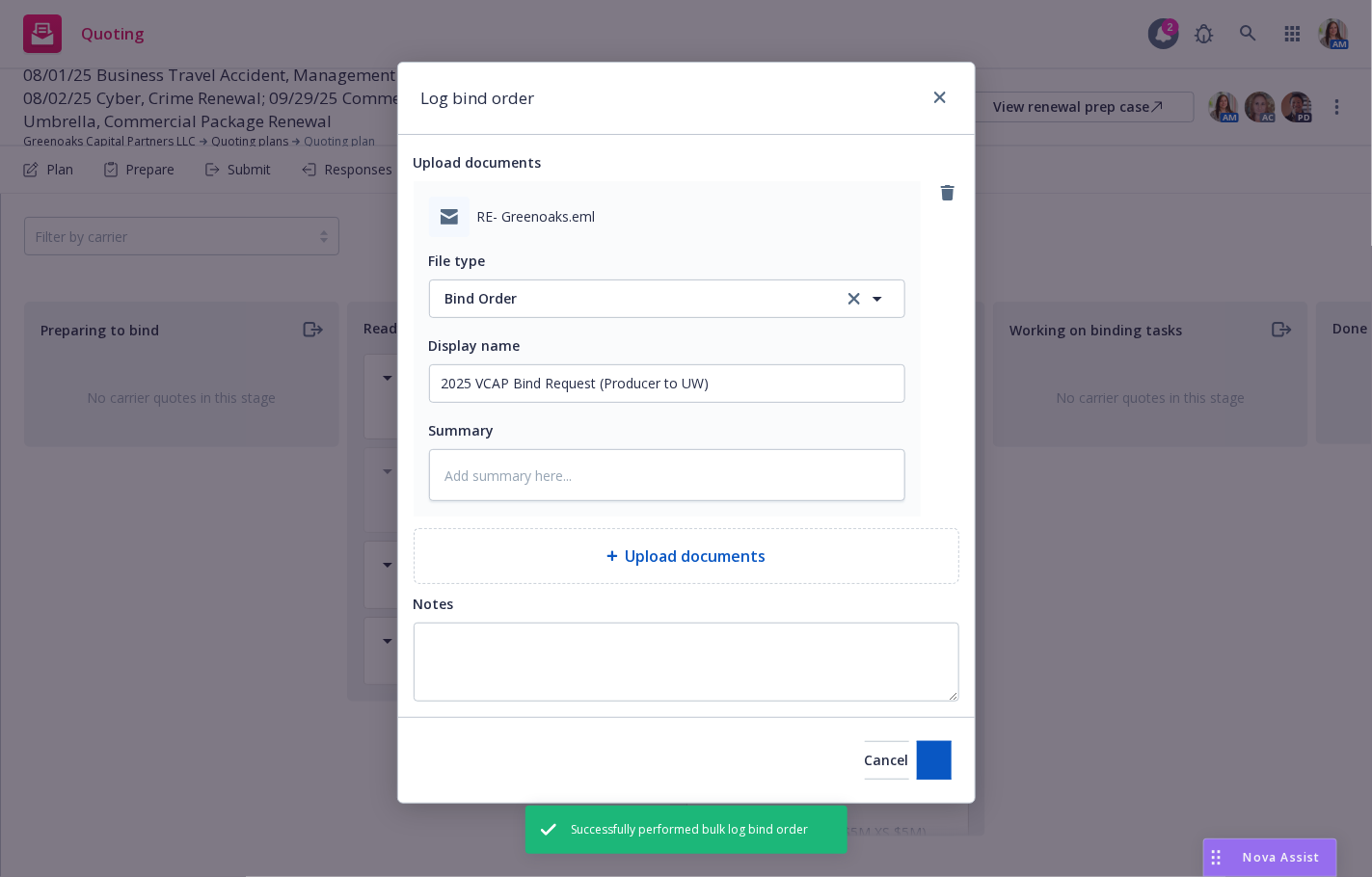 type on "x" 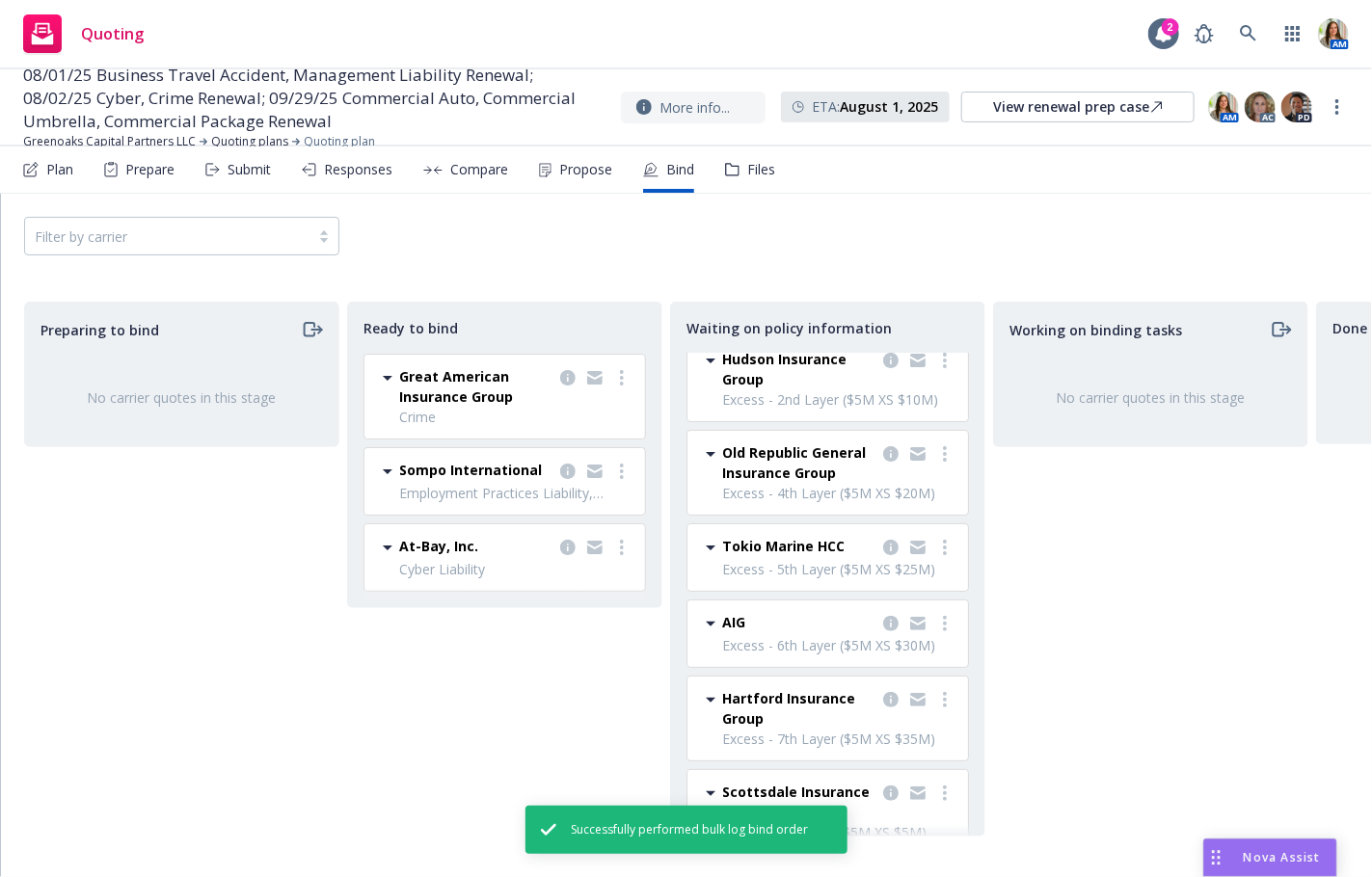 scroll, scrollTop: 123, scrollLeft: 0, axis: vertical 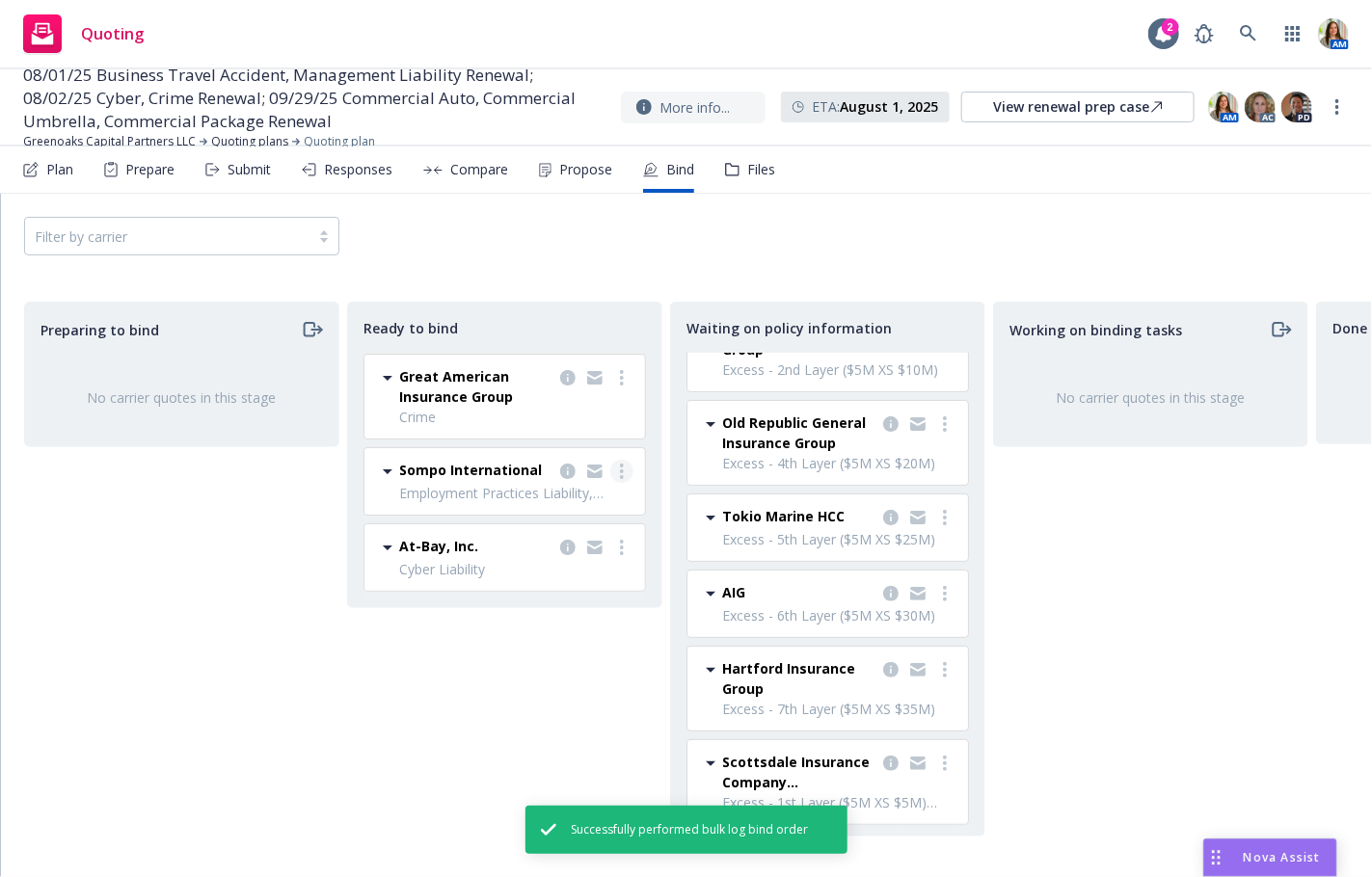 click at bounding box center (622, 471) 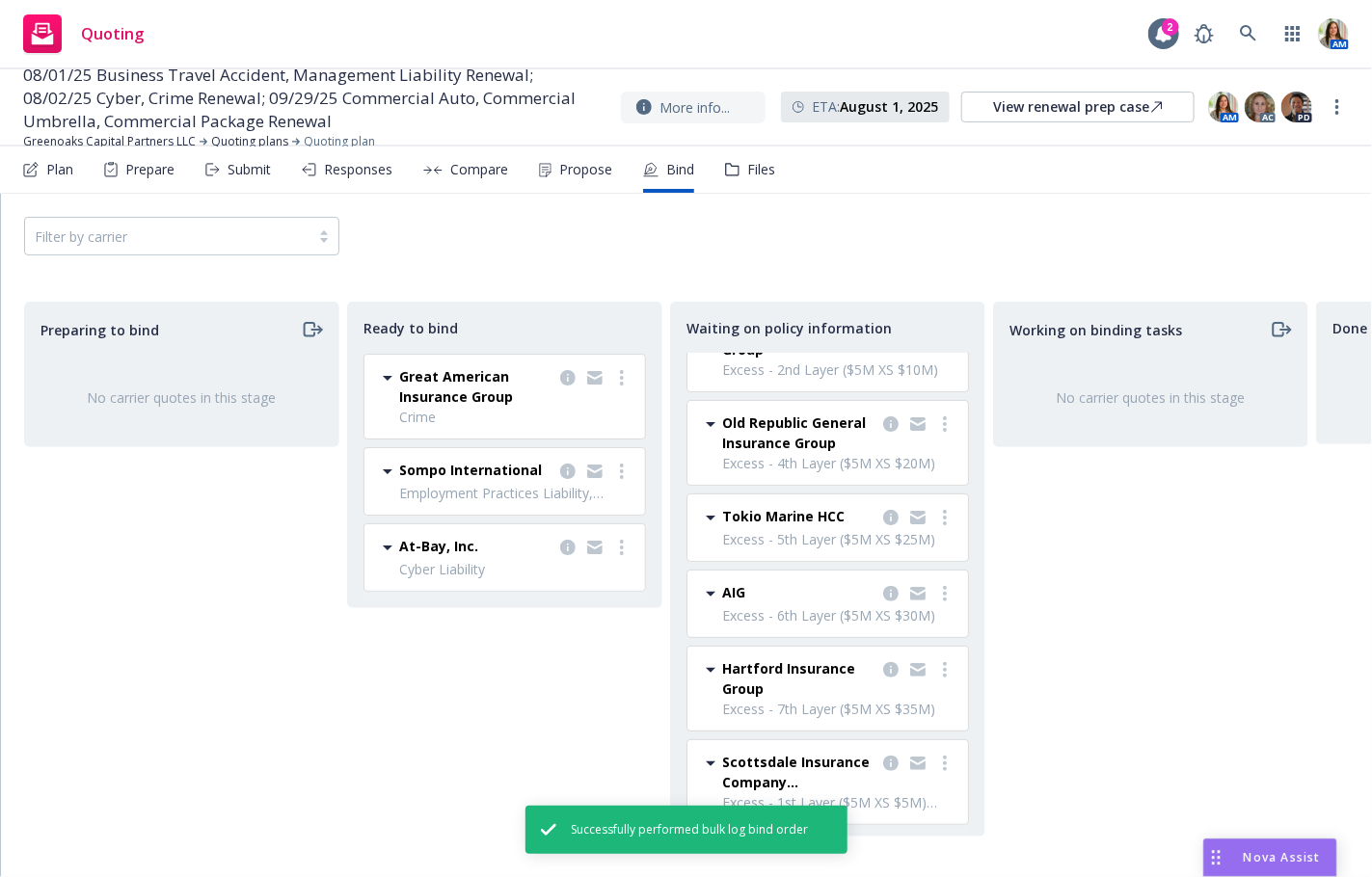 click on "Log bind order" at bounding box center [527, 509] 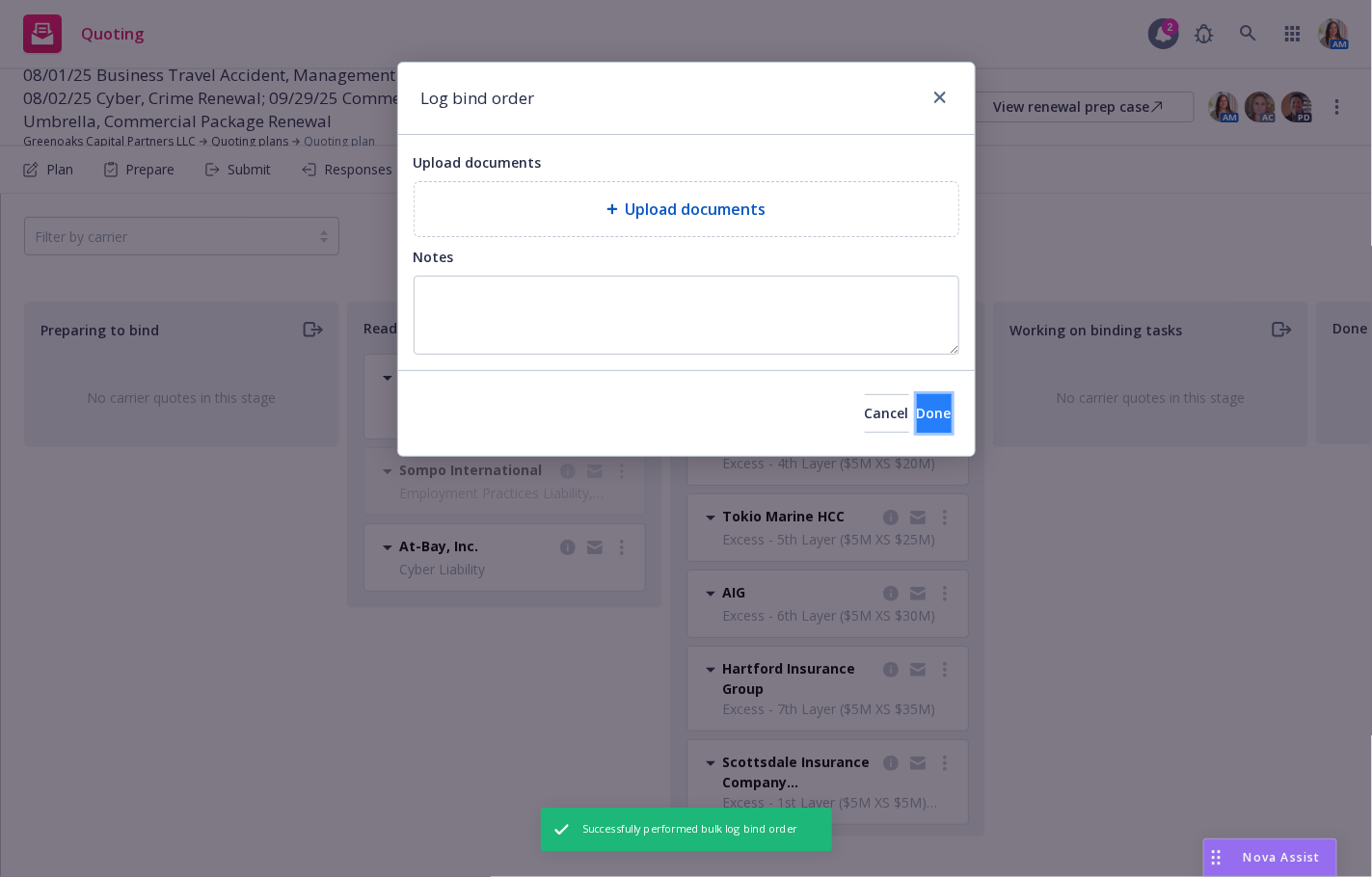 click on "Done" at bounding box center [934, 412] 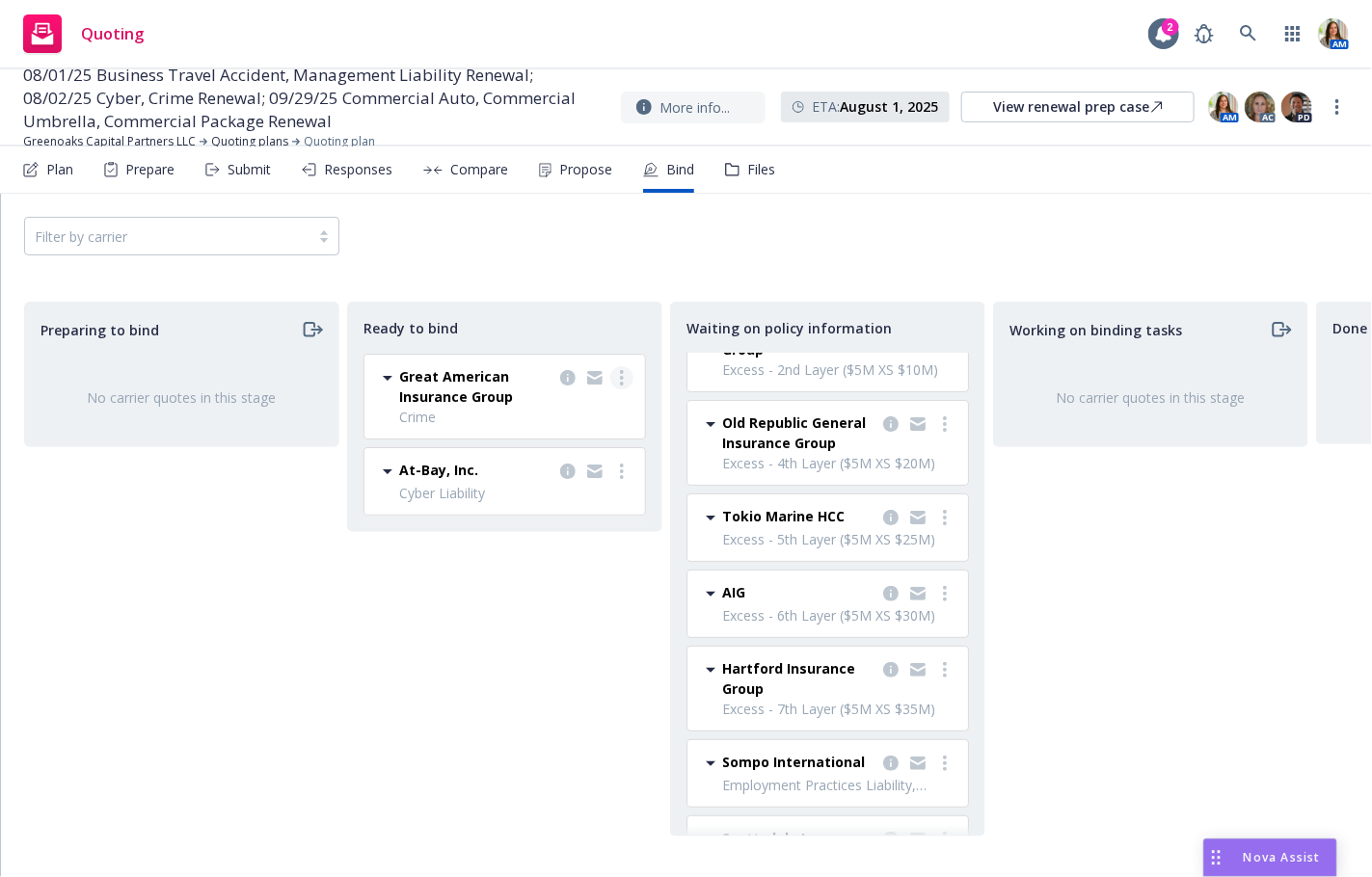 click 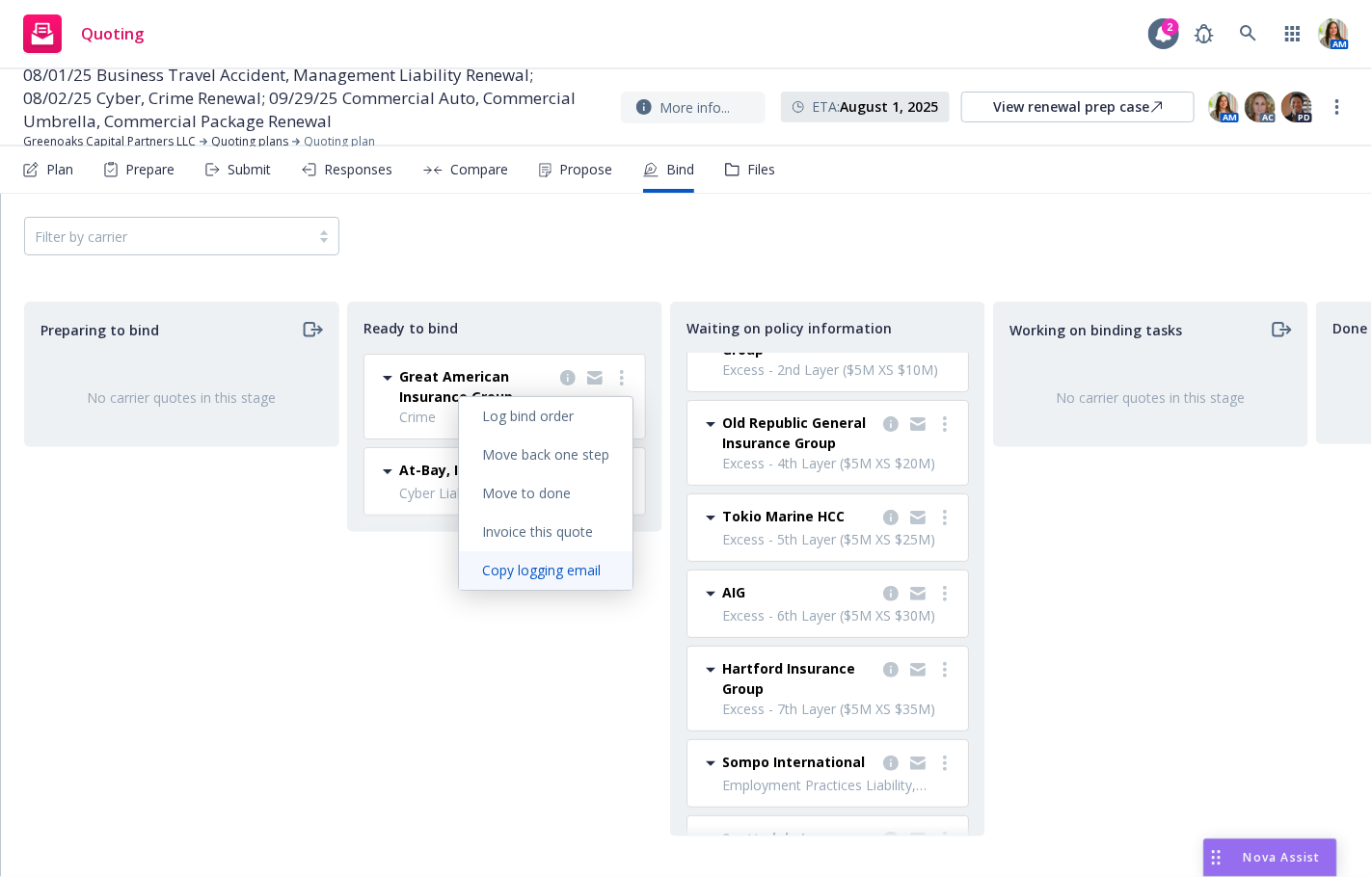 click on "Copy logging email" at bounding box center (541, 570) 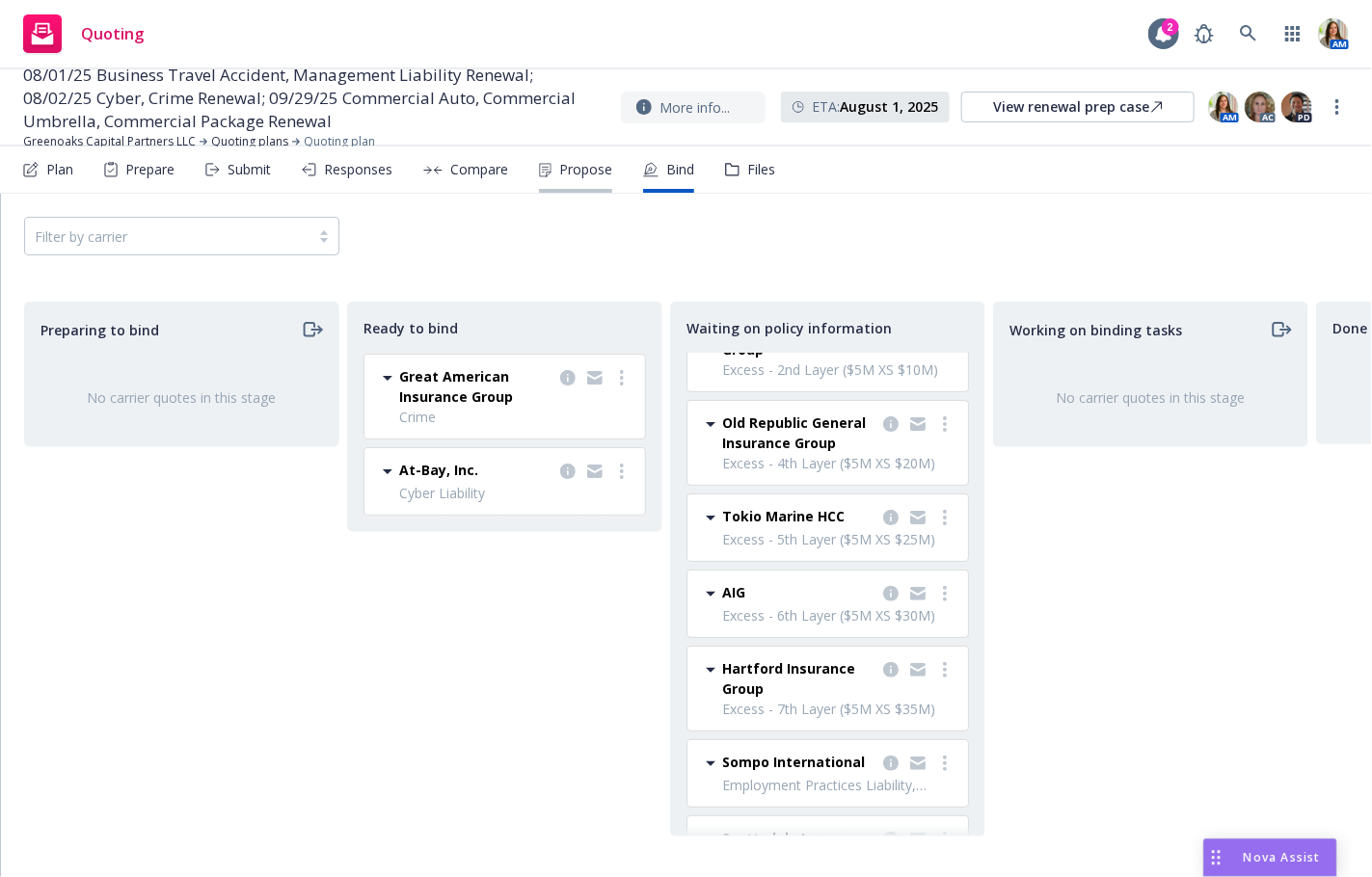 click on "Propose" at bounding box center (585, 170) 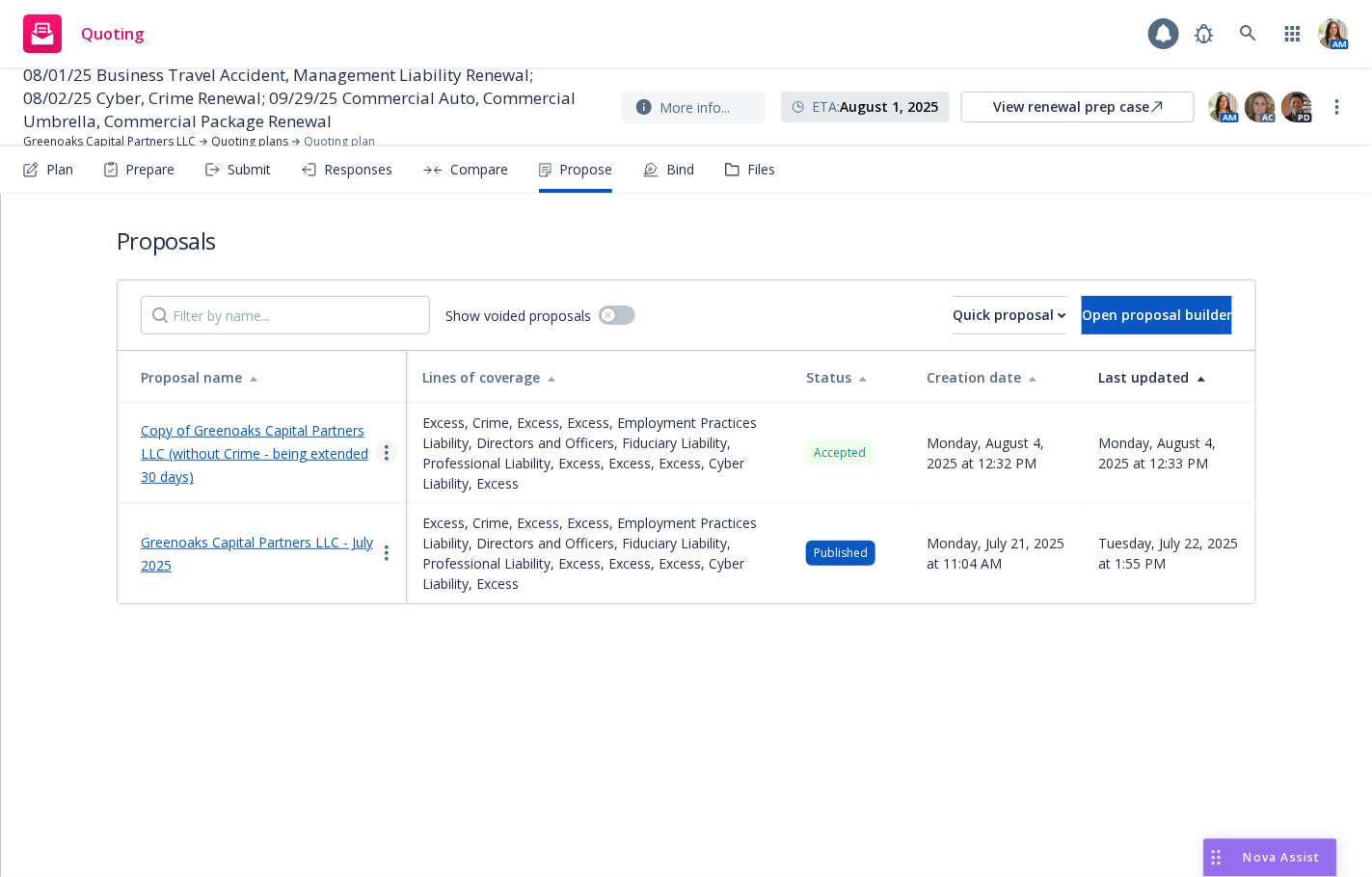click at bounding box center [387, 453] 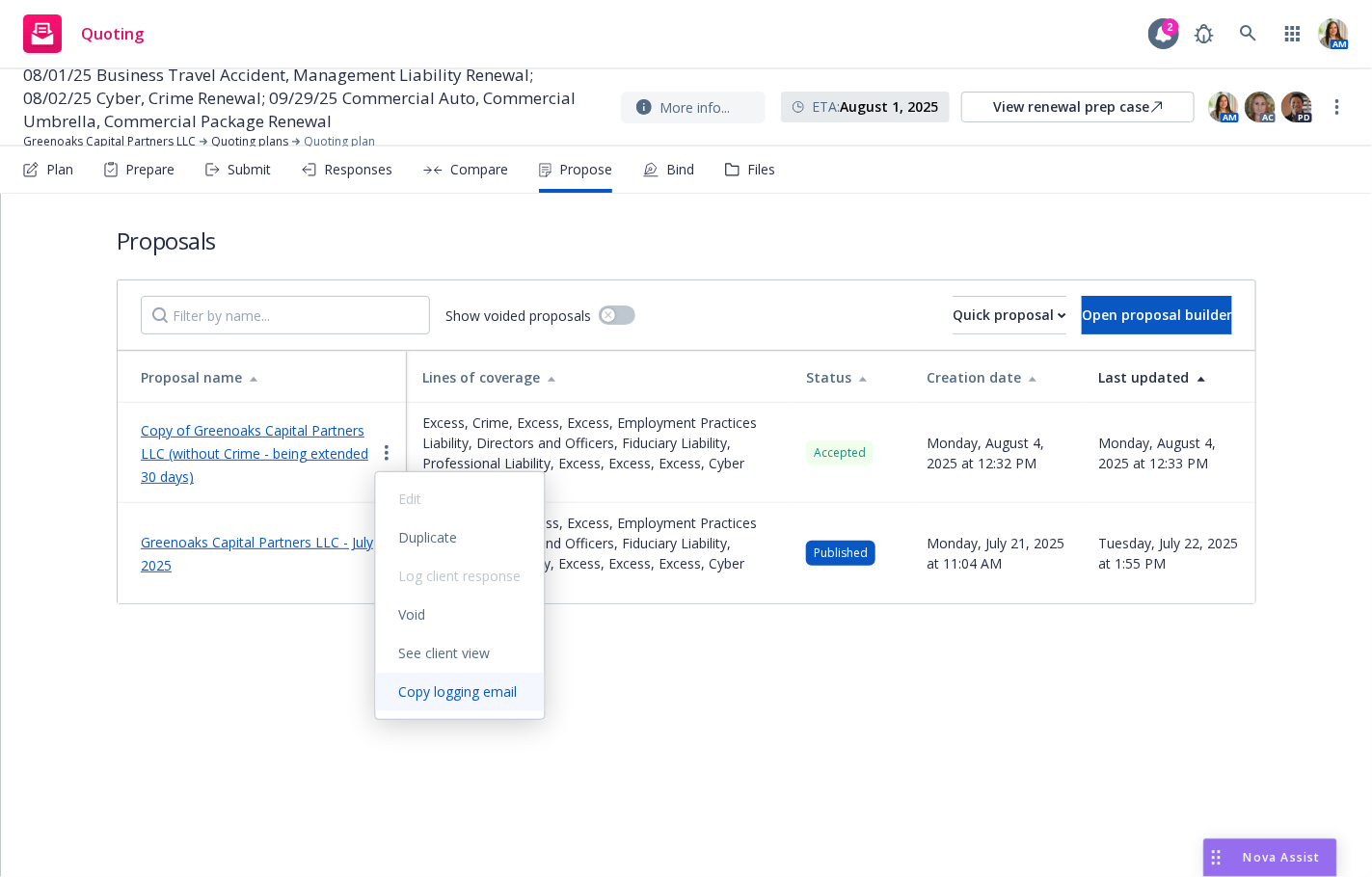 click on "Copy logging email" at bounding box center [458, 691] 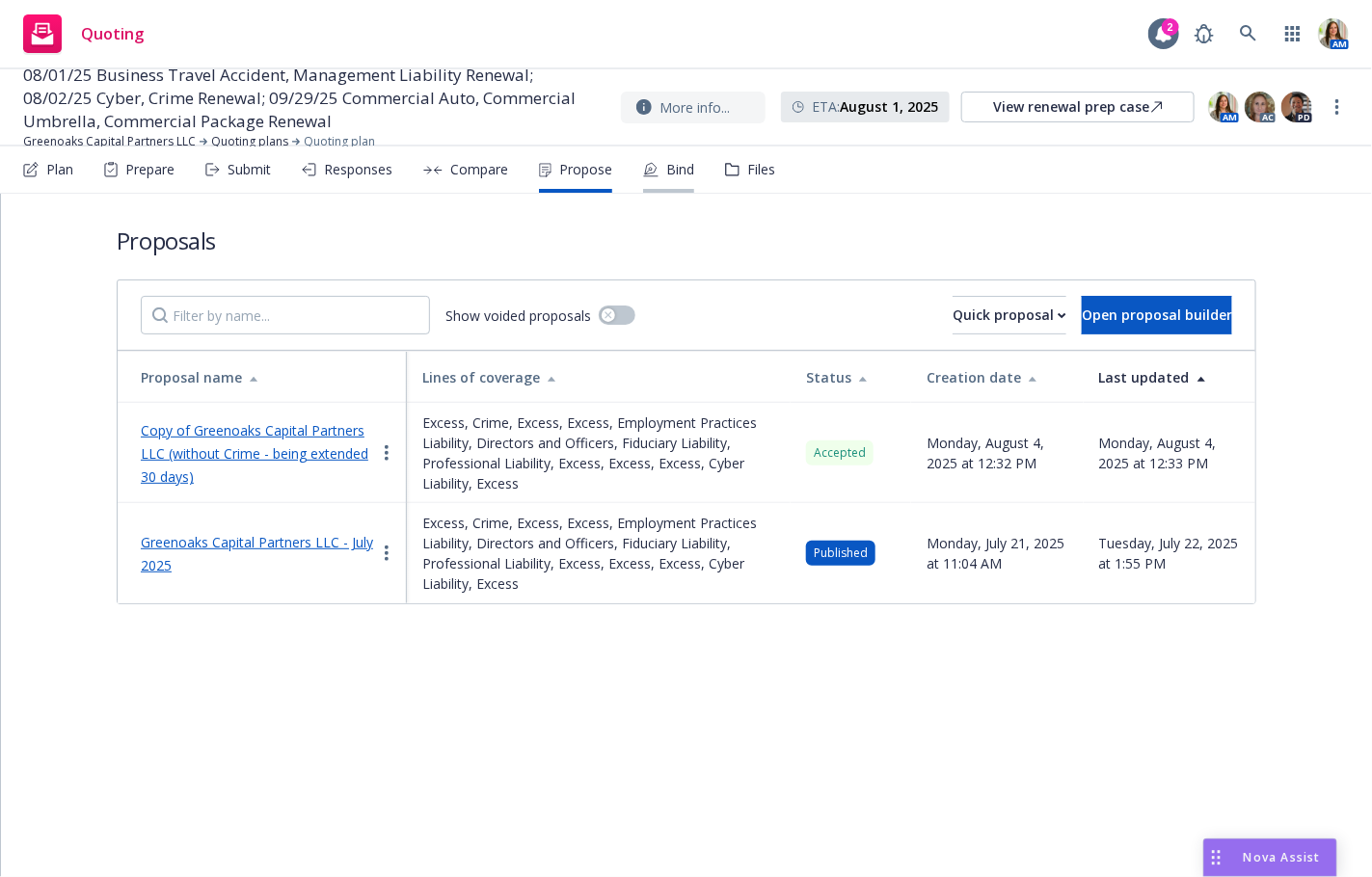 click on "Bind" at bounding box center [680, 170] 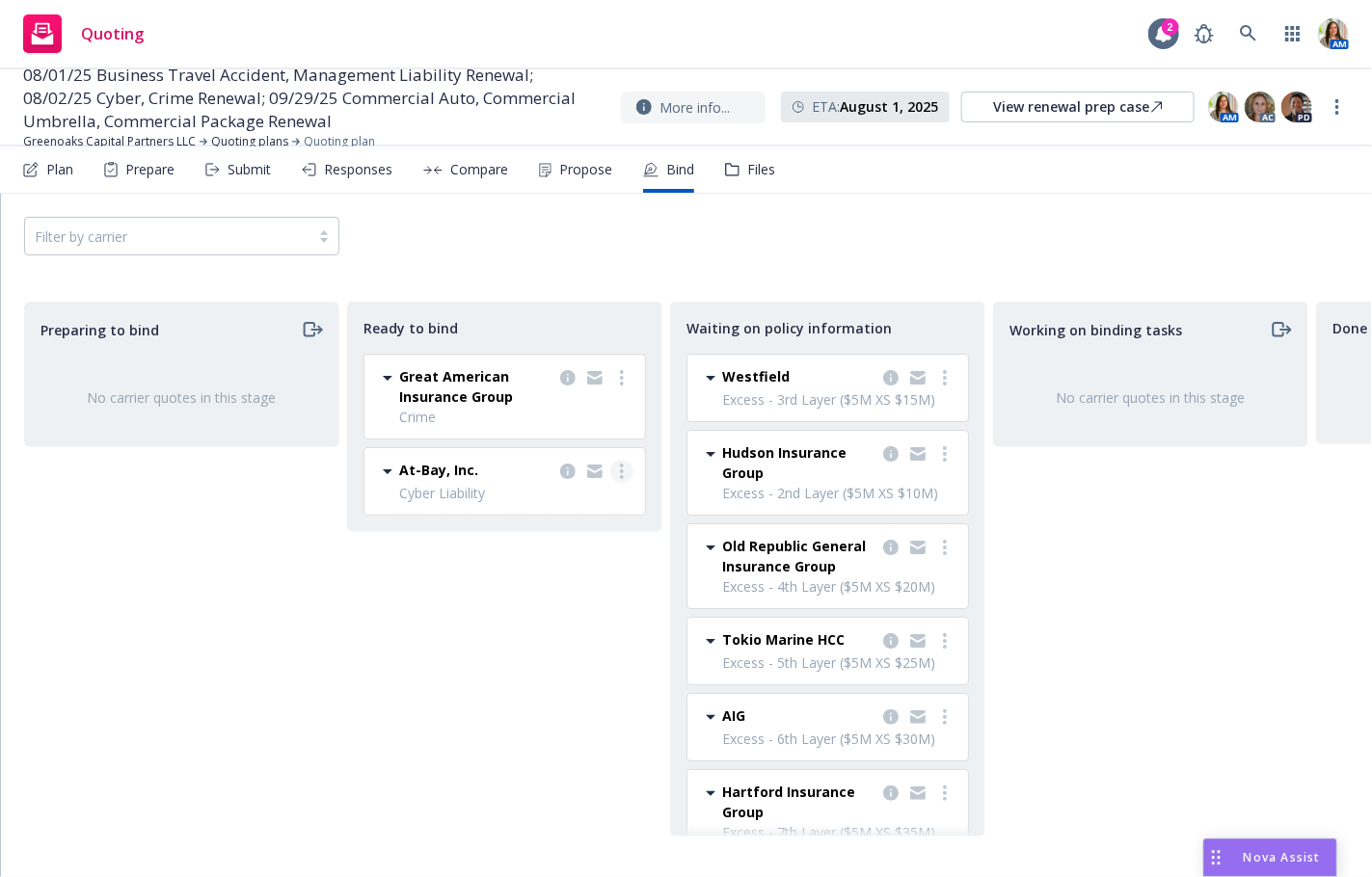 click at bounding box center [622, 471] 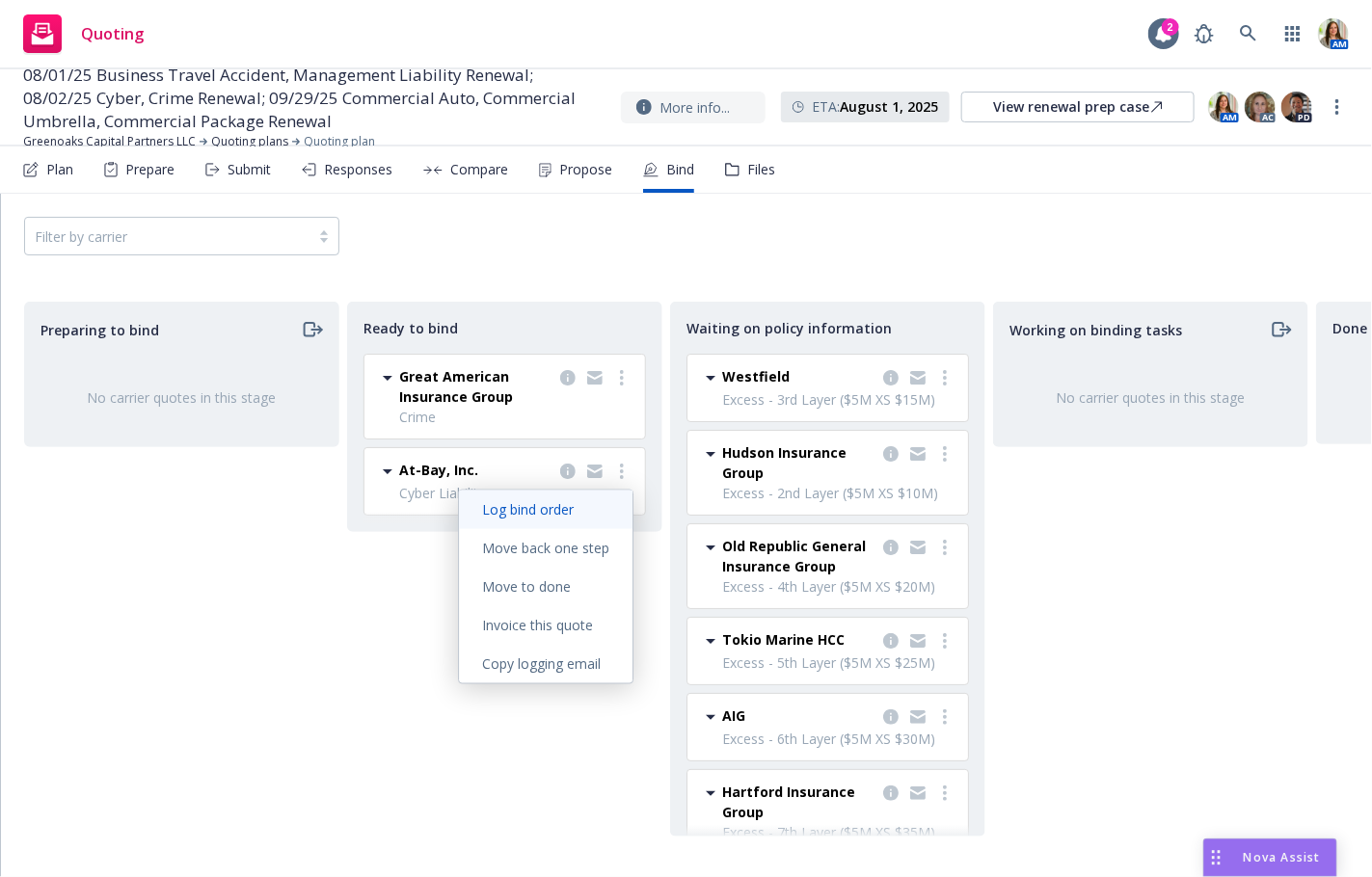 click on "Log bind order" at bounding box center (527, 509) 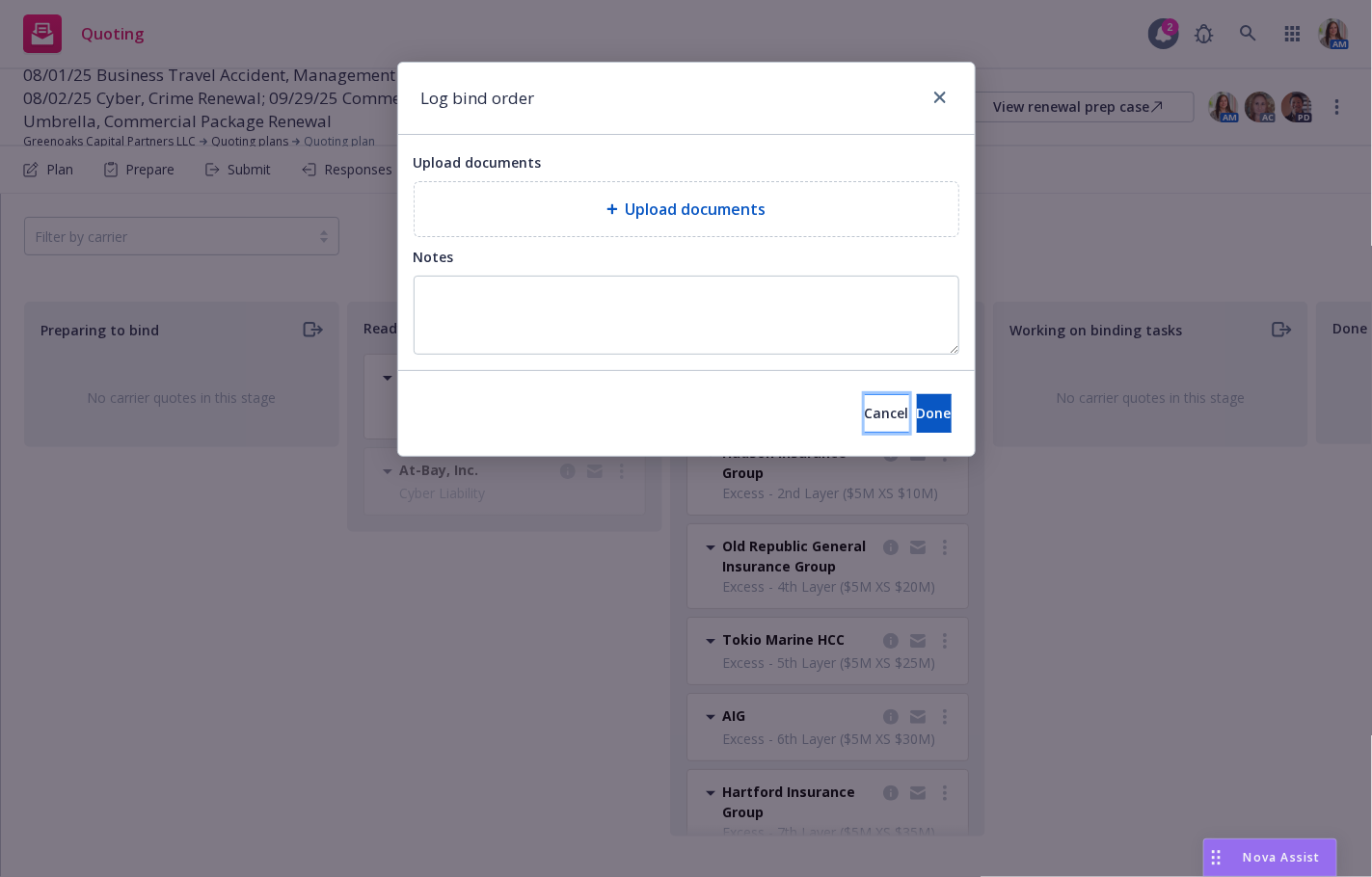 click on "Cancel" at bounding box center [887, 412] 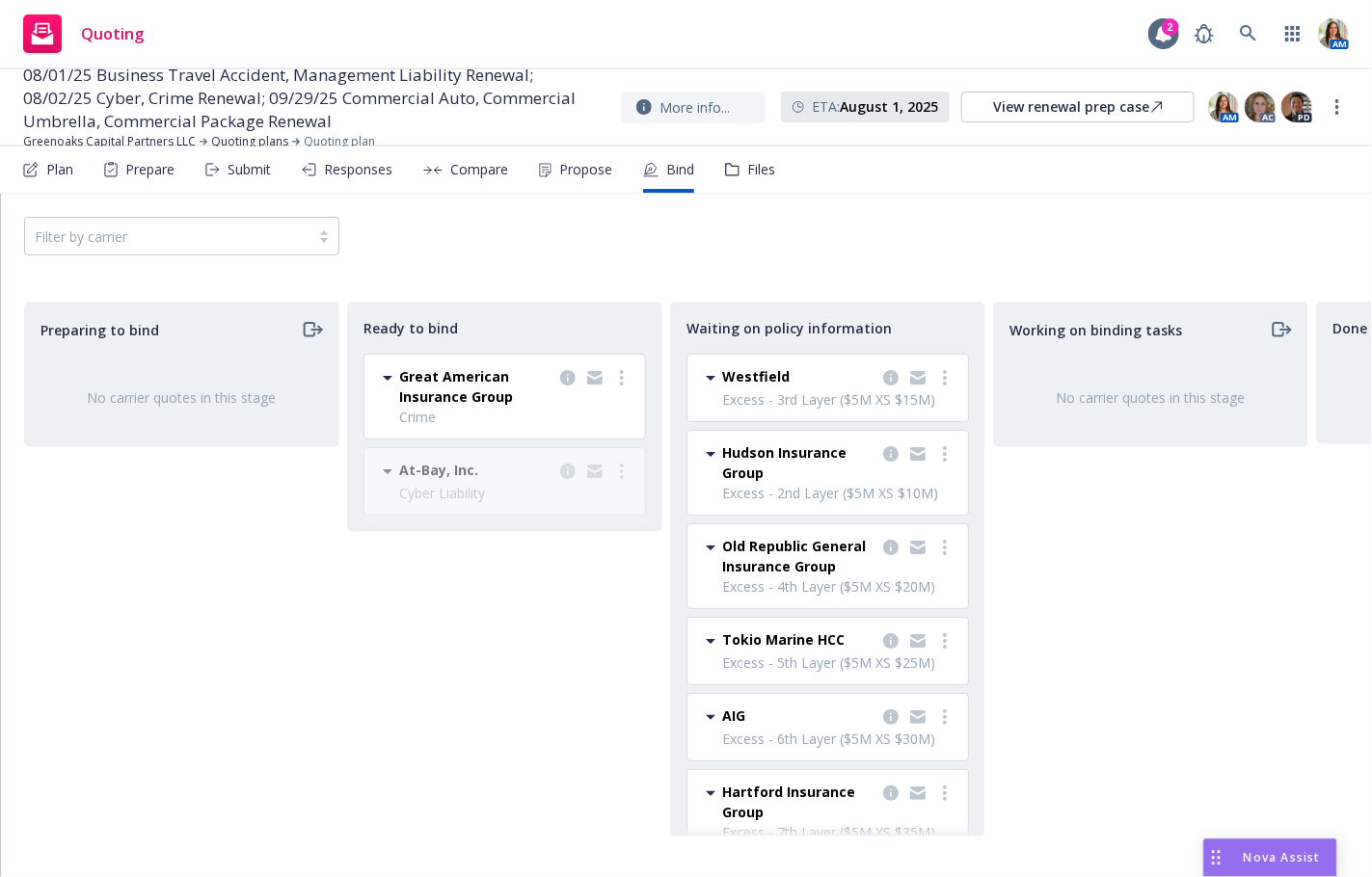 click on "Great American Insurance Group Crime 08/02/2025 - 08/02/2026 Monday, August 4, 2025 at 12:34 PM At-Bay, Inc. Cyber Liability 08/02/2025 - 08/02/2026 Monday, August 4, 2025 at 12:34 PM" at bounding box center (500, 442) 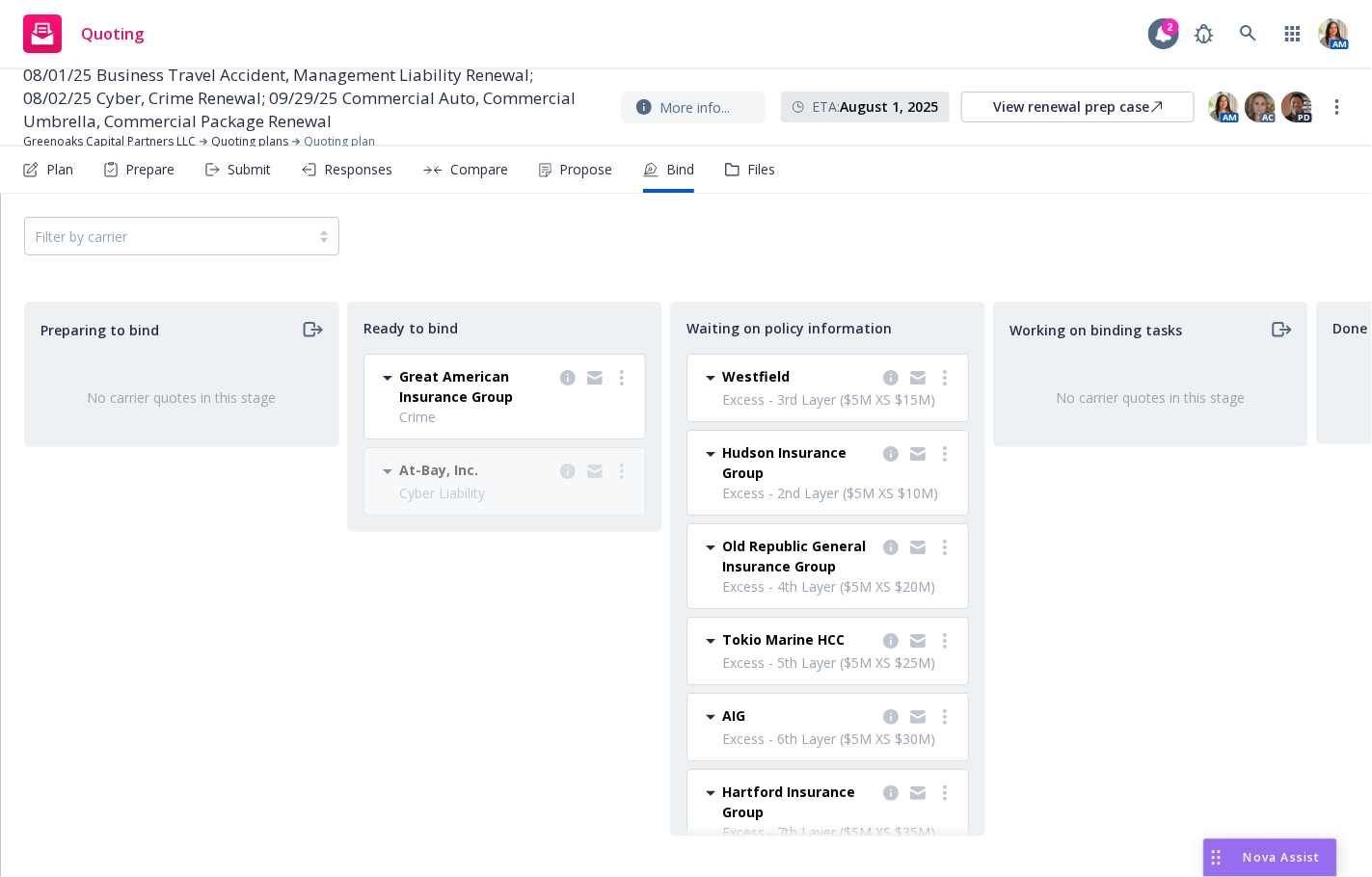 click on "Great American Insurance Group Crime 08/02/2025 - 08/02/2026 Monday, August 4, 2025 at 12:34 PM At-Bay, Inc. Cyber Liability 08/02/2025 - 08/02/2026 Monday, August 4, 2025 at 12:34 PM" at bounding box center [500, 442] 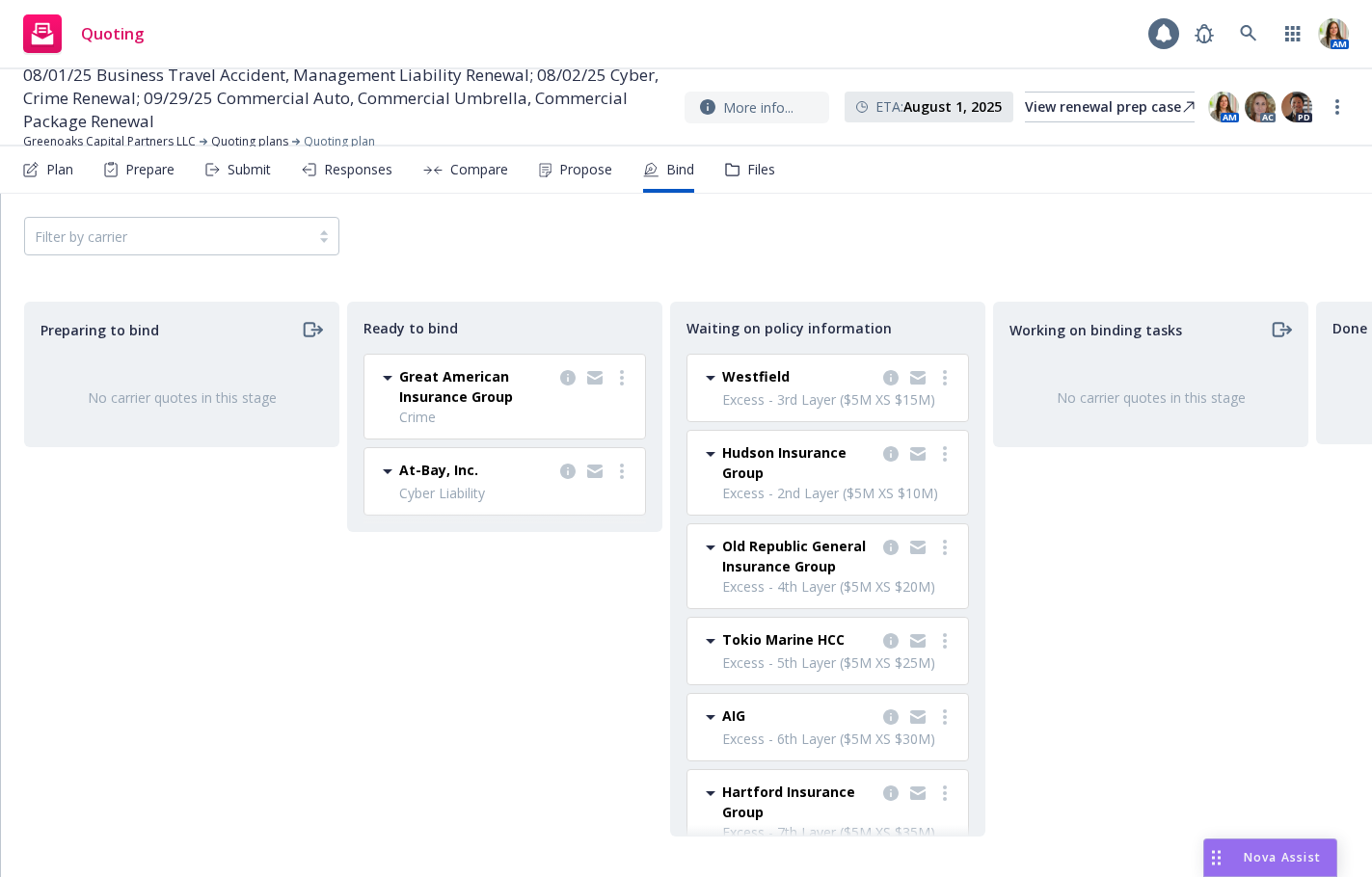 scroll, scrollTop: 0, scrollLeft: 0, axis: both 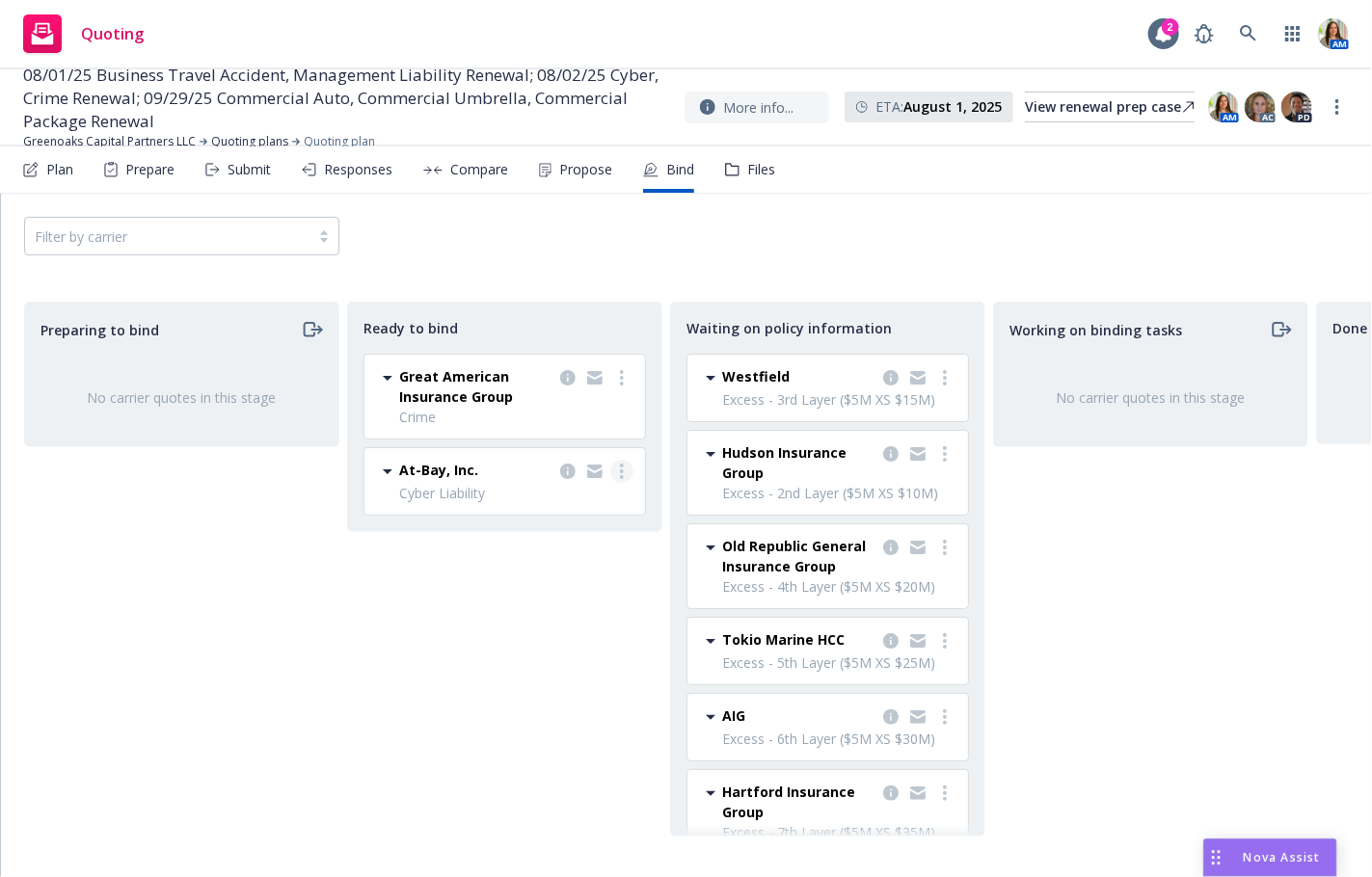 click at bounding box center [622, 471] 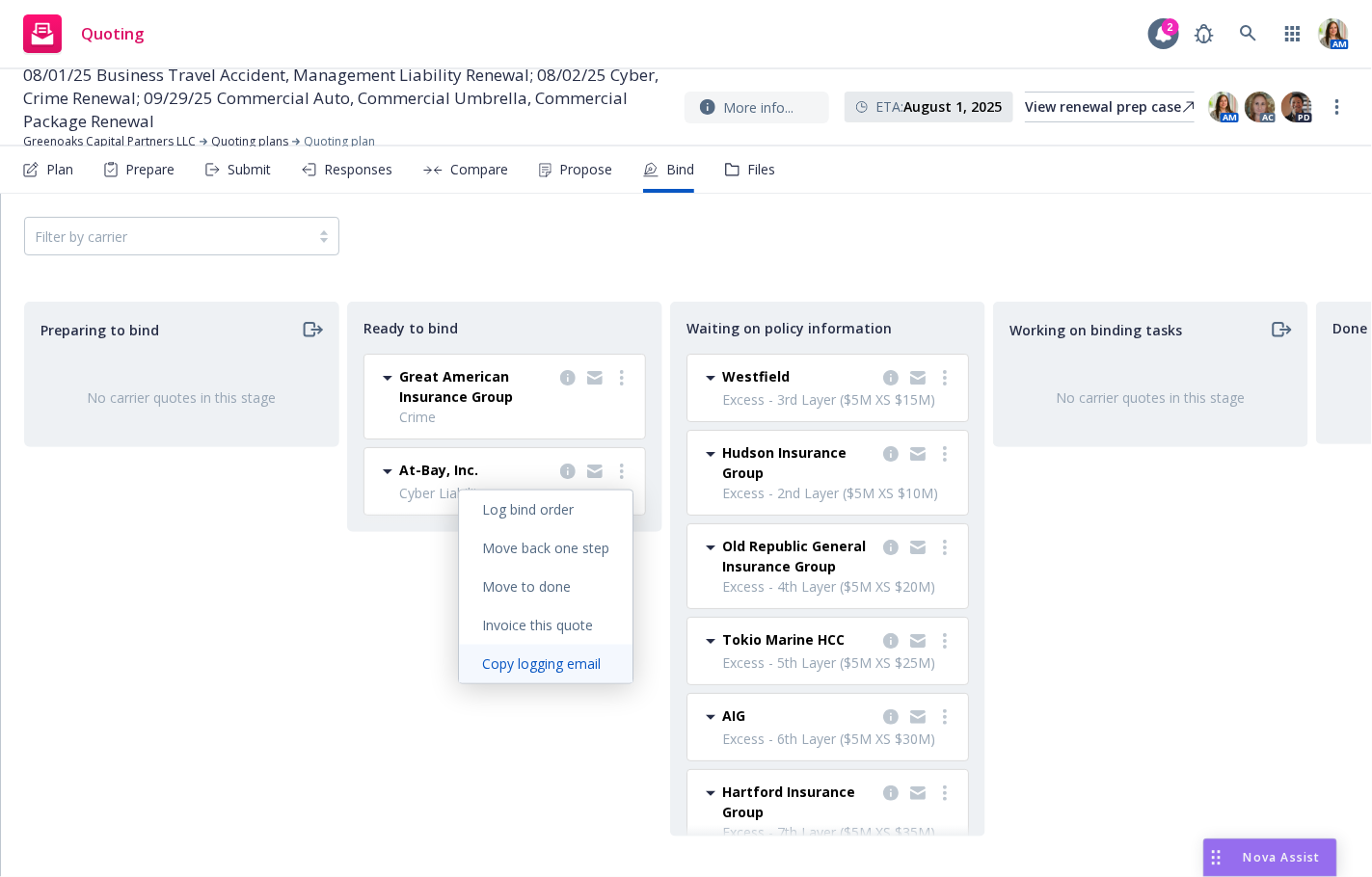 click on "Copy logging email" at bounding box center [541, 663] 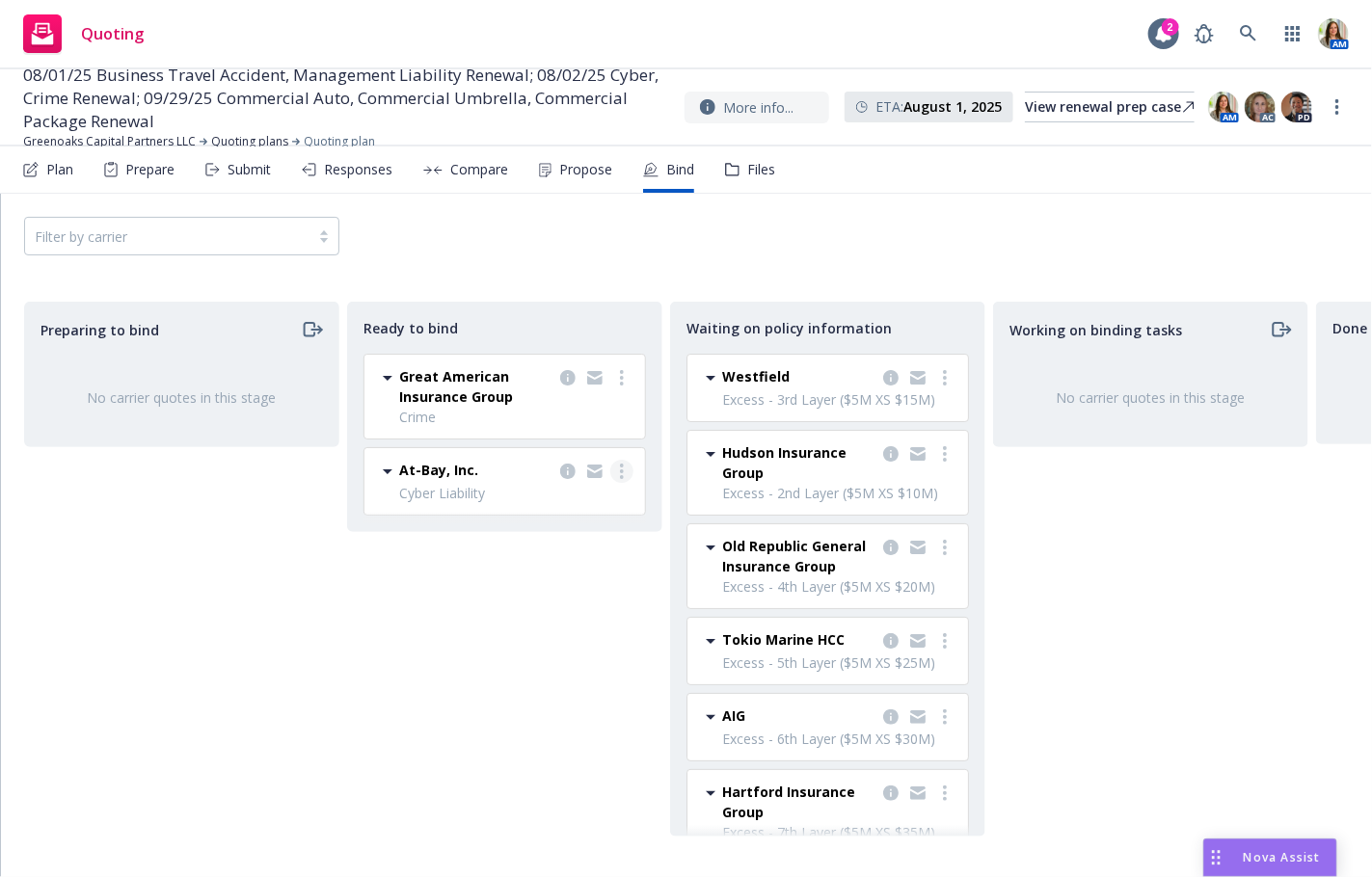 click at bounding box center [622, 471] 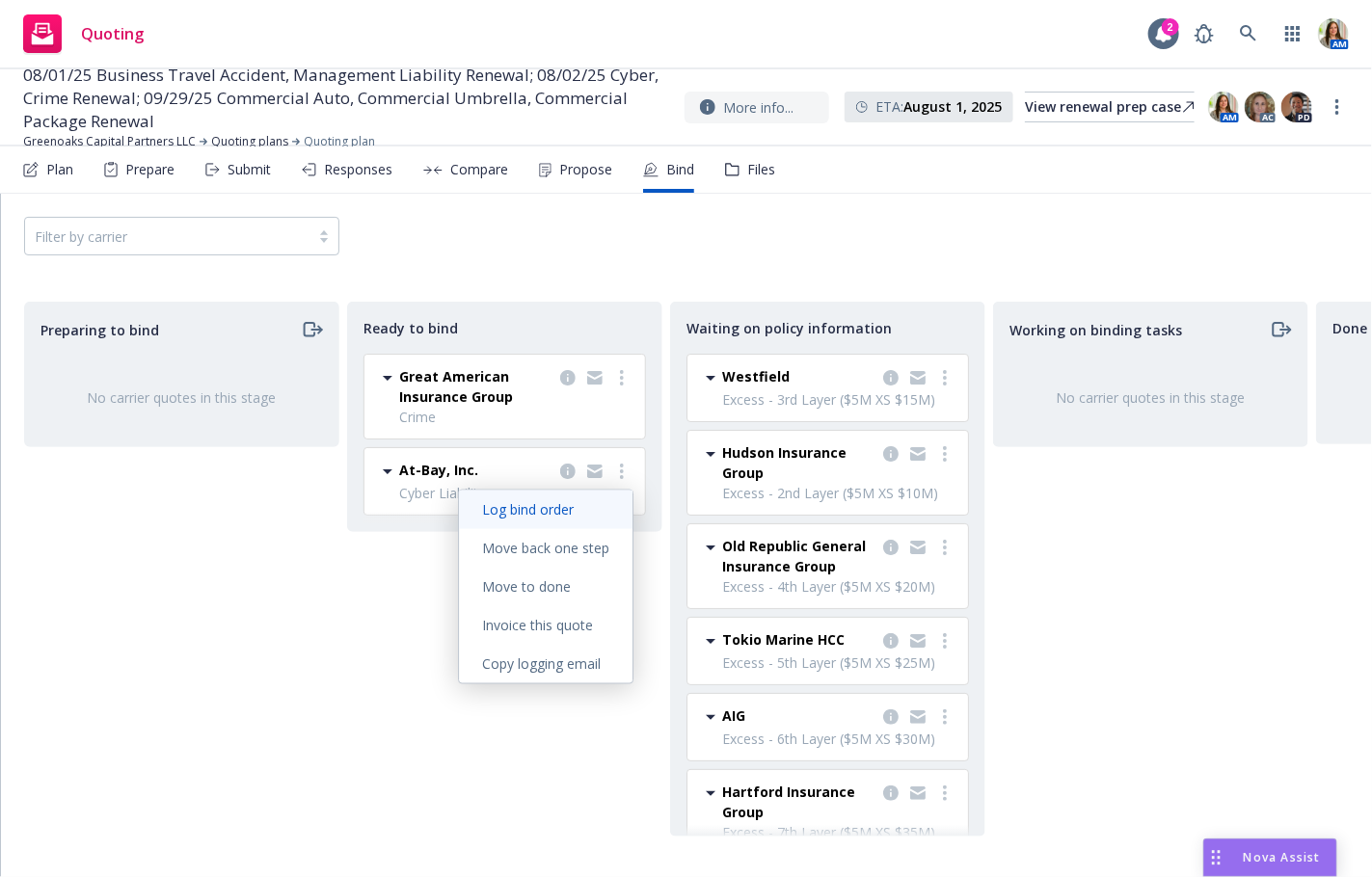 click on "Log bind order" at bounding box center (546, 510) 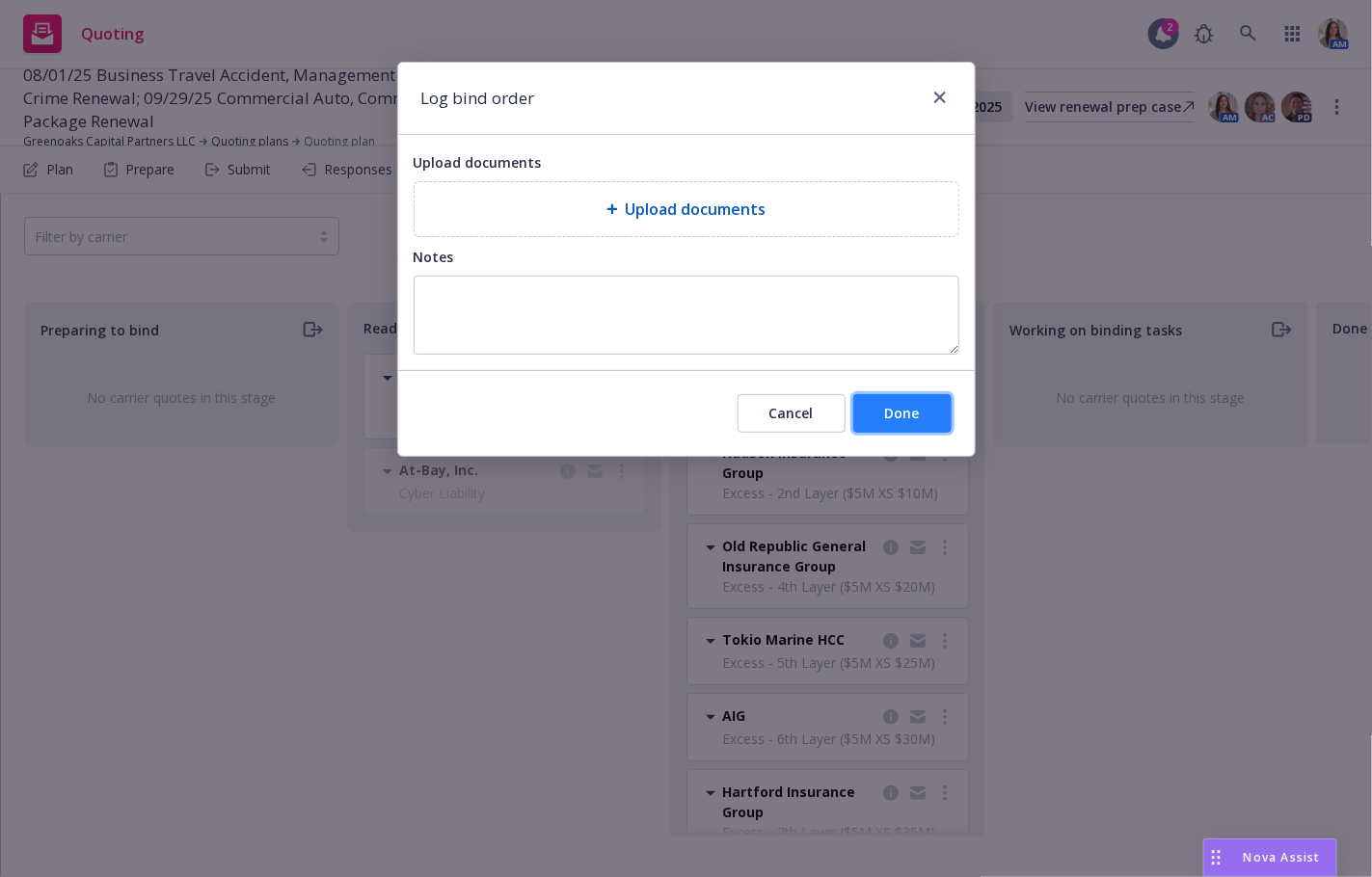 click on "Done" at bounding box center [902, 412] 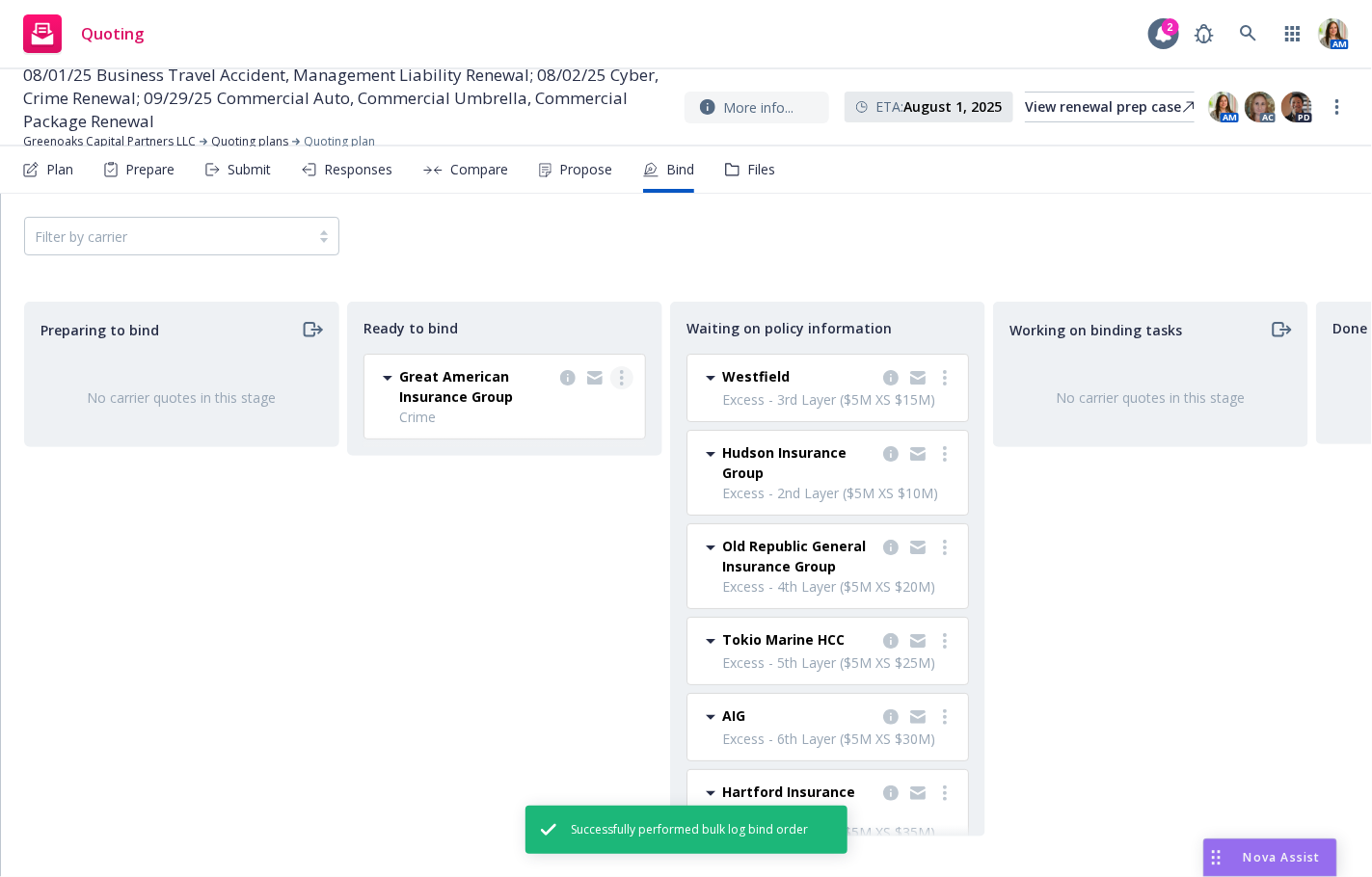 click 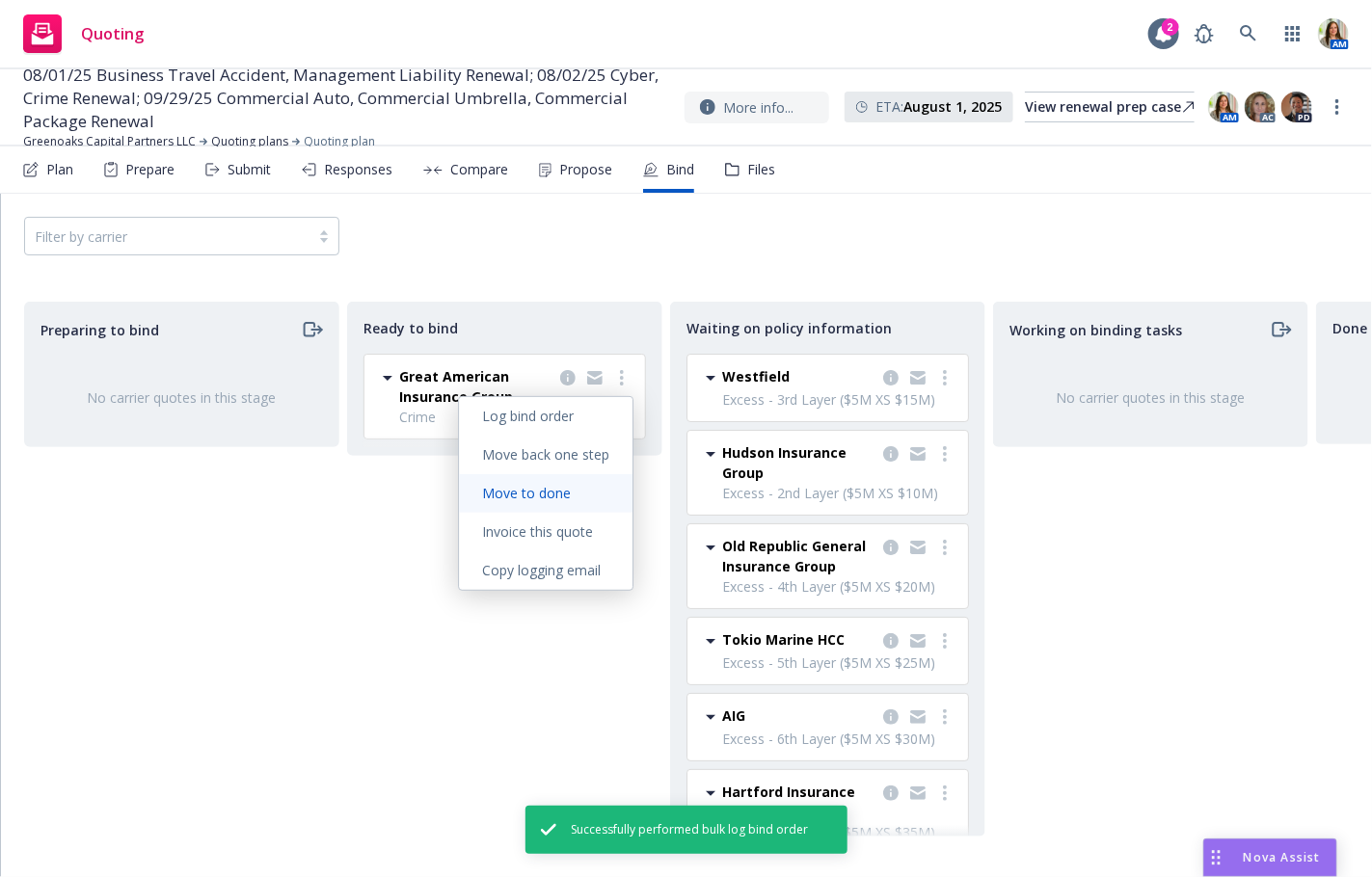 click on "Move to done" at bounding box center [526, 492] 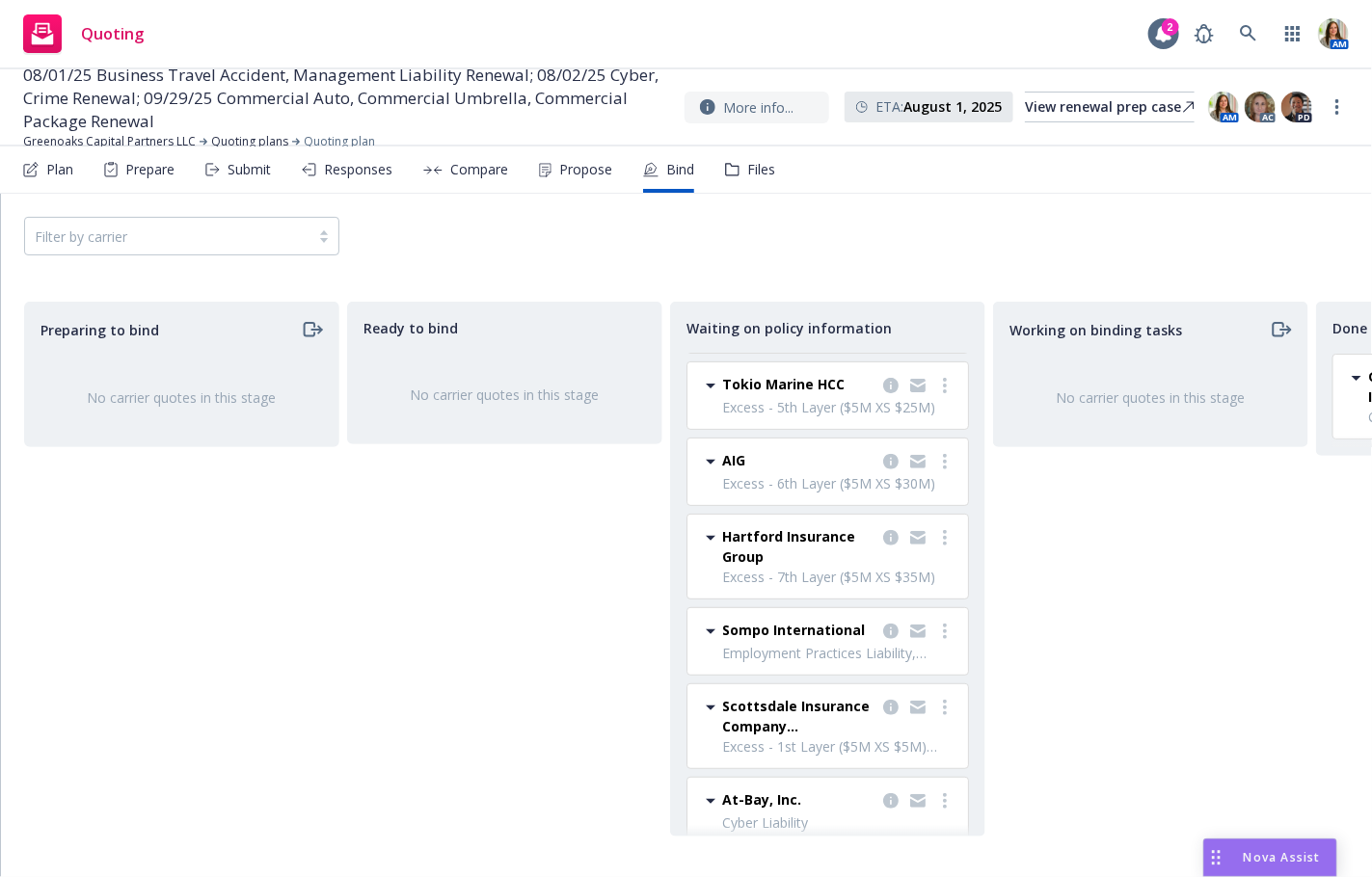 scroll, scrollTop: 275, scrollLeft: 0, axis: vertical 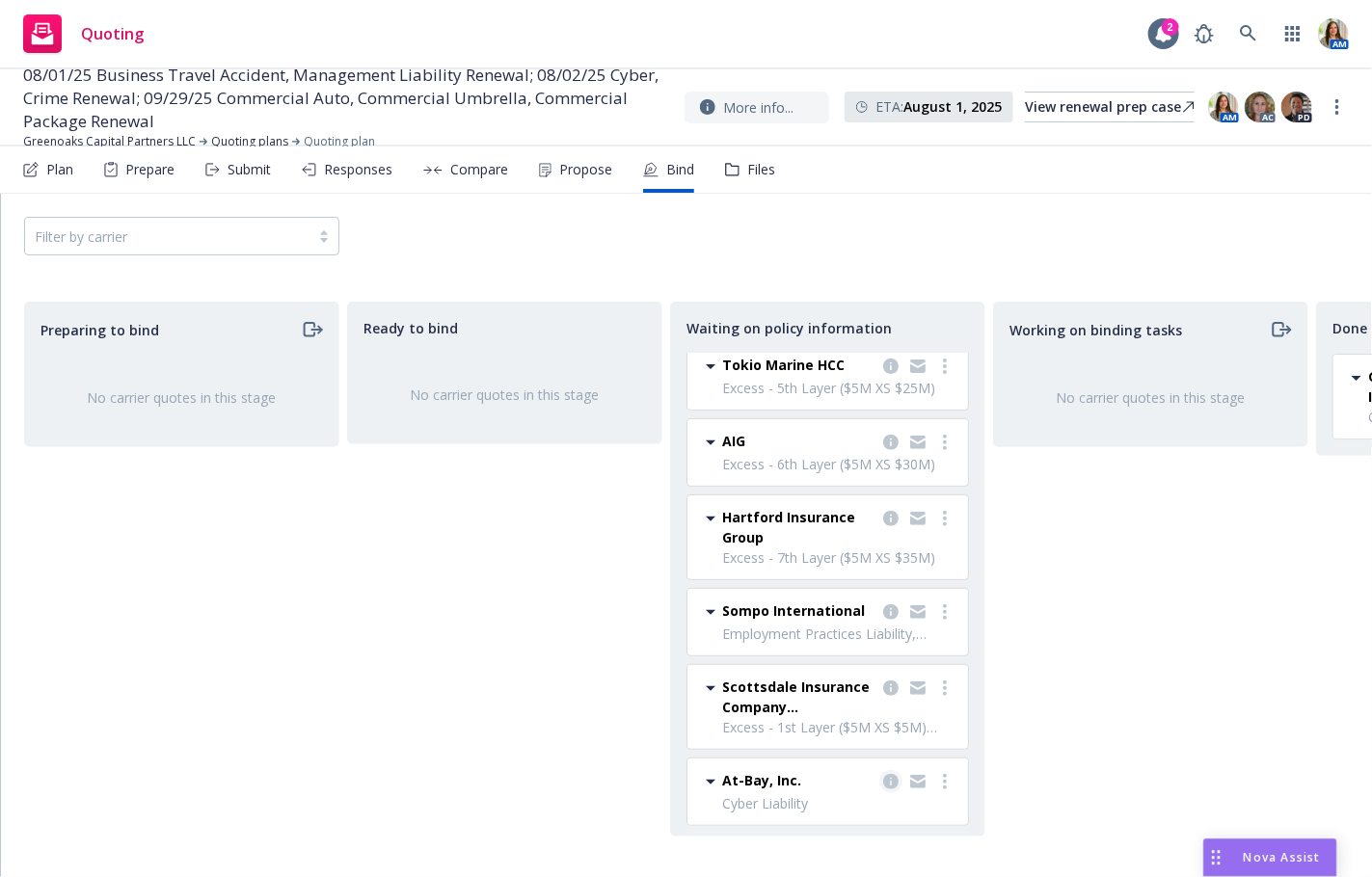 click 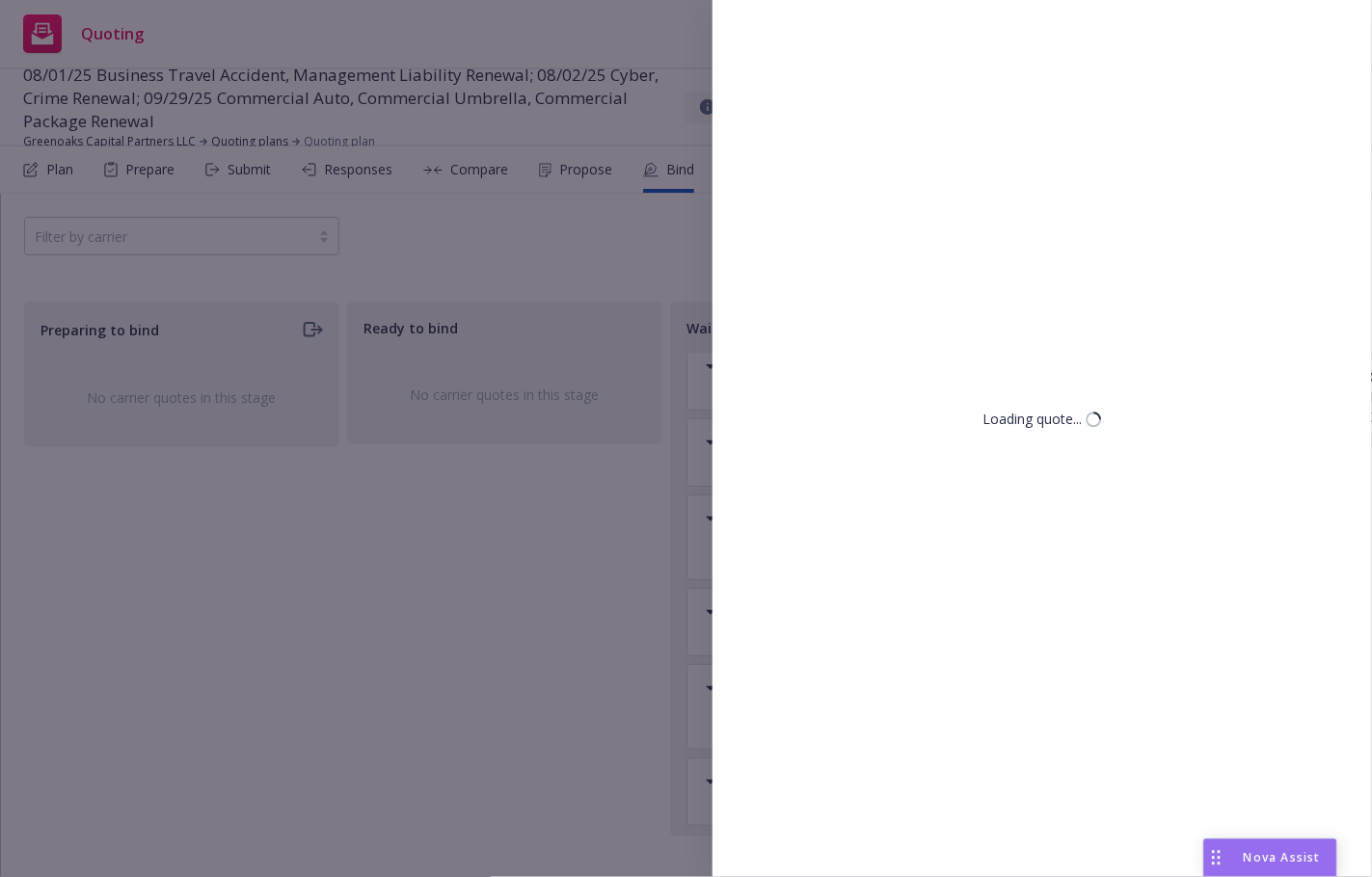 select on "CA" 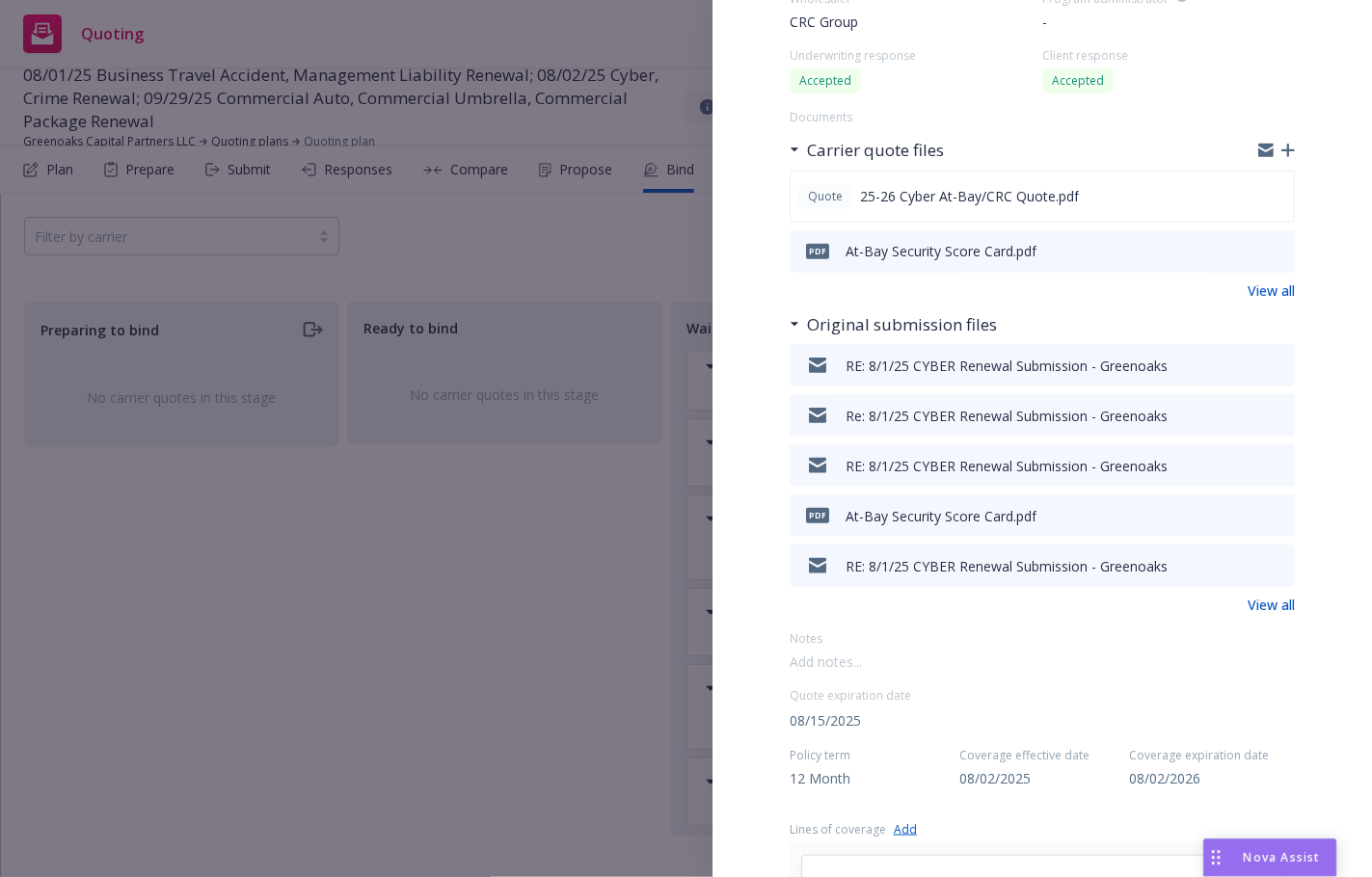 scroll, scrollTop: 237, scrollLeft: 0, axis: vertical 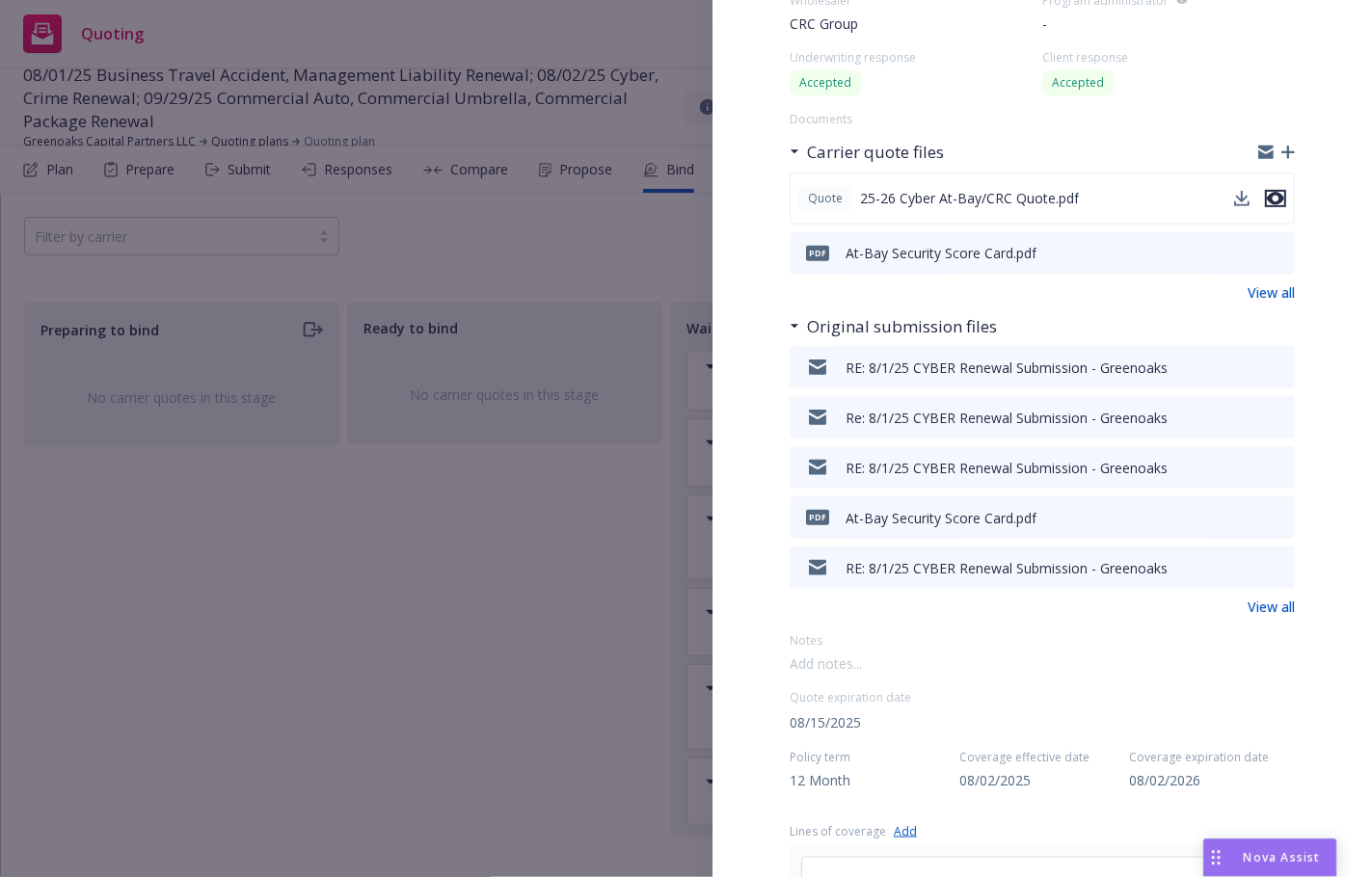 click 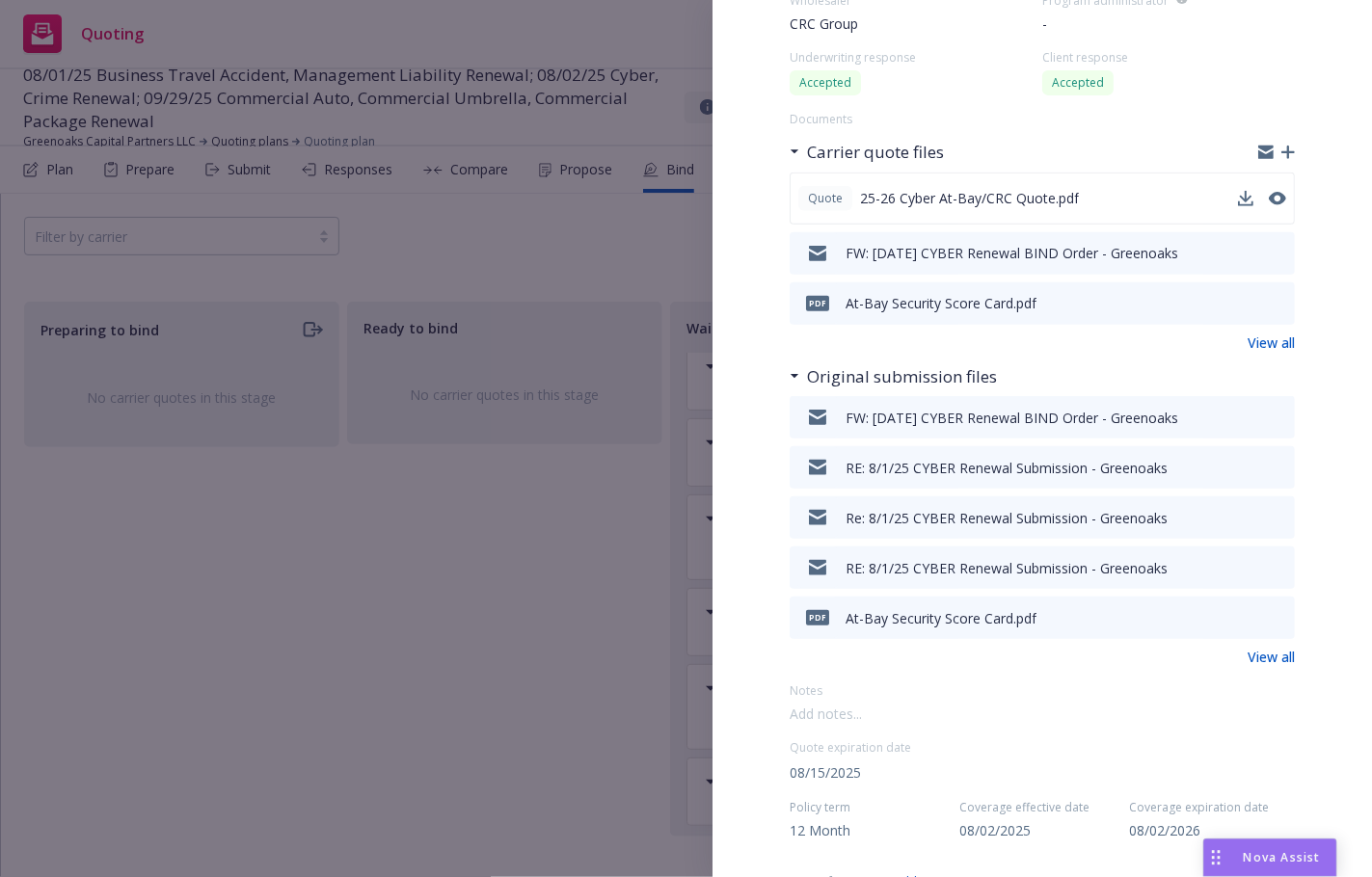 scroll, scrollTop: 0, scrollLeft: 0, axis: both 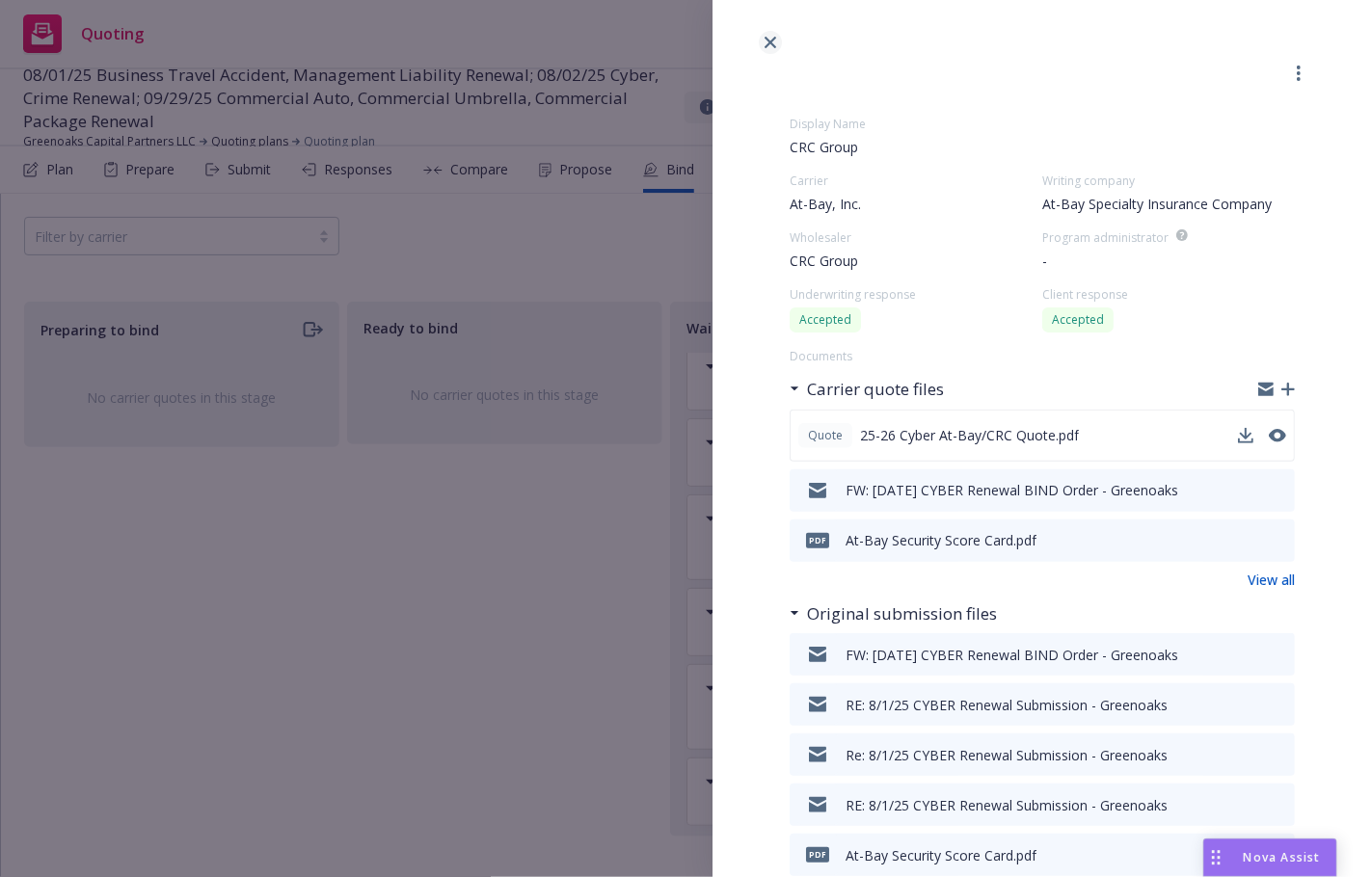 click 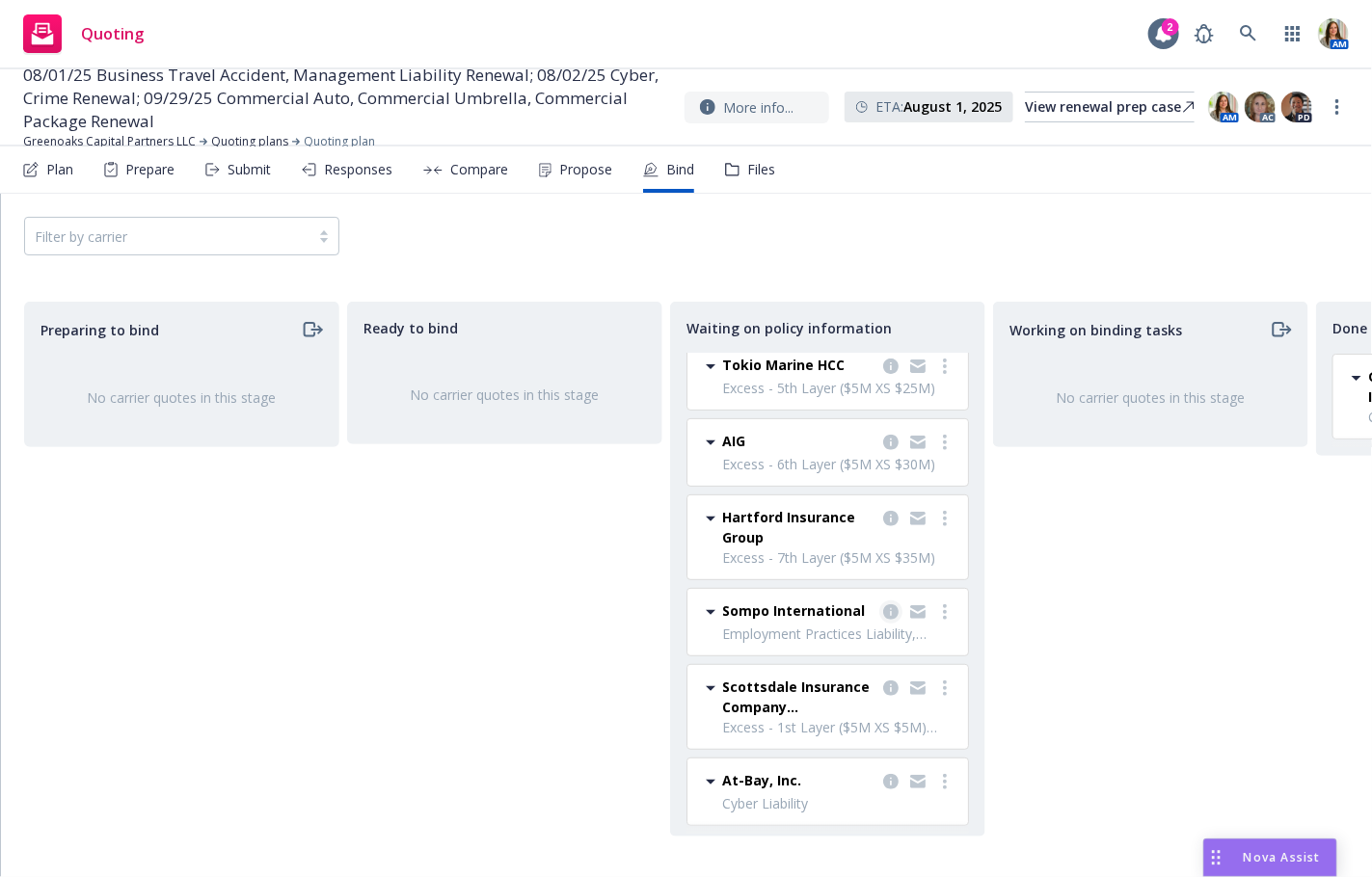 click 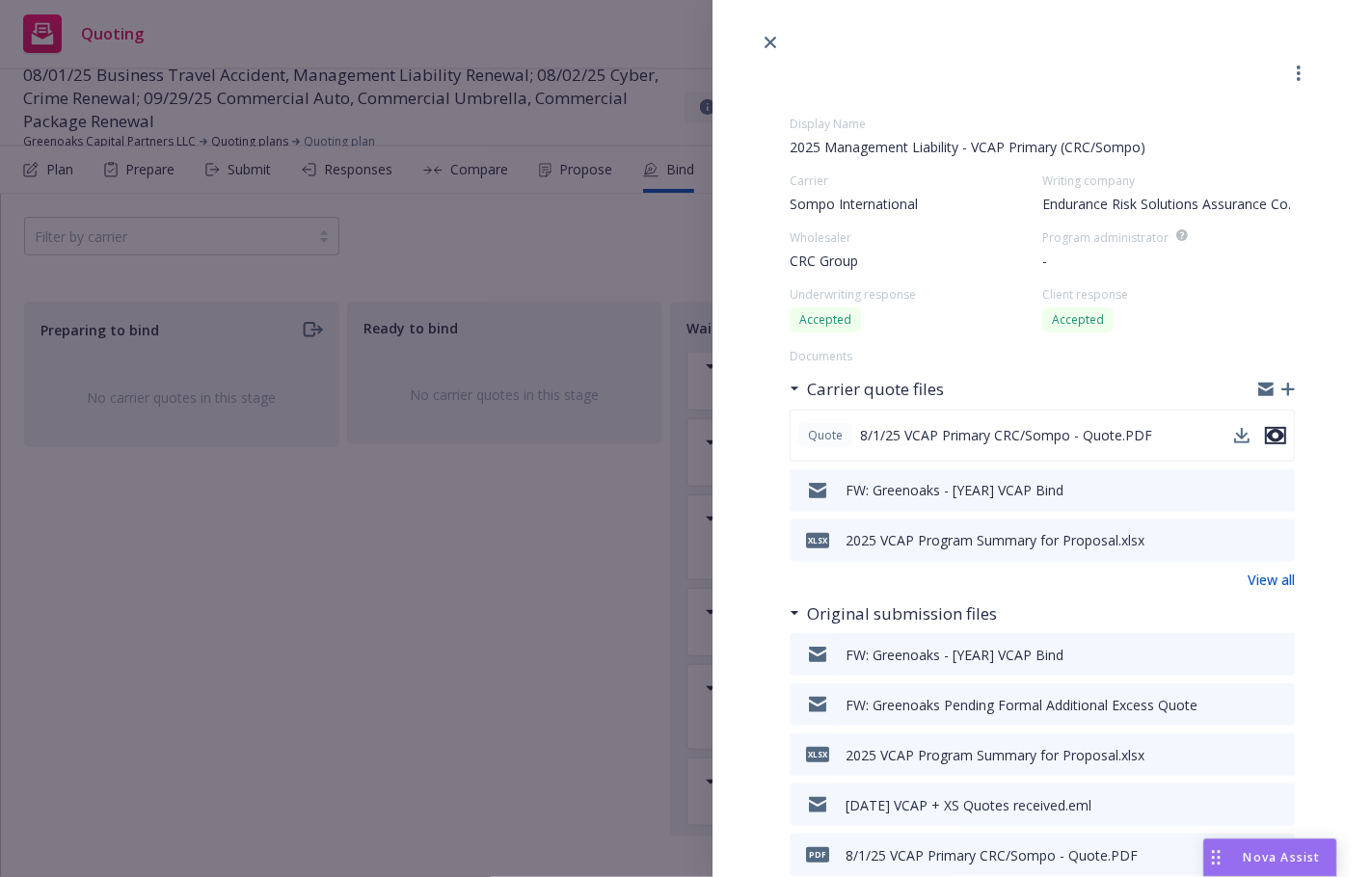 click 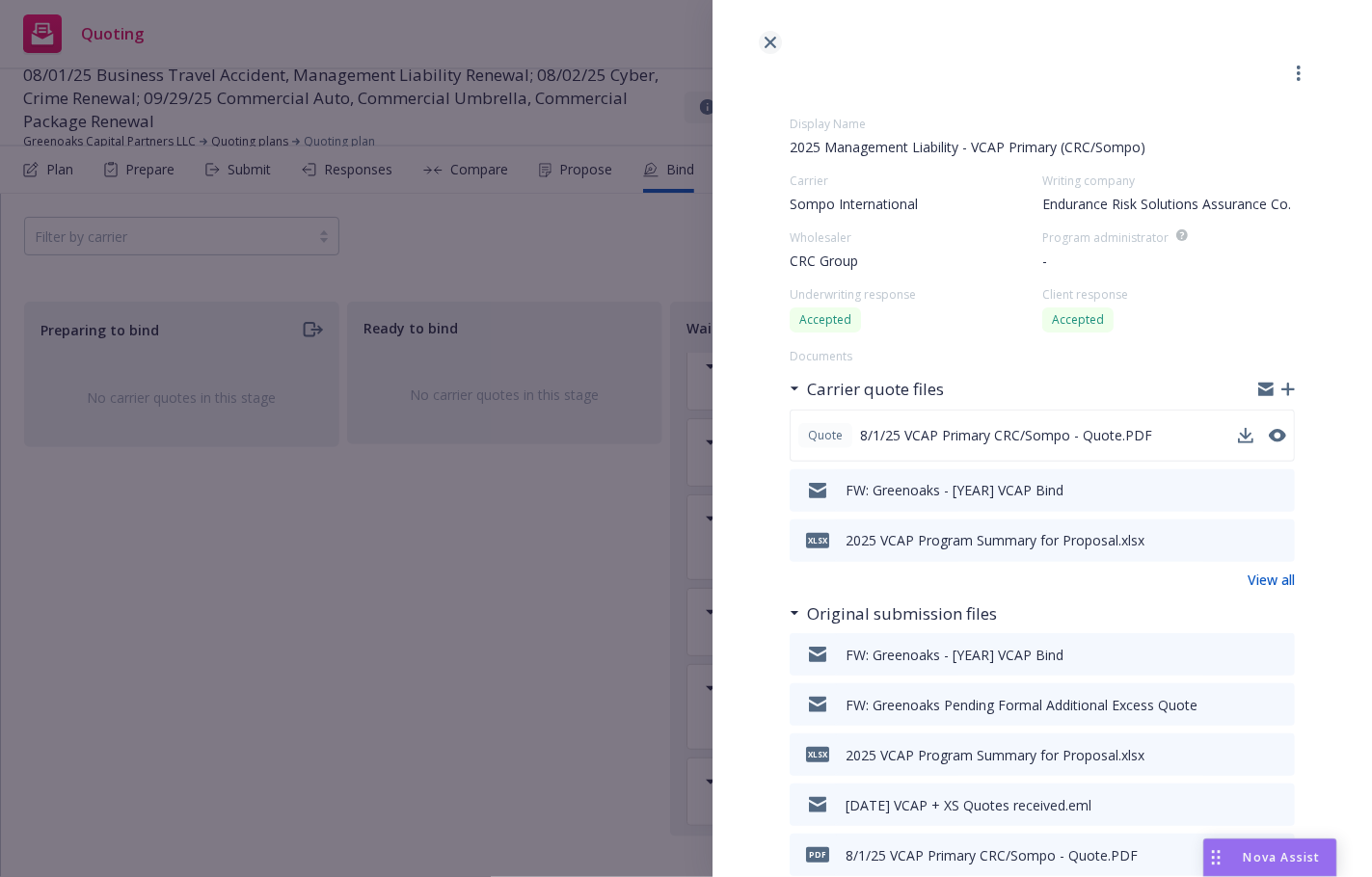click at bounding box center (770, 42) 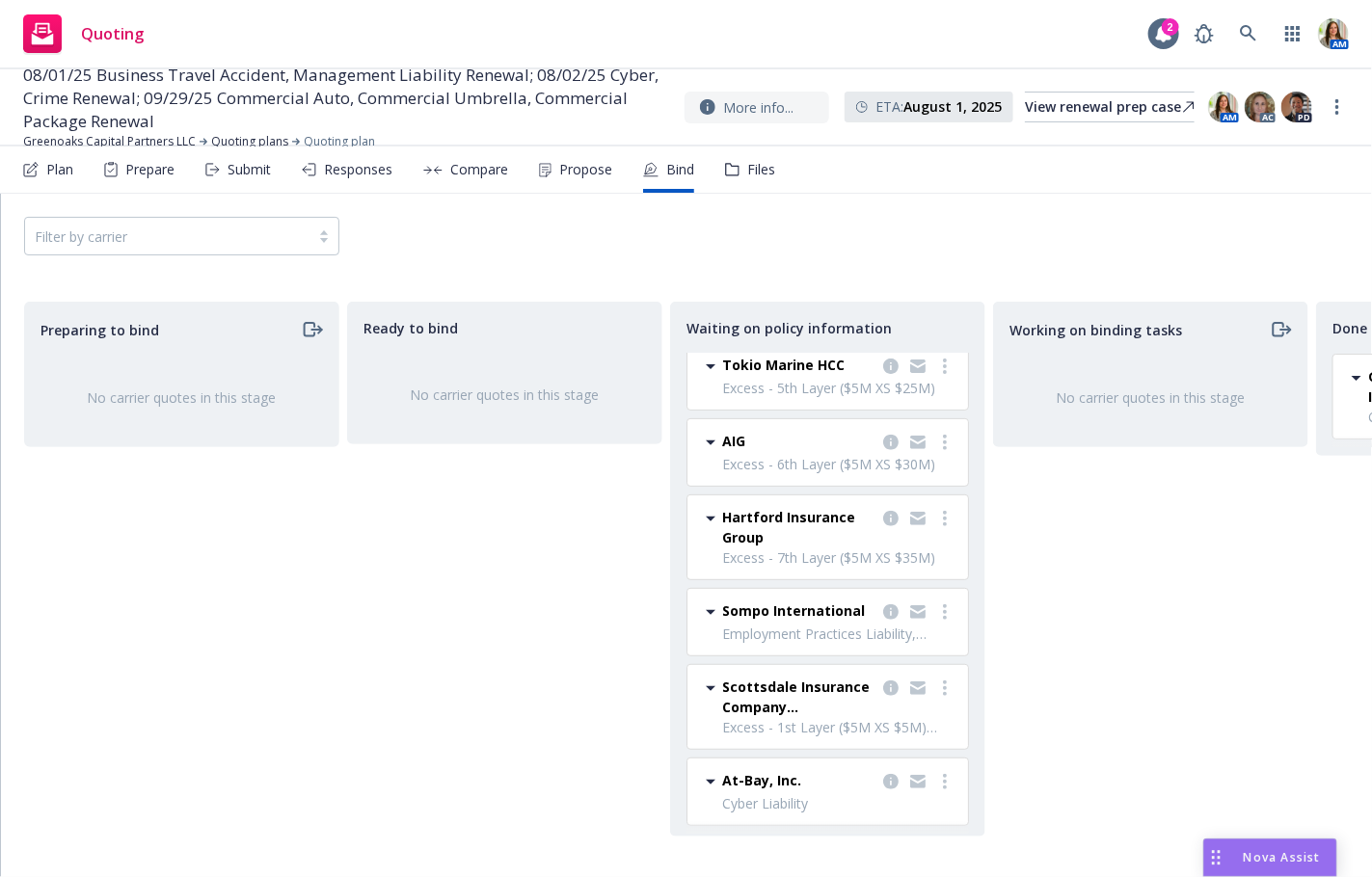 scroll, scrollTop: 0, scrollLeft: 0, axis: both 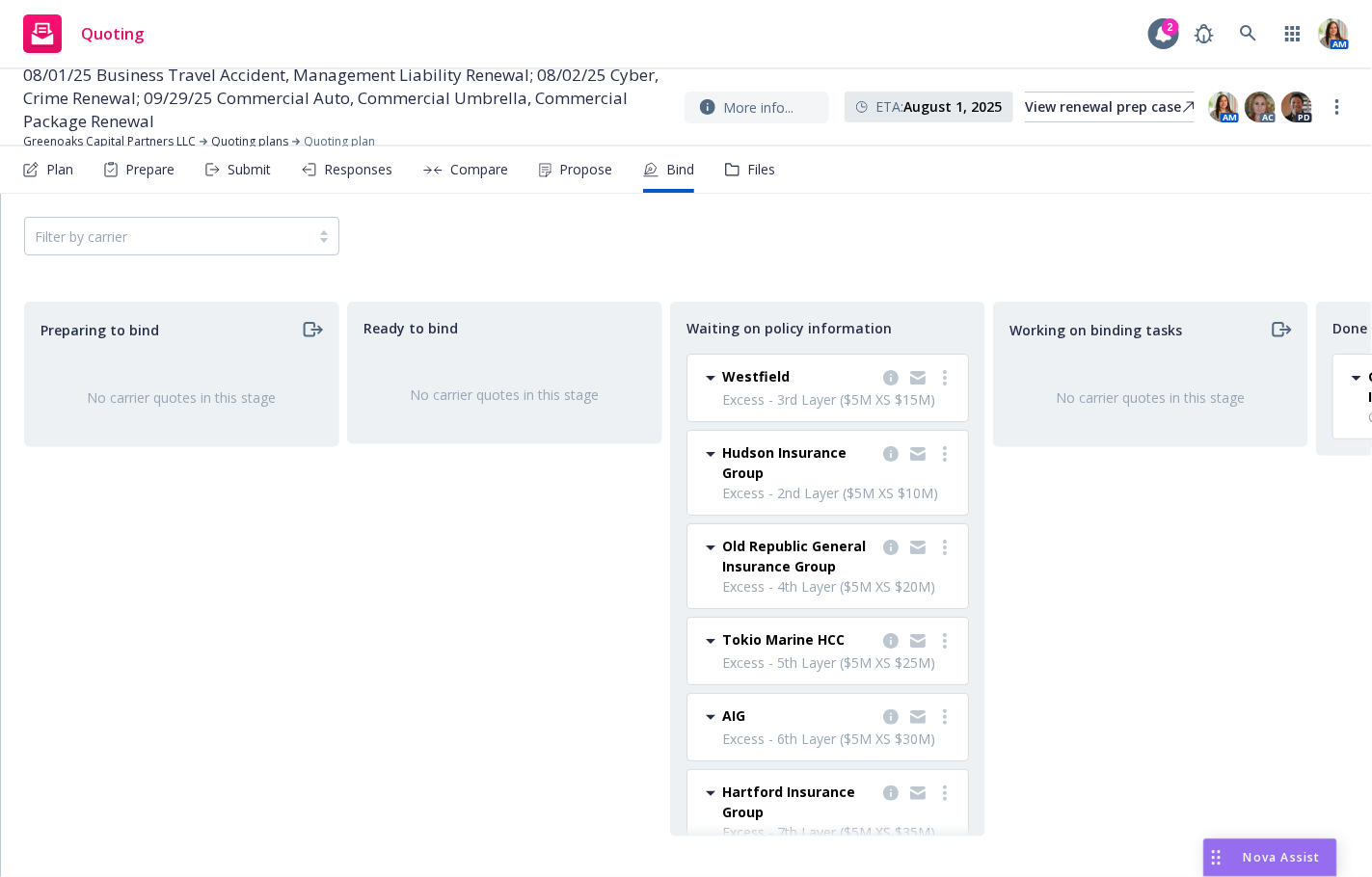 click on "Filter by carrier" at bounding box center (686, 236) 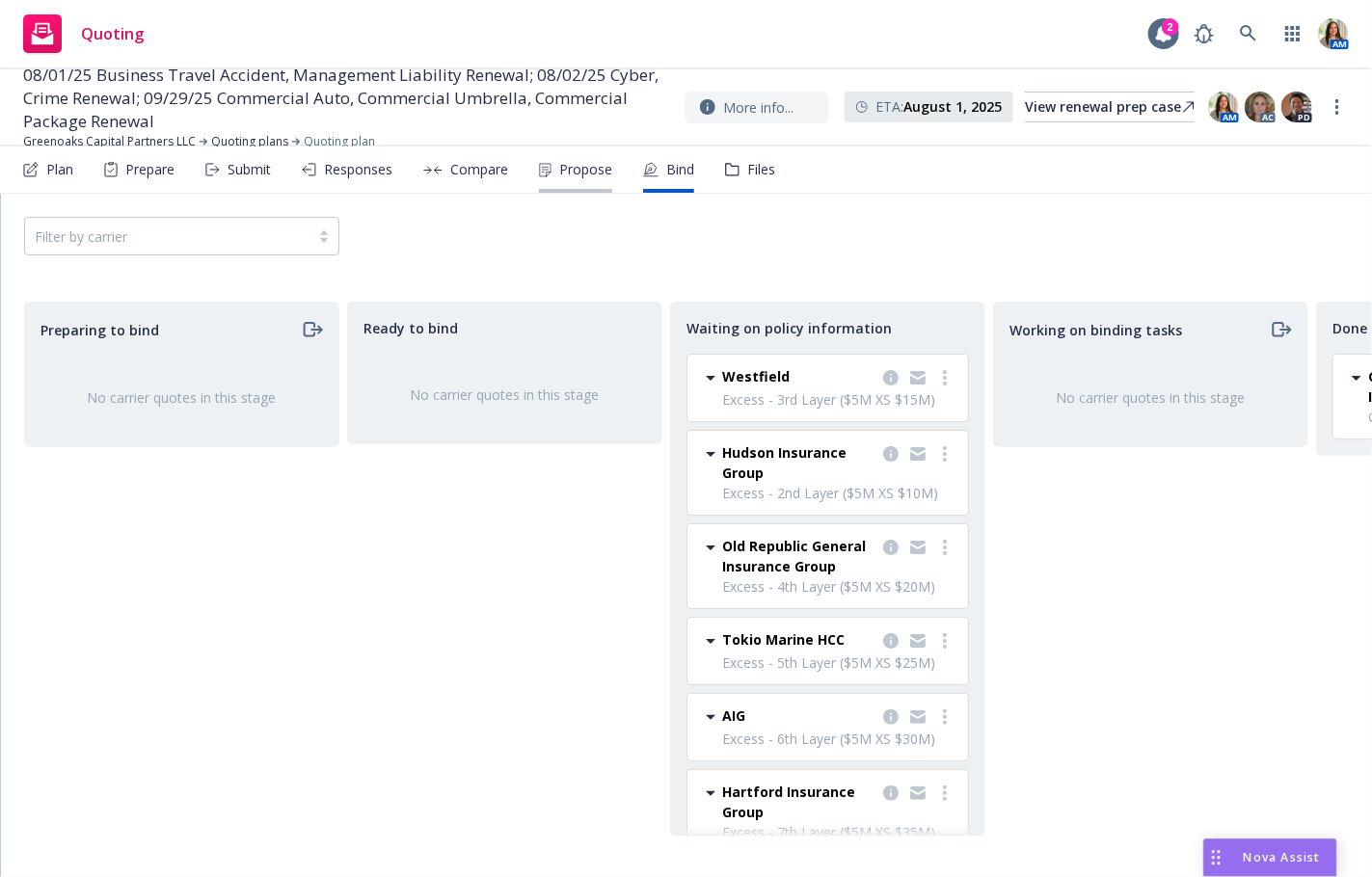click on "Propose" at bounding box center (585, 170) 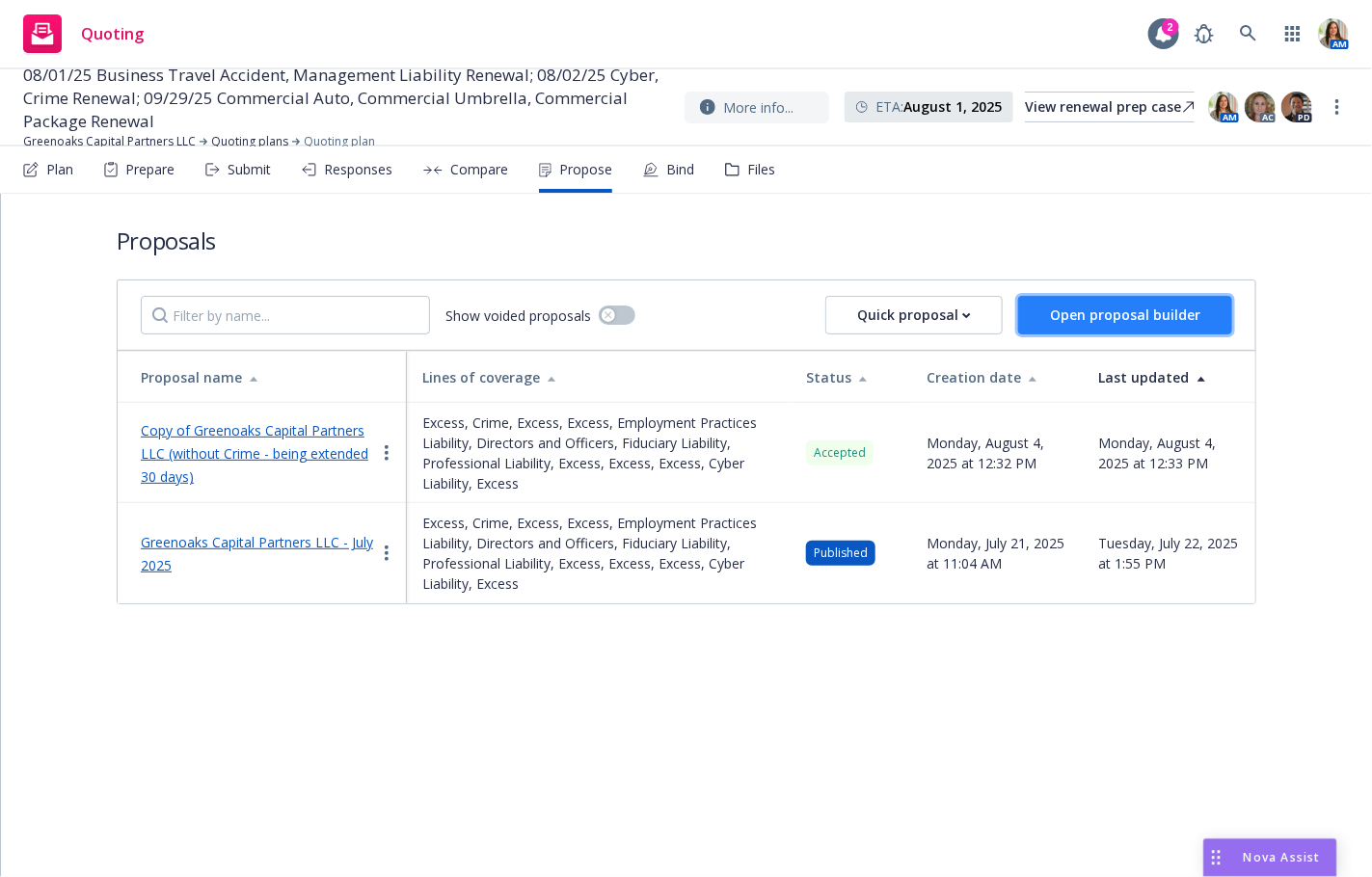 click on "Open proposal builder" at bounding box center [1125, 315] 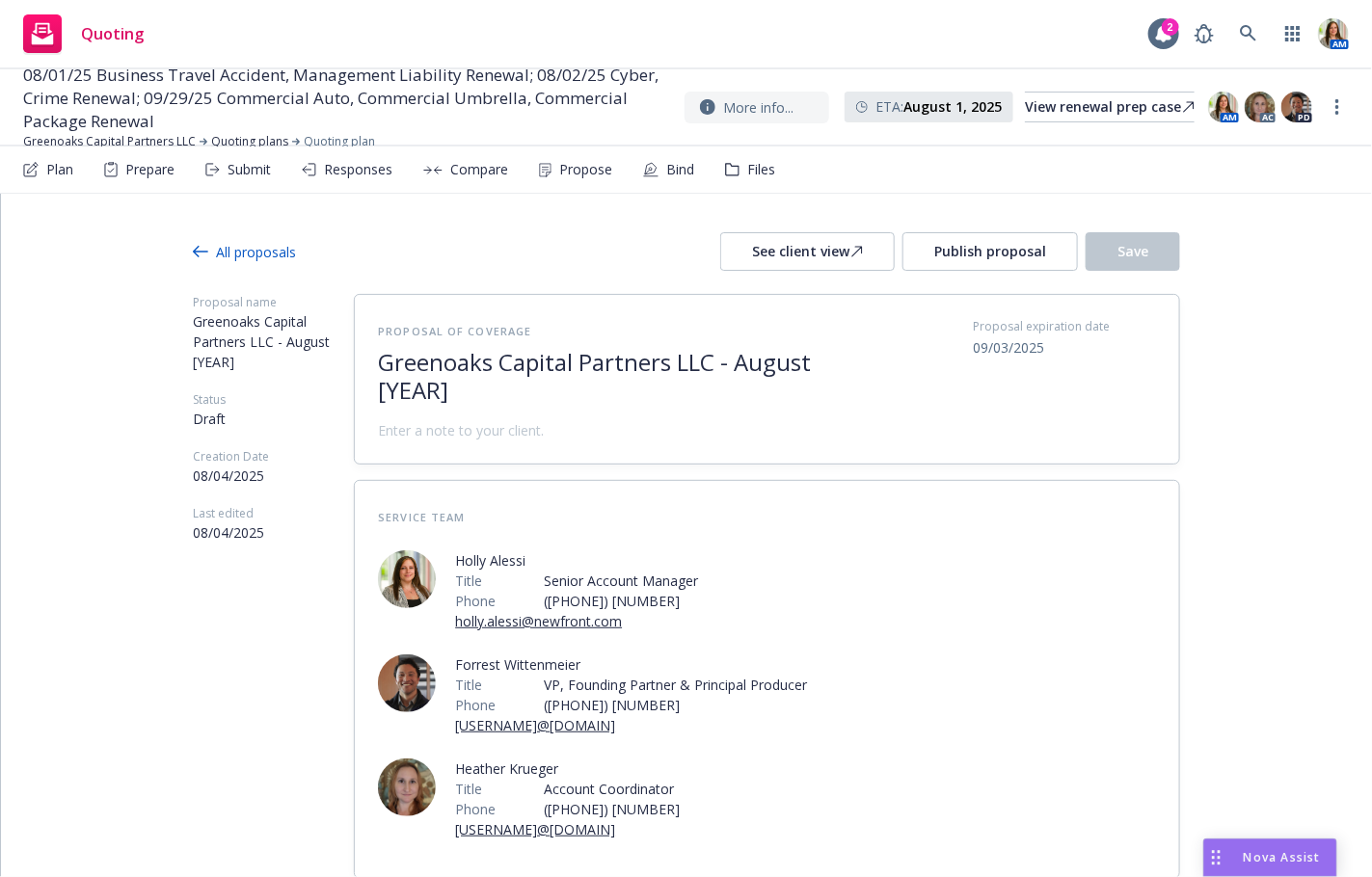 click on "All proposals" at bounding box center [244, 252] 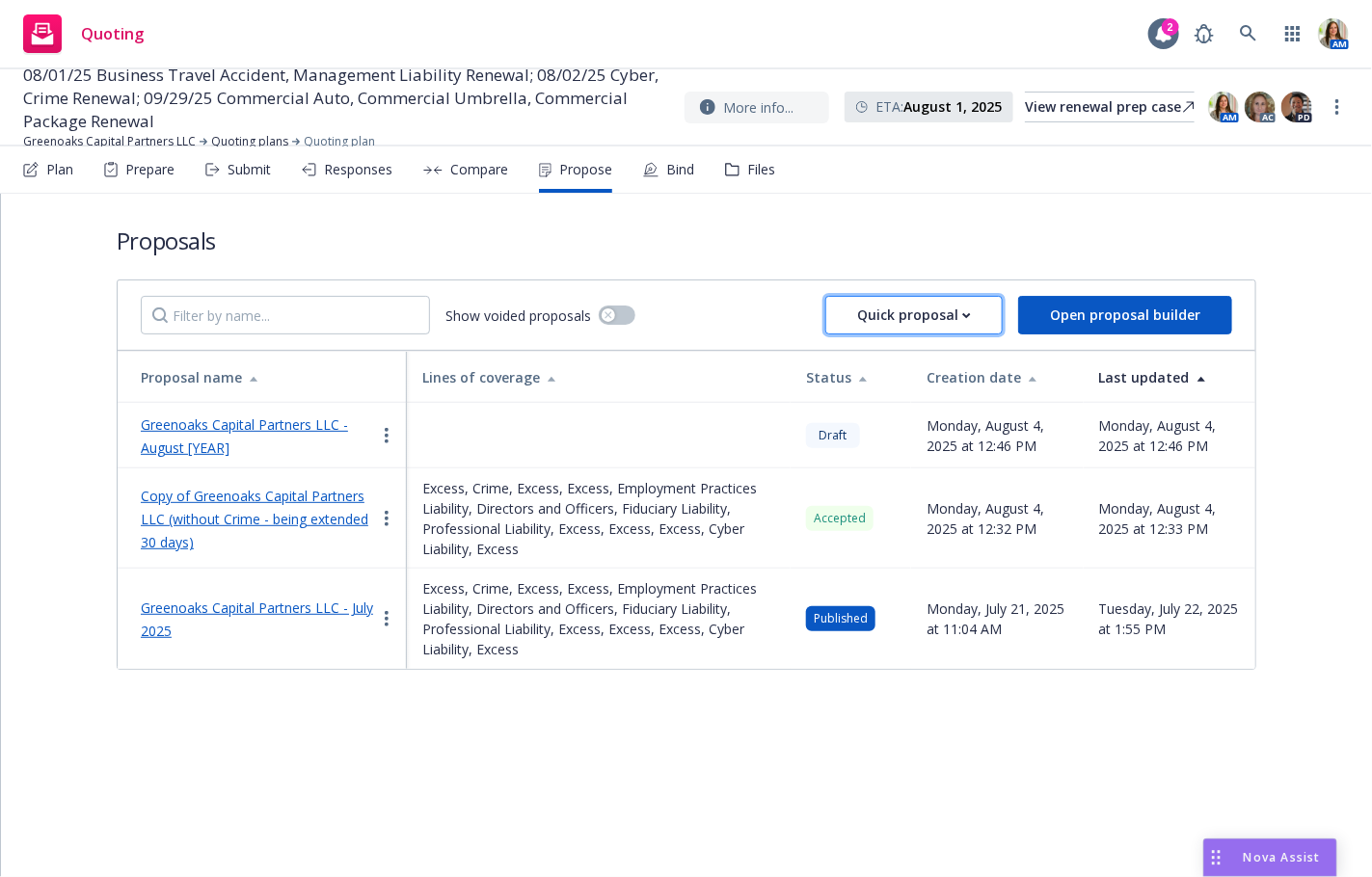 click on "Quick proposal" at bounding box center (914, 315) 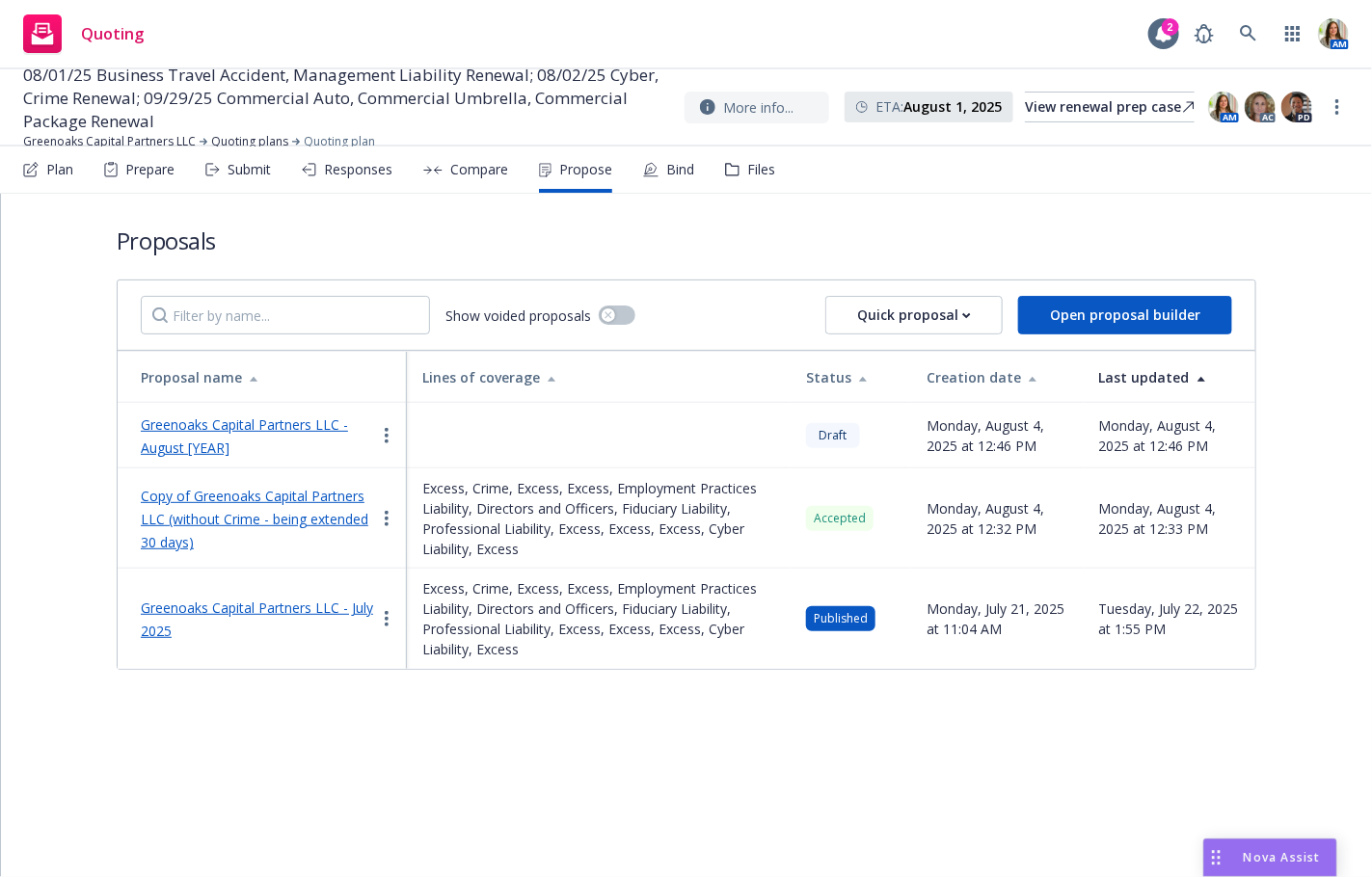 click on "Proposals" at bounding box center [686, 240] 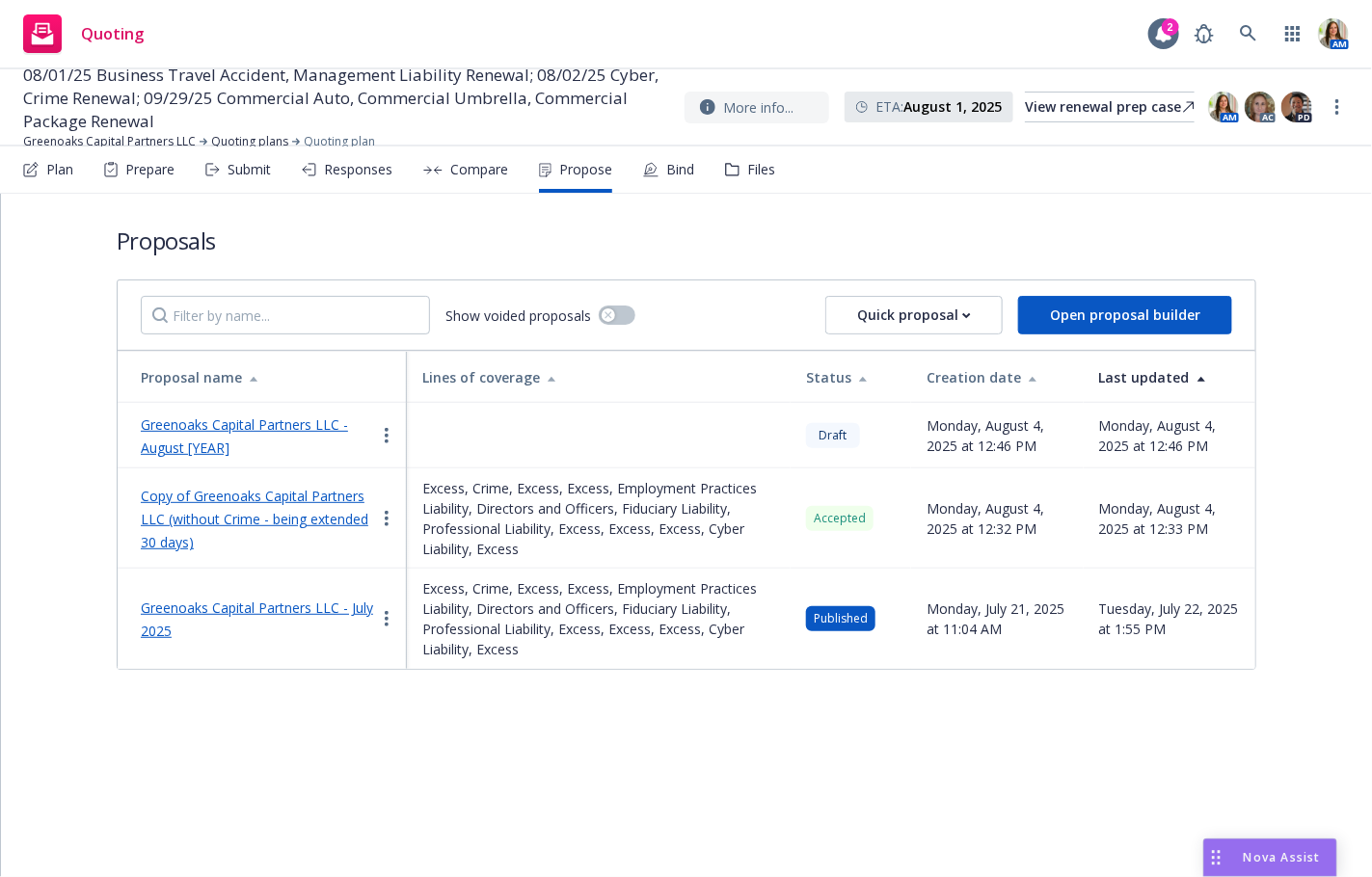 click on "Greenoaks Capital Partners LLC - August 2025" at bounding box center [257, 436] 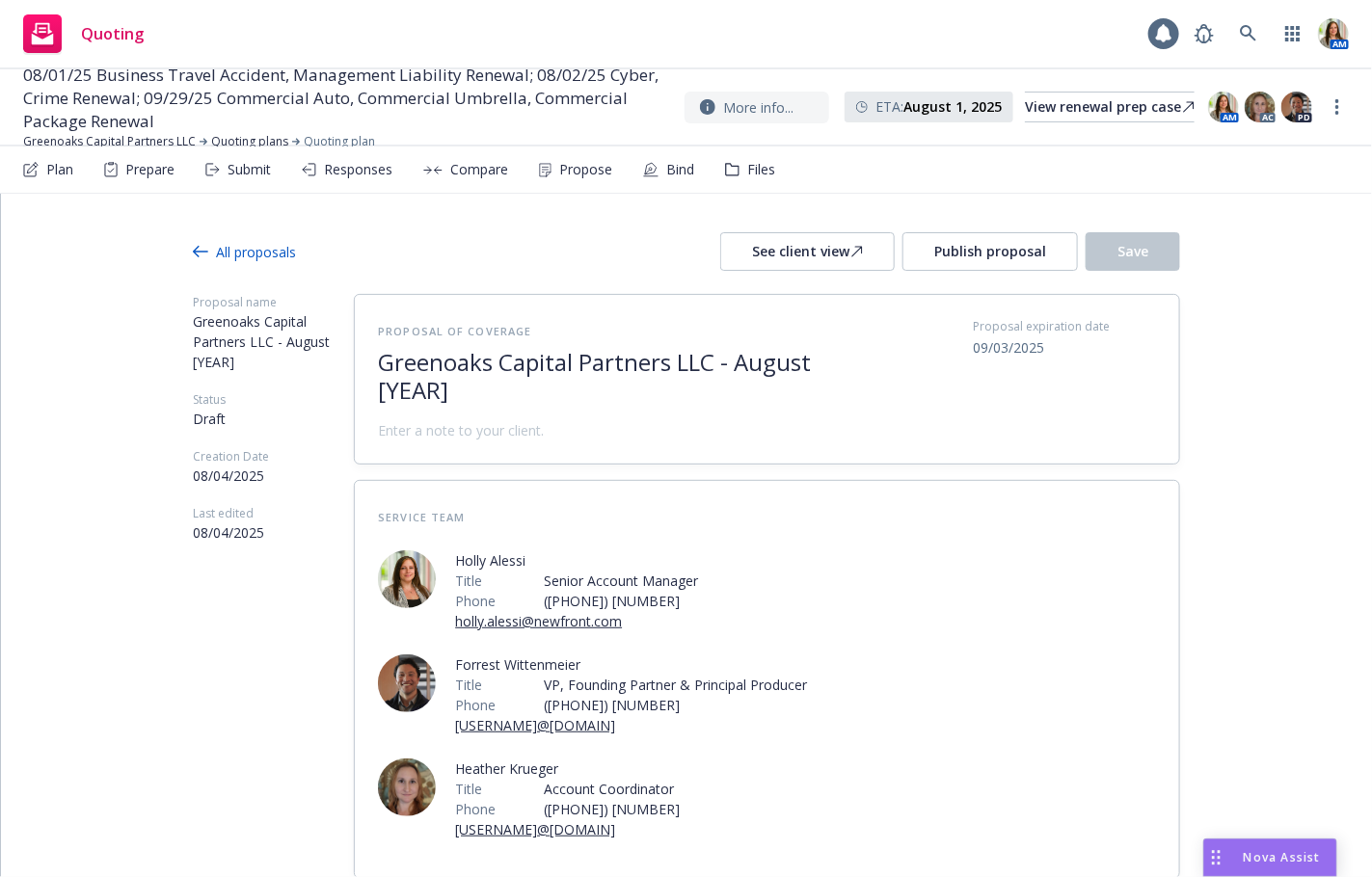 click on "Greenoaks Capital Partners LLC - August 2025" at bounding box center (614, 377) 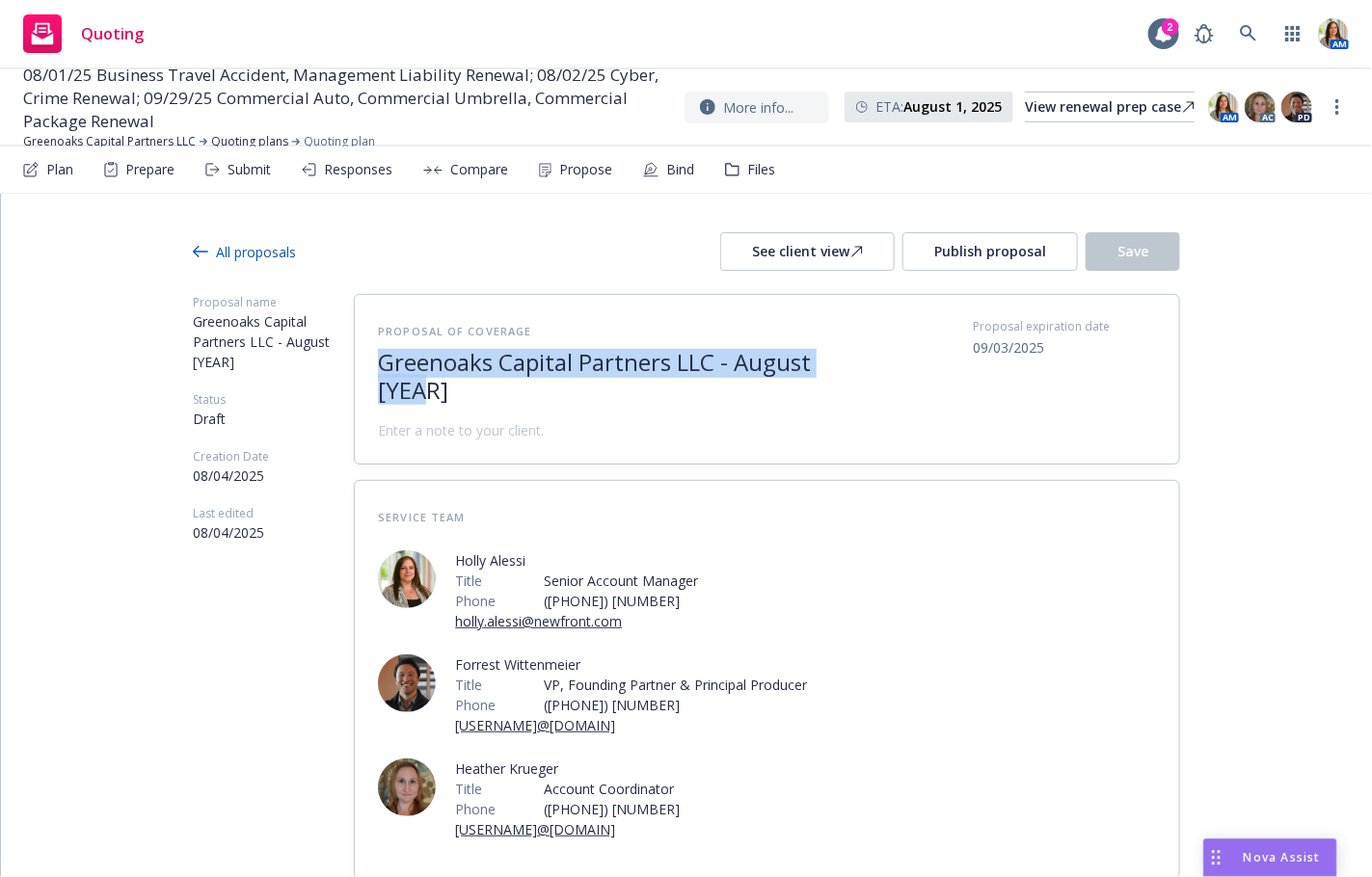 drag, startPoint x: 479, startPoint y: 397, endPoint x: 248, endPoint y: 326, distance: 241.66506 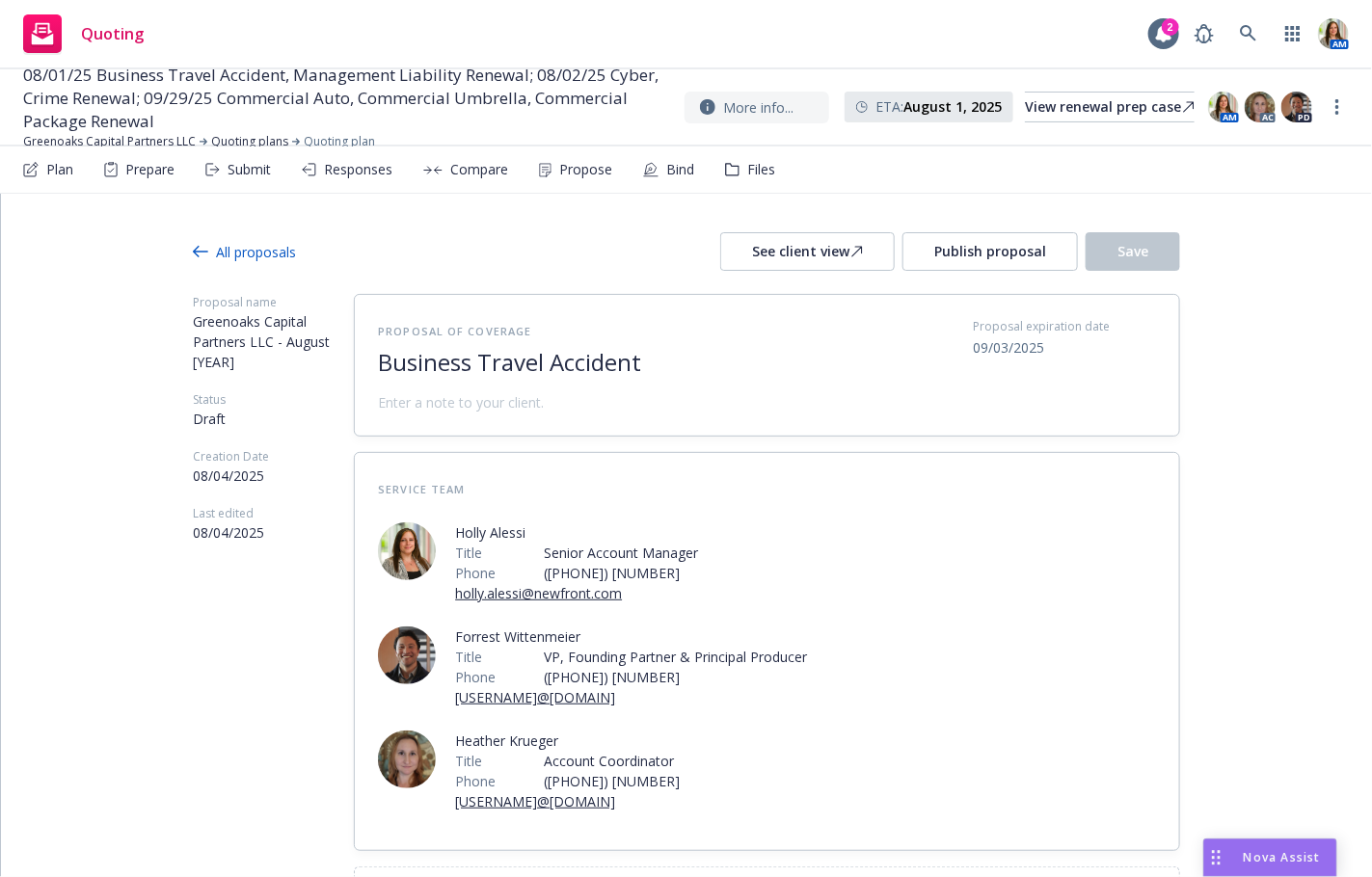 scroll, scrollTop: 42, scrollLeft: 0, axis: vertical 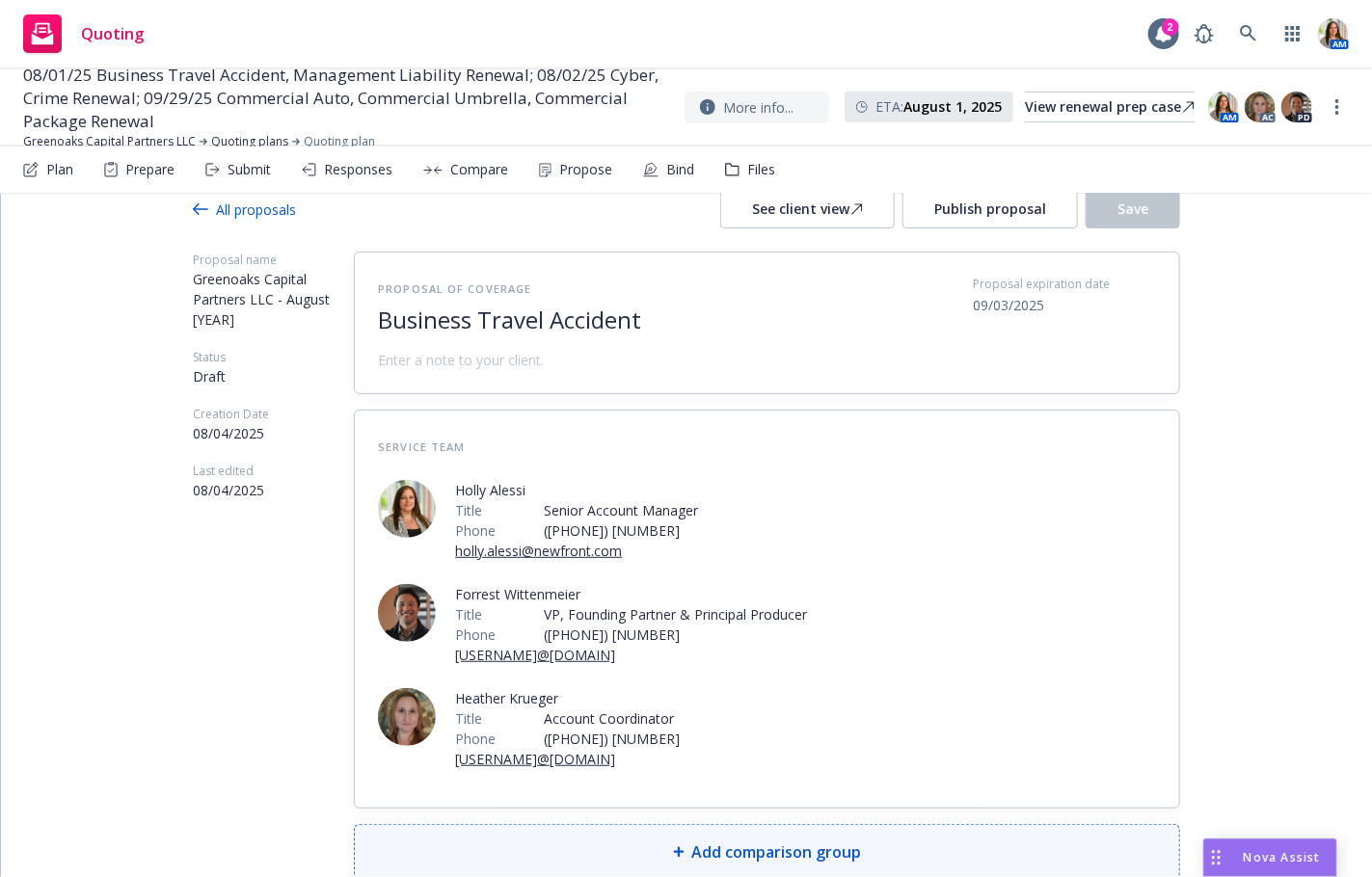 click on "Add comparison group" at bounding box center [777, 852] 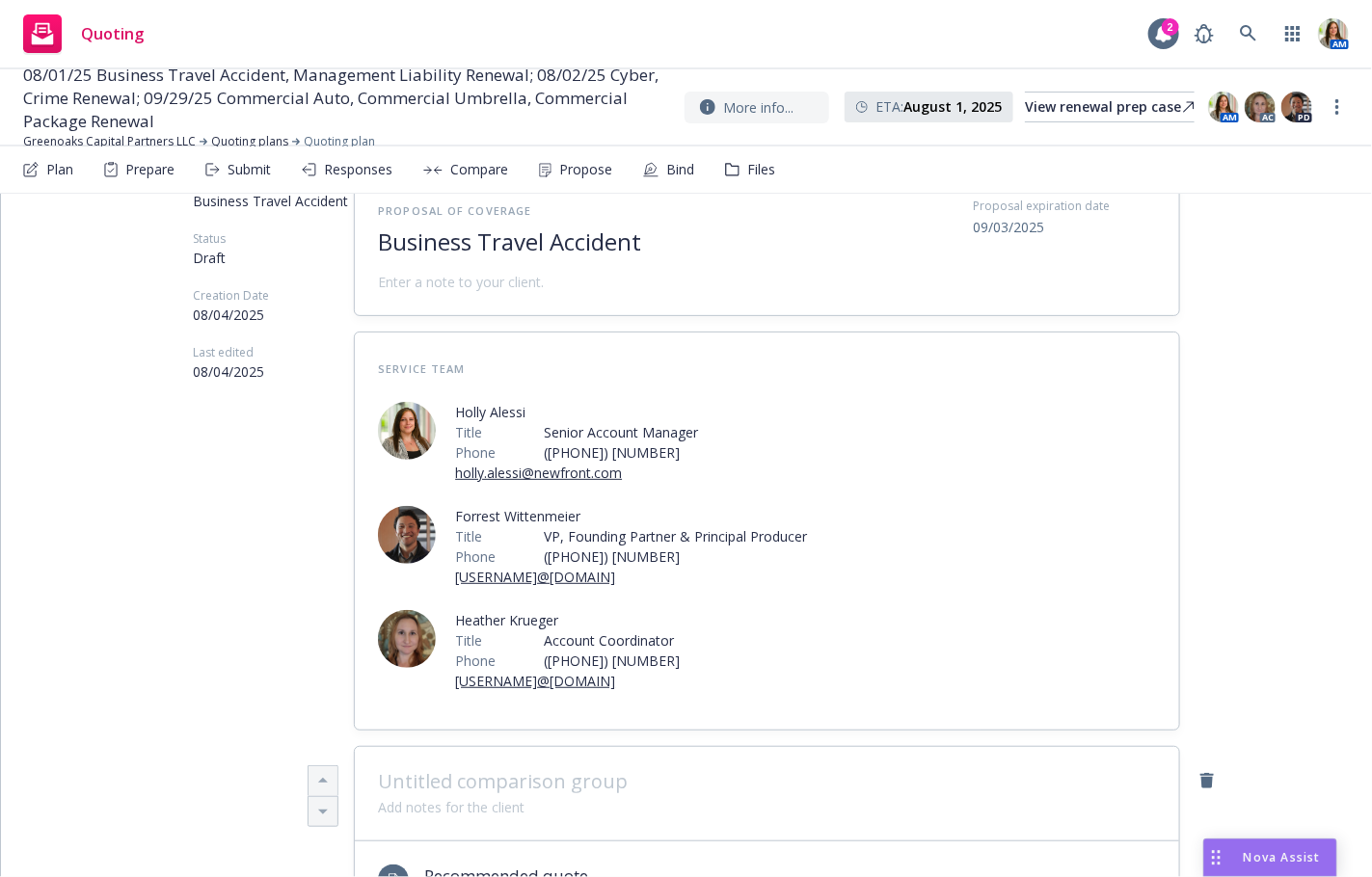 scroll, scrollTop: 135, scrollLeft: 0, axis: vertical 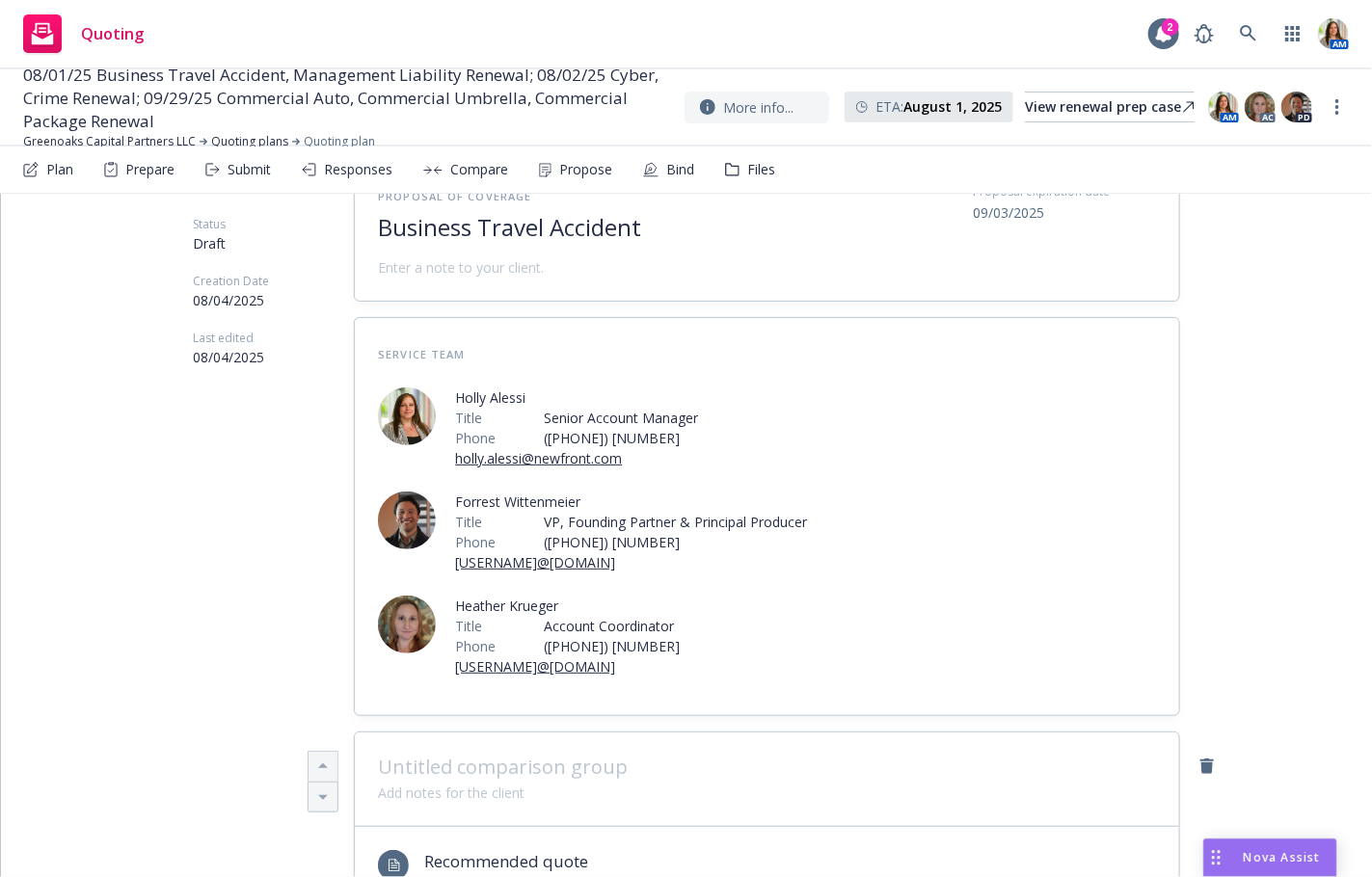 click at bounding box center (767, 767) 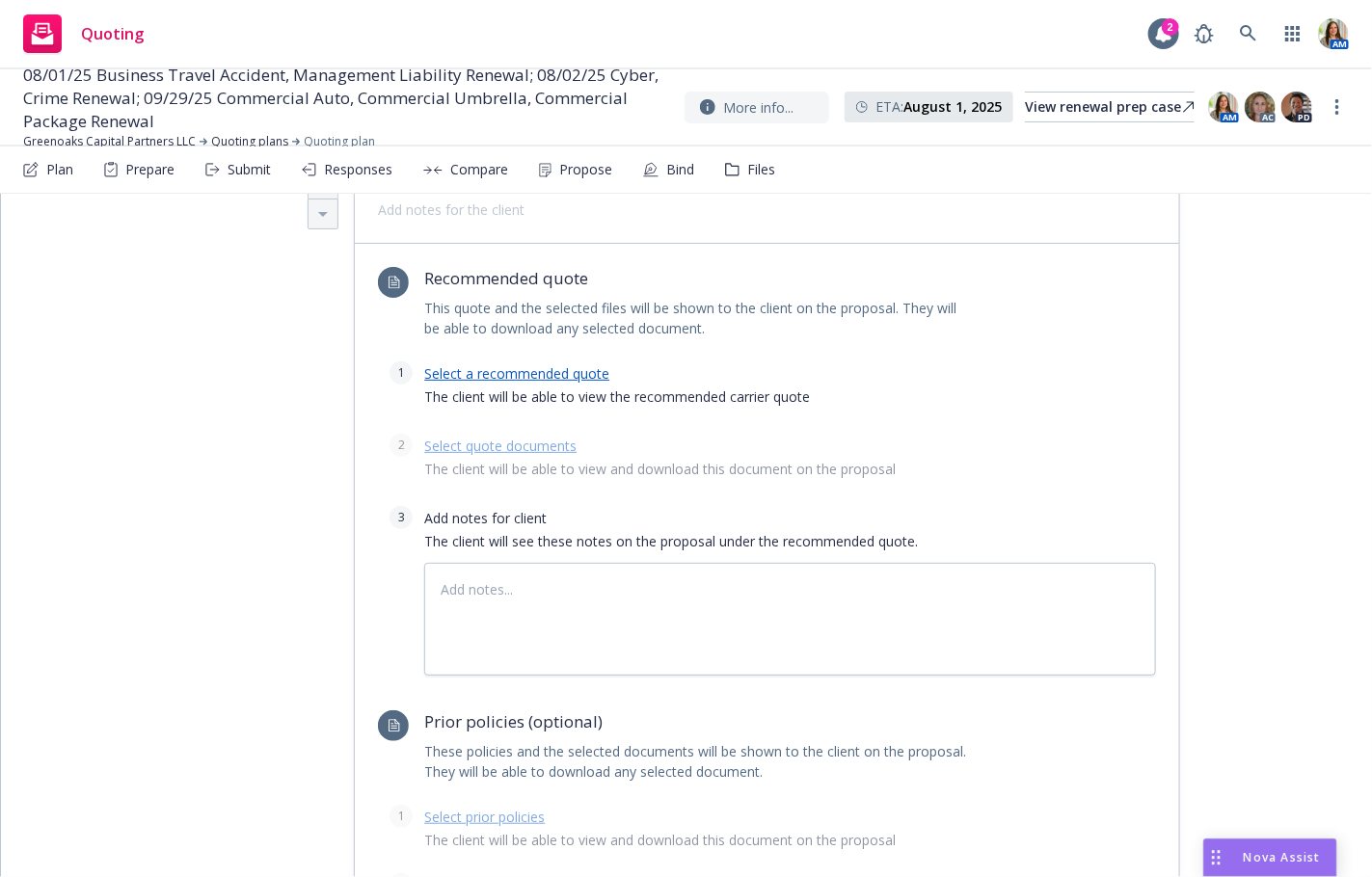 scroll, scrollTop: 689, scrollLeft: 0, axis: vertical 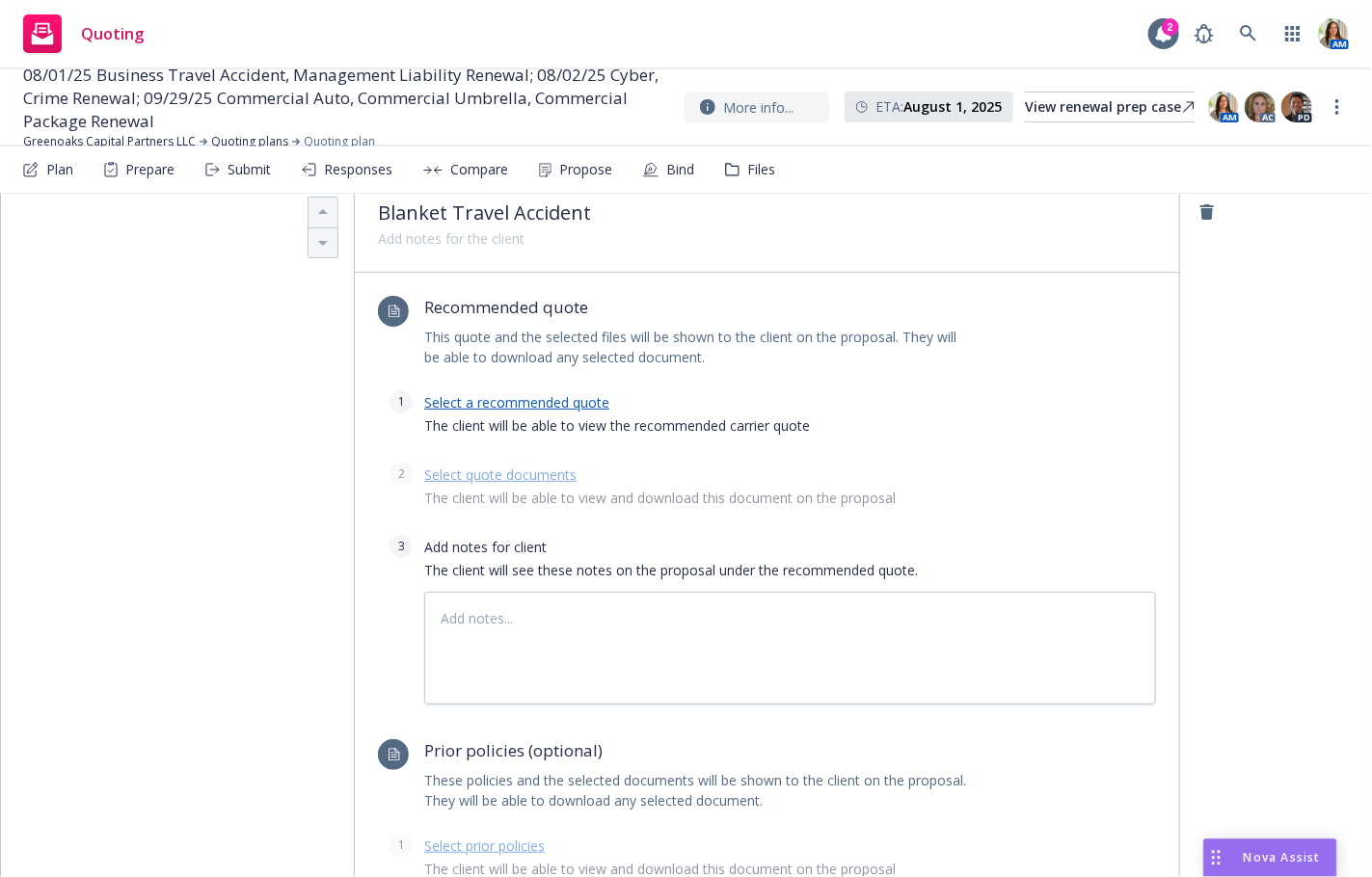 click on "Select a recommended quote" at bounding box center [517, 402] 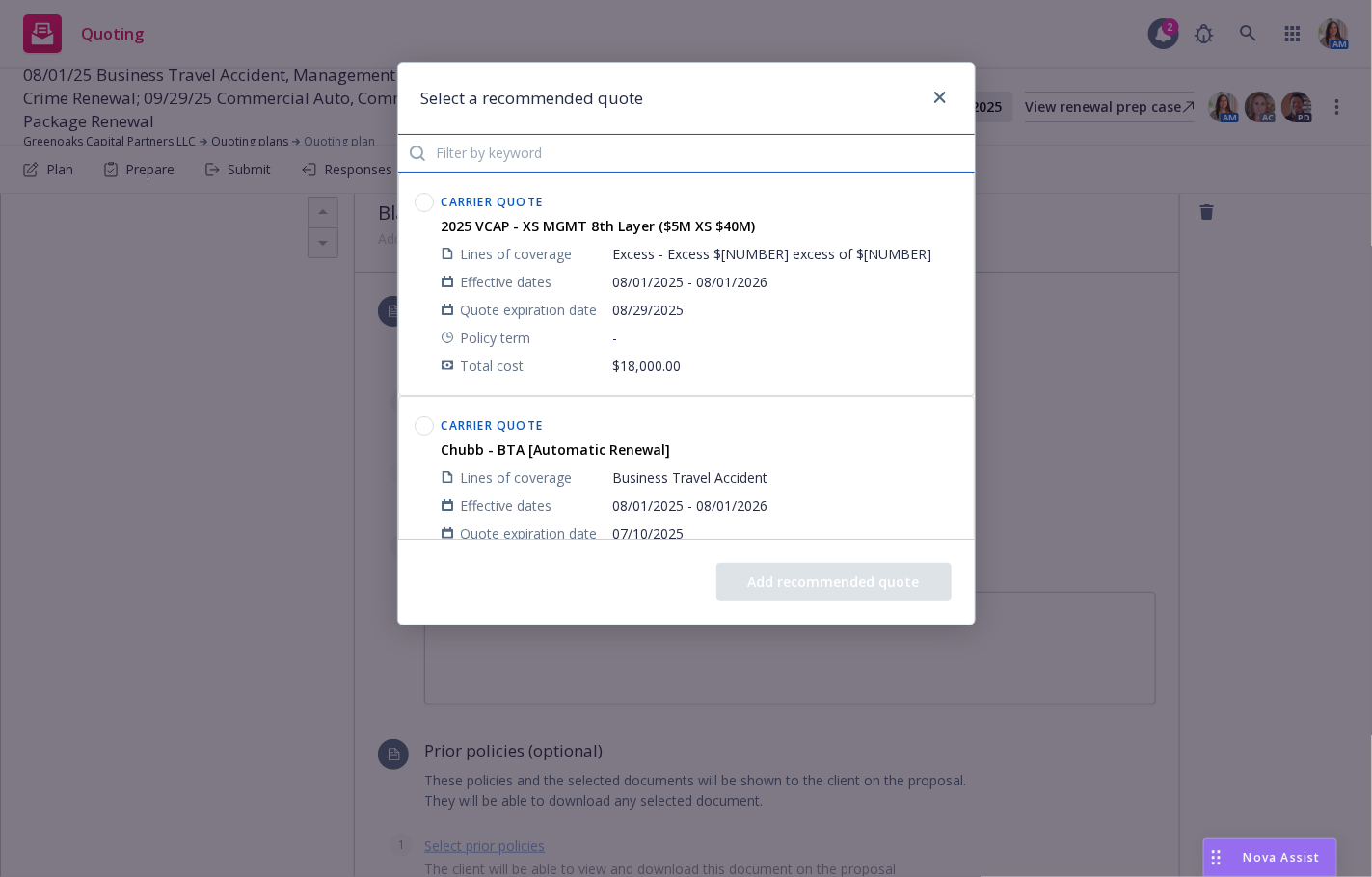 click at bounding box center (686, 153) 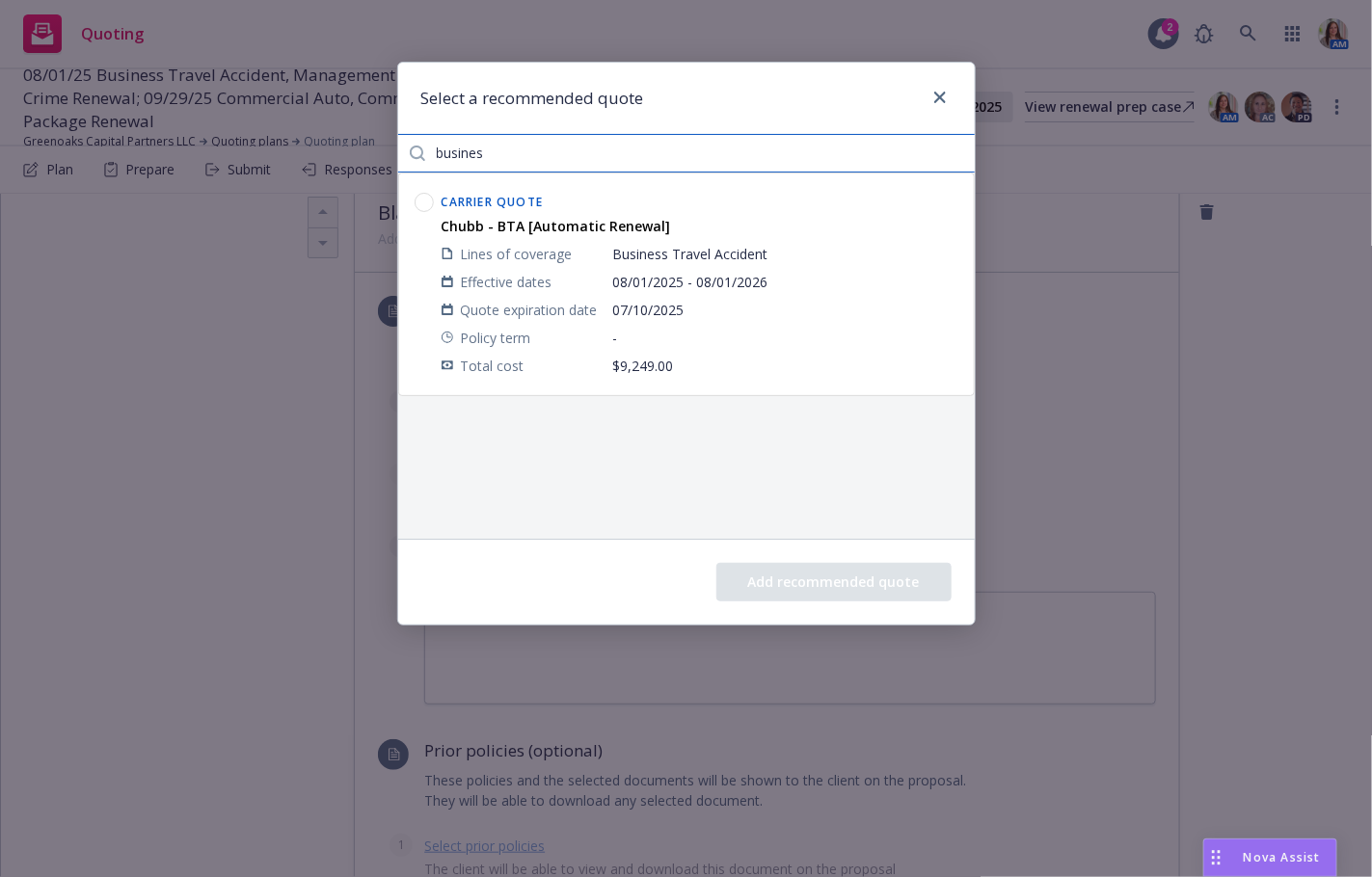 type on "busines" 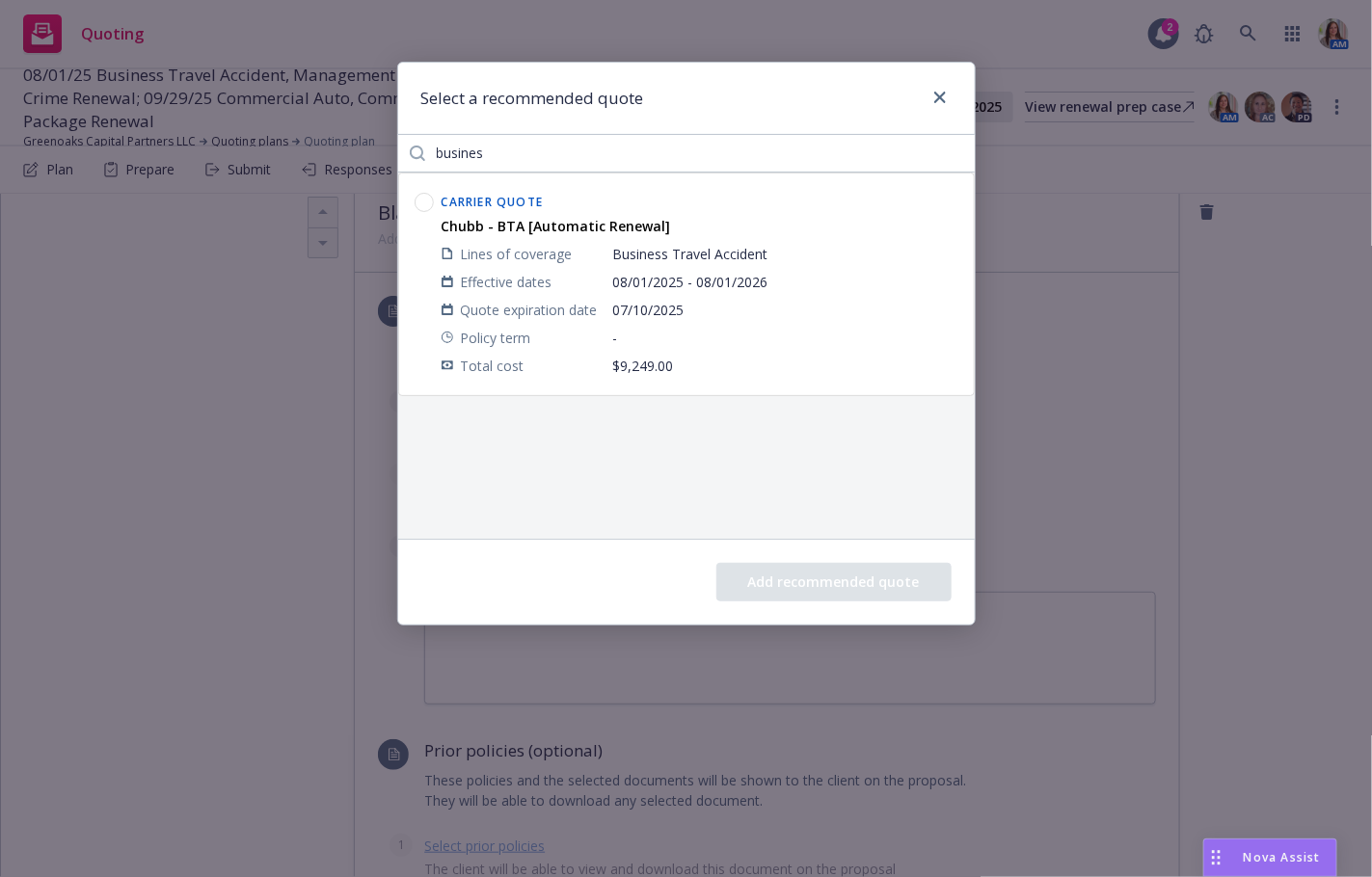 click 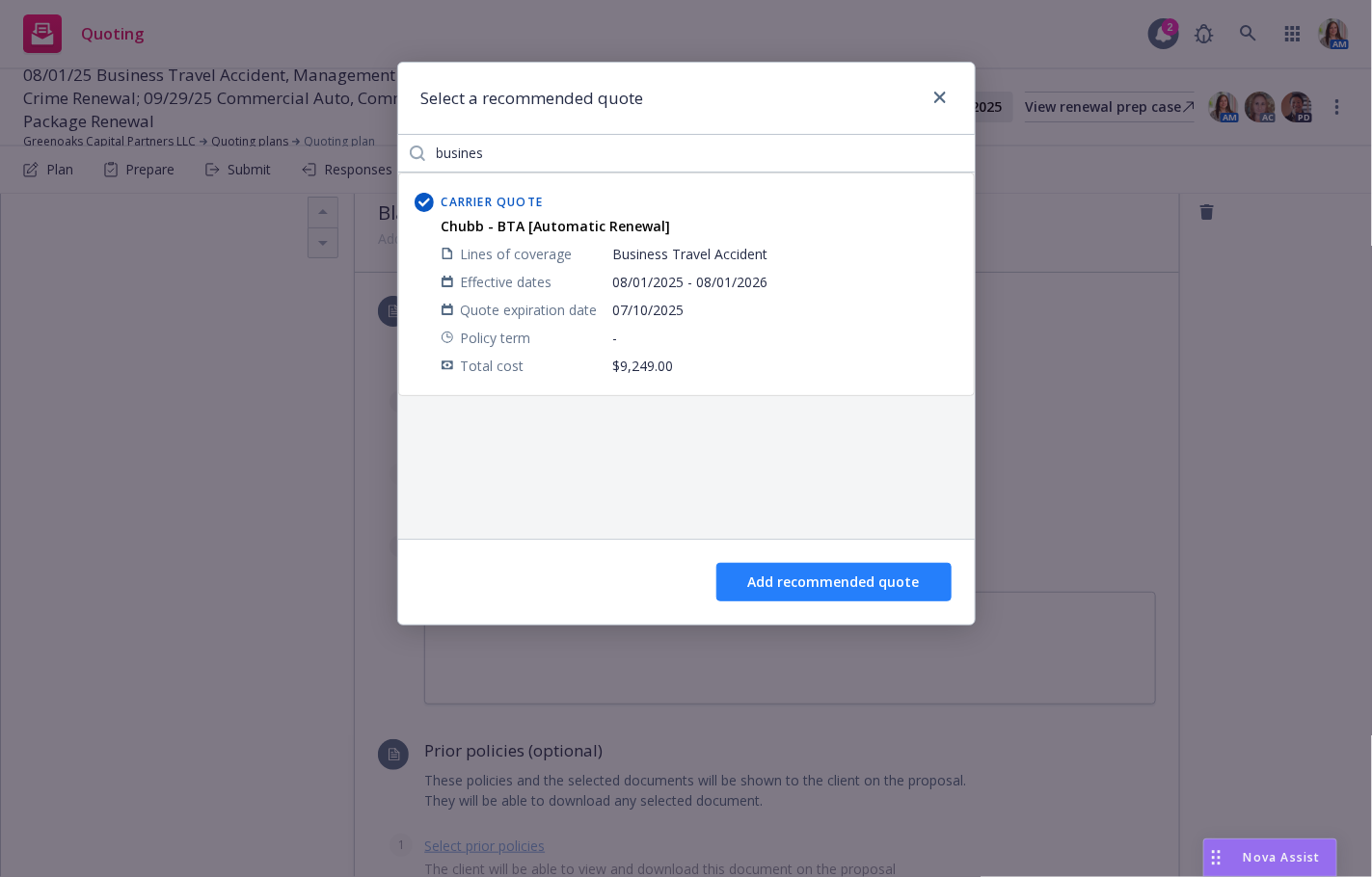 click on "Add recommended quote" at bounding box center (834, 582) 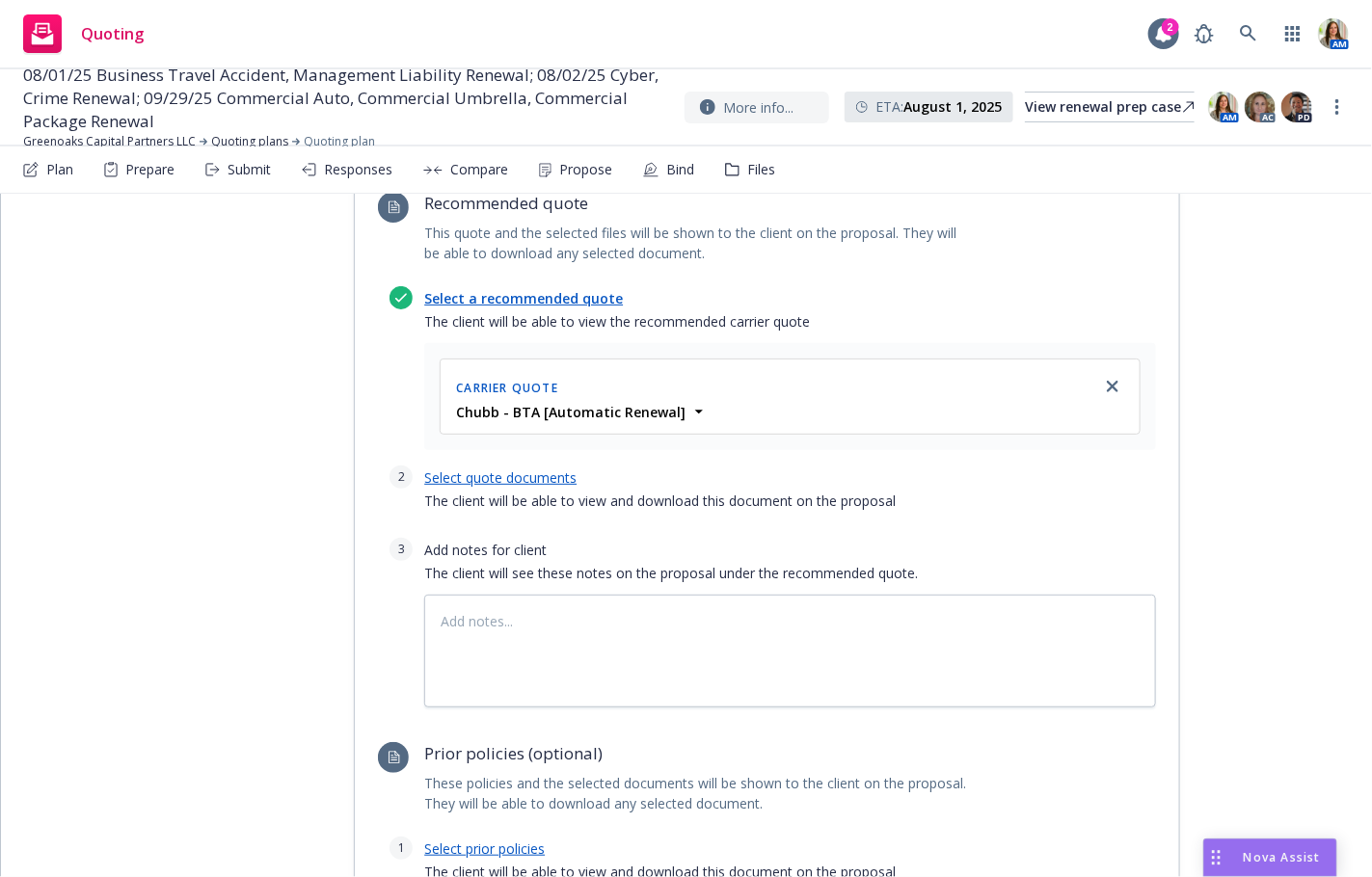 scroll, scrollTop: 798, scrollLeft: 0, axis: vertical 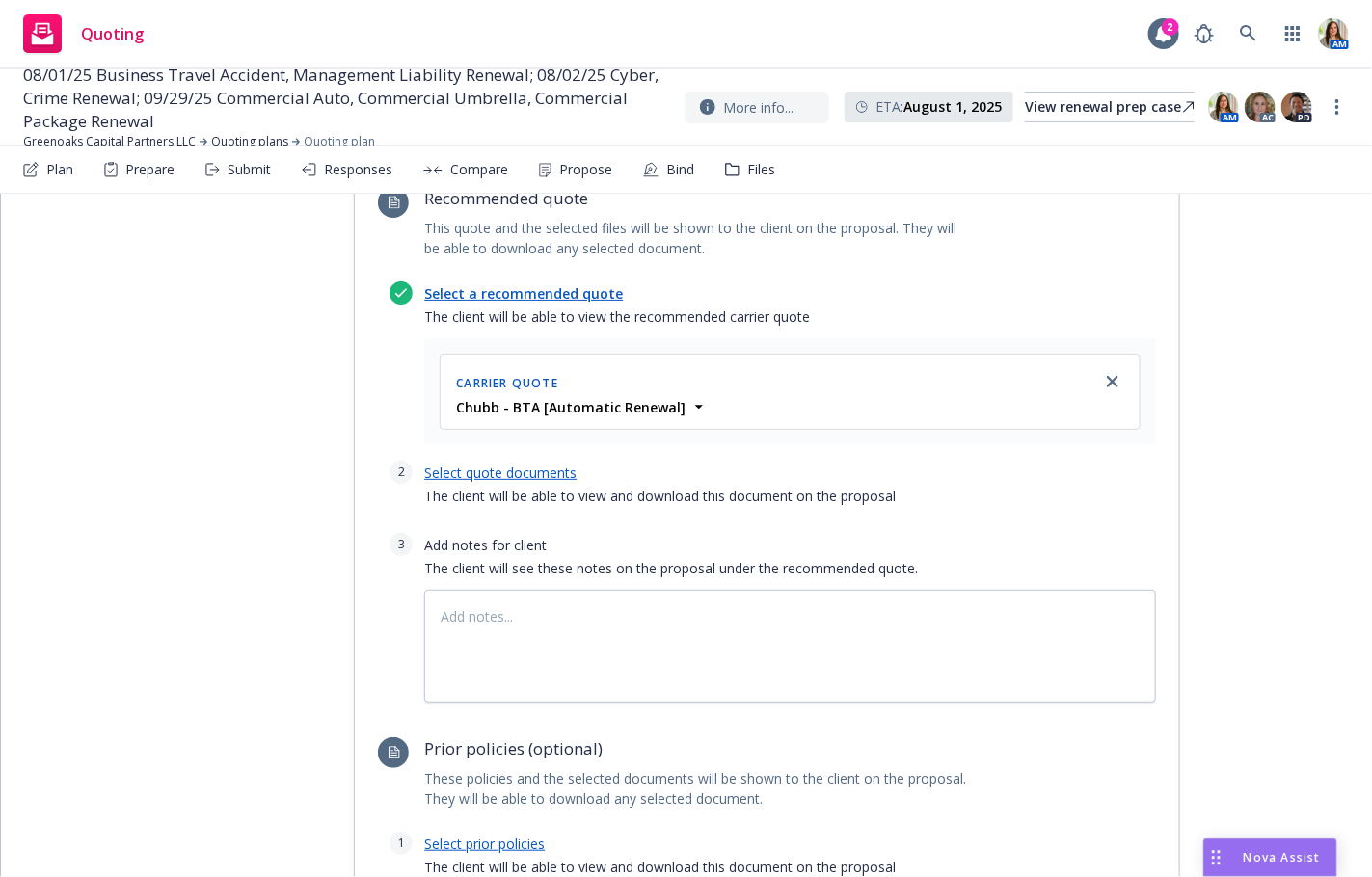 click on "Select quote documents" at bounding box center (500, 472) 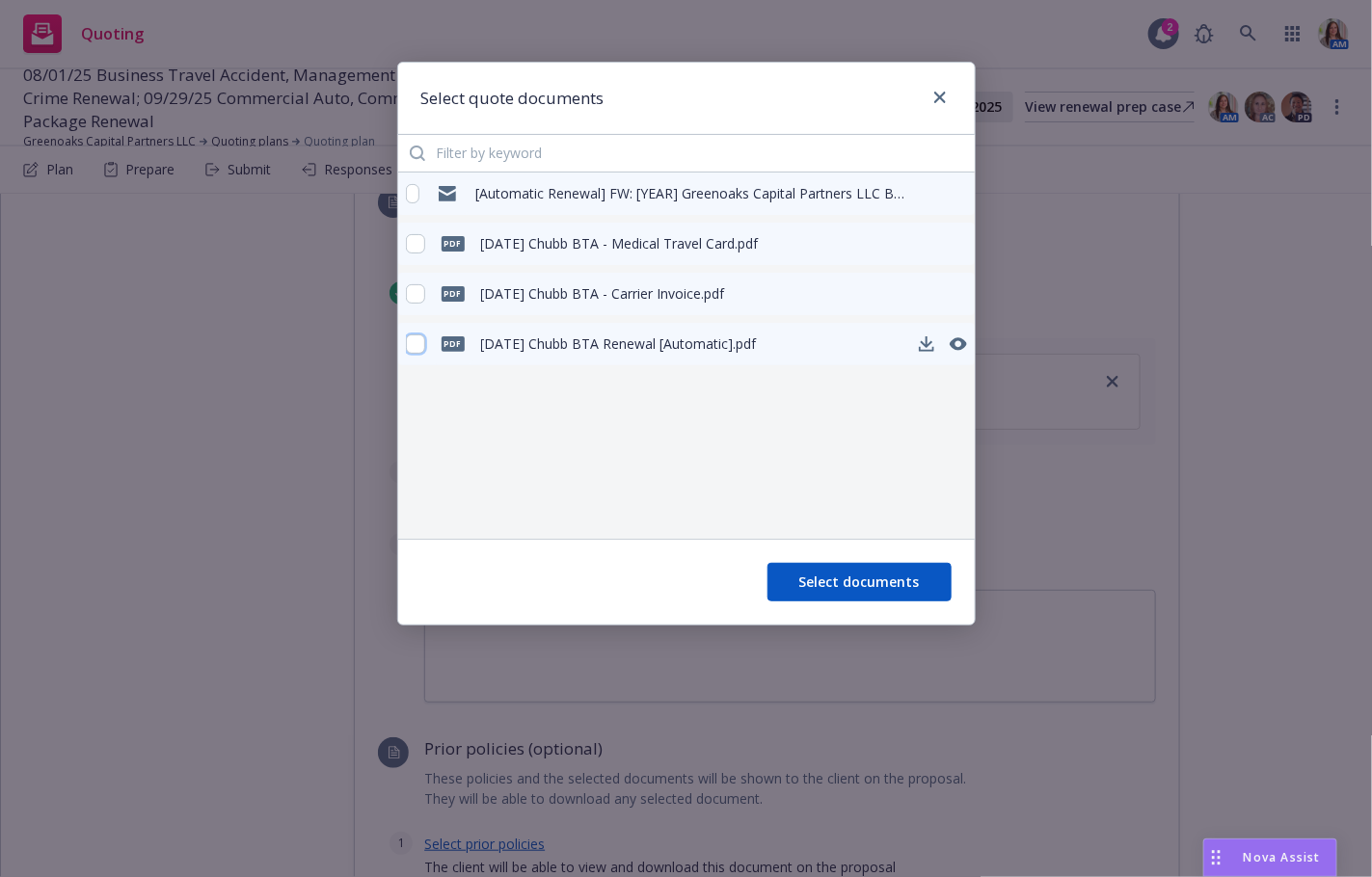 click at bounding box center [416, 344] 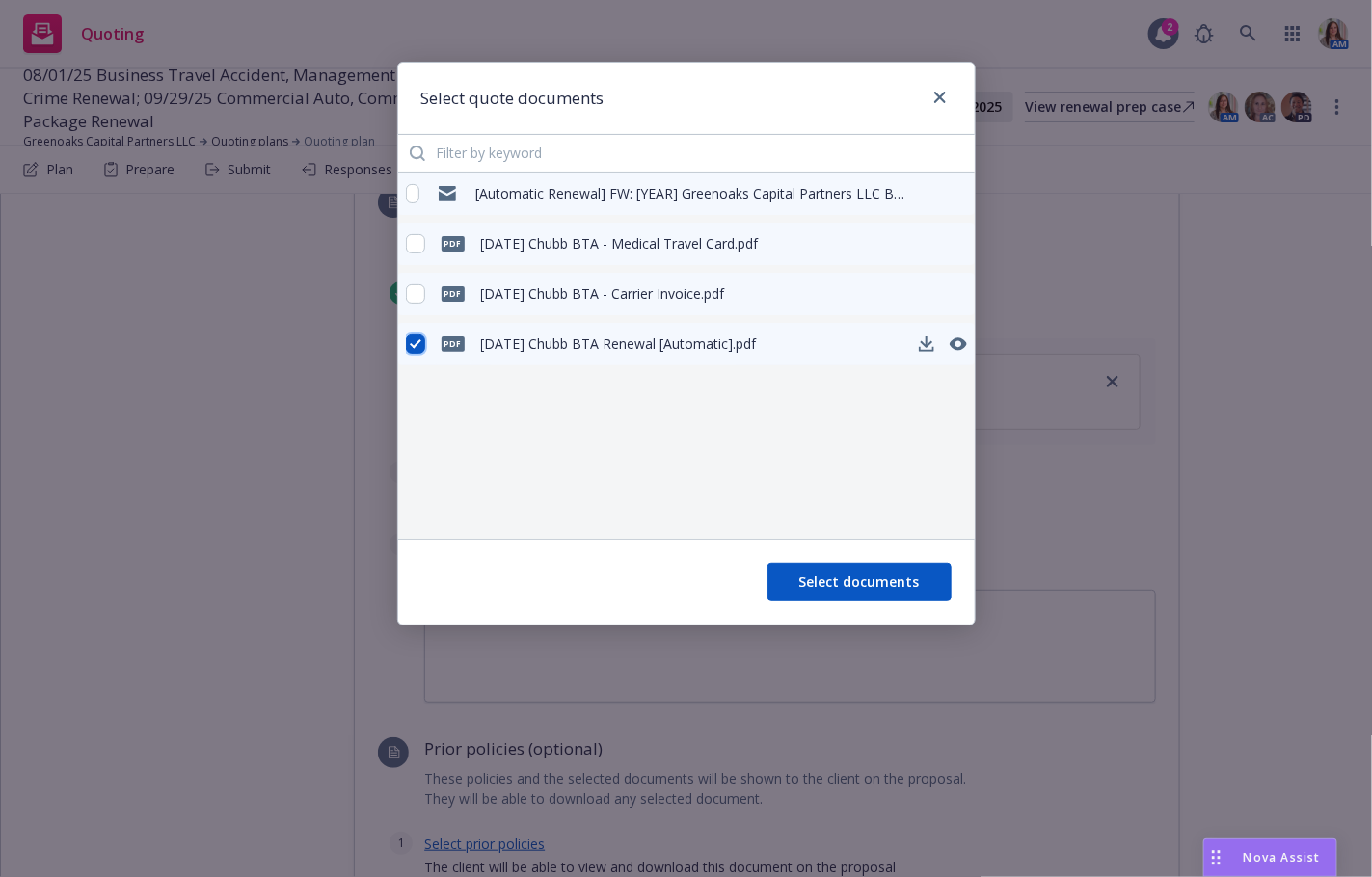 checkbox on "true" 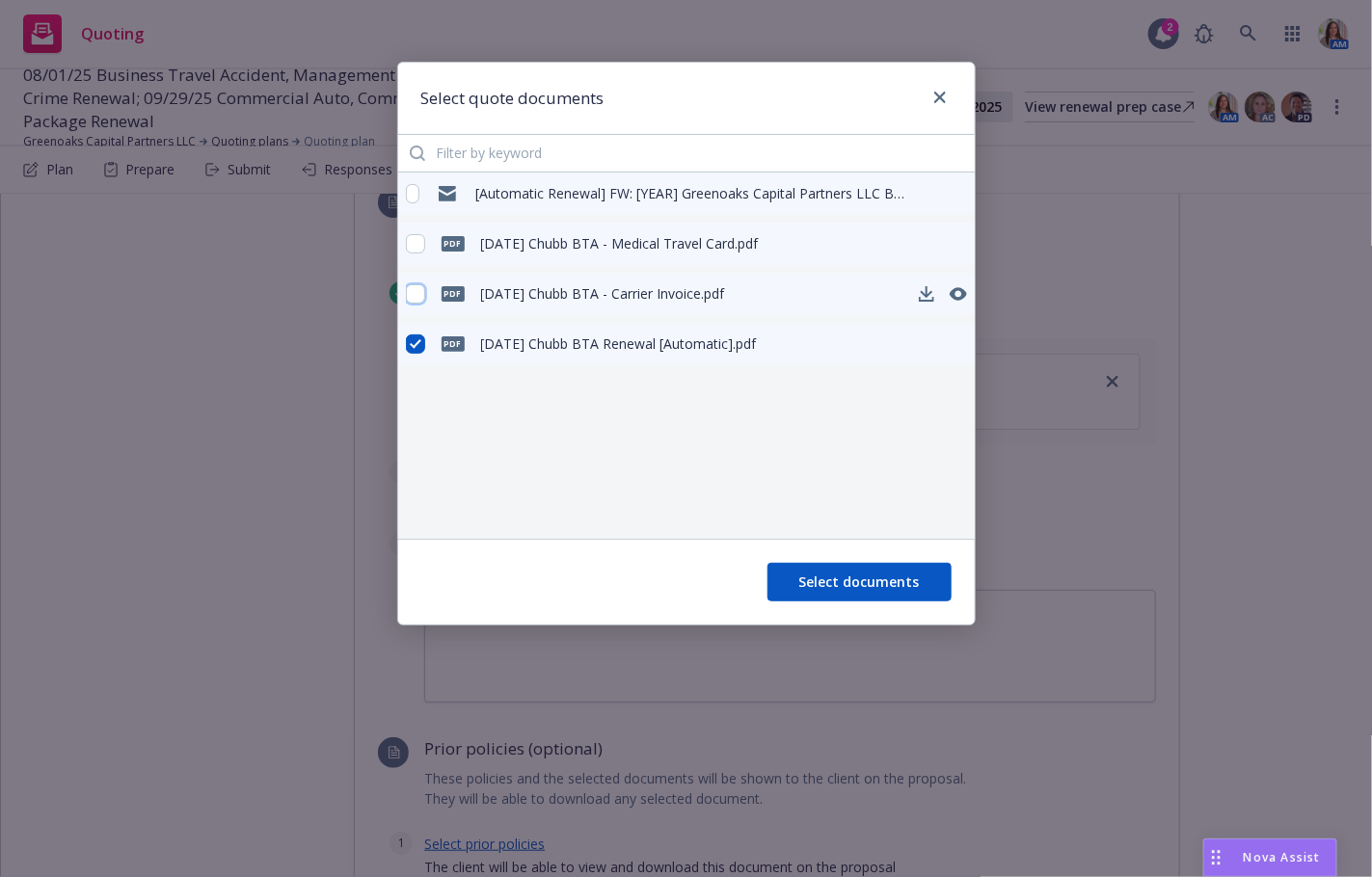 click at bounding box center [416, 294] 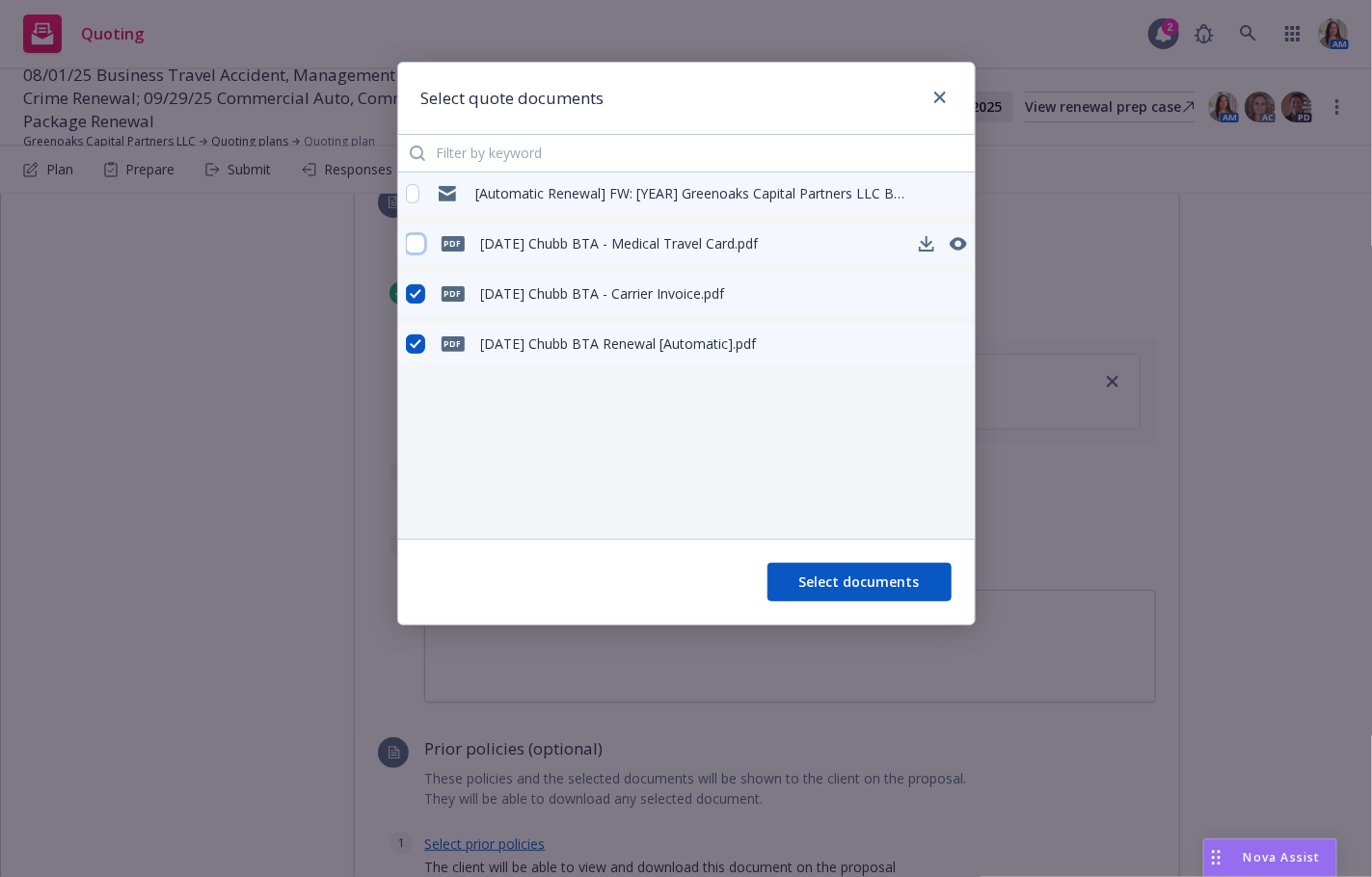 click at bounding box center (416, 244) 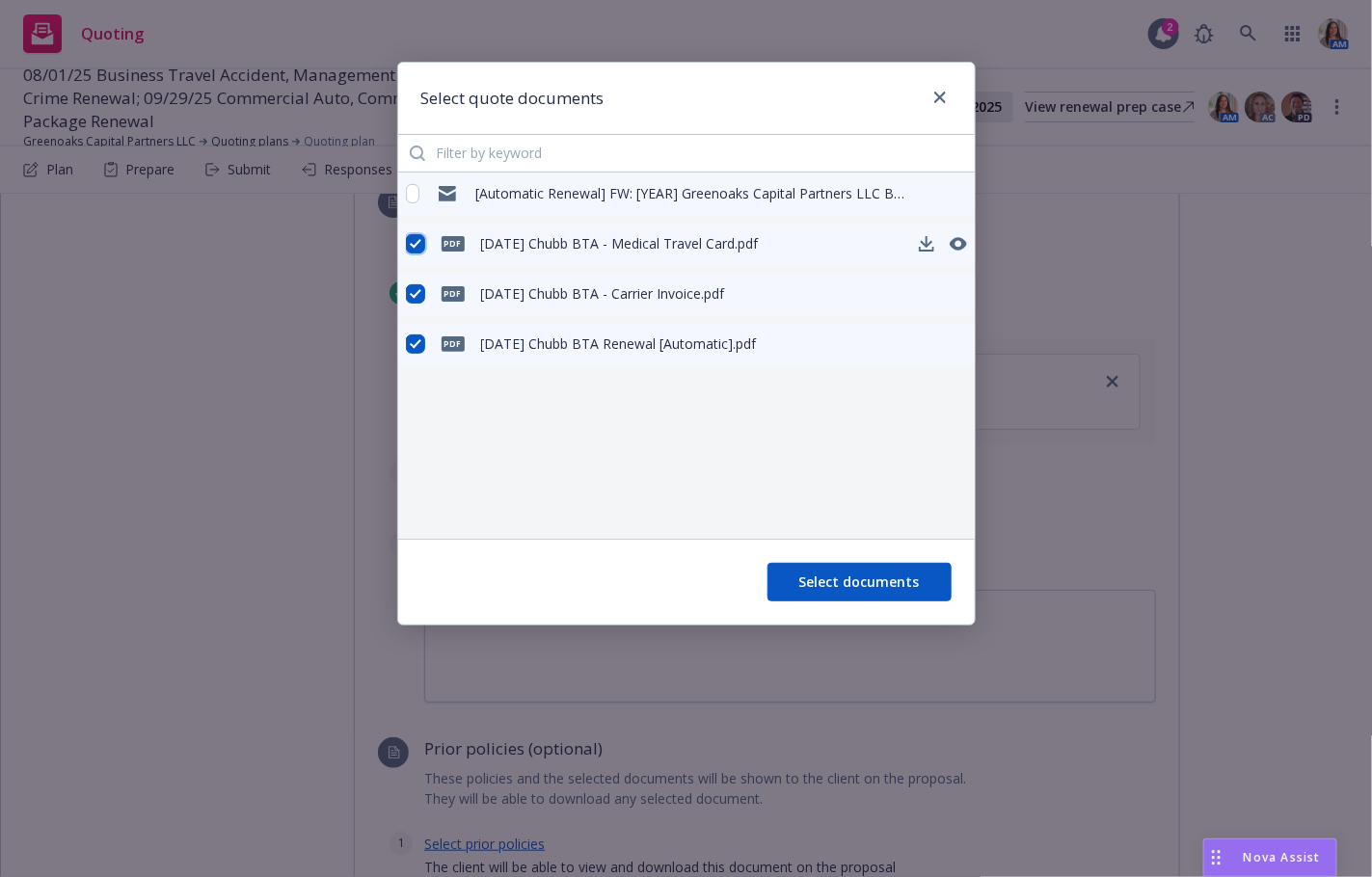 checkbox on "true" 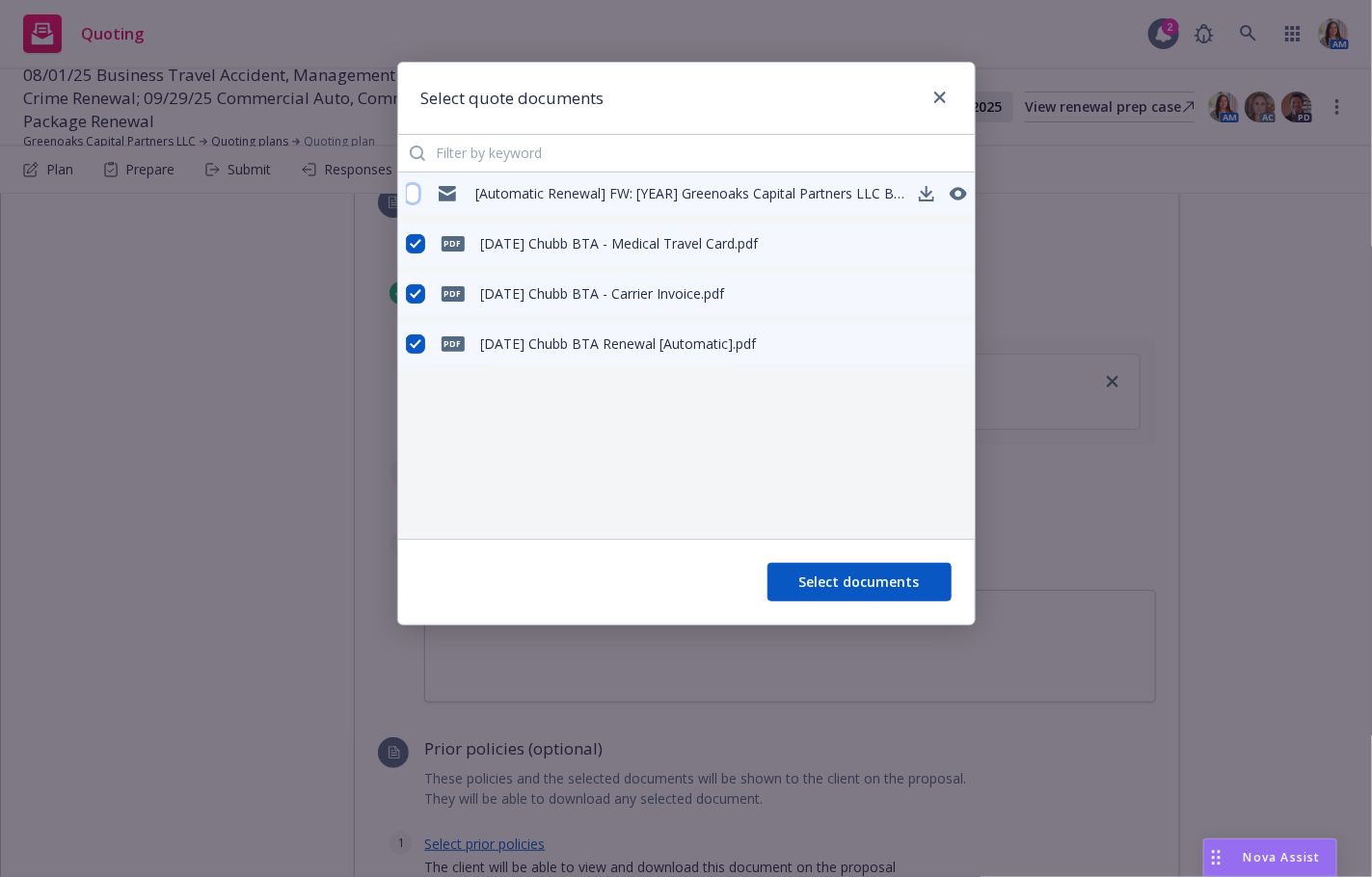 click at bounding box center [413, 194] 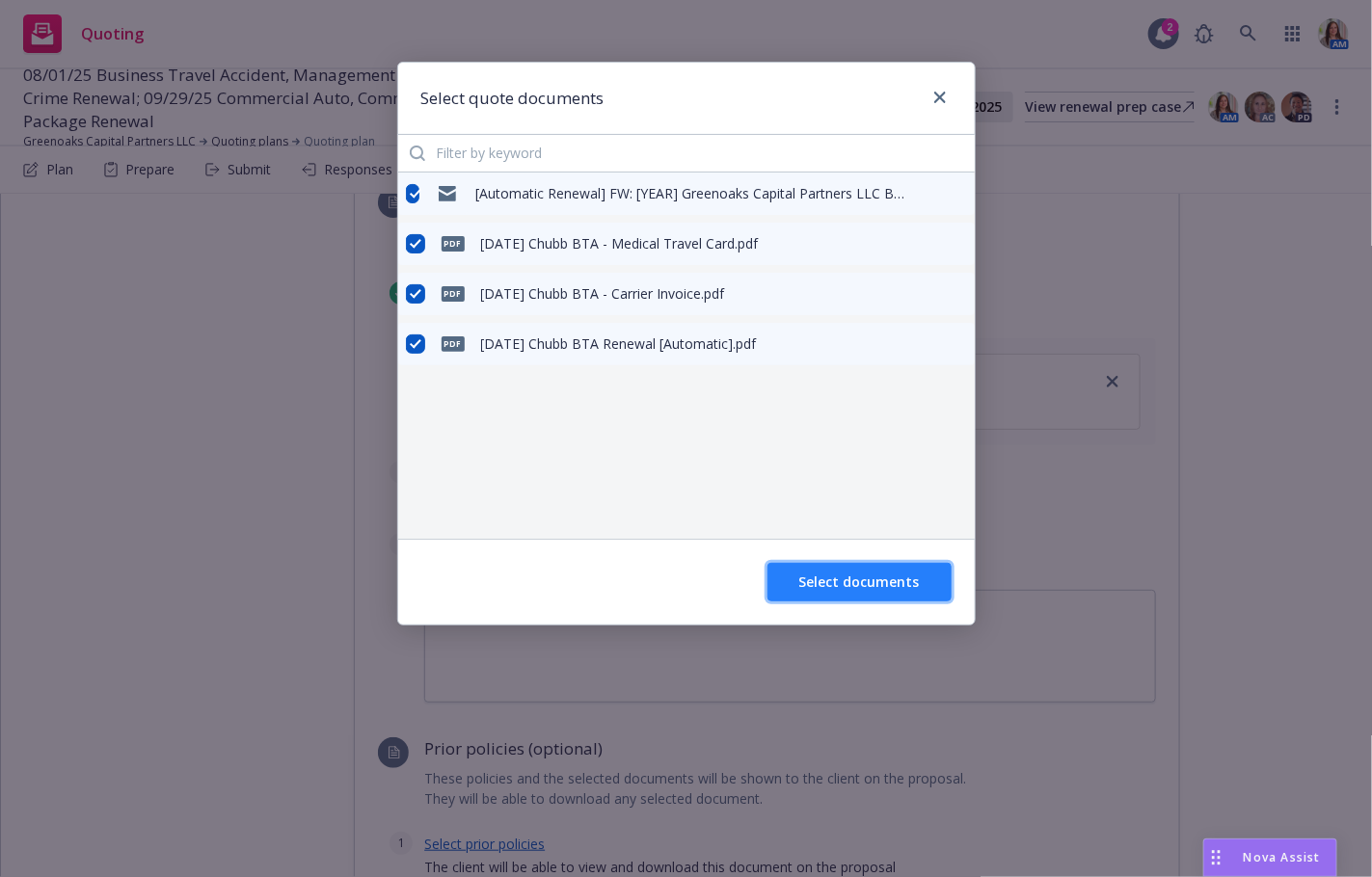 click on "Select documents" at bounding box center [859, 581] 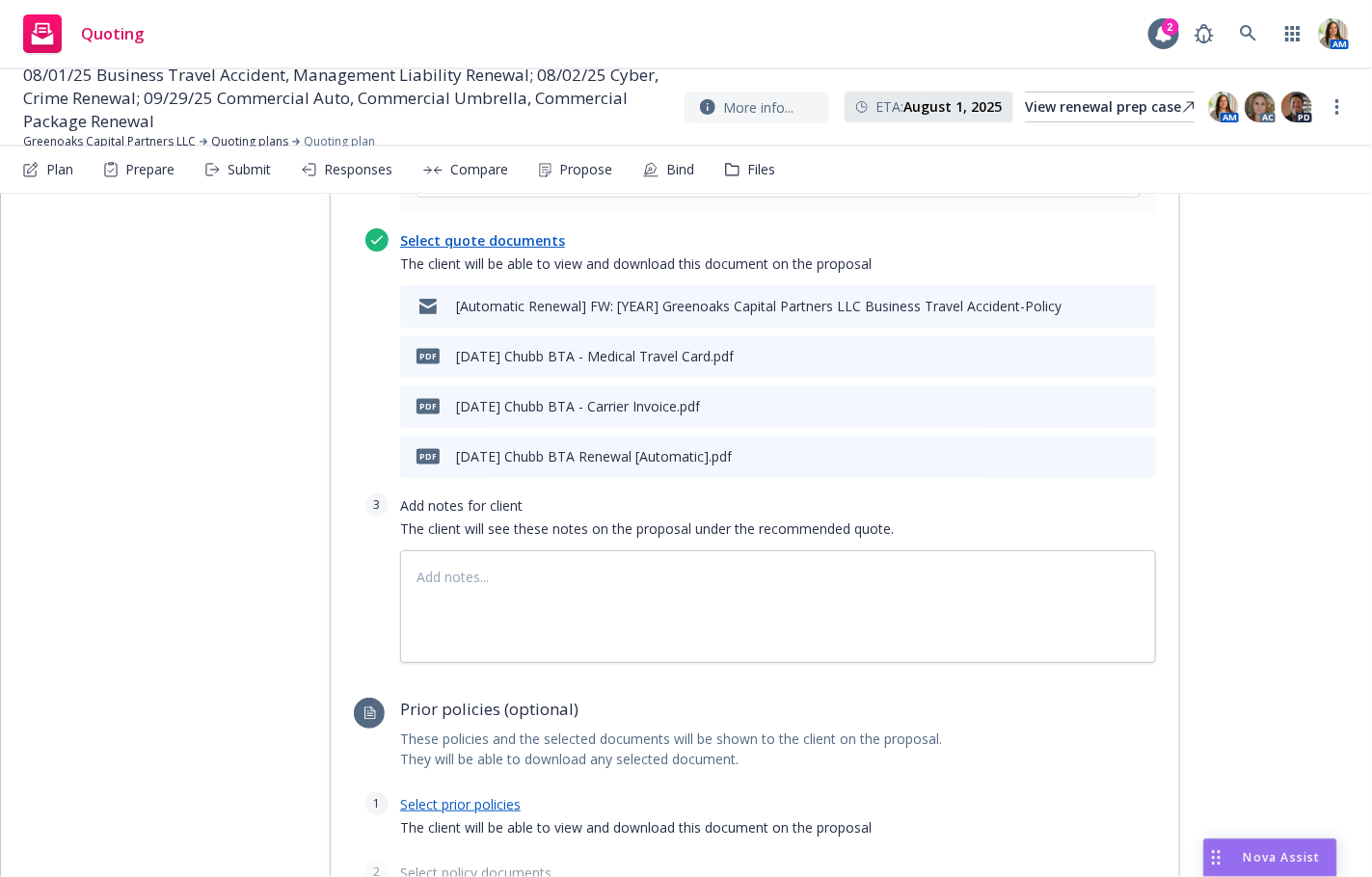scroll, scrollTop: 1344, scrollLeft: 0, axis: vertical 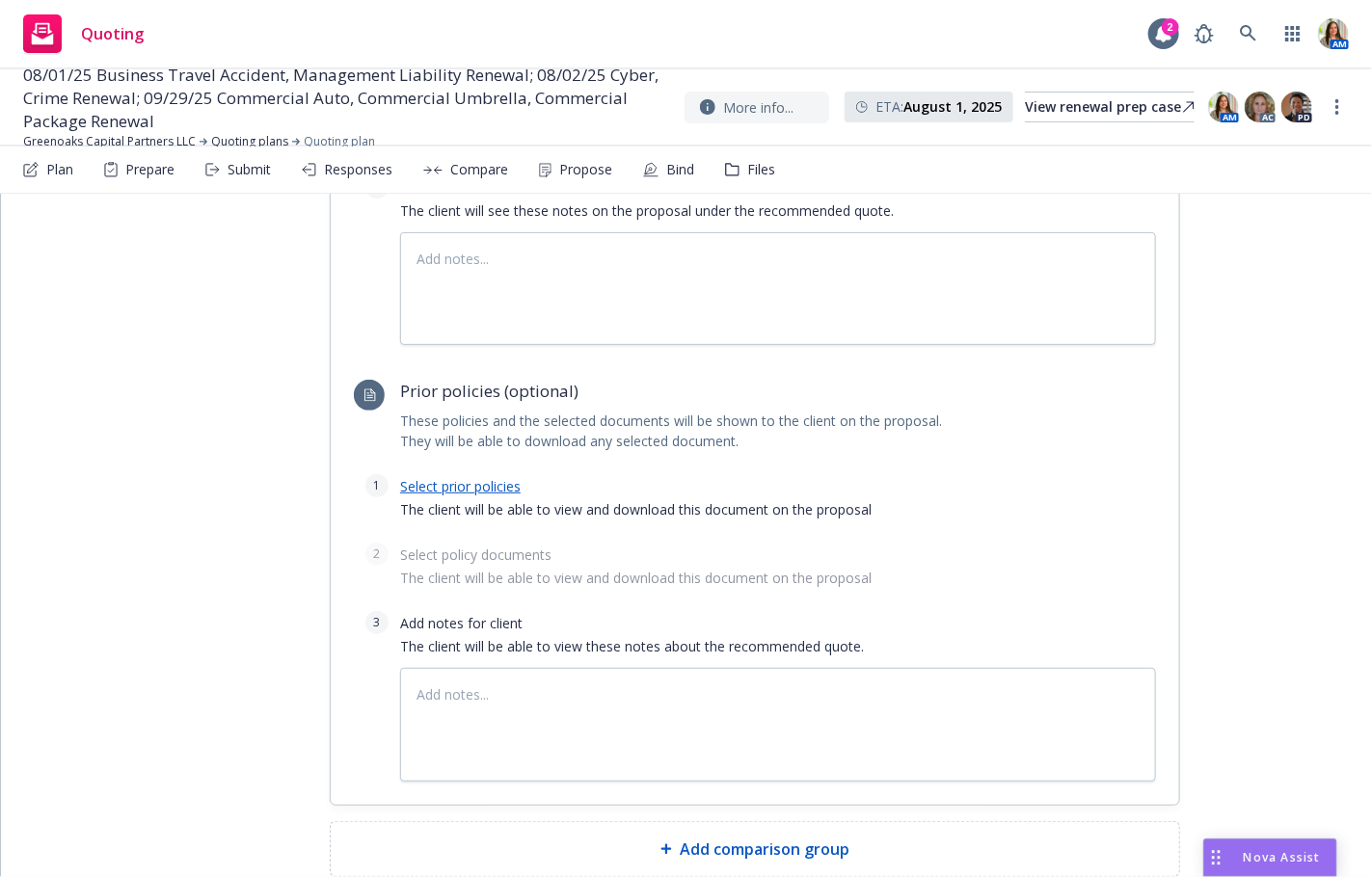click on "Select prior policies The client will be able to view and download this document on the proposal" at bounding box center (778, 502) 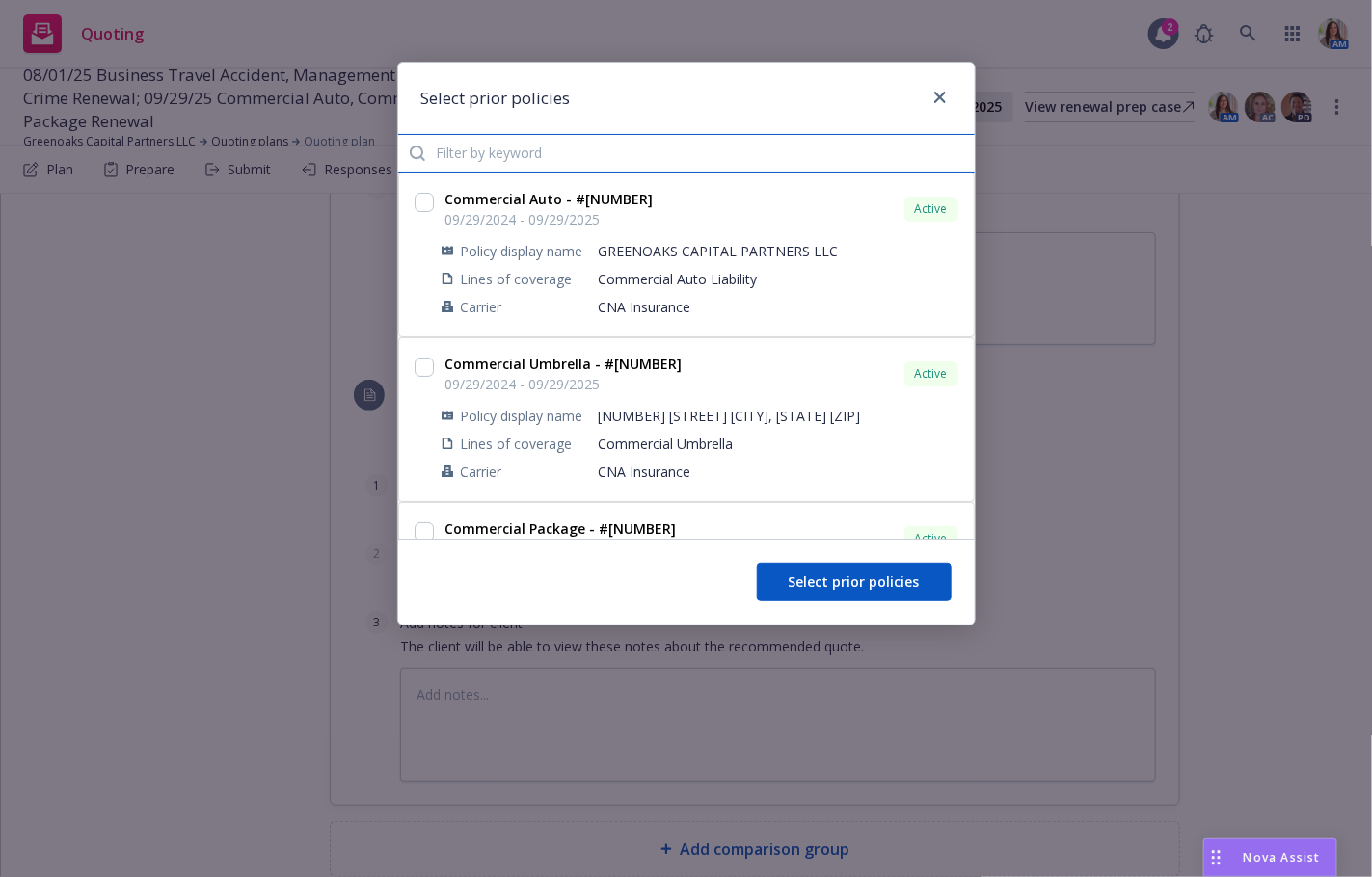 click at bounding box center [686, 153] 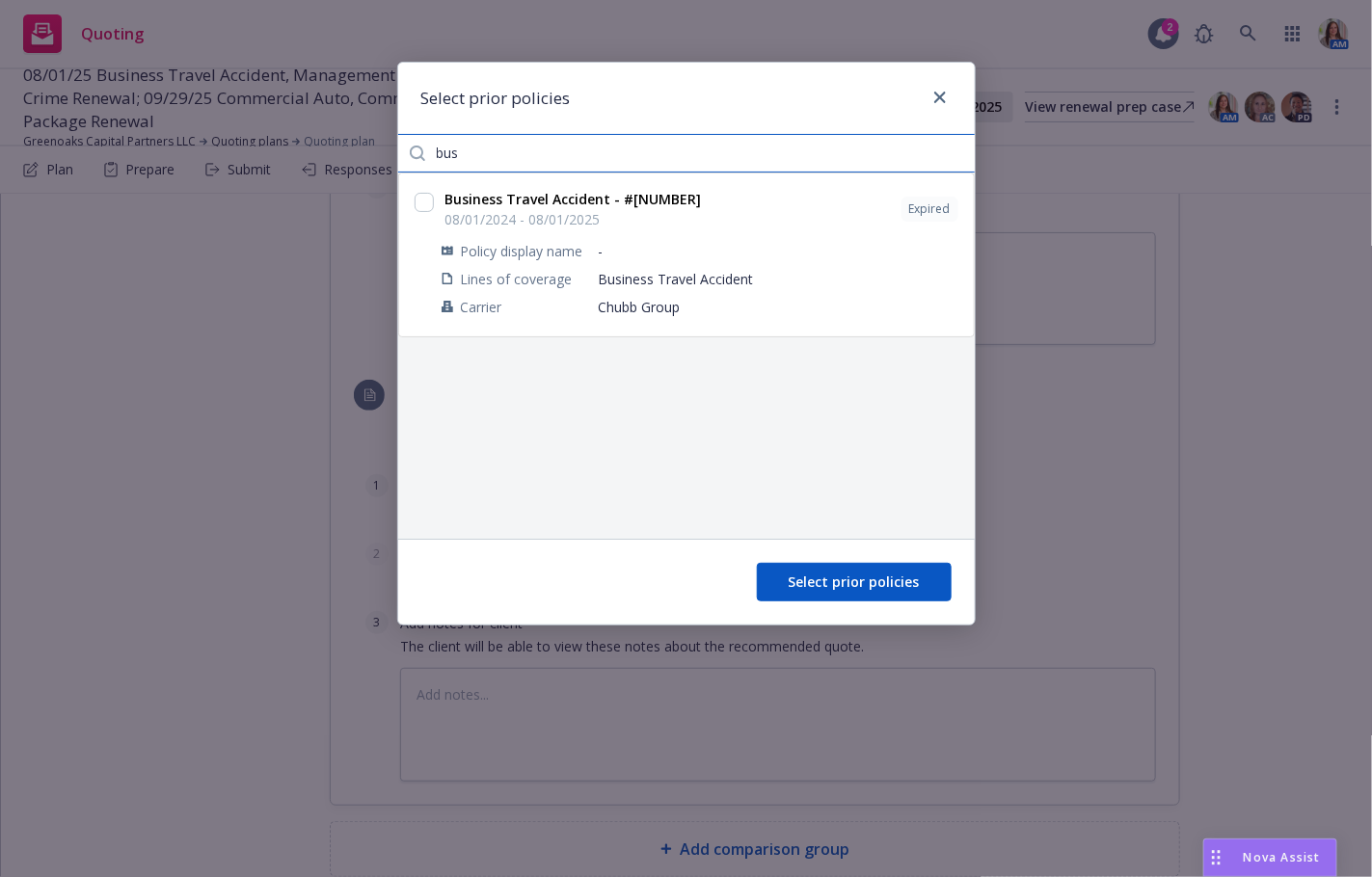 type on "bus" 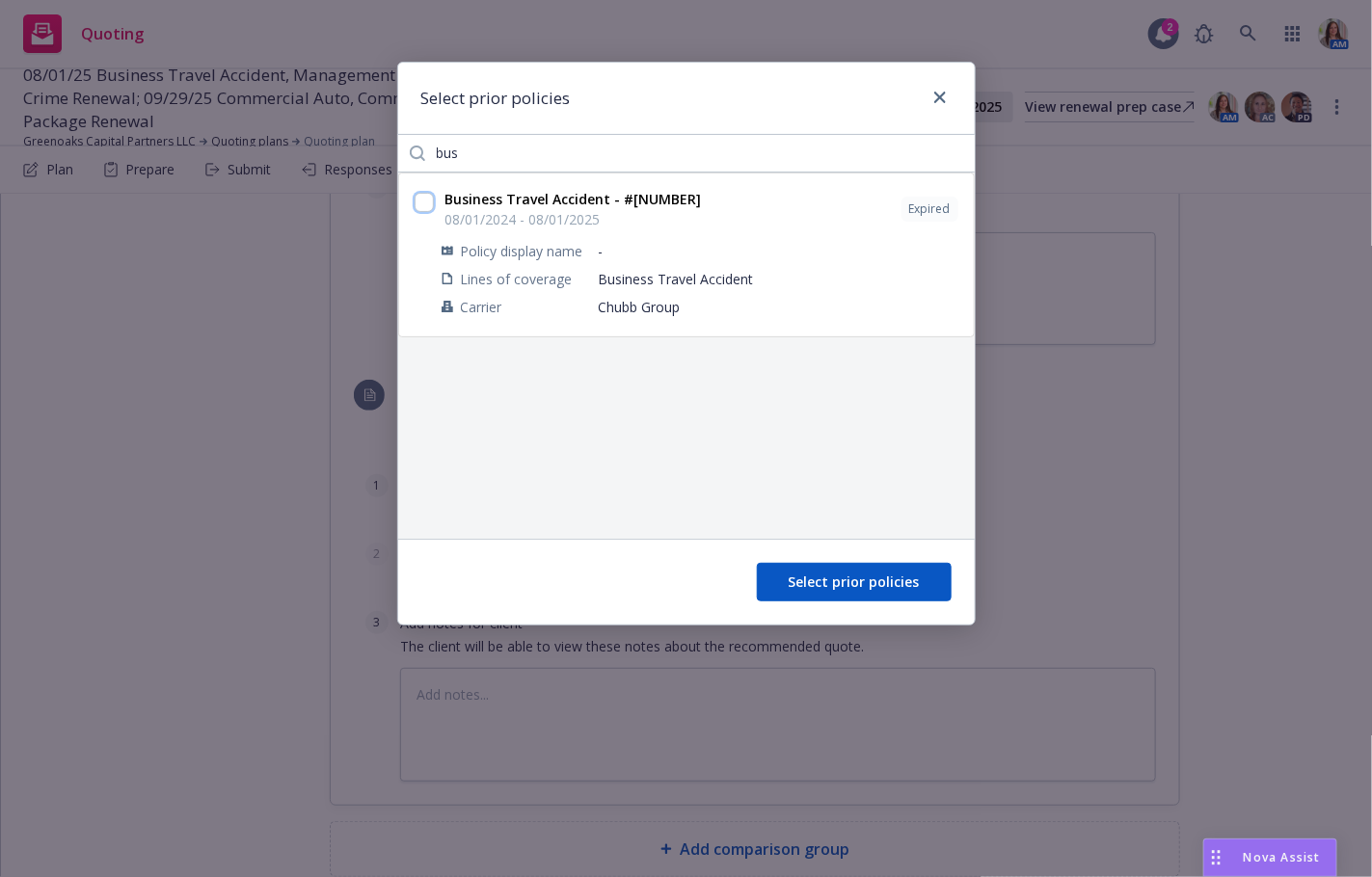 click at bounding box center (424, 202) 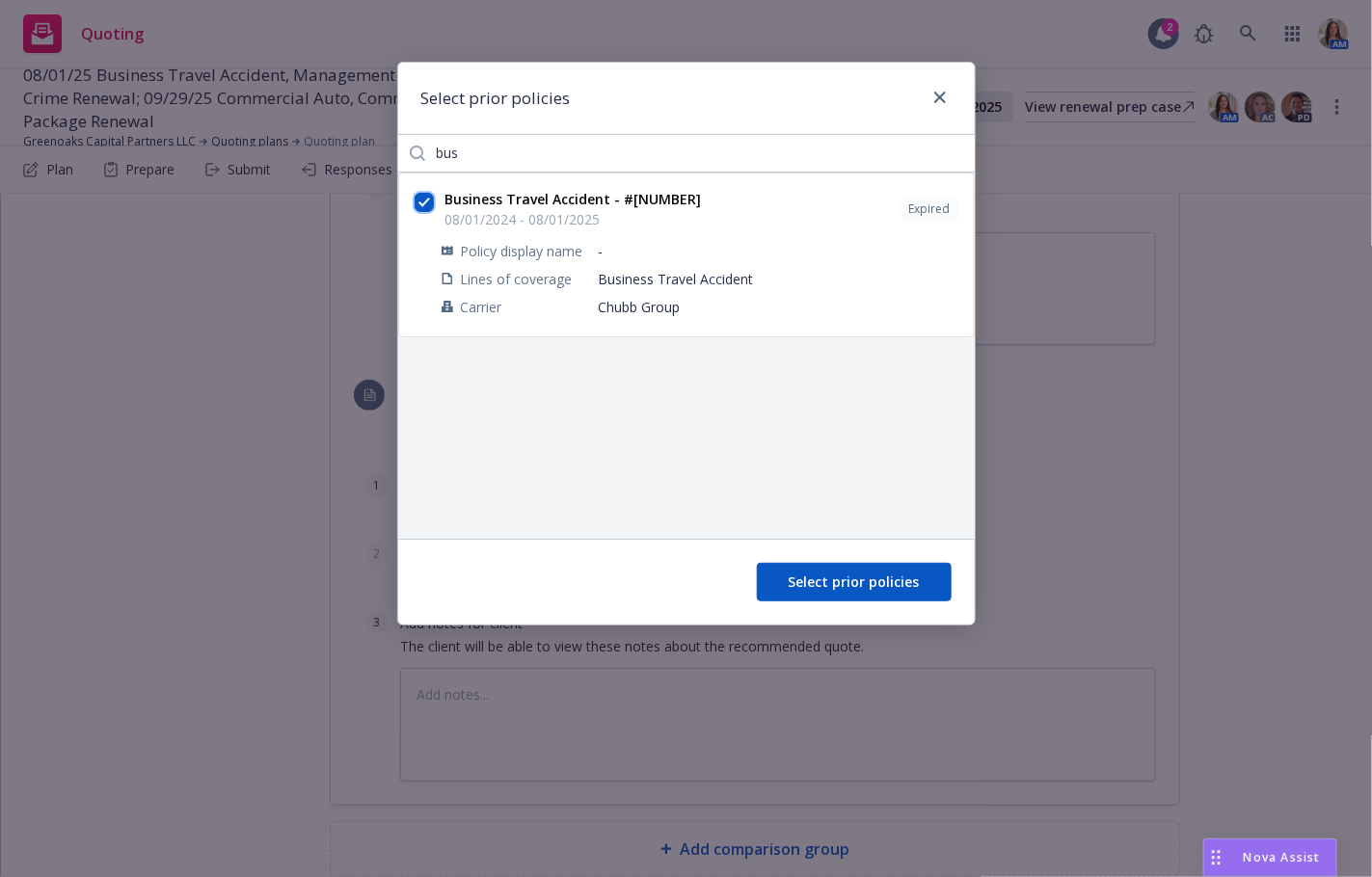 checkbox on "true" 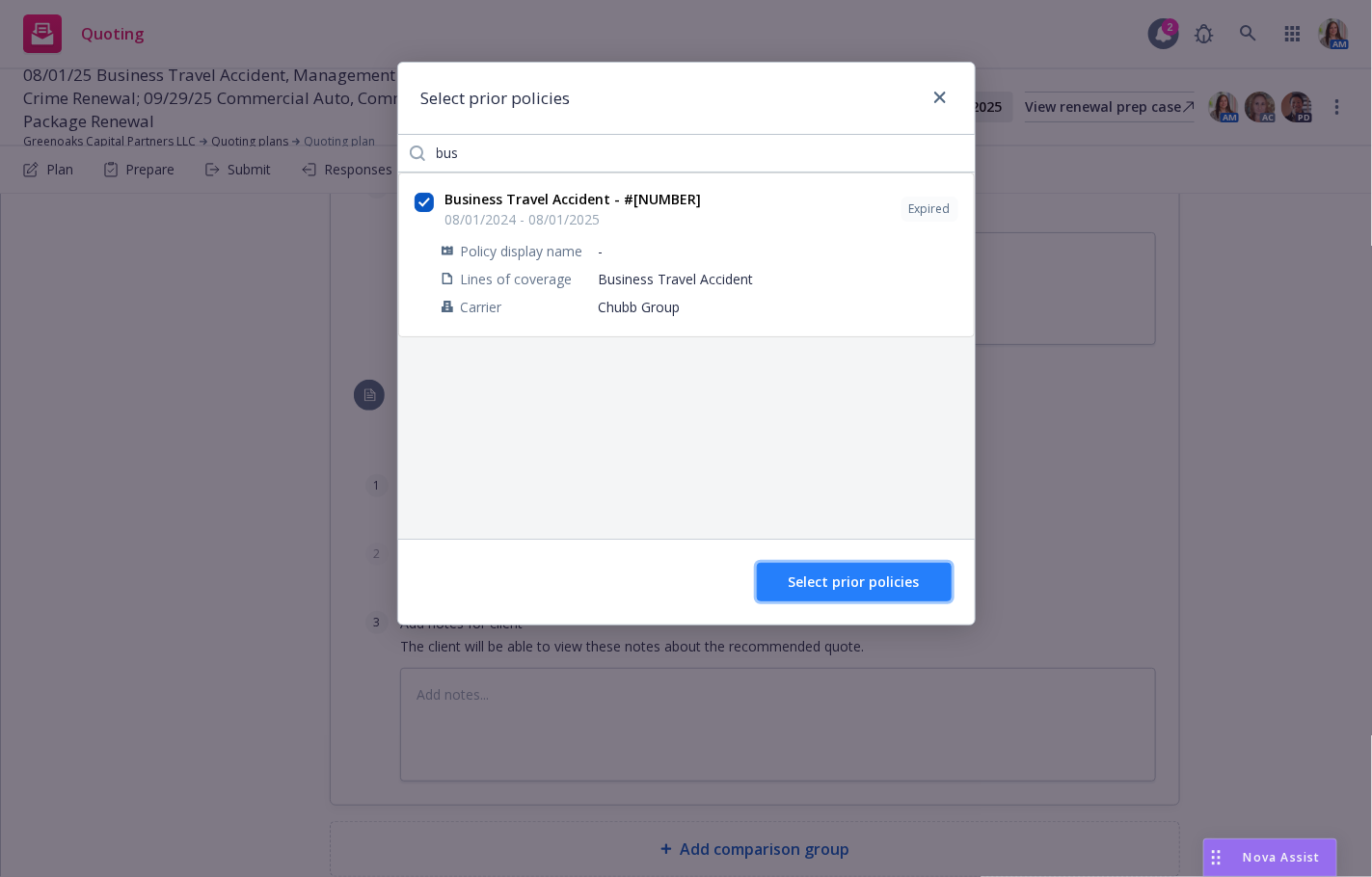 click on "Select prior policies" at bounding box center [854, 581] 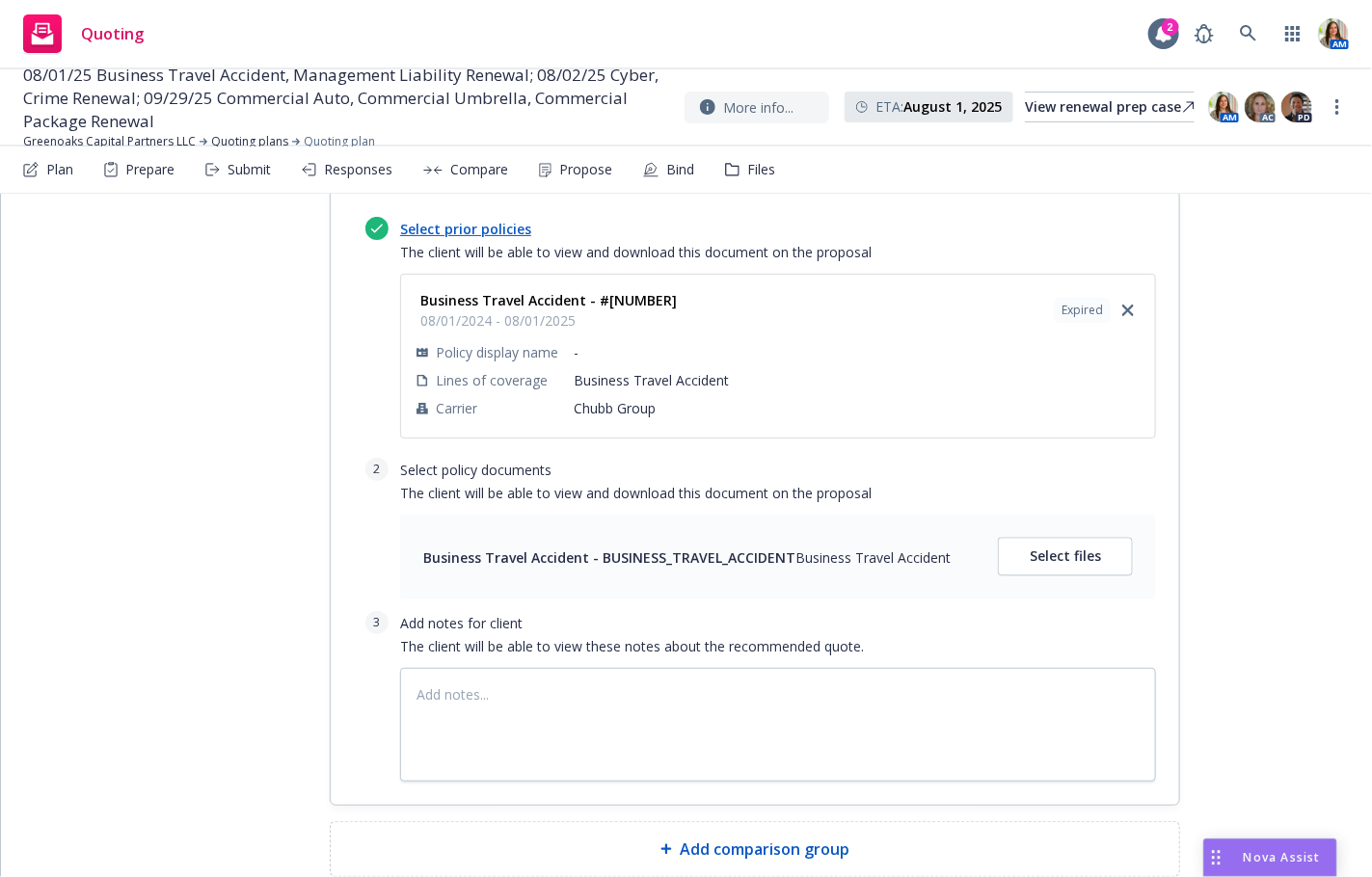 scroll, scrollTop: 1538, scrollLeft: 0, axis: vertical 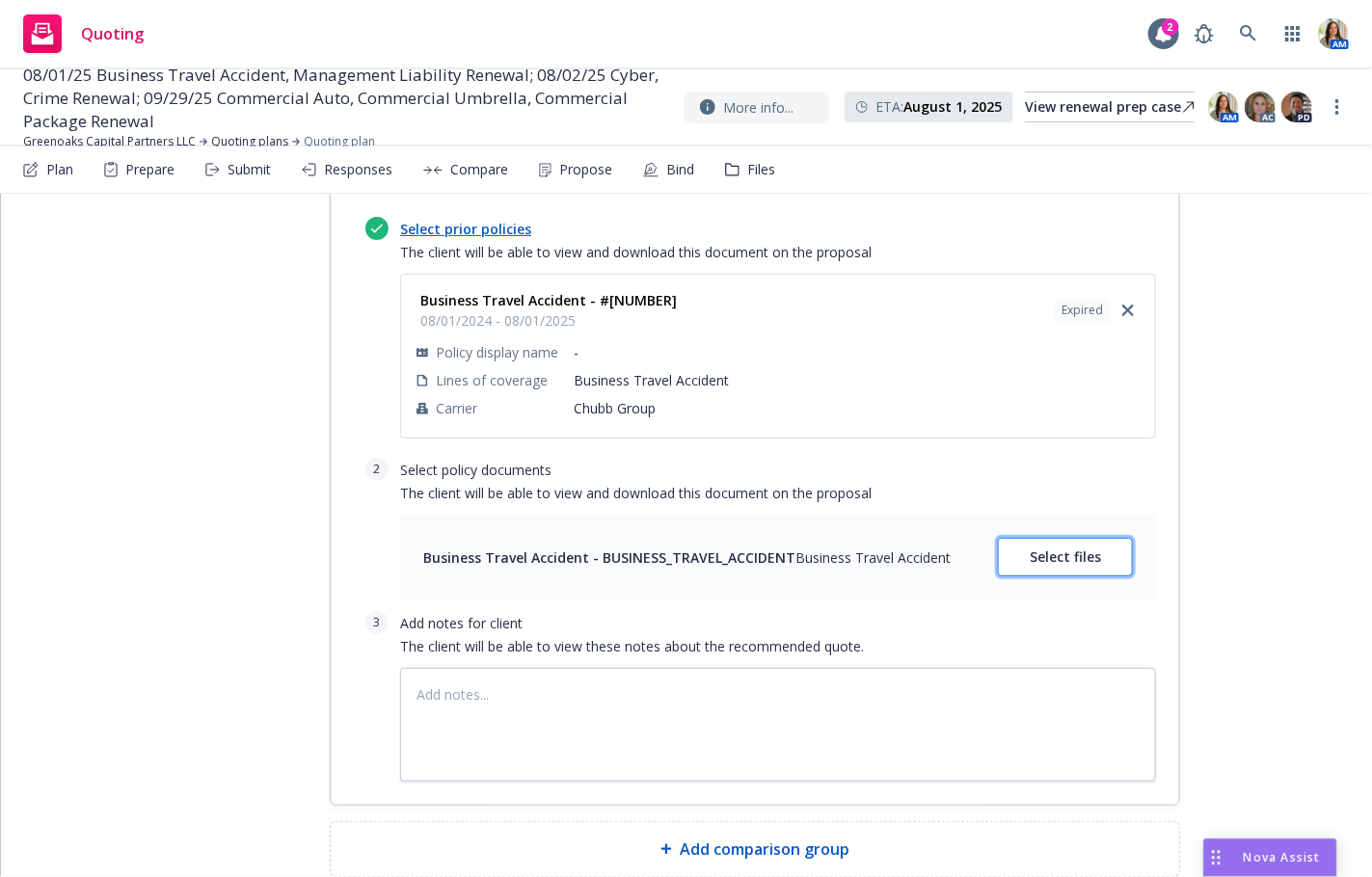 click on "Select files" at bounding box center [1065, 556] 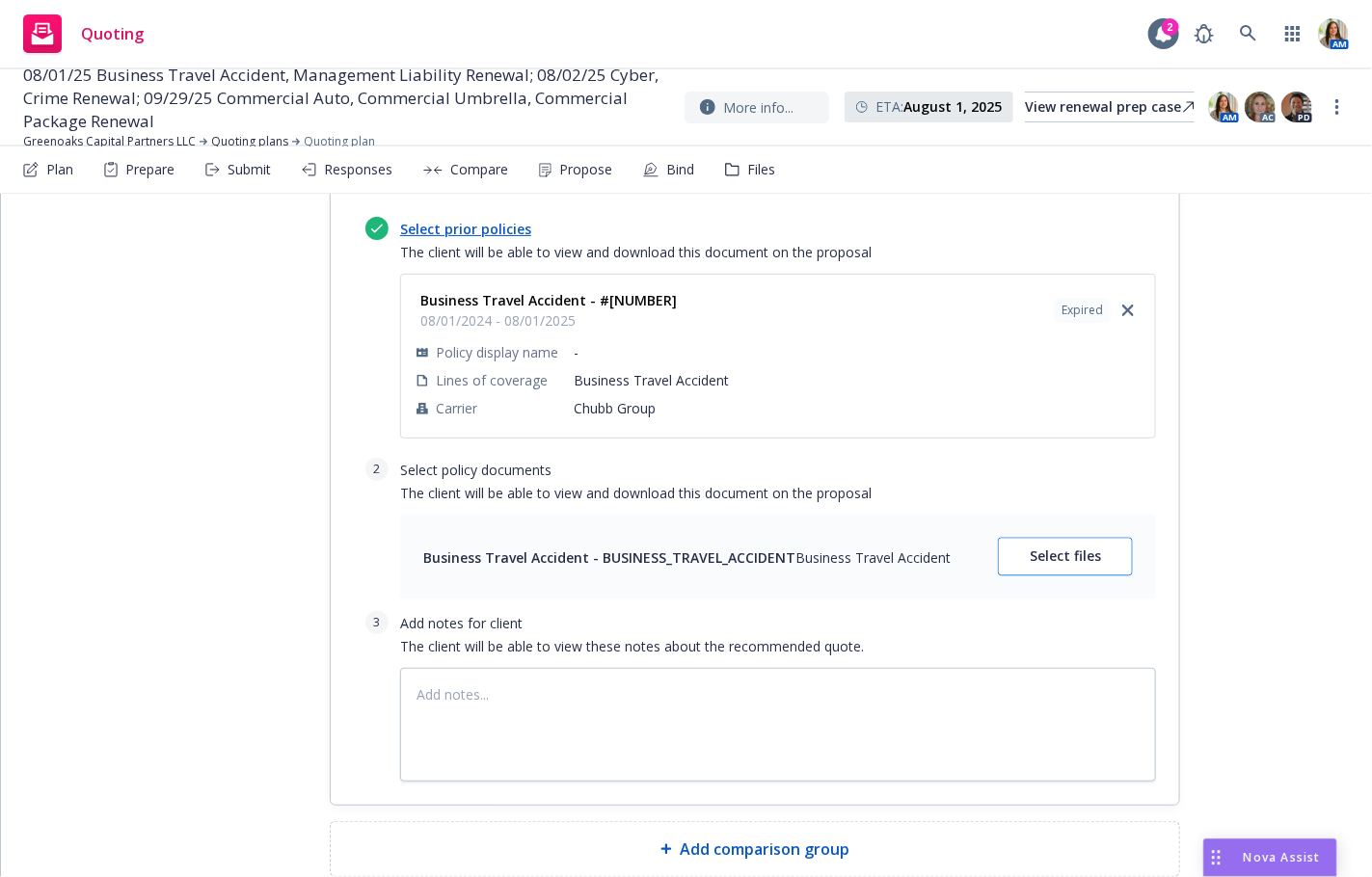 type on "x" 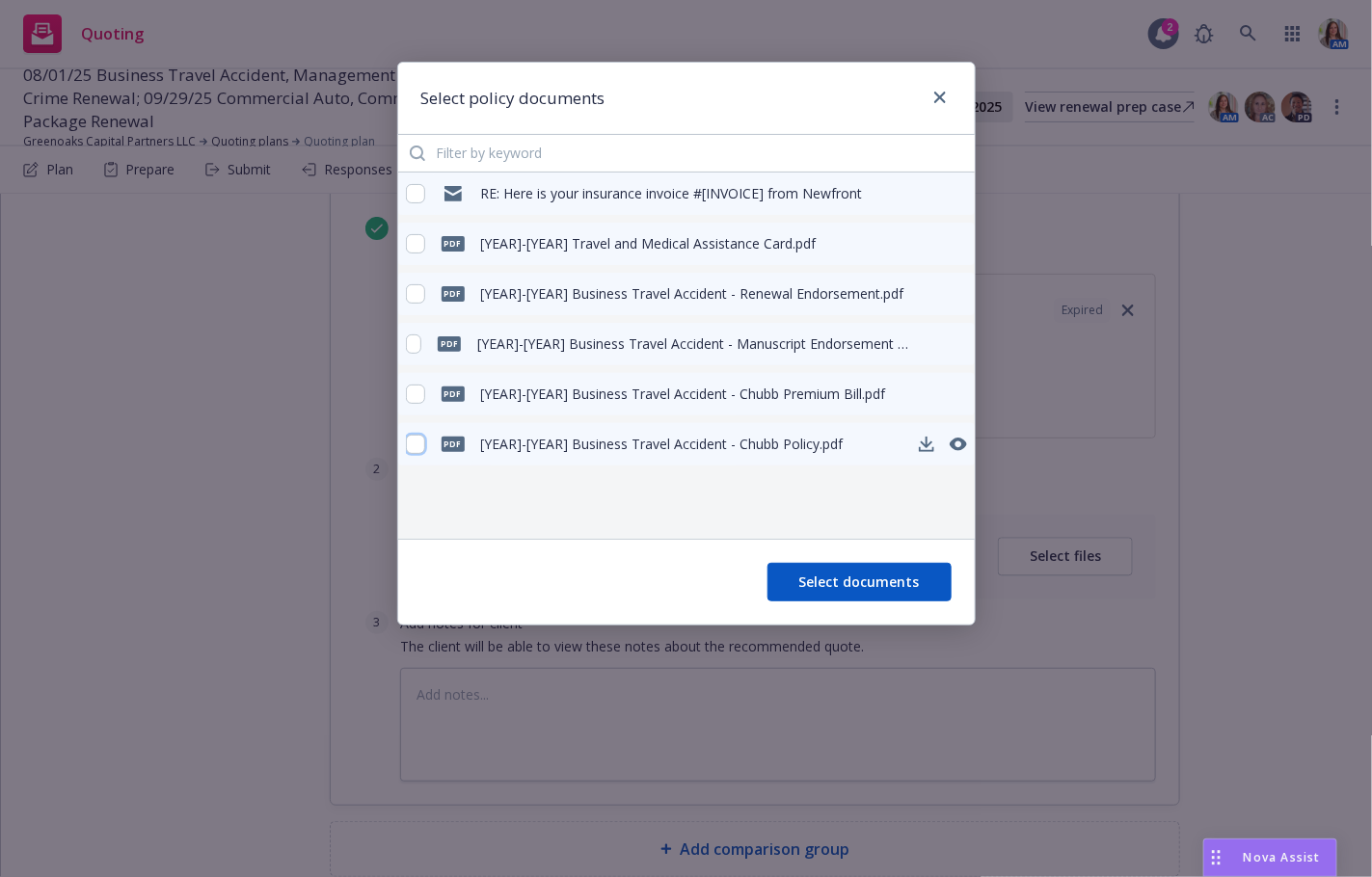 click at bounding box center (416, 444) 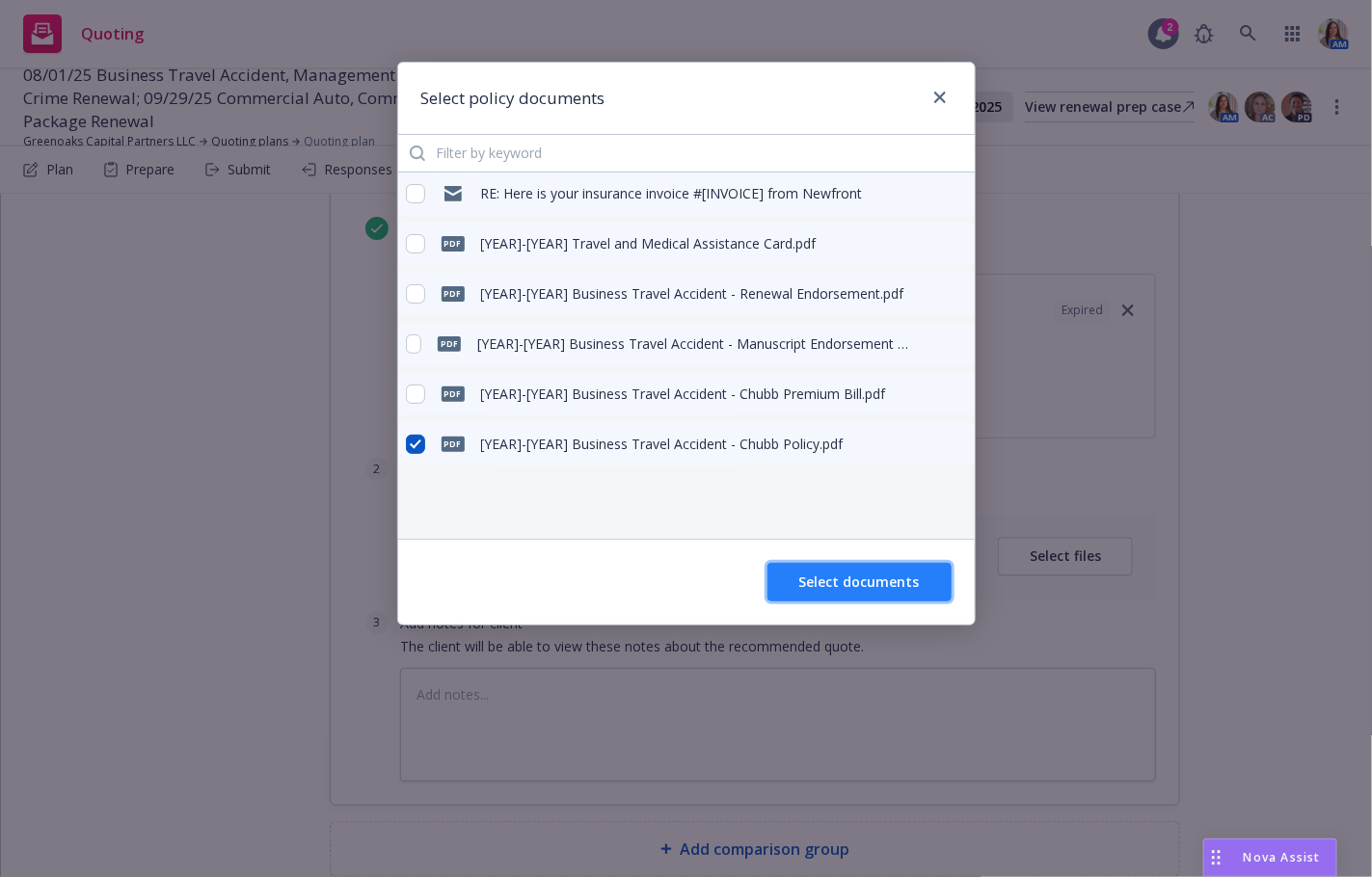 click on "Select documents" at bounding box center [859, 581] 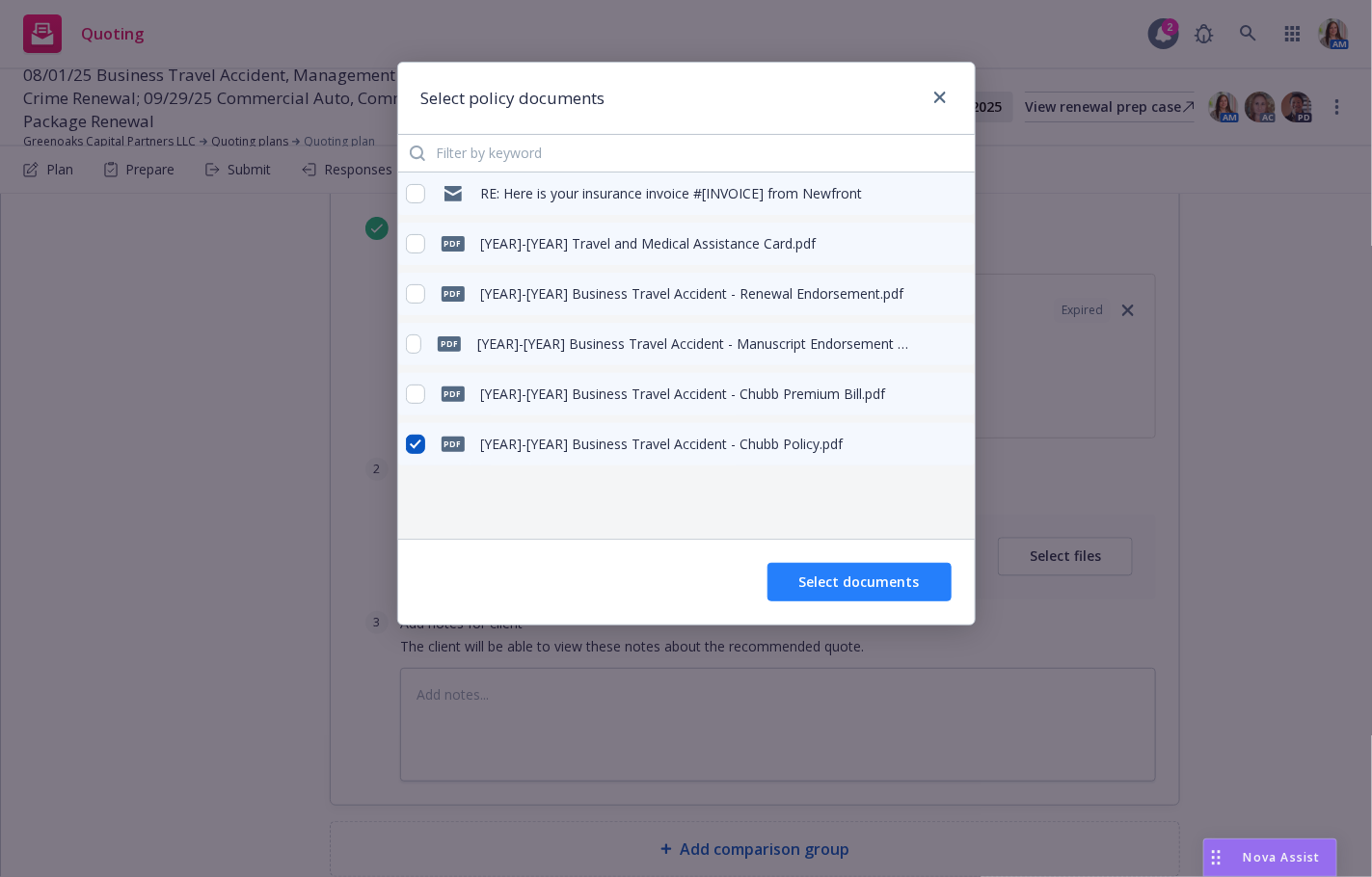 type on "x" 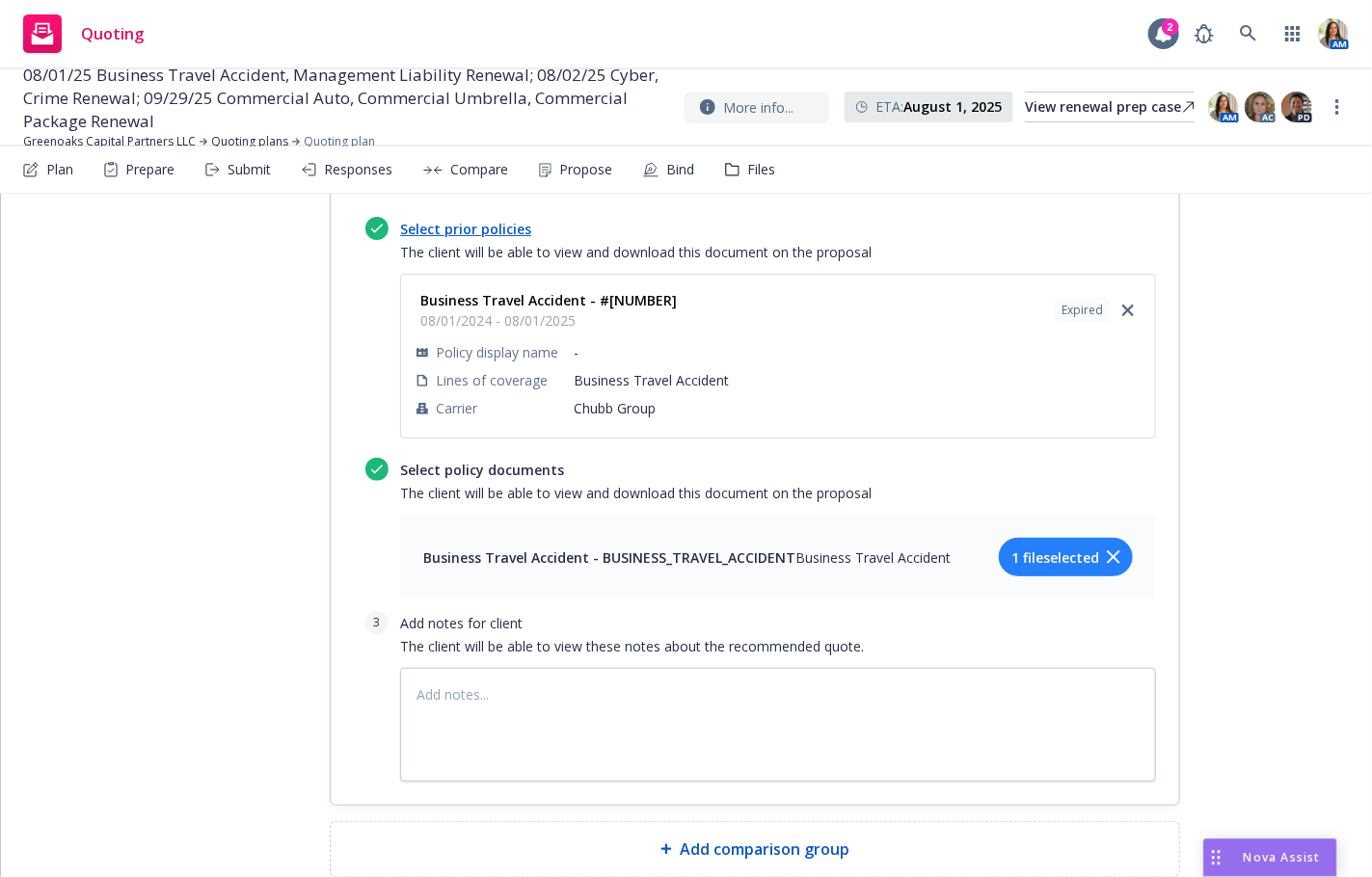 scroll, scrollTop: 0, scrollLeft: 0, axis: both 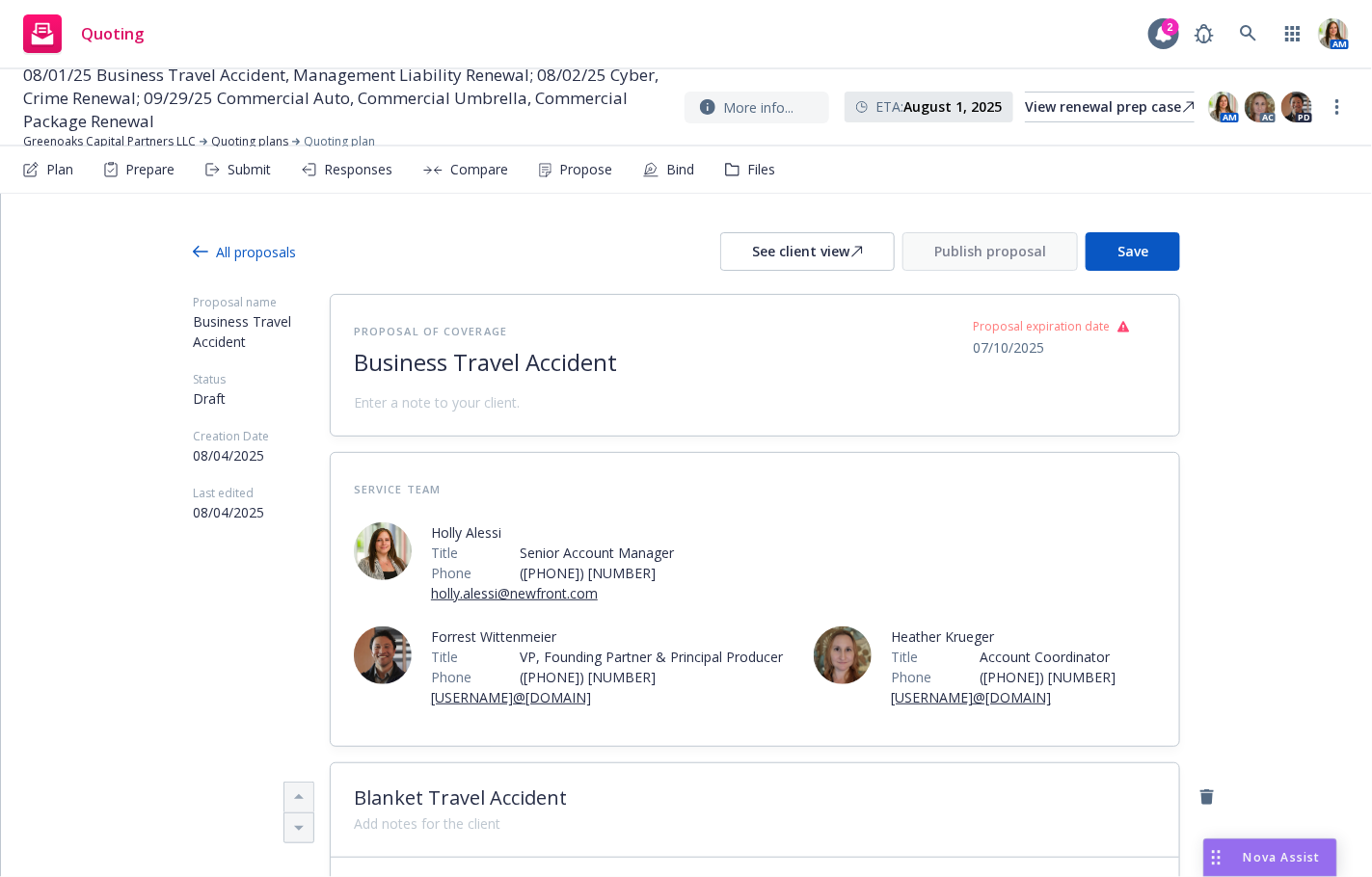 click on "07/10/2025" at bounding box center [1009, 347] 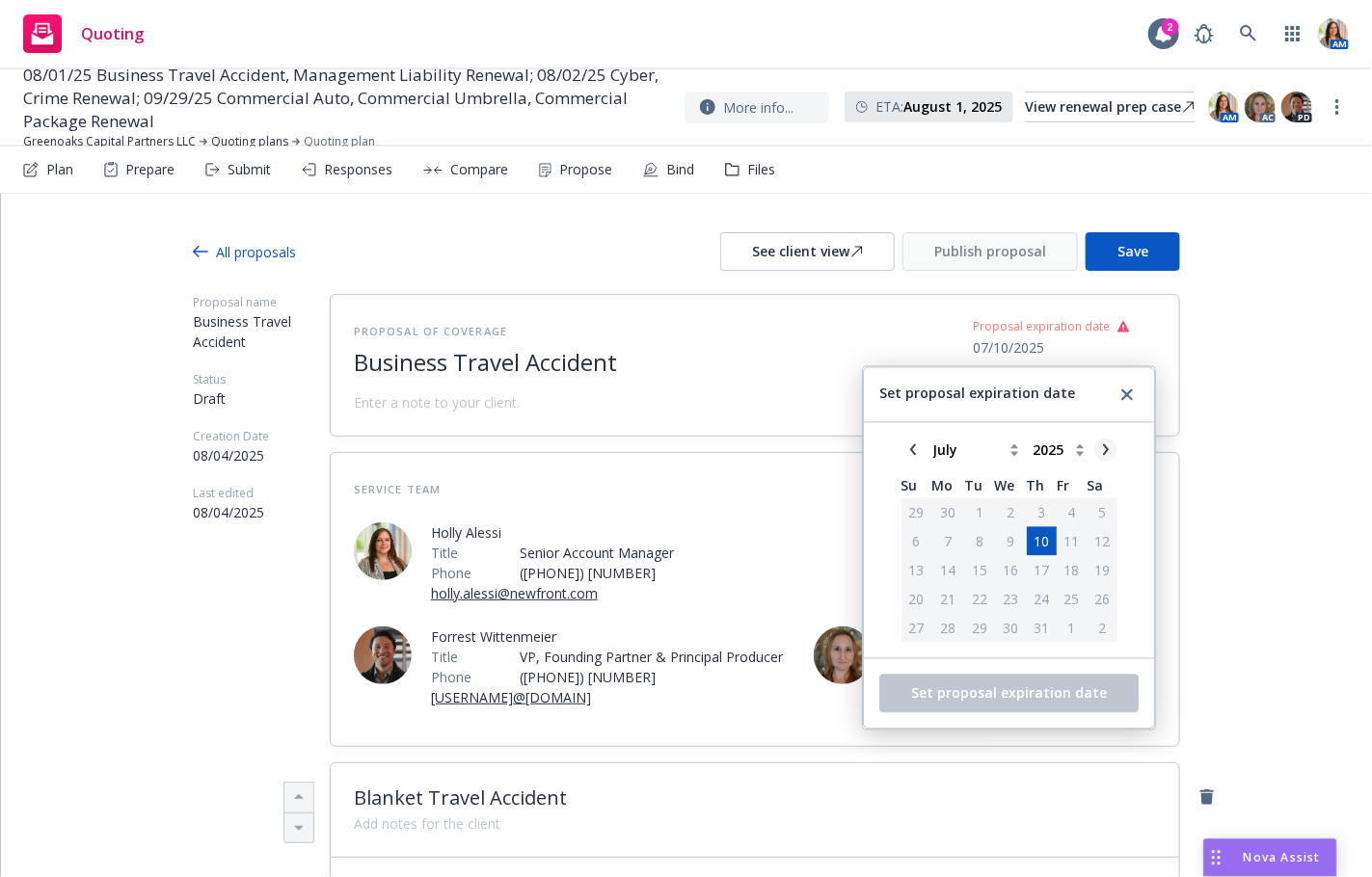 click at bounding box center [1106, 450] 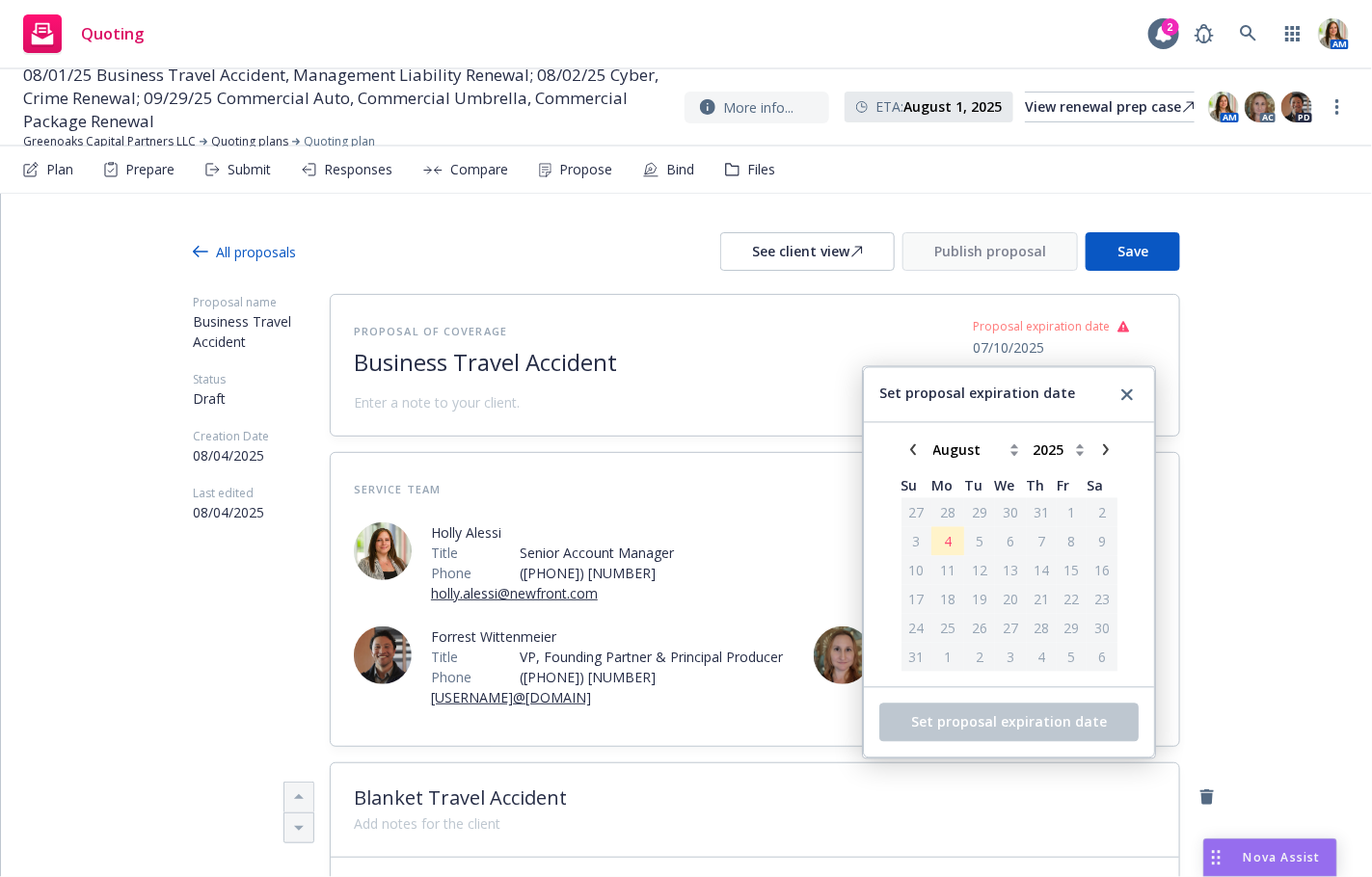 click on "6" at bounding box center (1010, 541) 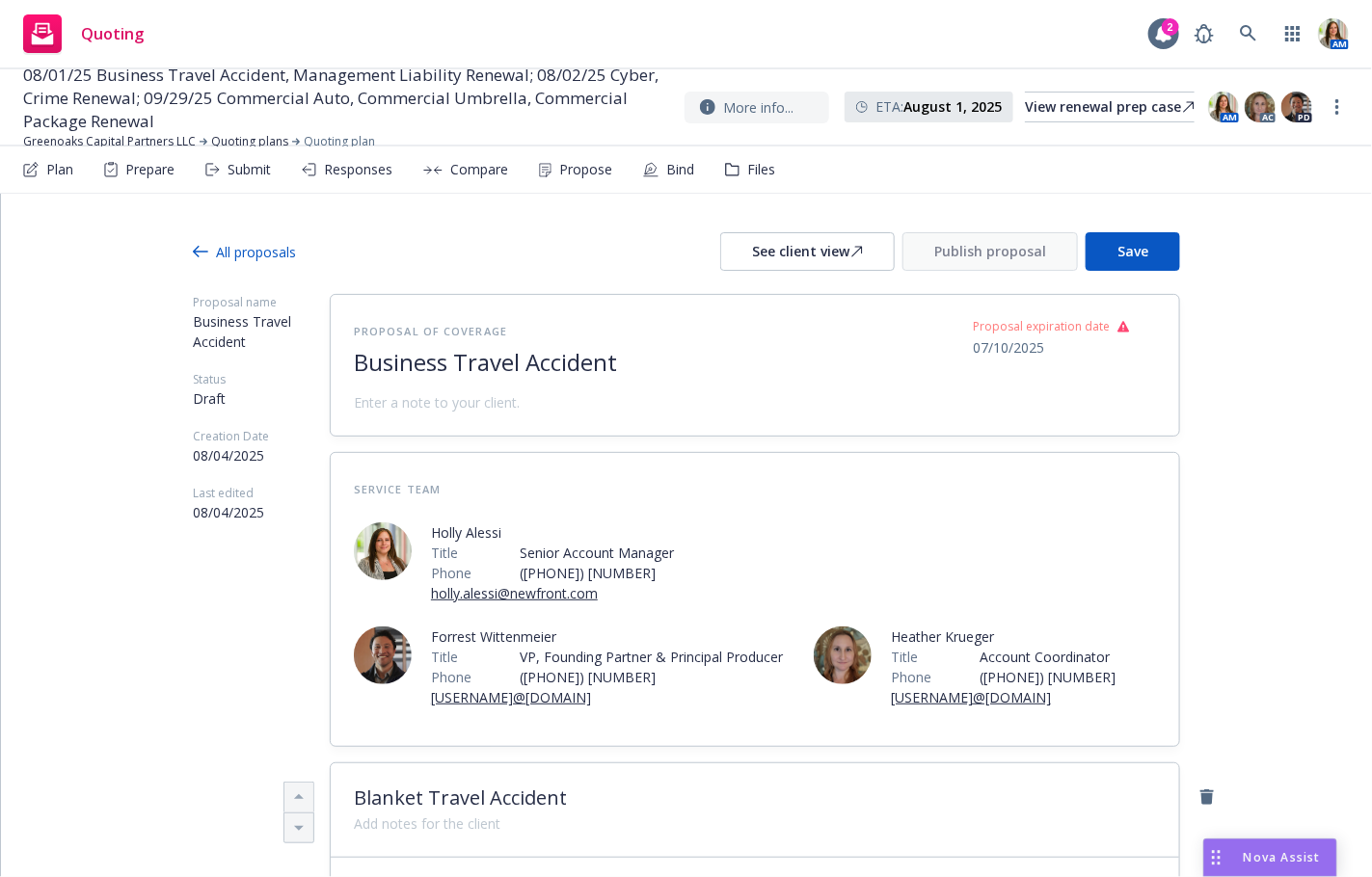 click on "All proposals See client view Publish proposal Save" at bounding box center (686, 252) 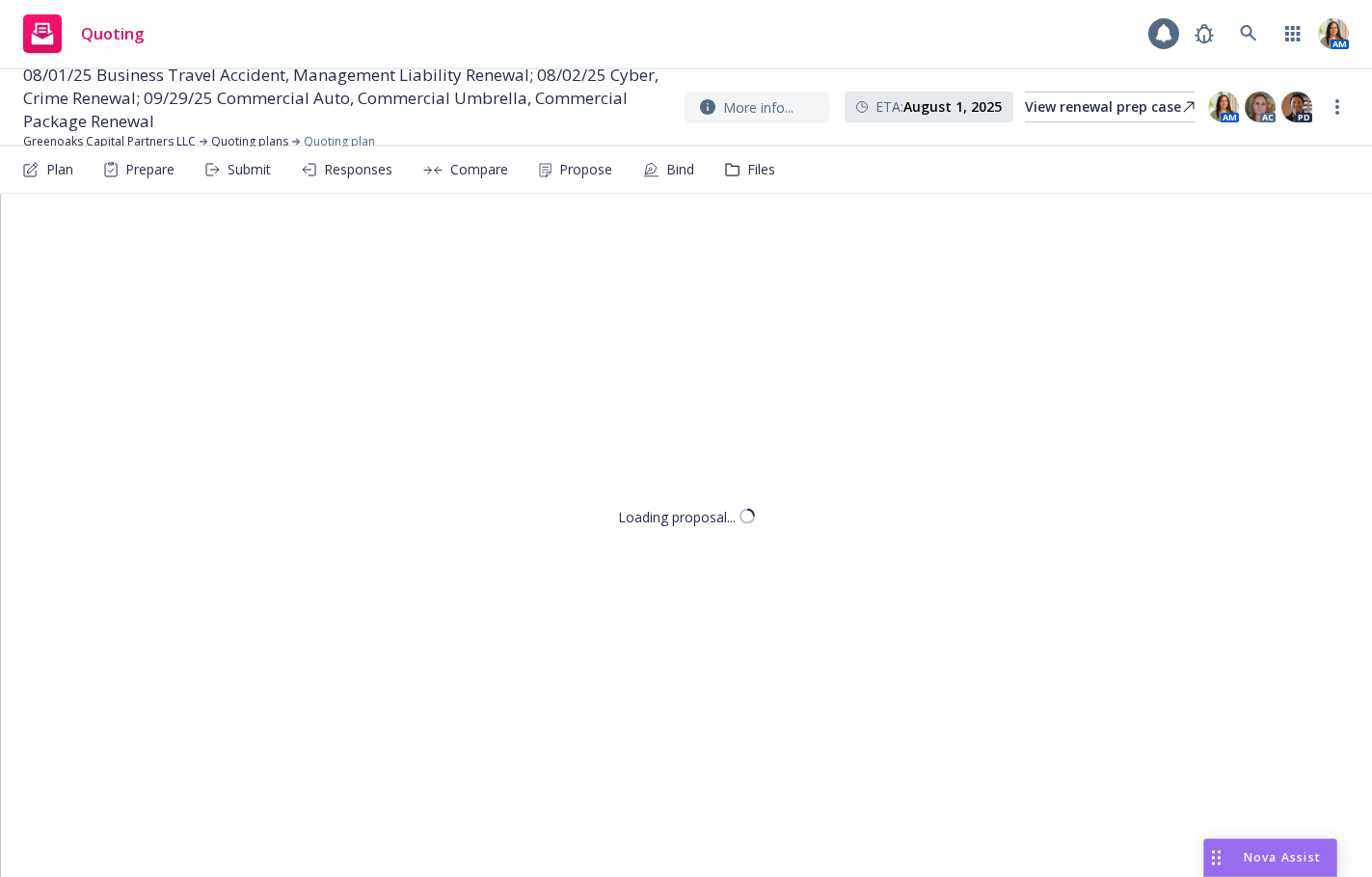 scroll, scrollTop: 0, scrollLeft: 0, axis: both 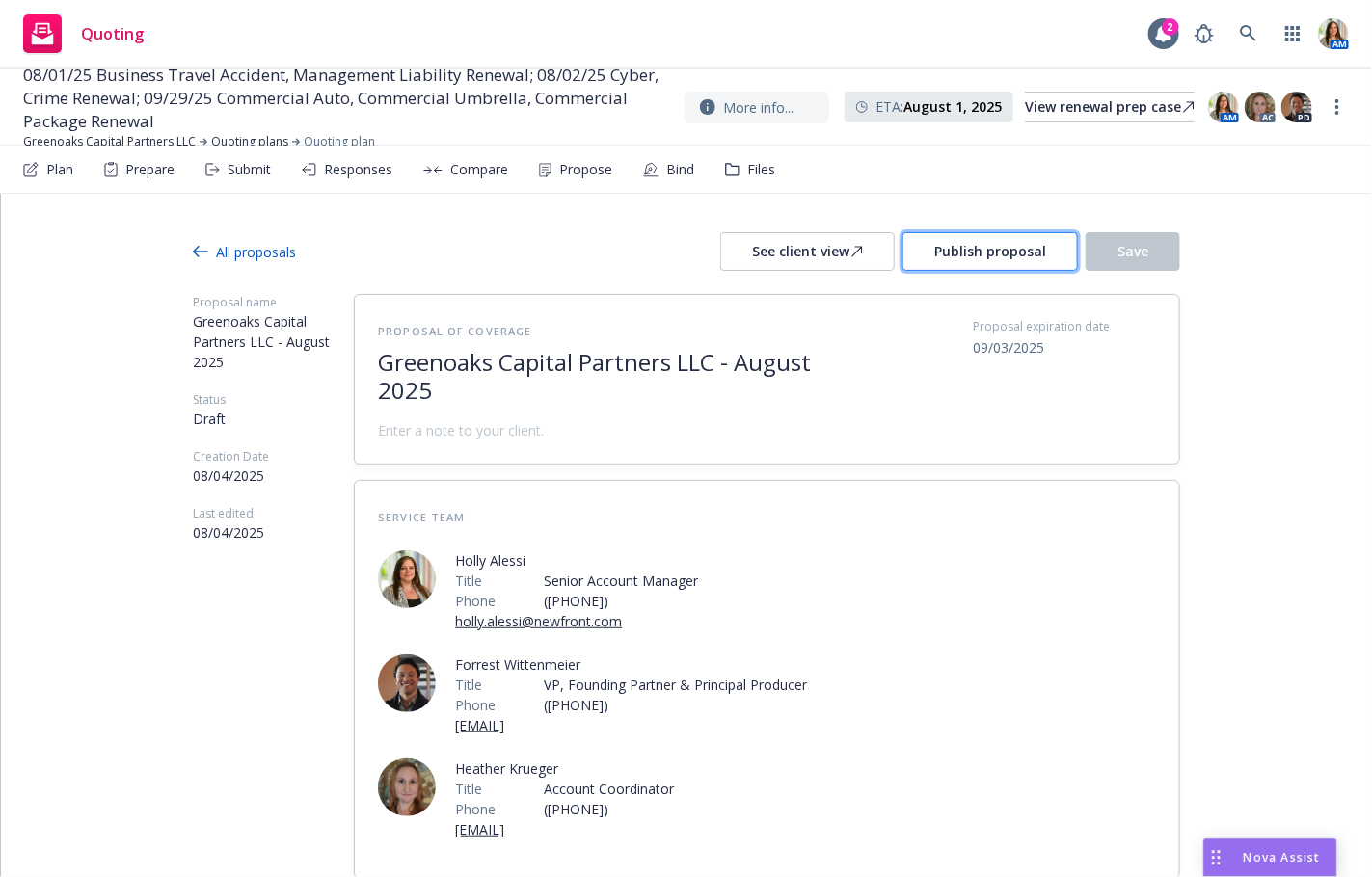 click on "Publish proposal" at bounding box center (990, 251) 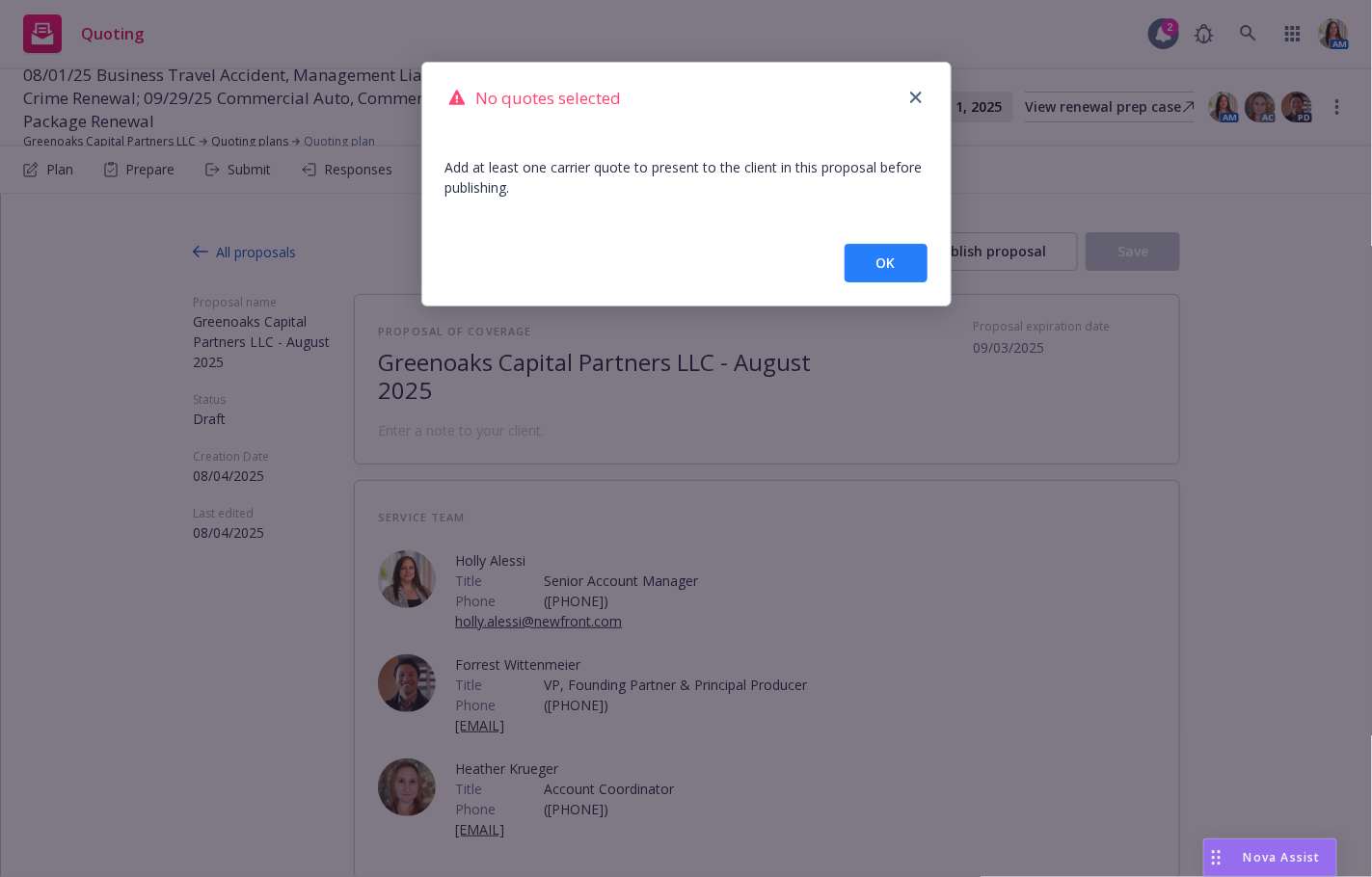 click on "OK" at bounding box center [886, 263] 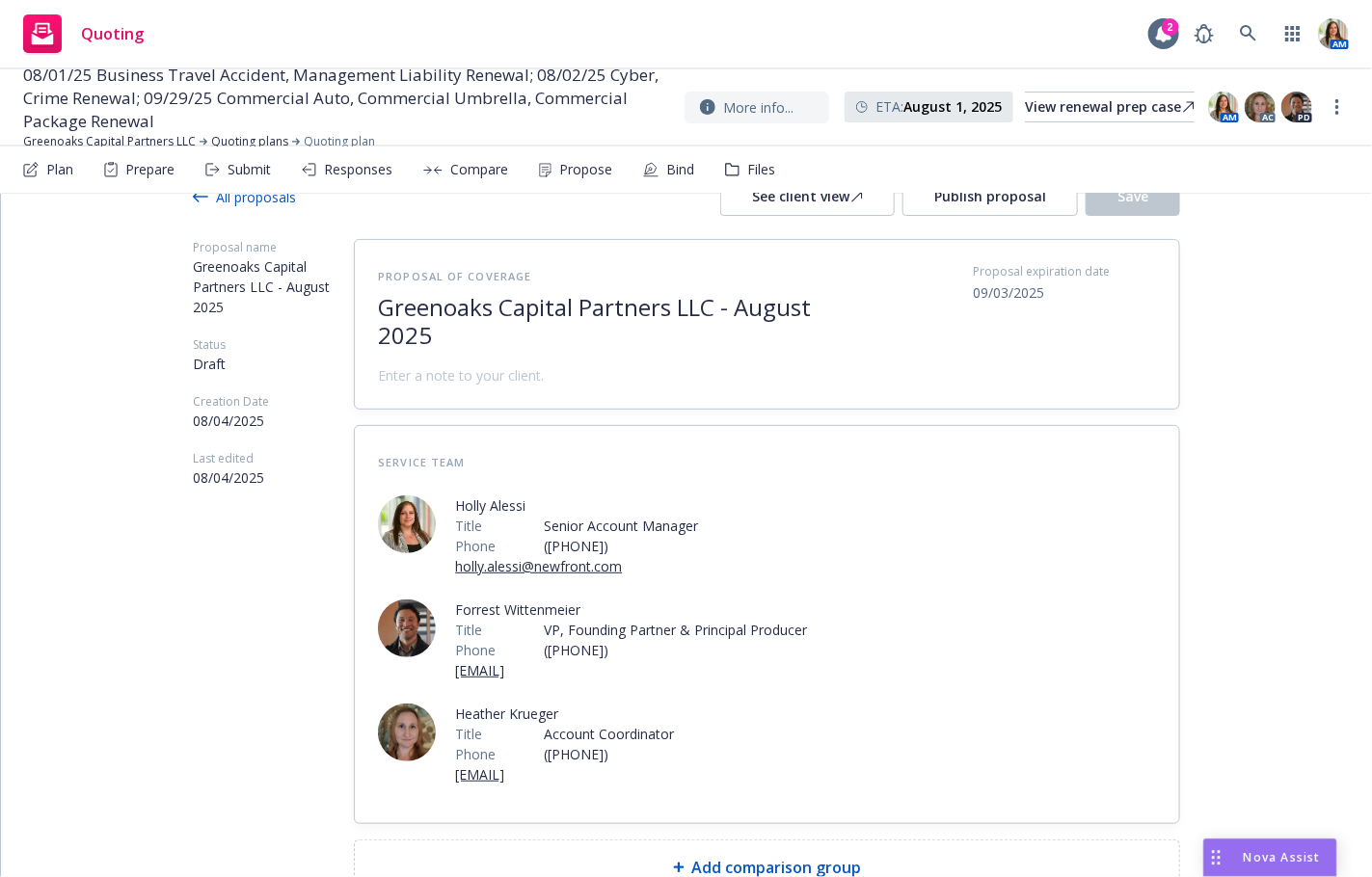 scroll, scrollTop: 0, scrollLeft: 0, axis: both 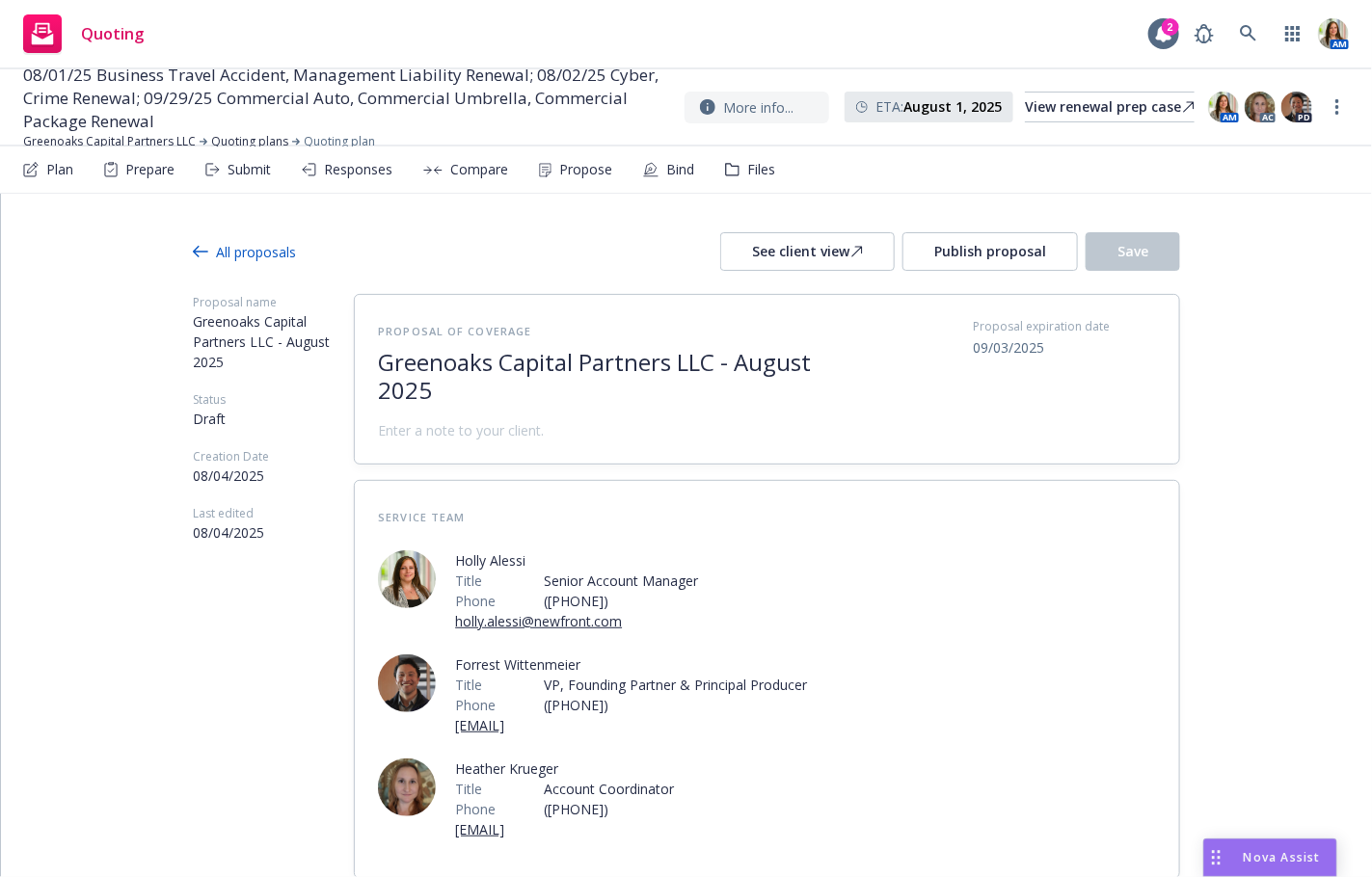 click on "All proposals" at bounding box center (244, 252) 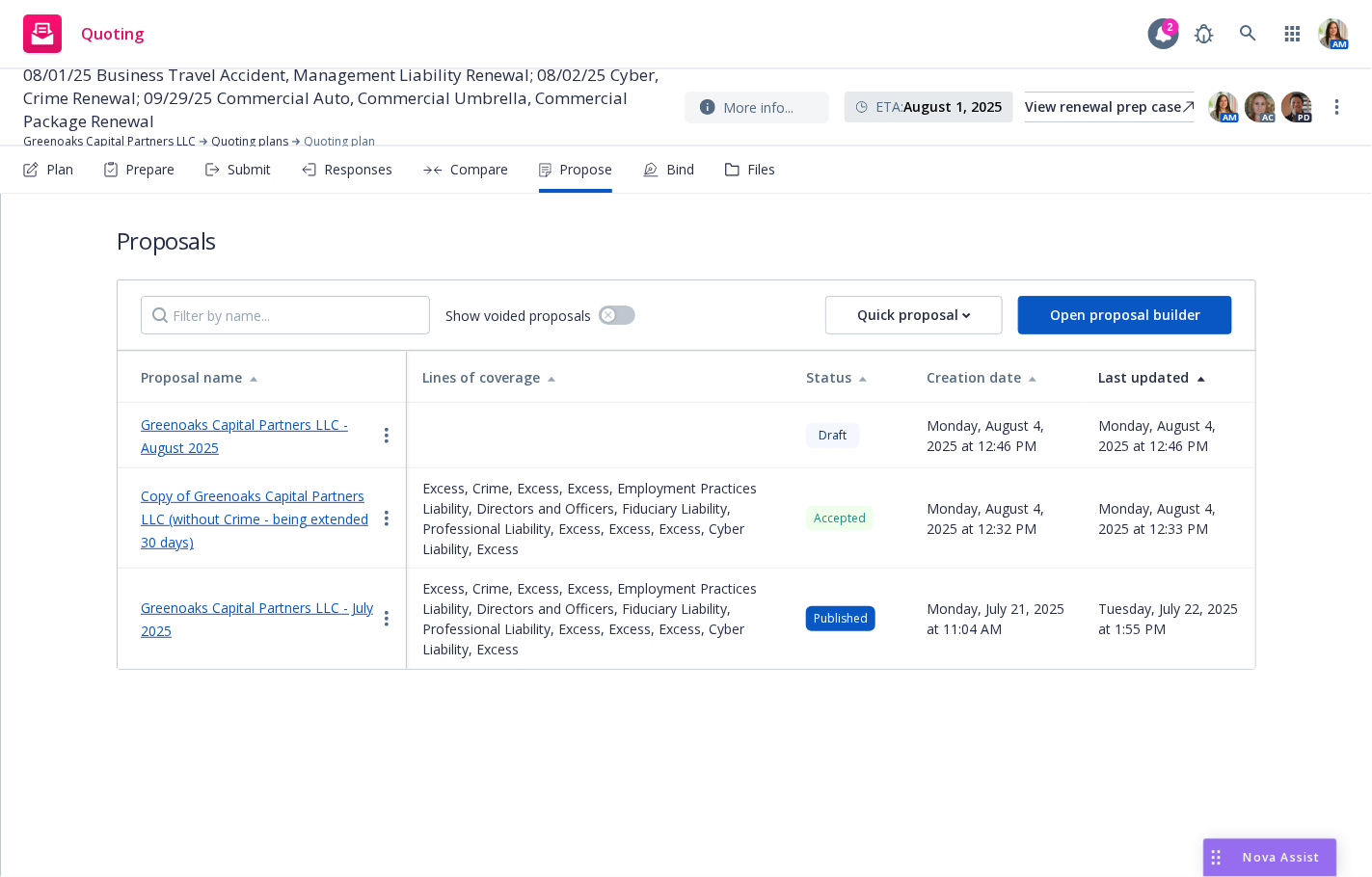 click on "Greenoaks Capital Partners LLC - August 2025" at bounding box center [244, 436] 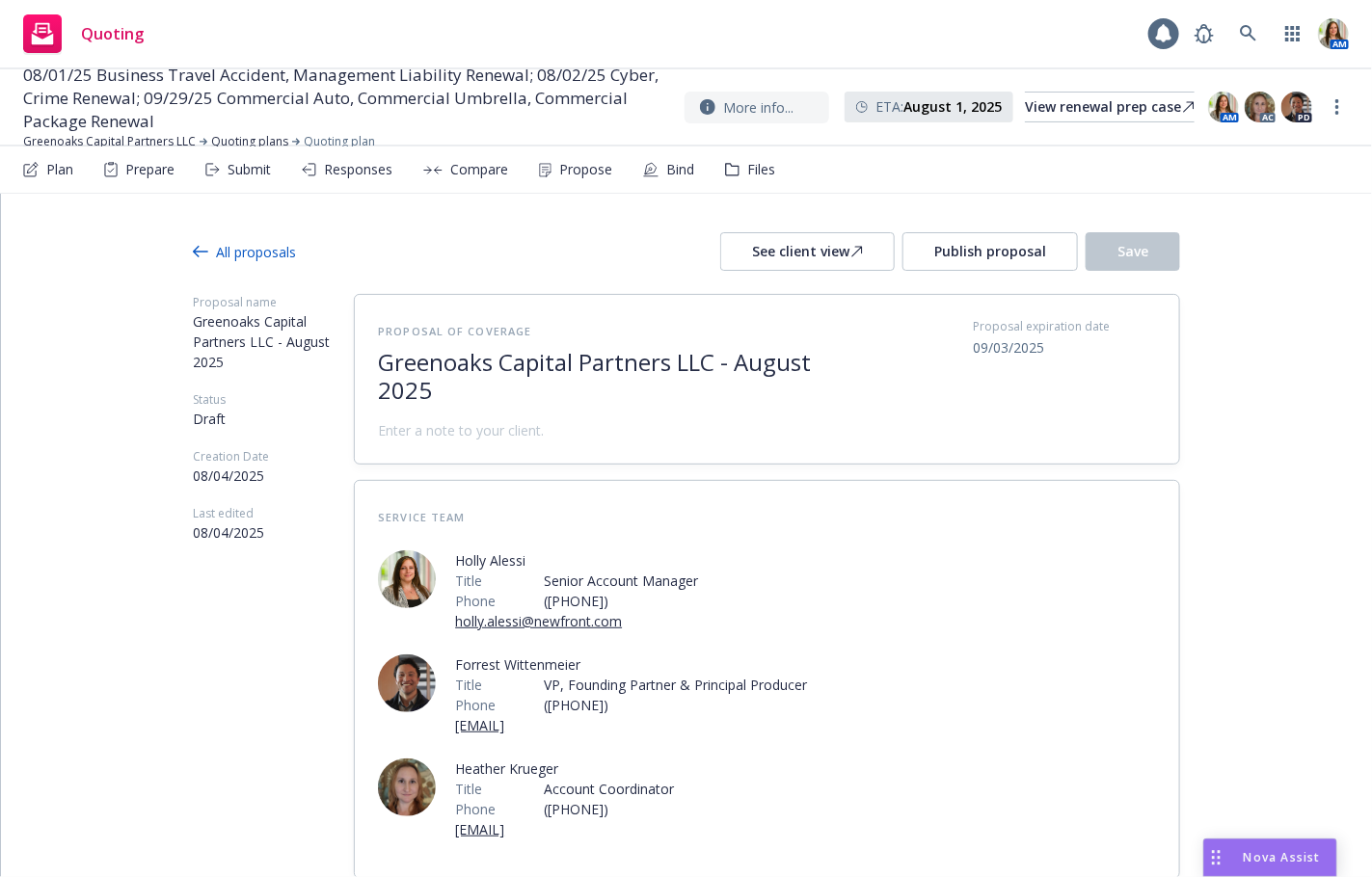 click on "Greenoaks Capital Partners LLC - August 2025" at bounding box center (614, 377) 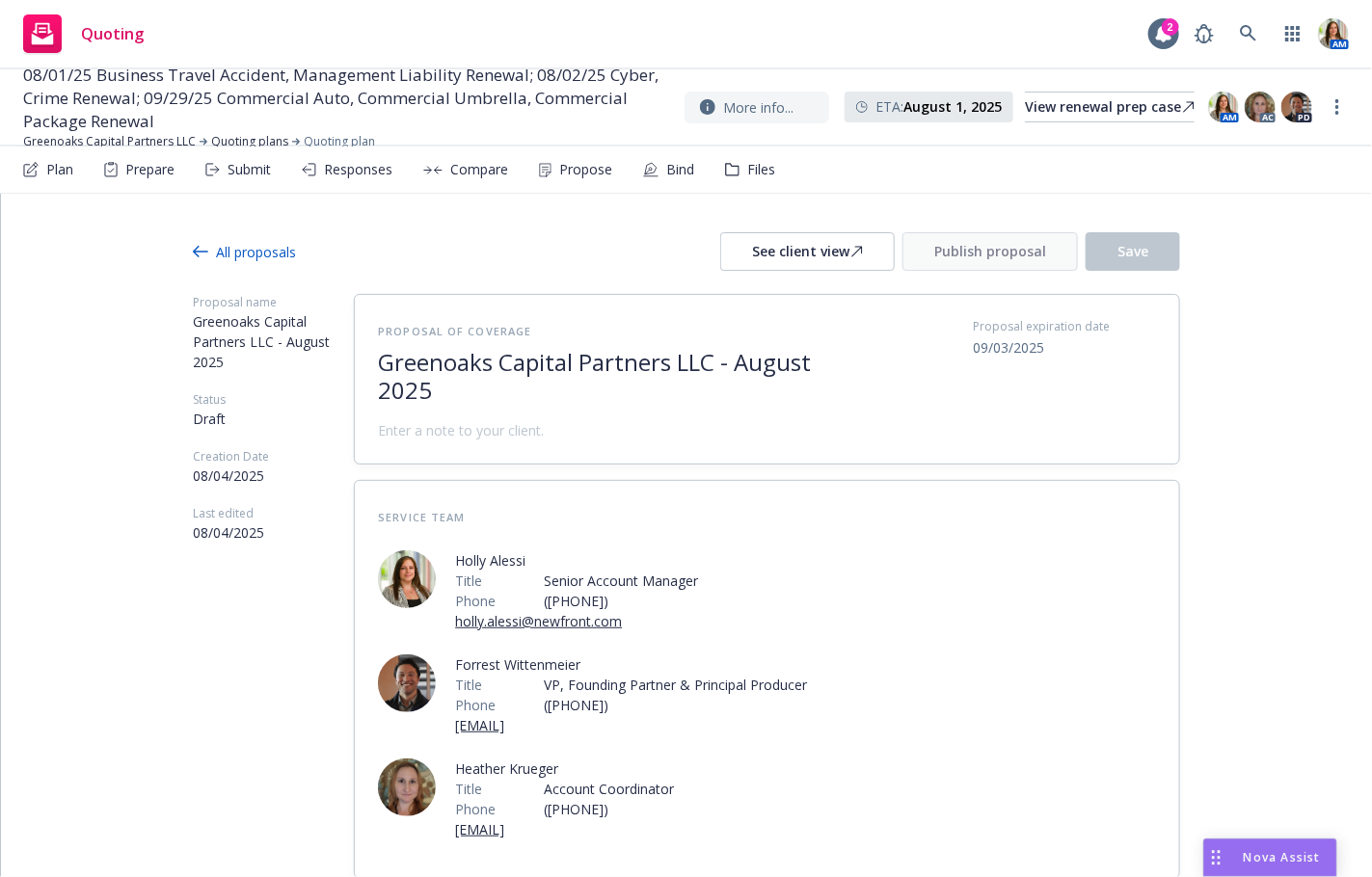 click at bounding box center (614, 412) 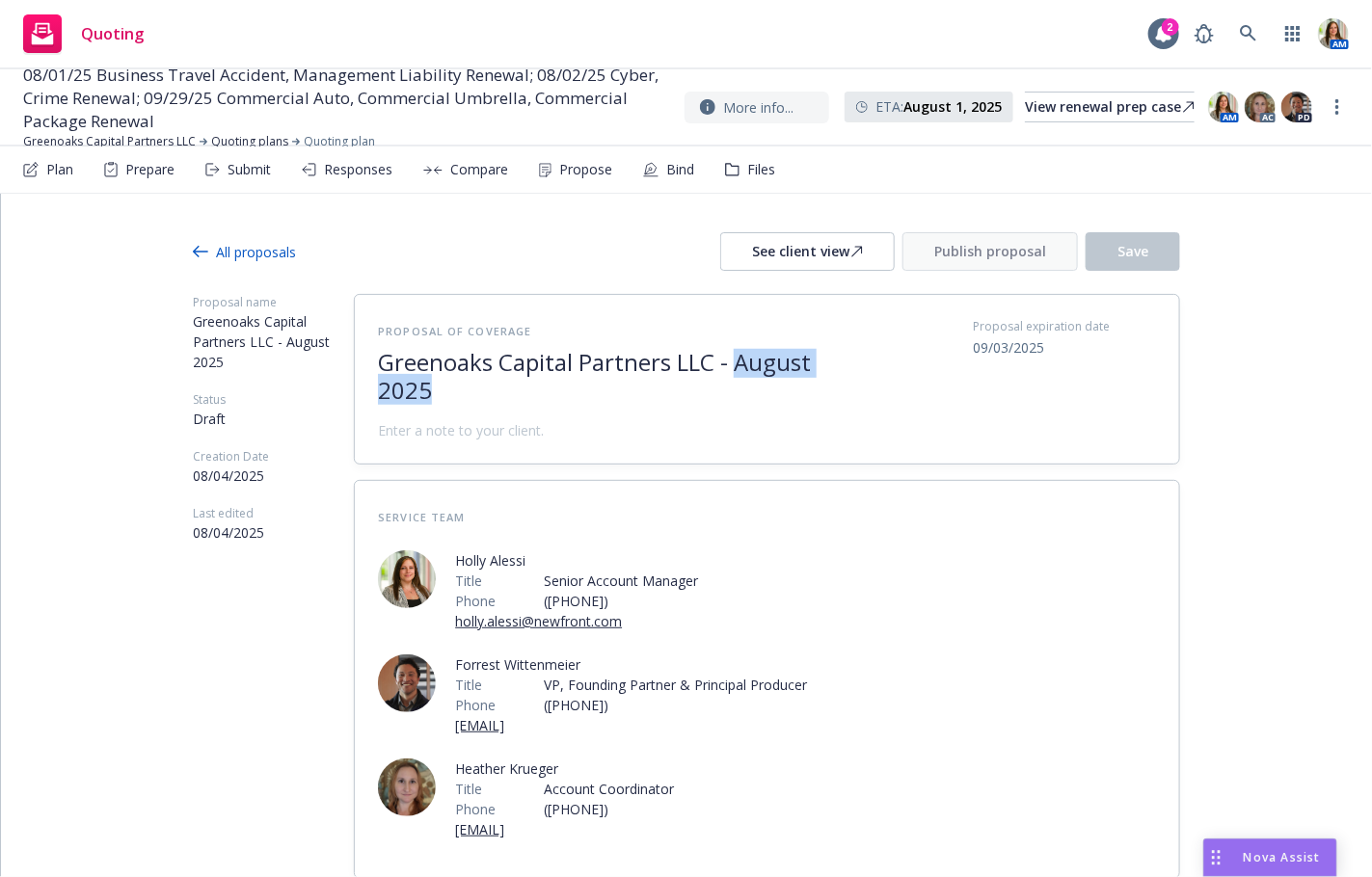 drag, startPoint x: 427, startPoint y: 396, endPoint x: 740, endPoint y: 345, distance: 317.12773 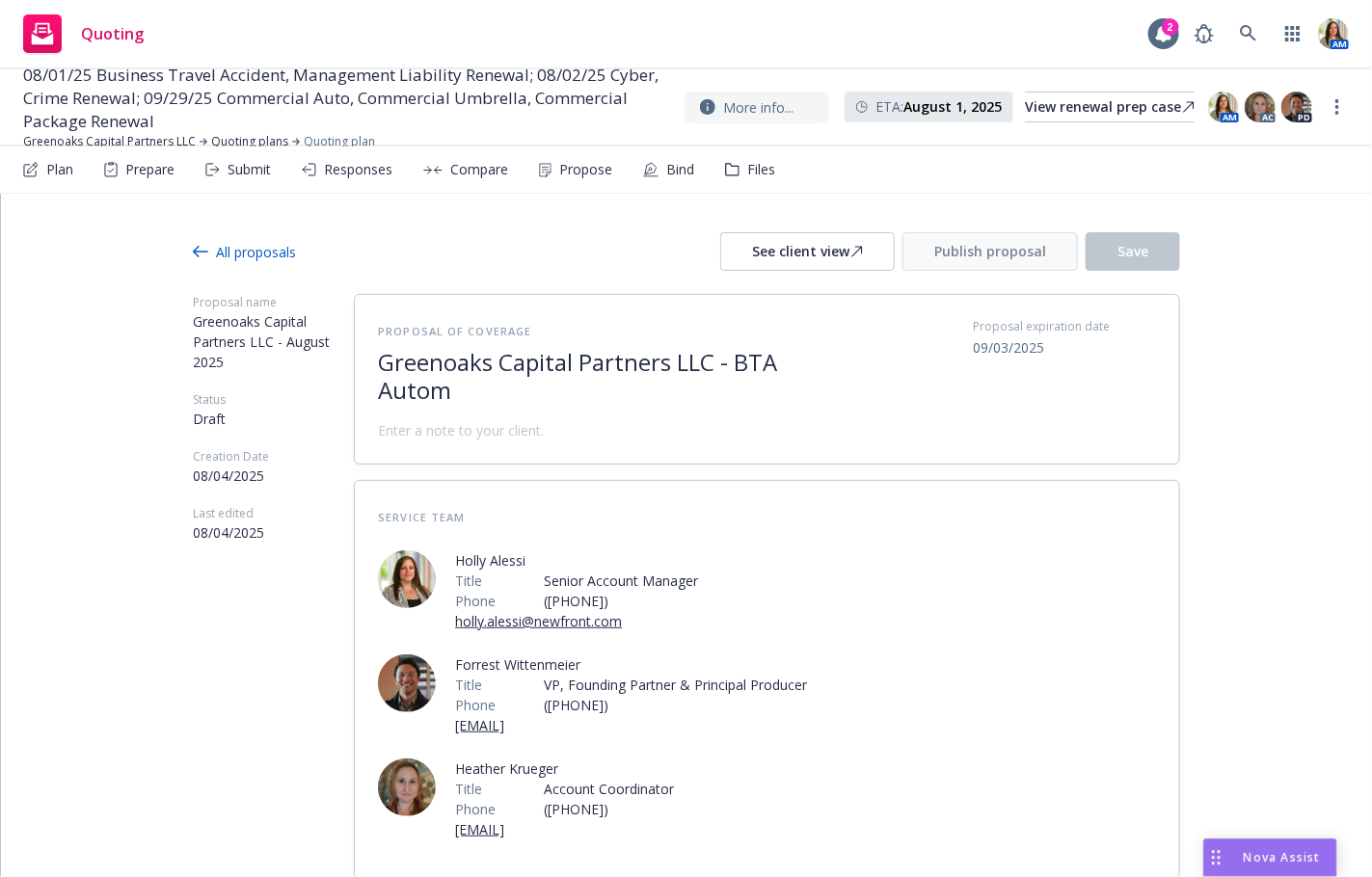 scroll, scrollTop: 0, scrollLeft: 0, axis: both 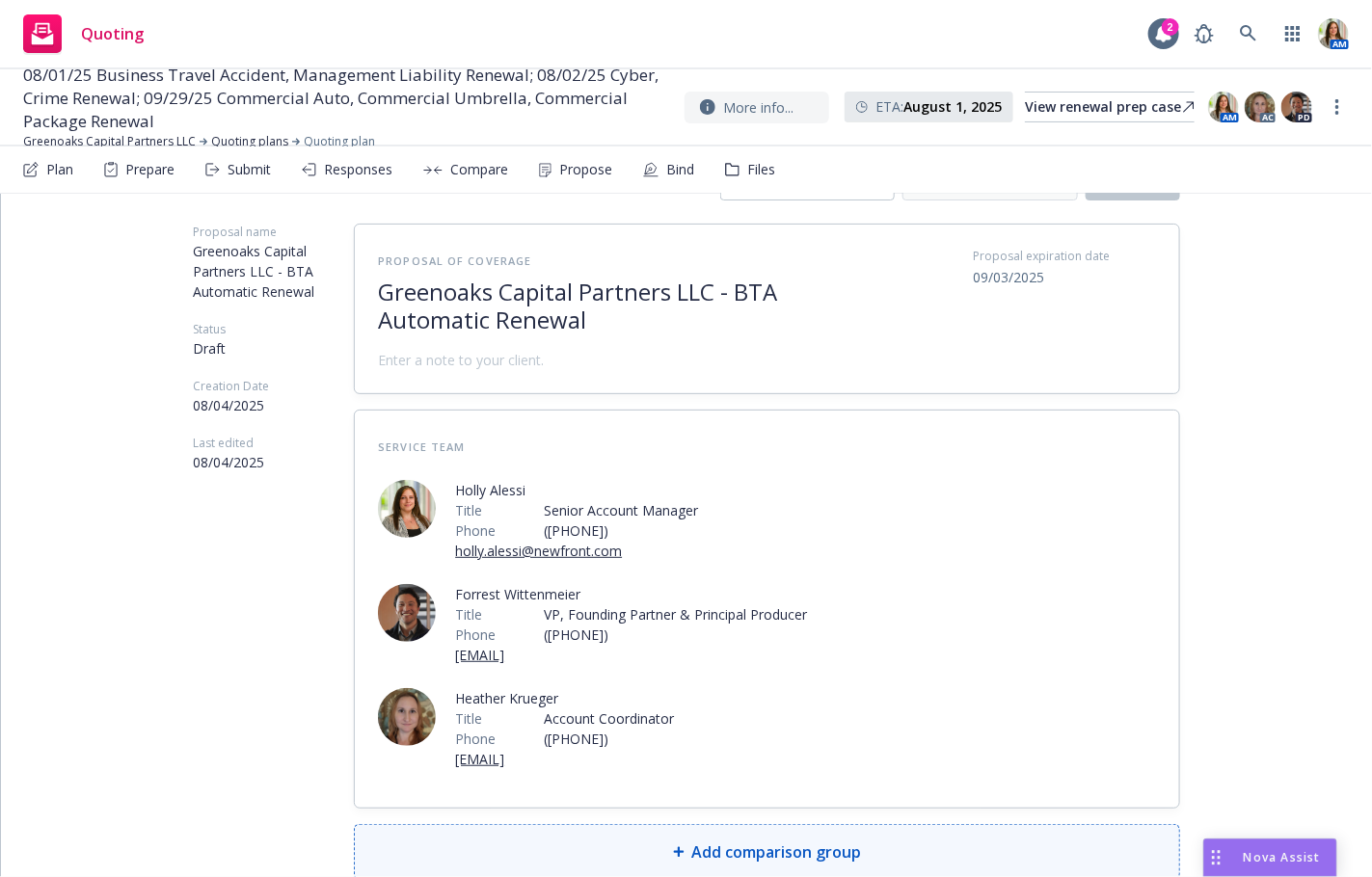 click on "Add comparison group" at bounding box center [777, 852] 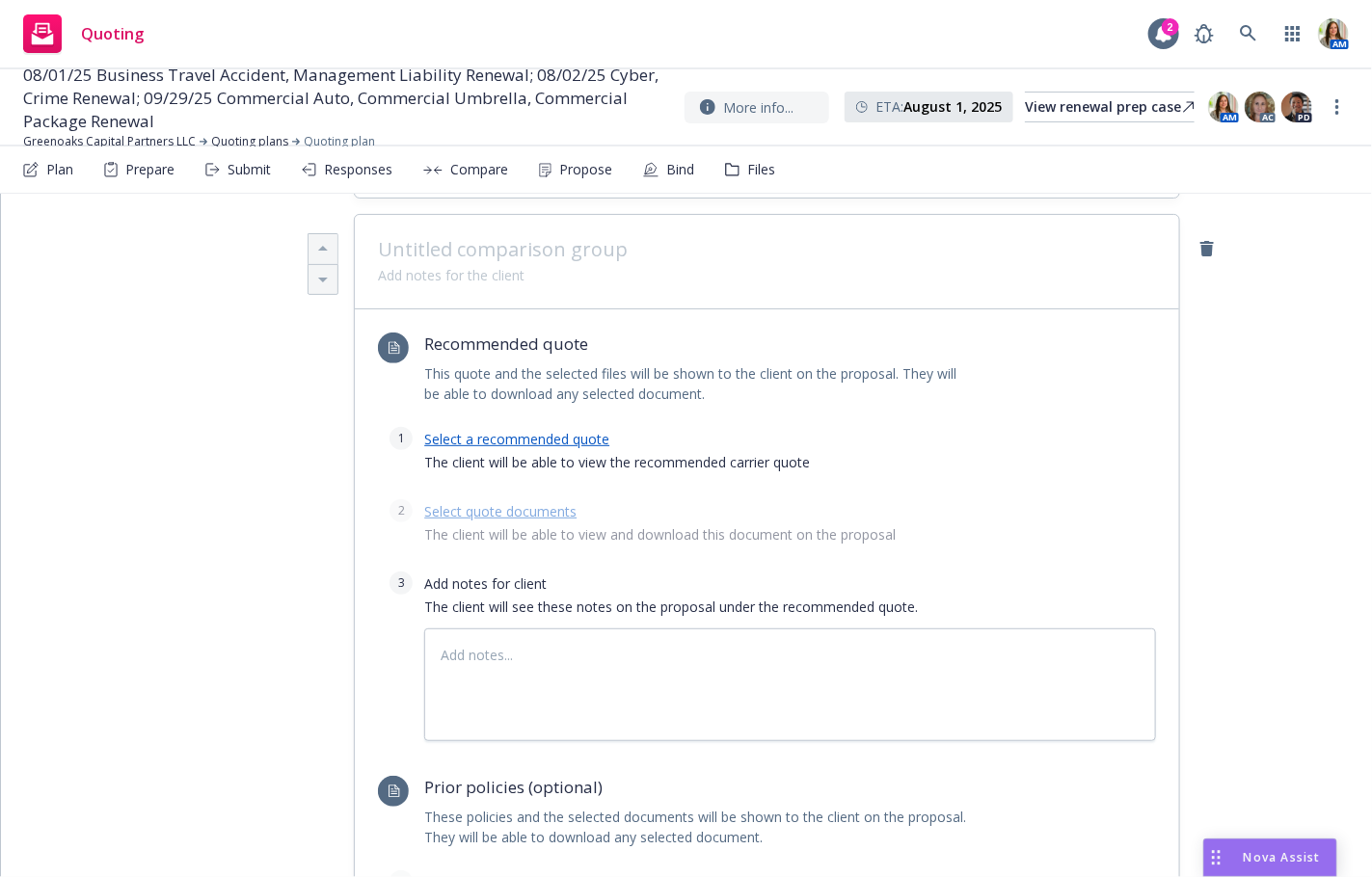 scroll, scrollTop: 526, scrollLeft: 0, axis: vertical 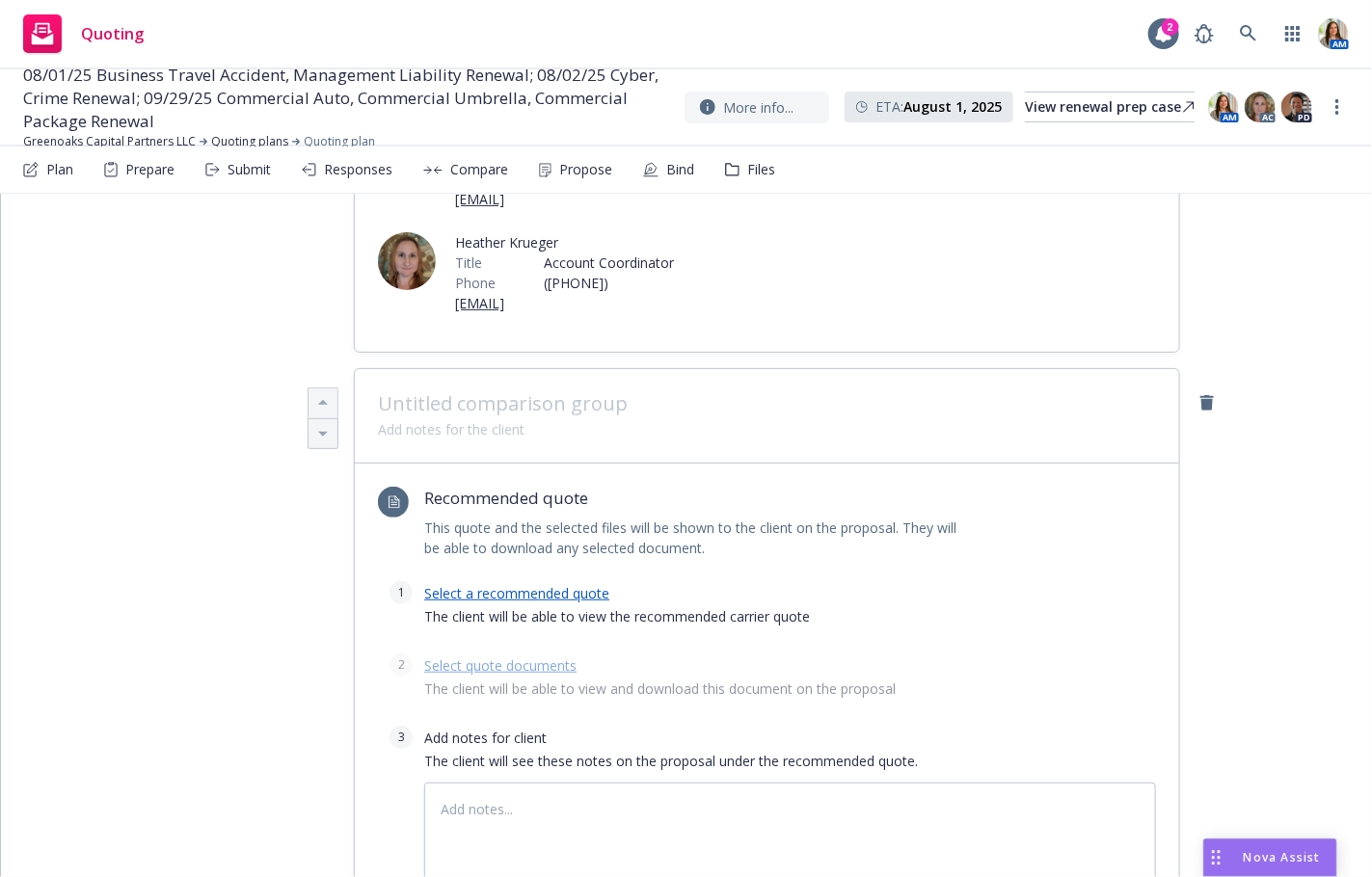click at bounding box center [767, 404] 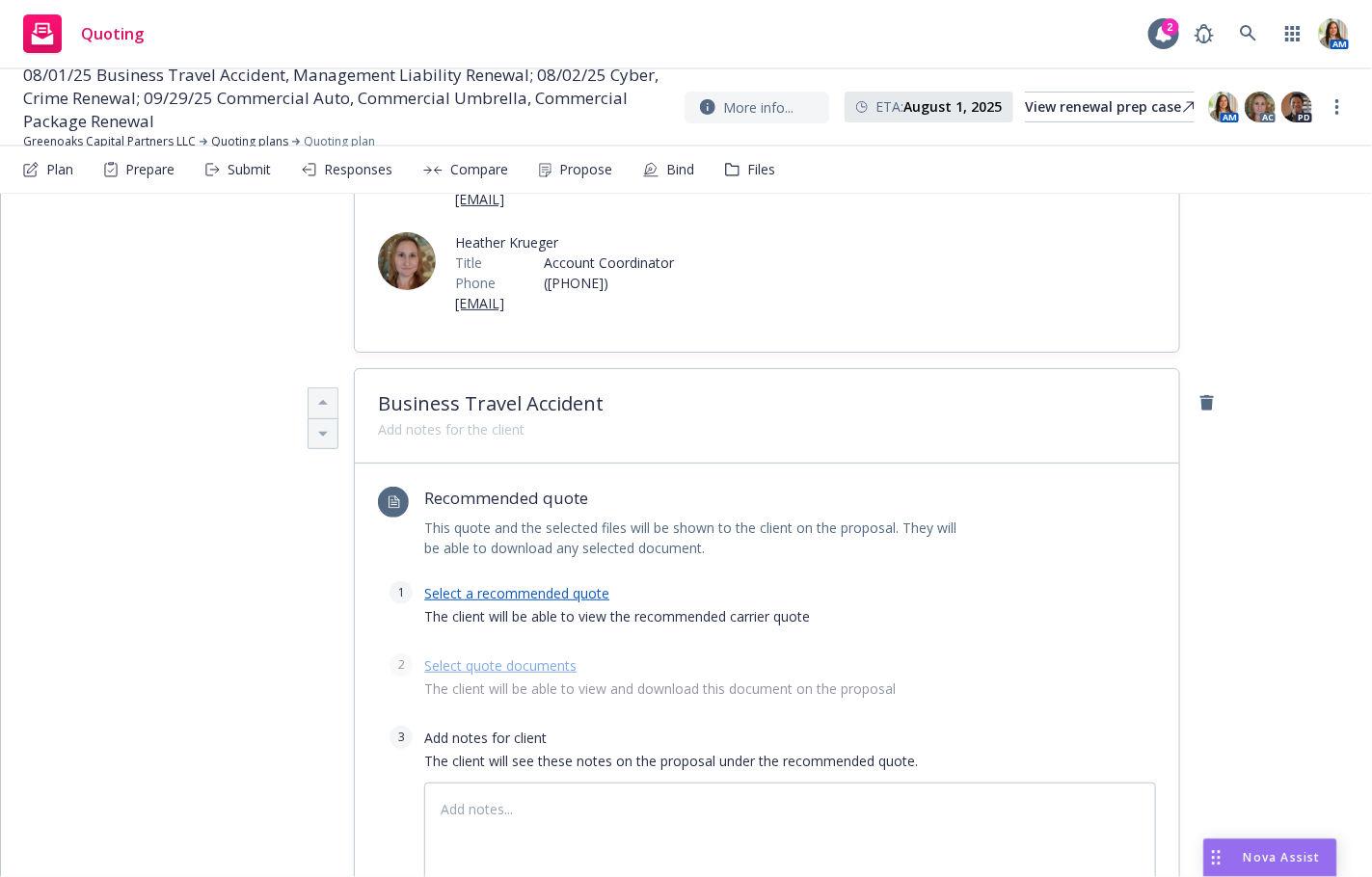 click on "Select a recommended quote" at bounding box center (517, 593) 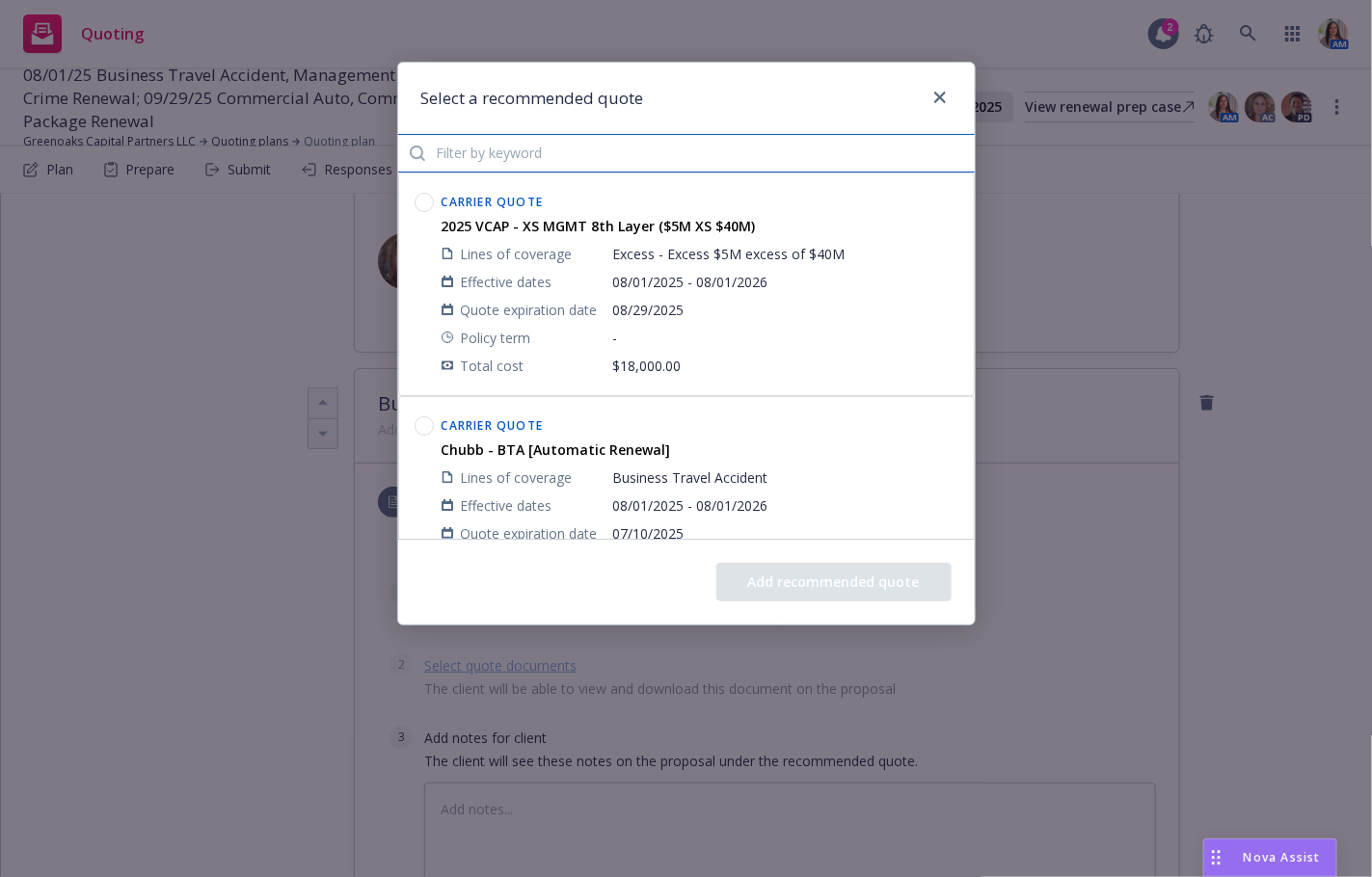 click at bounding box center [686, 153] 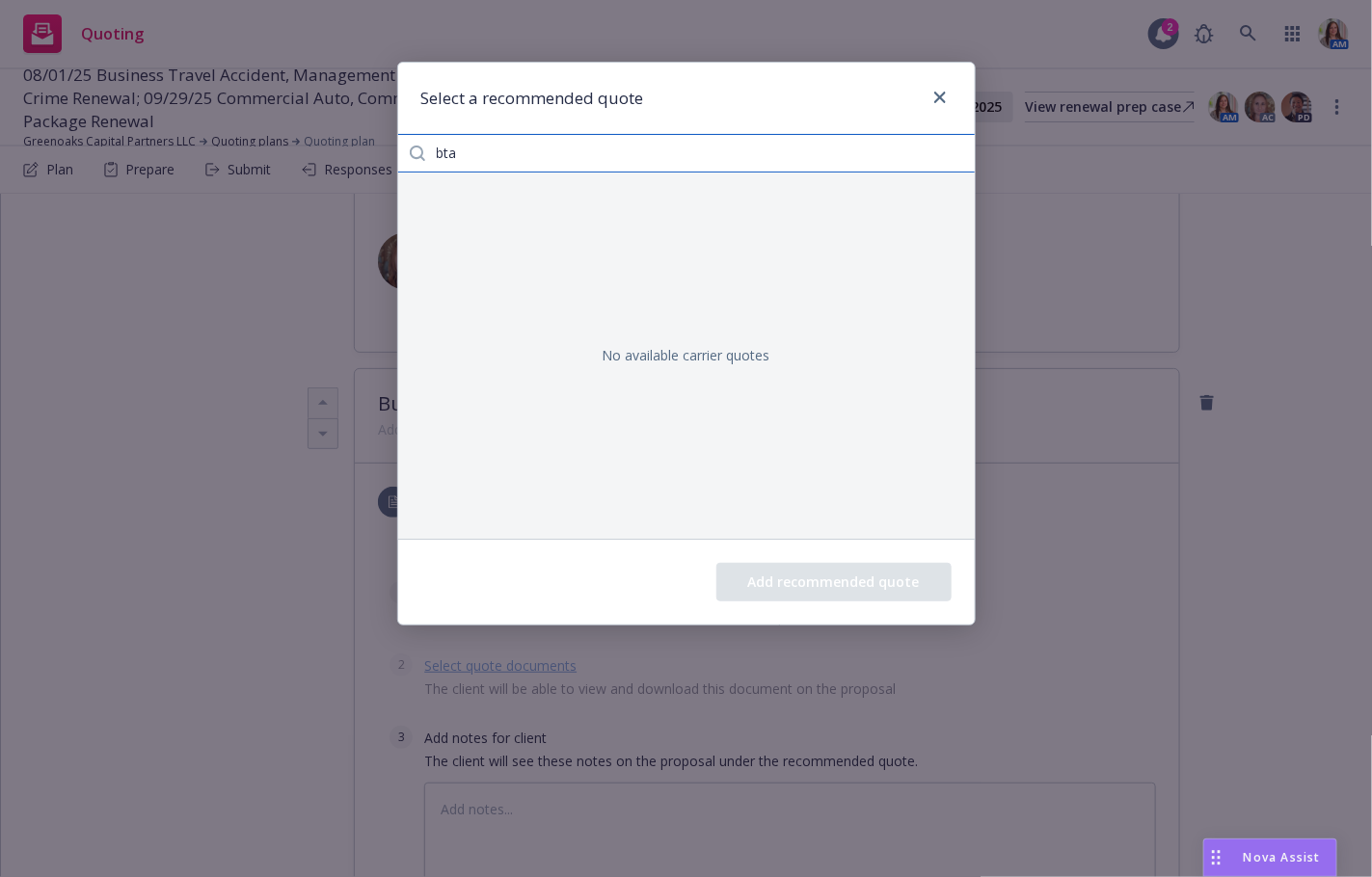 click on "bta" at bounding box center (686, 153) 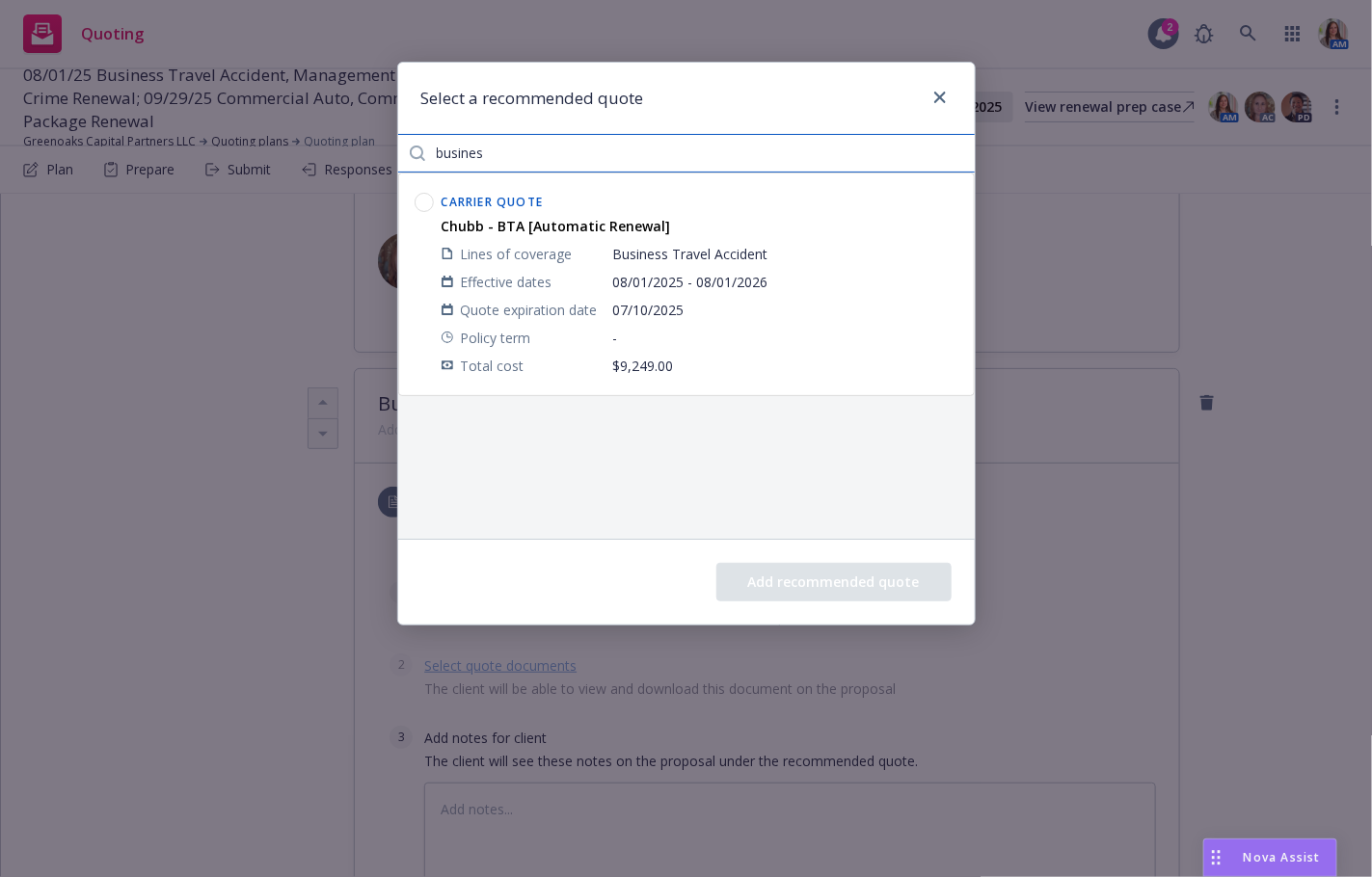 type on "busines" 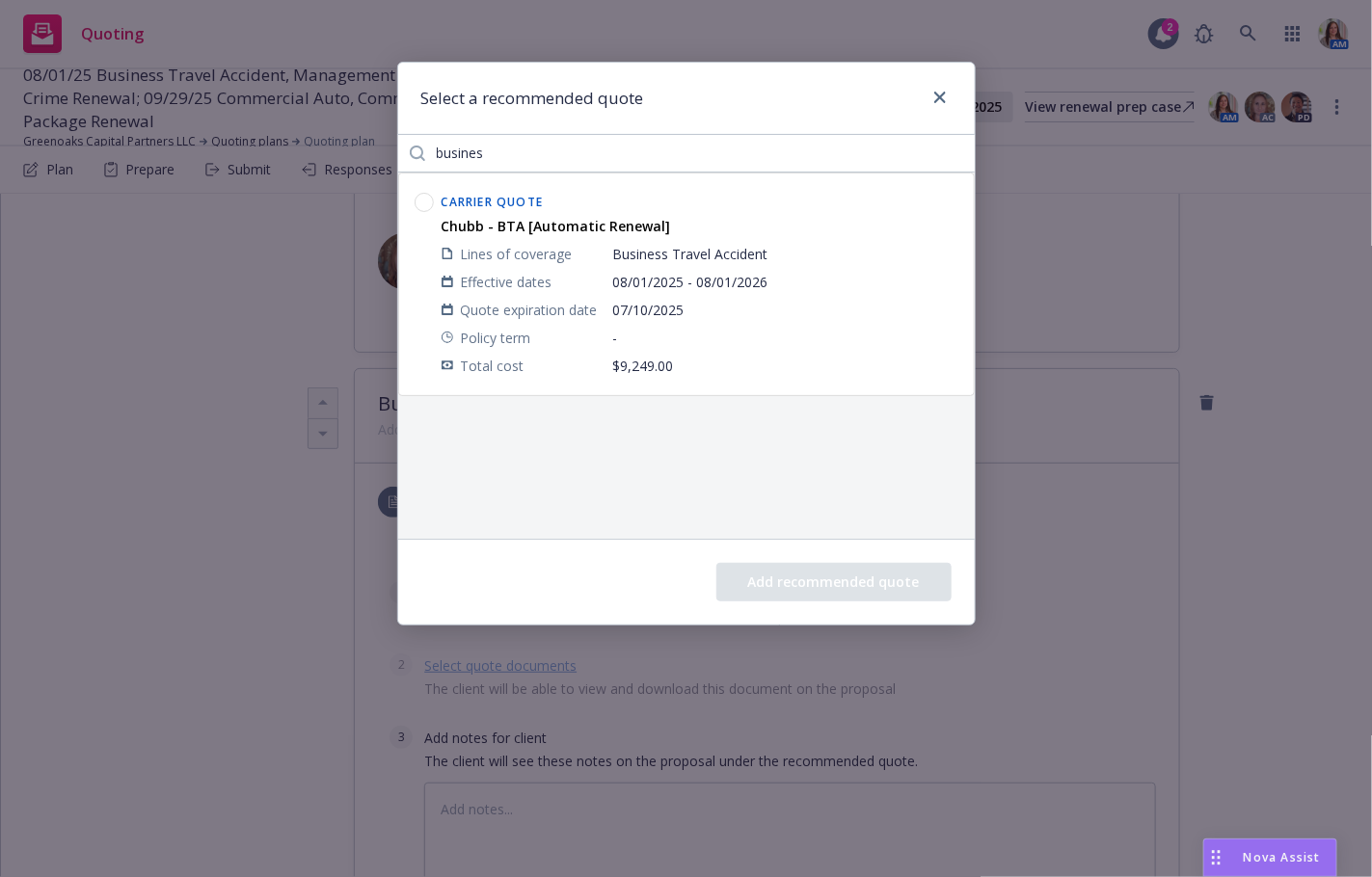 click 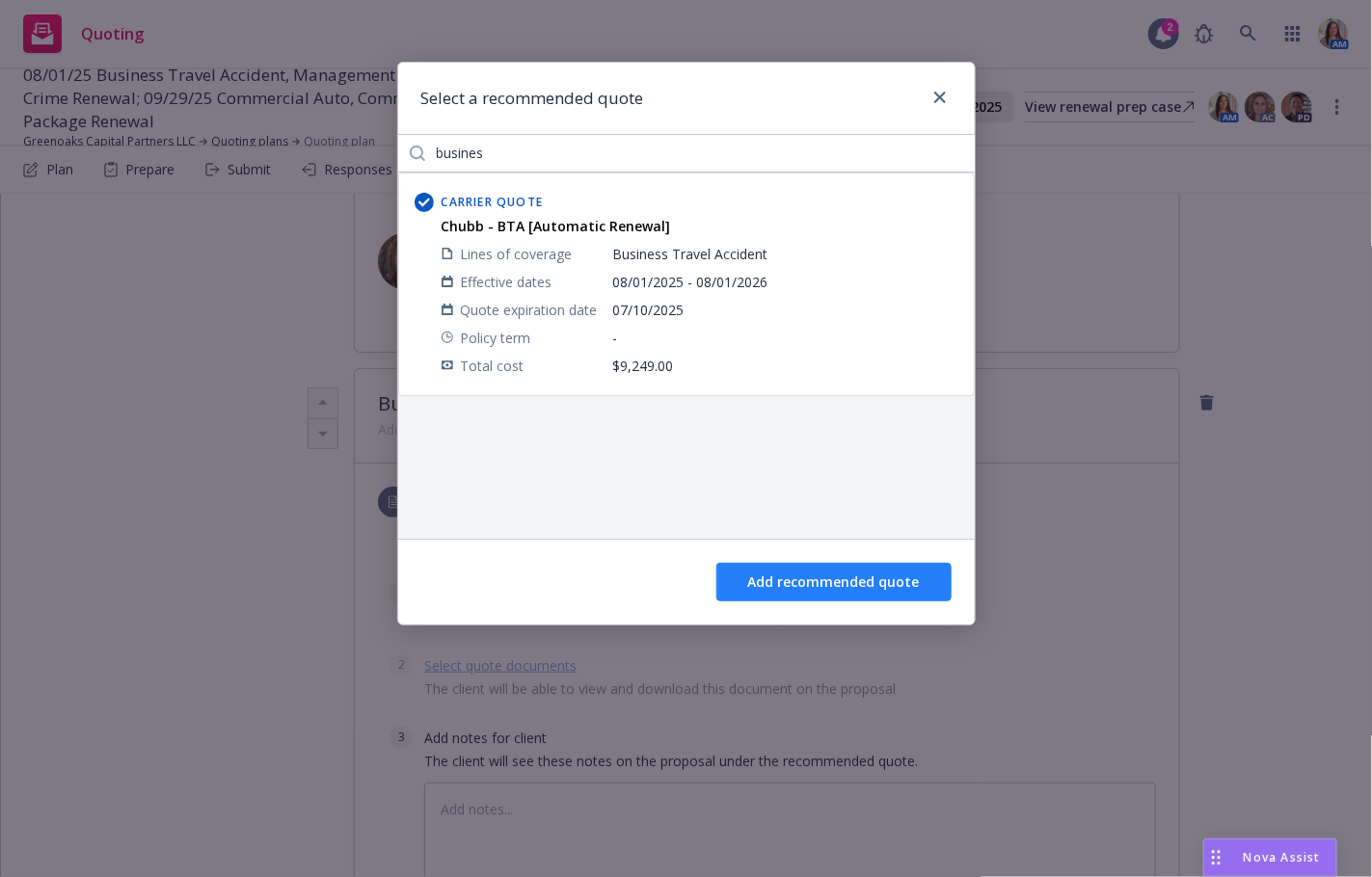 click on "Add recommended quote" at bounding box center (834, 582) 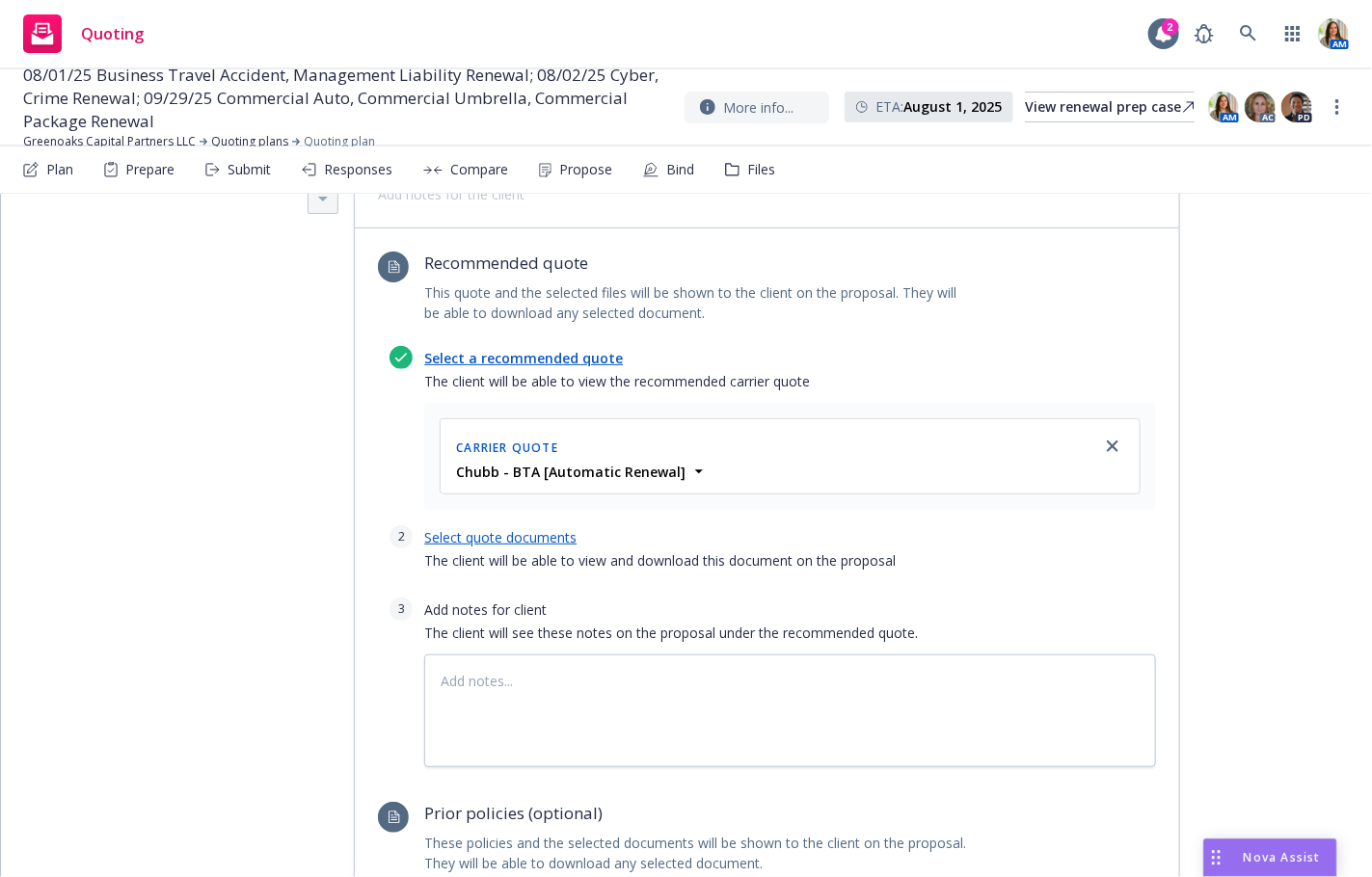 scroll, scrollTop: 518, scrollLeft: 0, axis: vertical 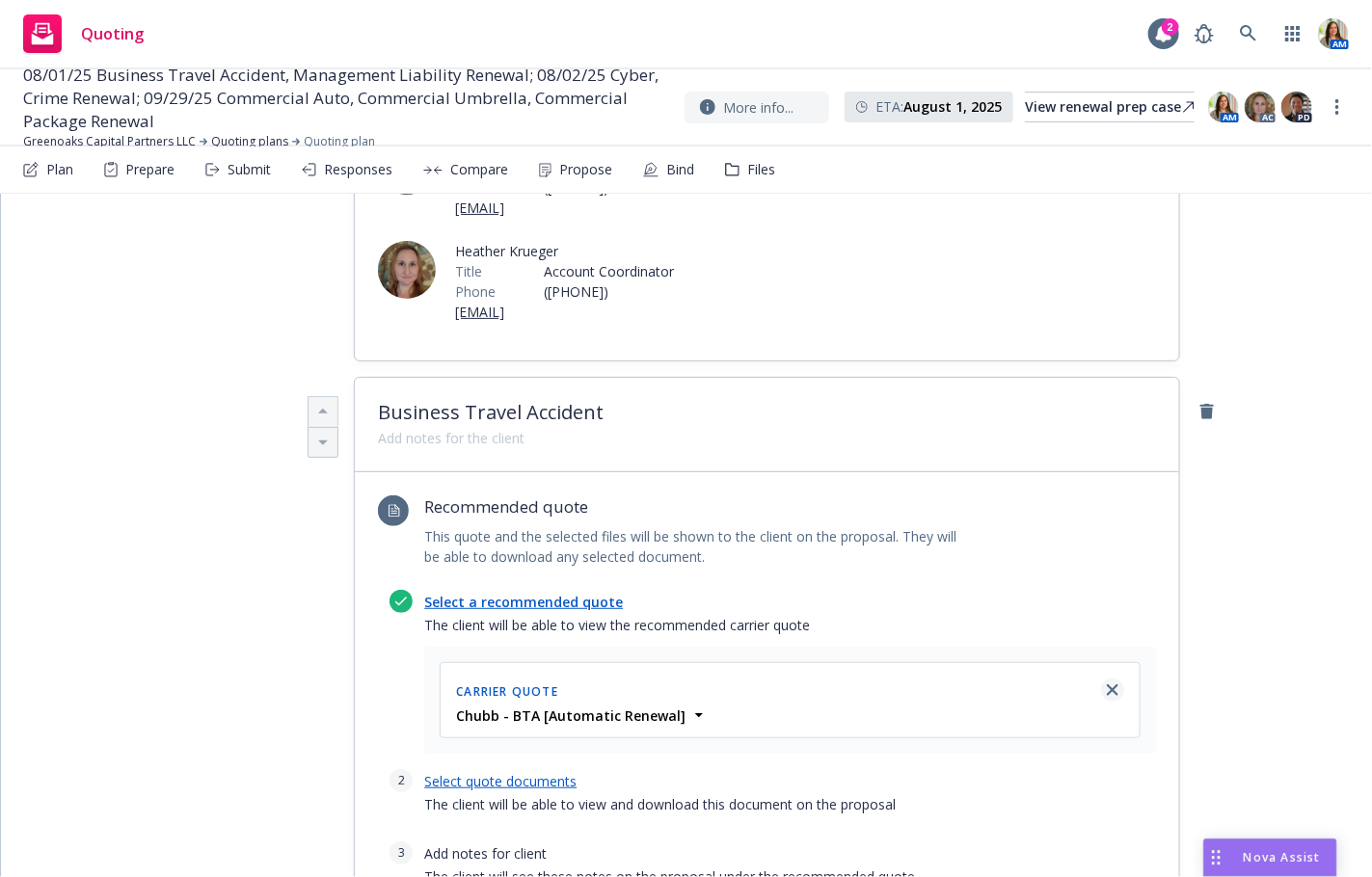 click 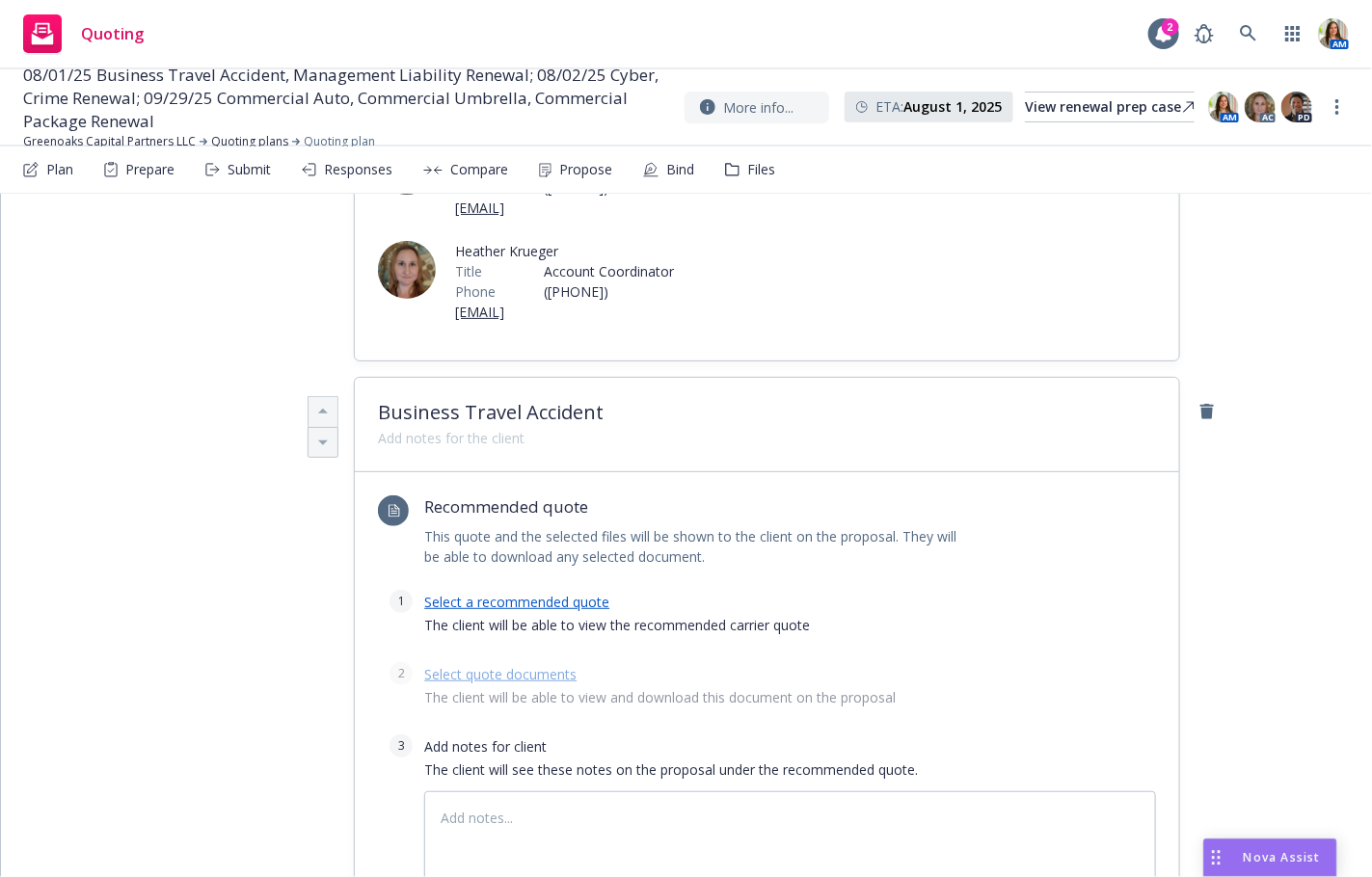 scroll, scrollTop: 0, scrollLeft: 0, axis: both 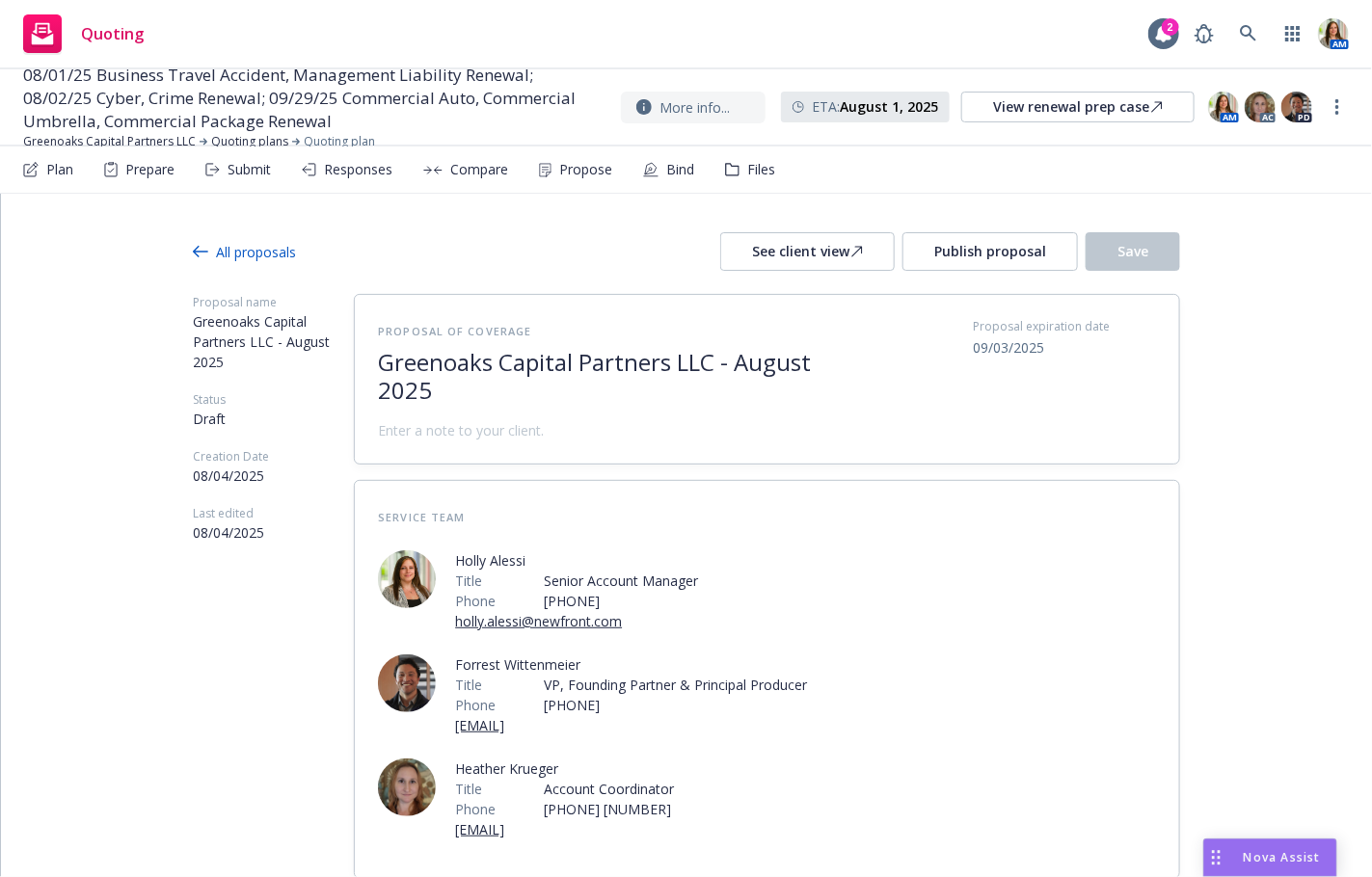 click at bounding box center [614, 412] 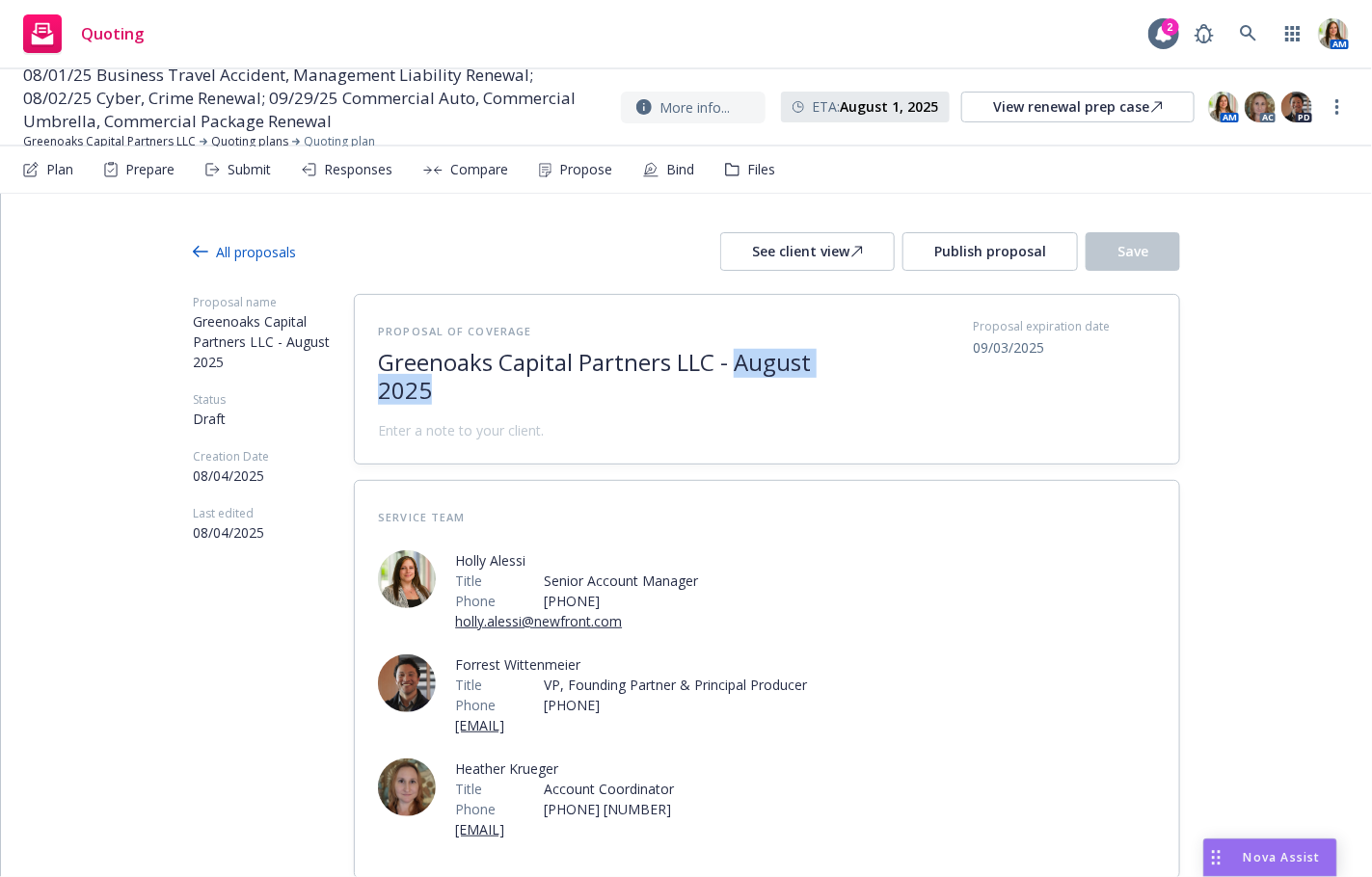 drag, startPoint x: 437, startPoint y: 395, endPoint x: 740, endPoint y: 351, distance: 306.17805 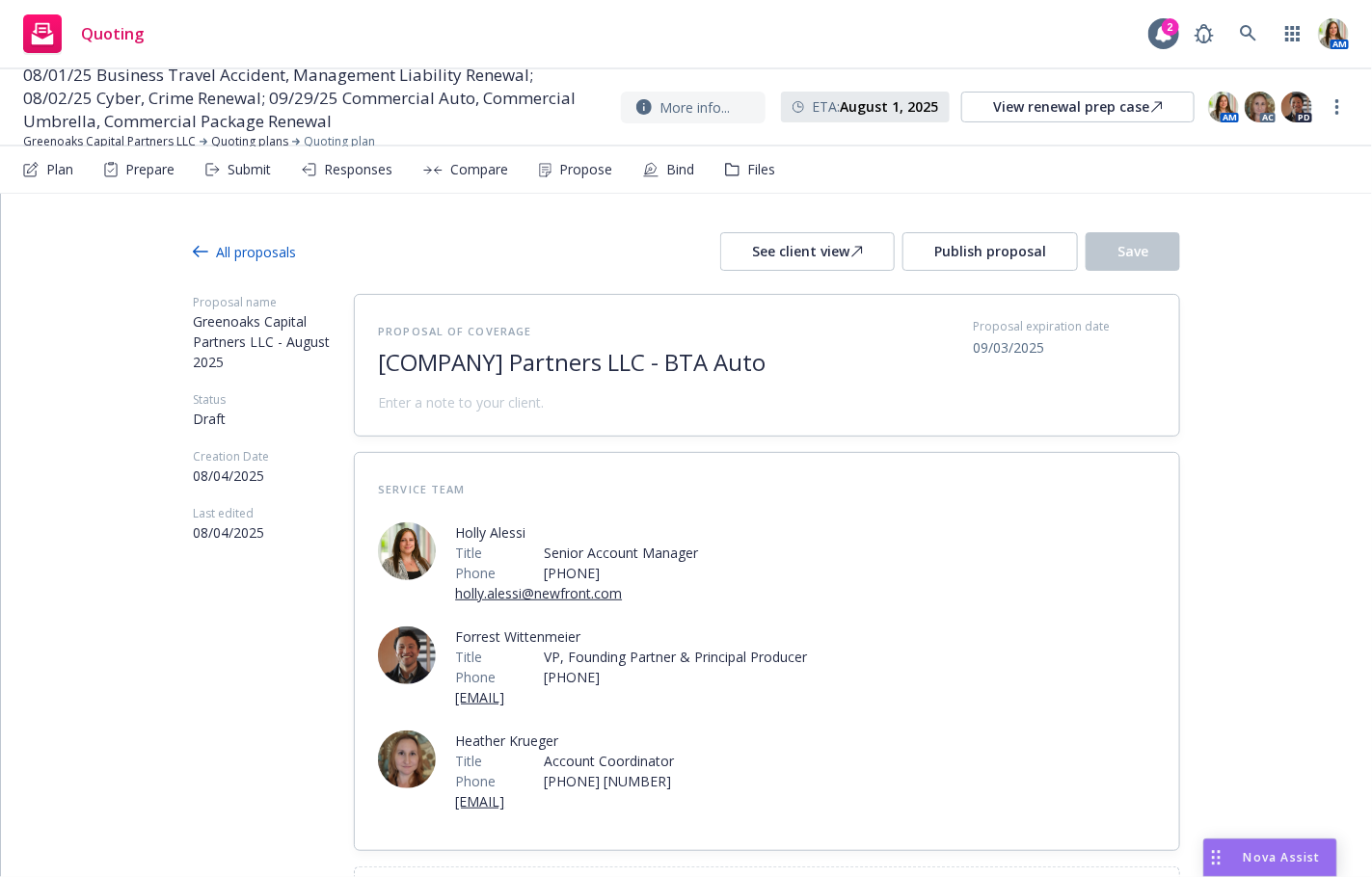 scroll, scrollTop: 0, scrollLeft: 0, axis: both 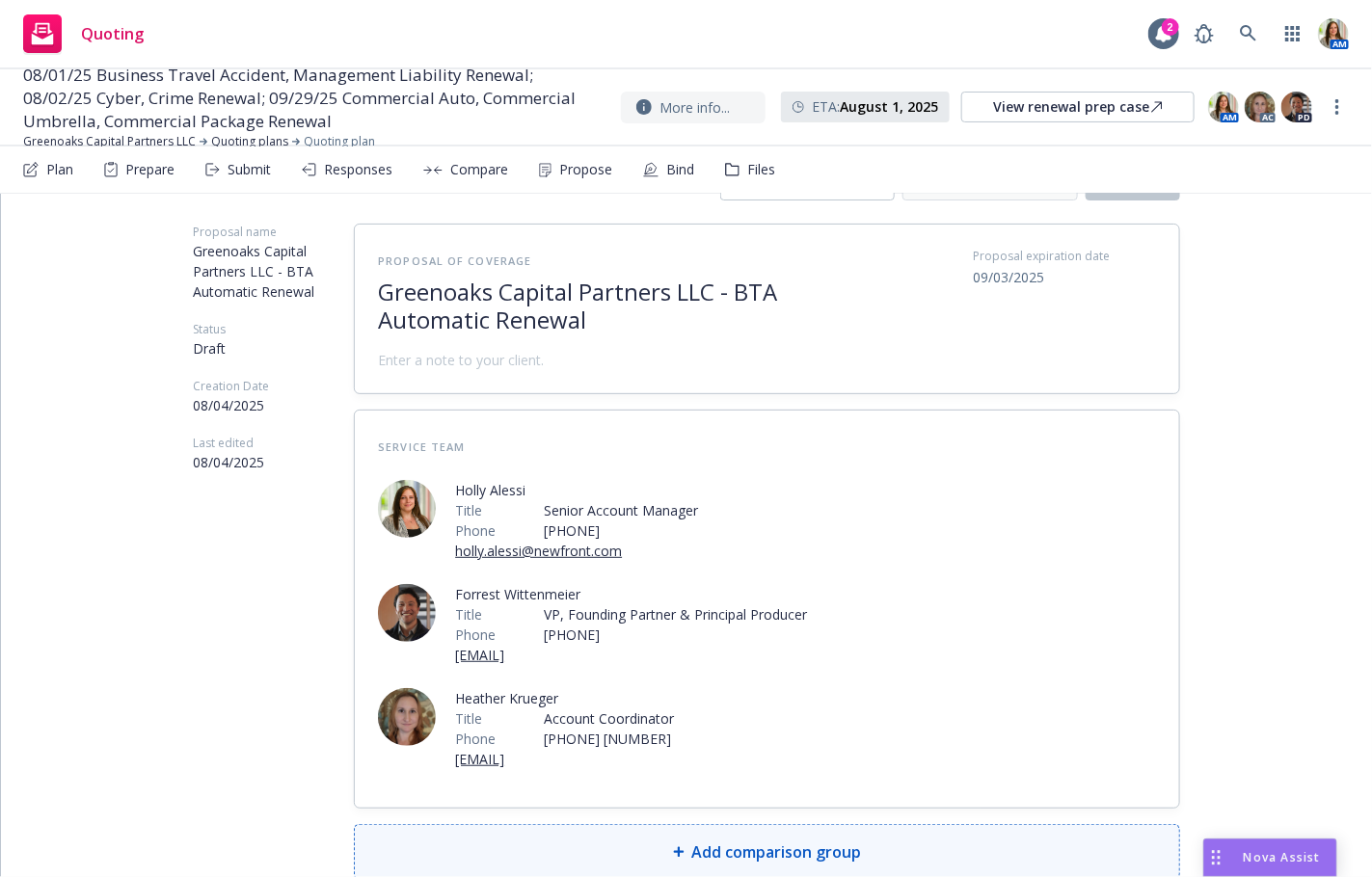 click on "Add comparison group" at bounding box center (777, 852) 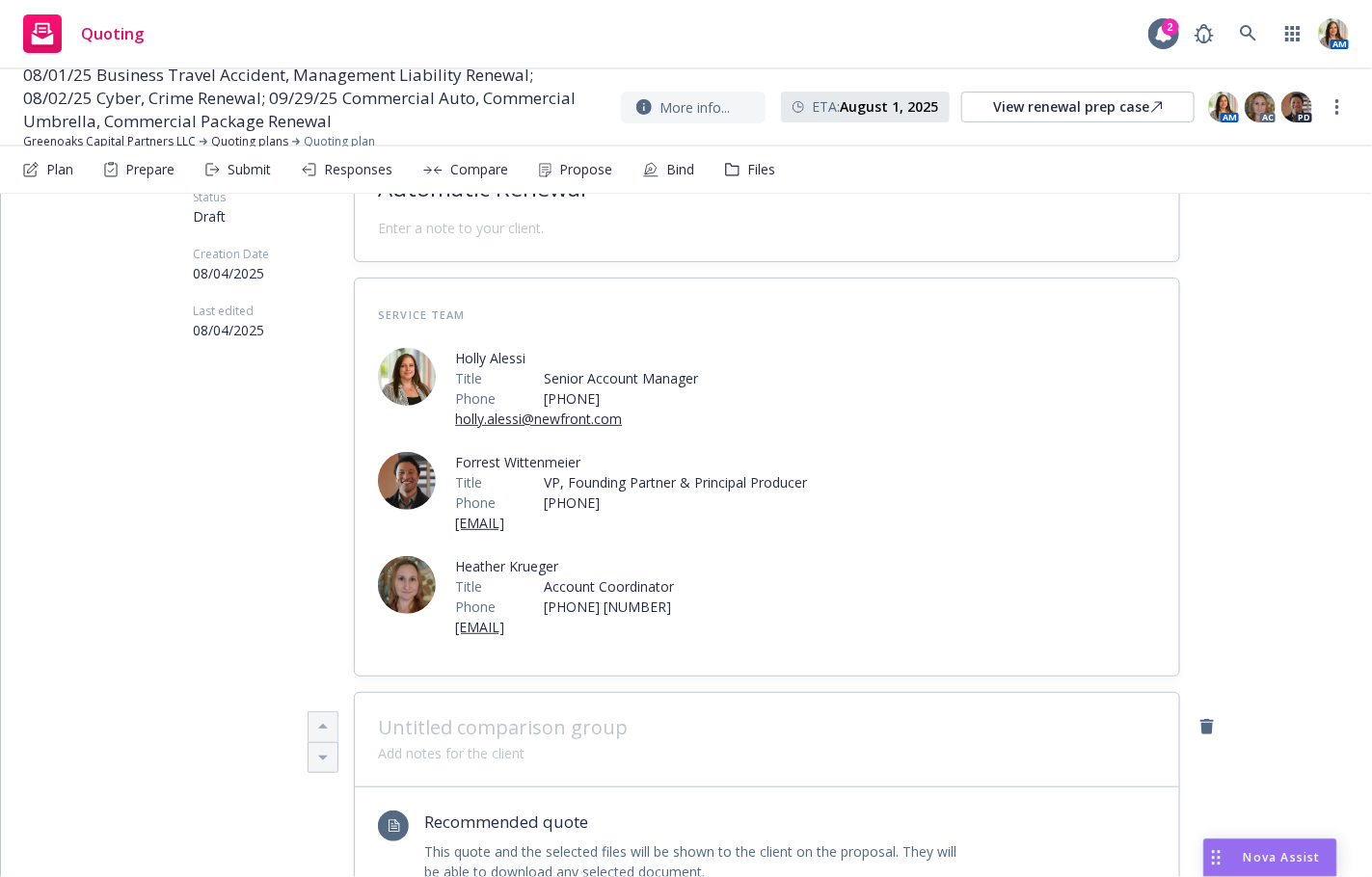 scroll, scrollTop: 212, scrollLeft: 0, axis: vertical 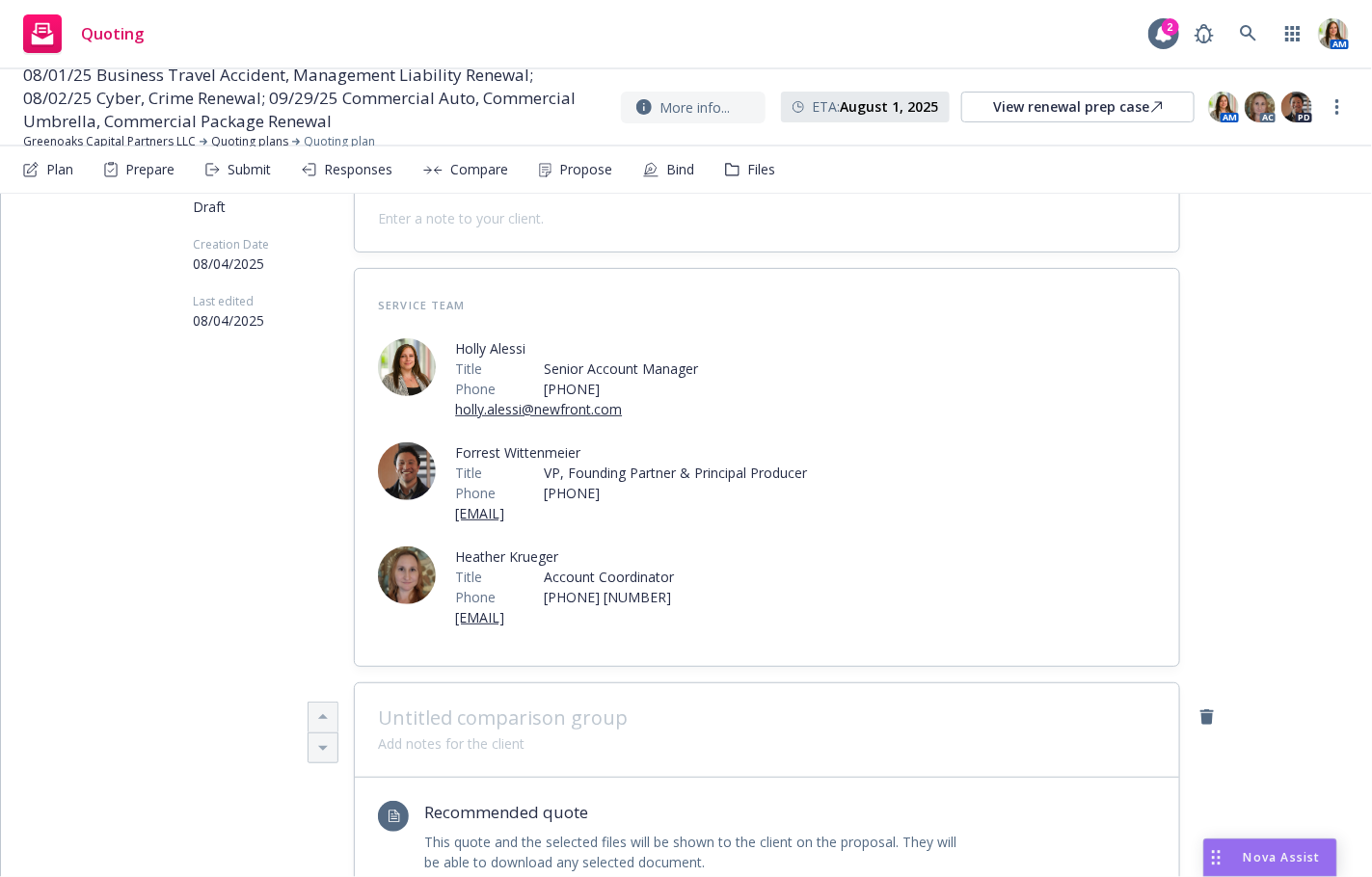click at bounding box center [767, 718] 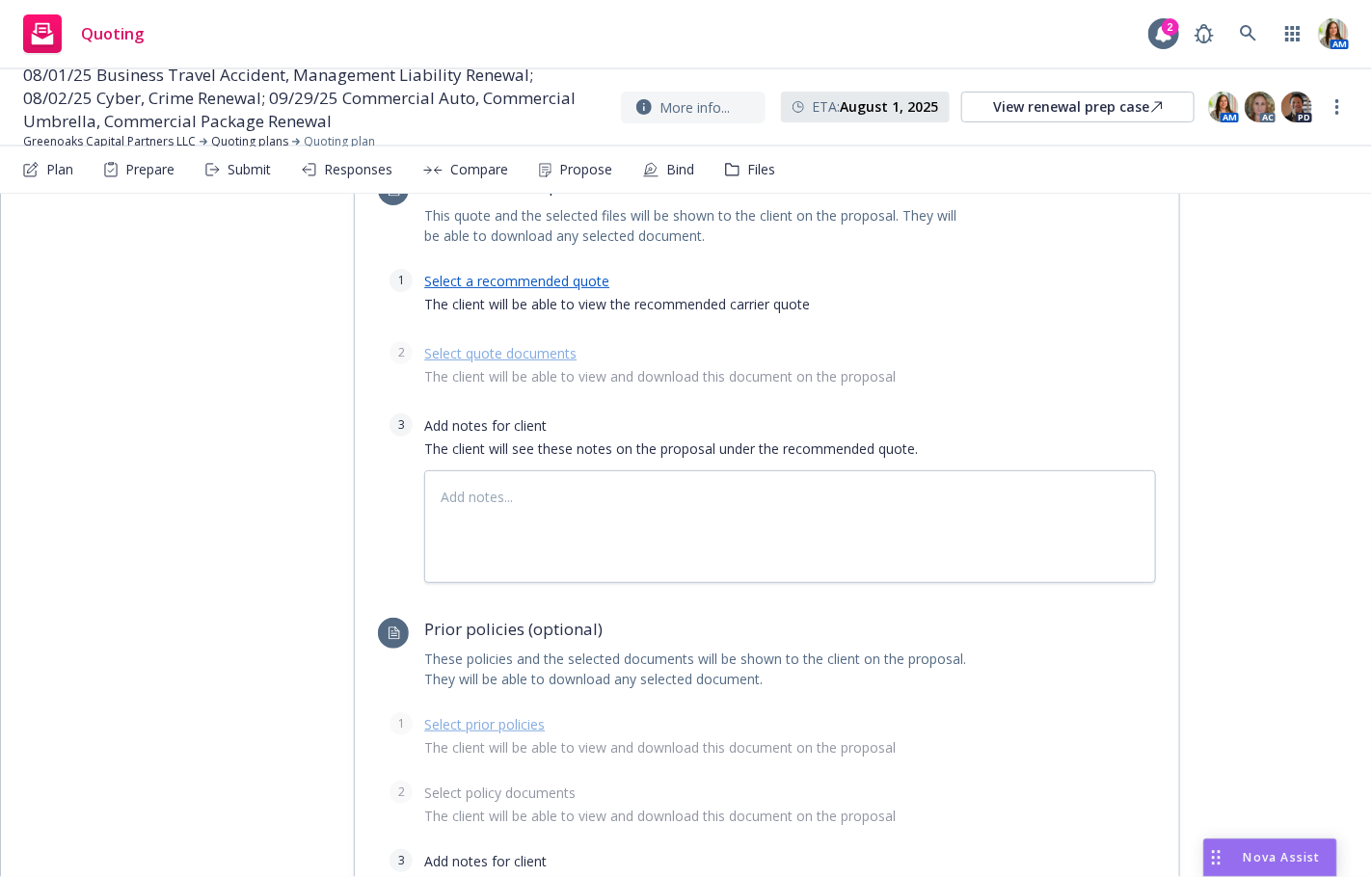 scroll, scrollTop: 821, scrollLeft: 0, axis: vertical 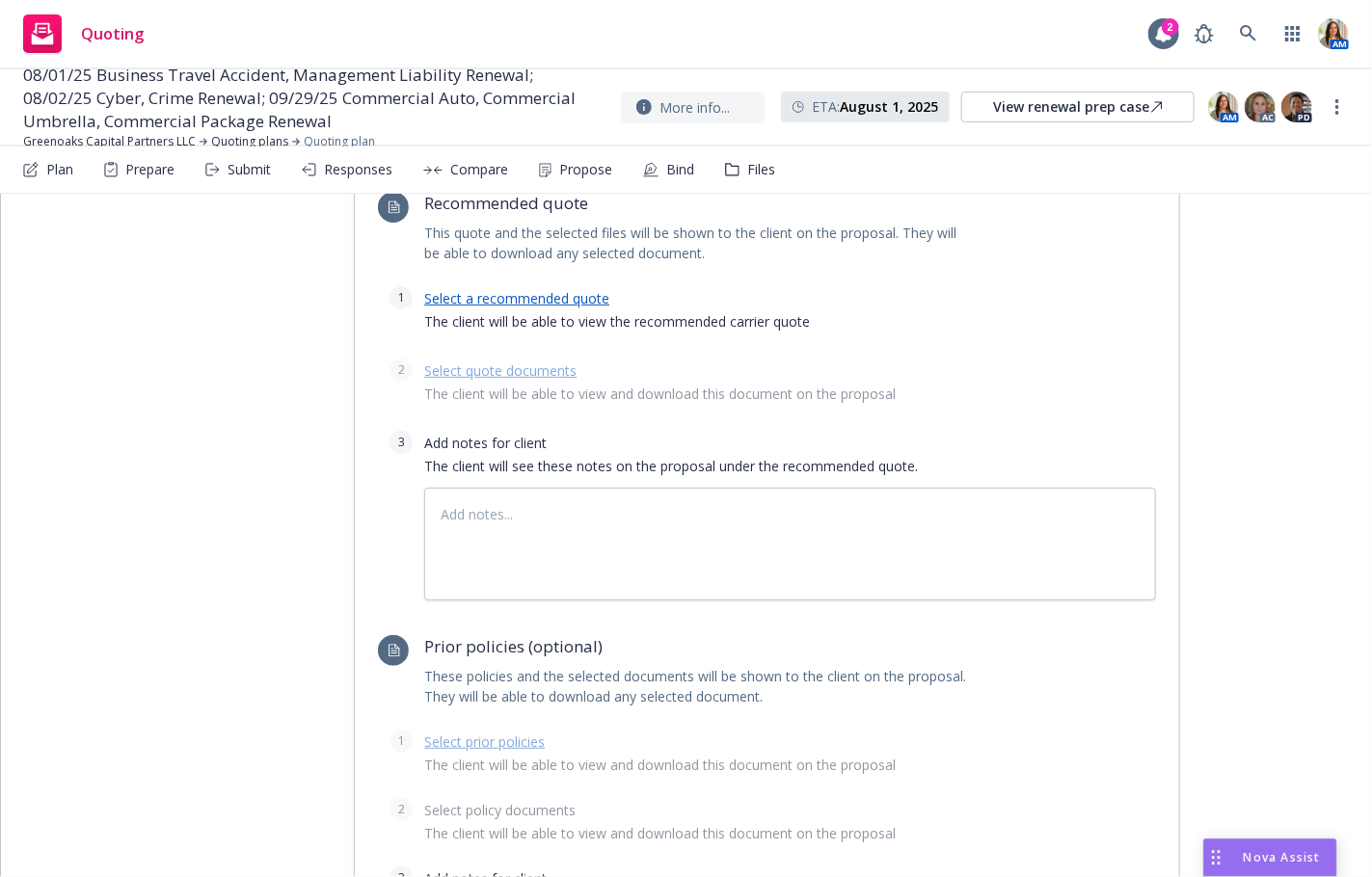 click on "Select a recommended quote" at bounding box center [517, 298] 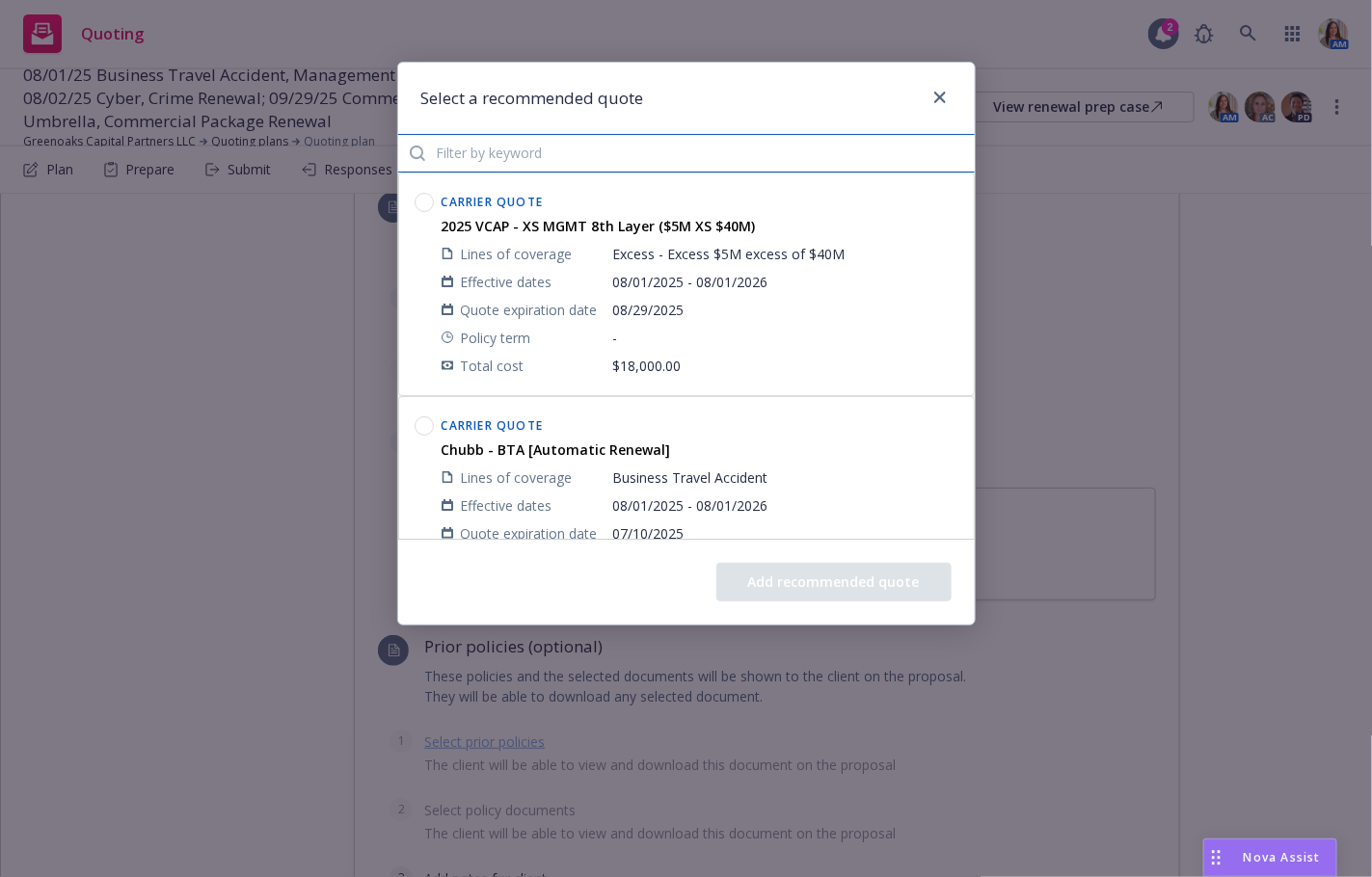click at bounding box center (686, 153) 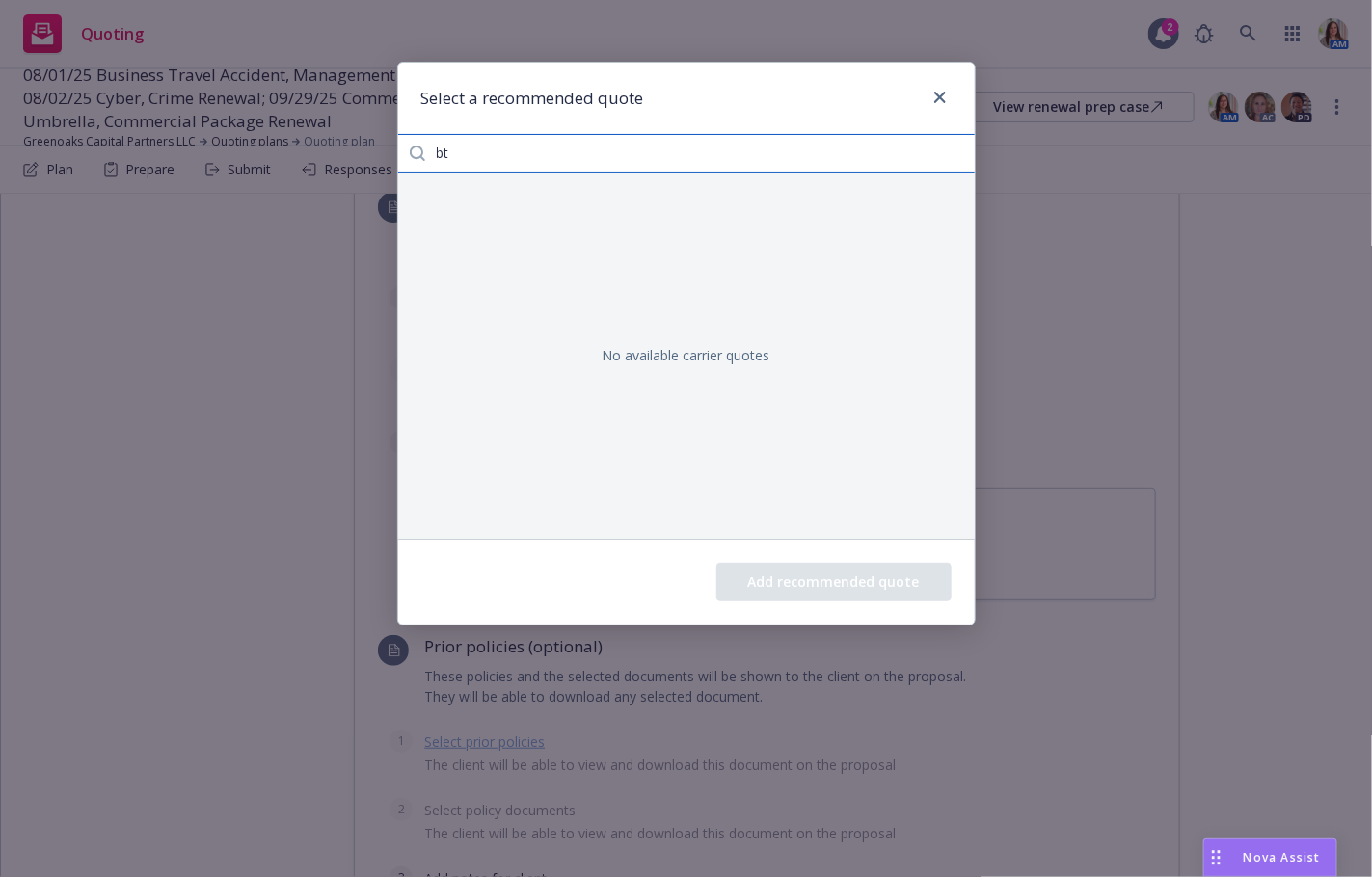 type on "b" 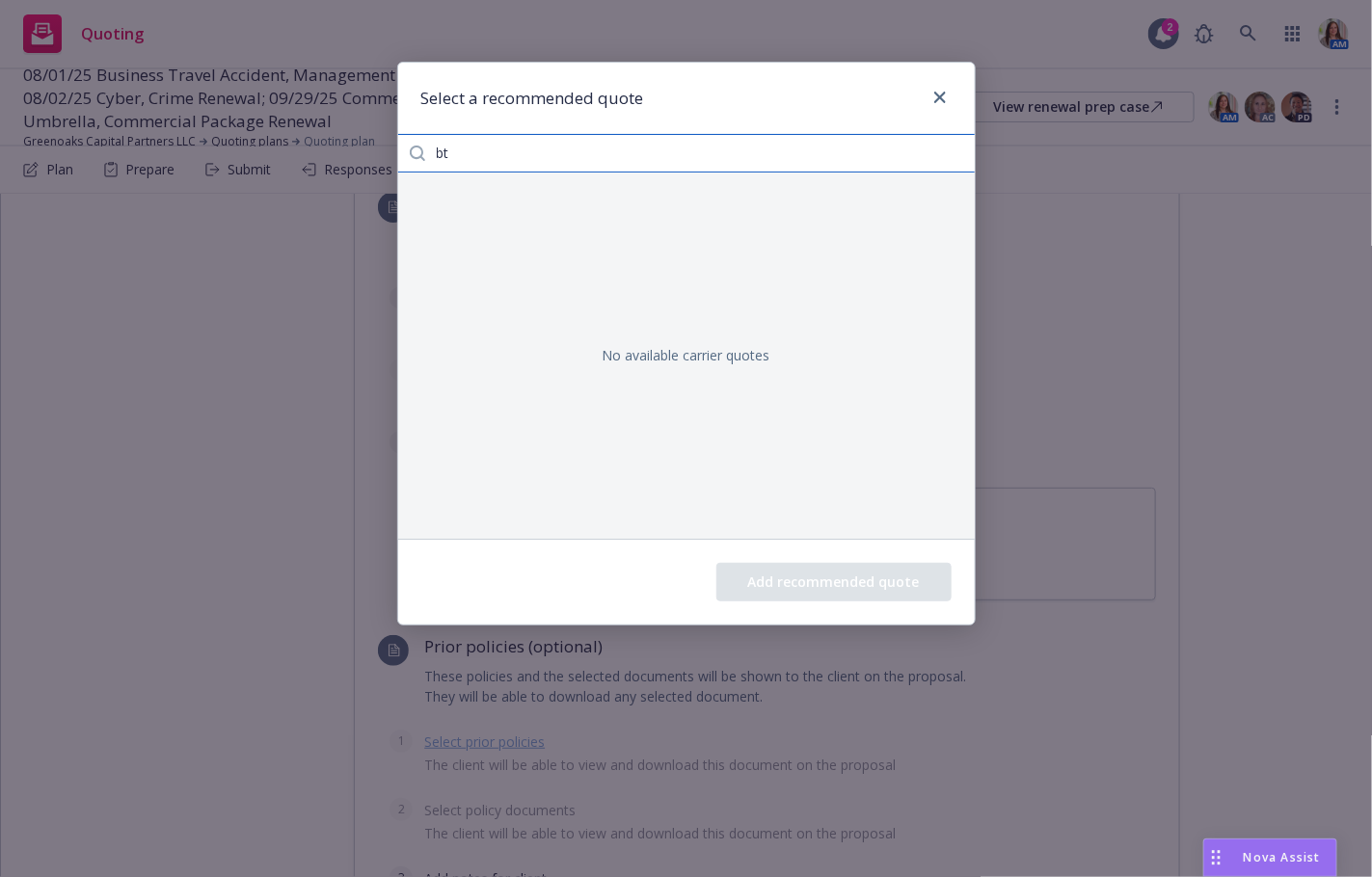 type on "b" 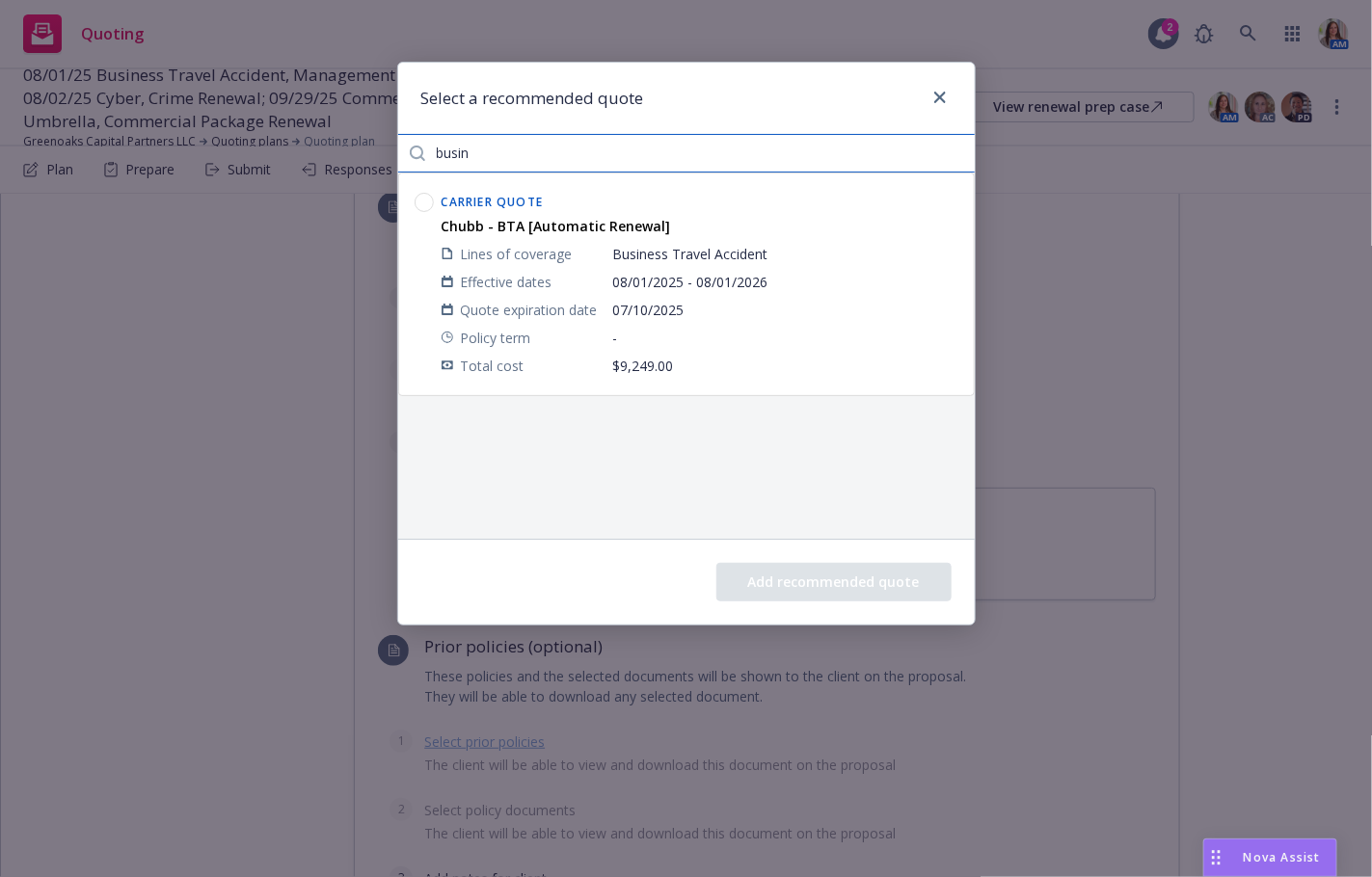 type on "busin" 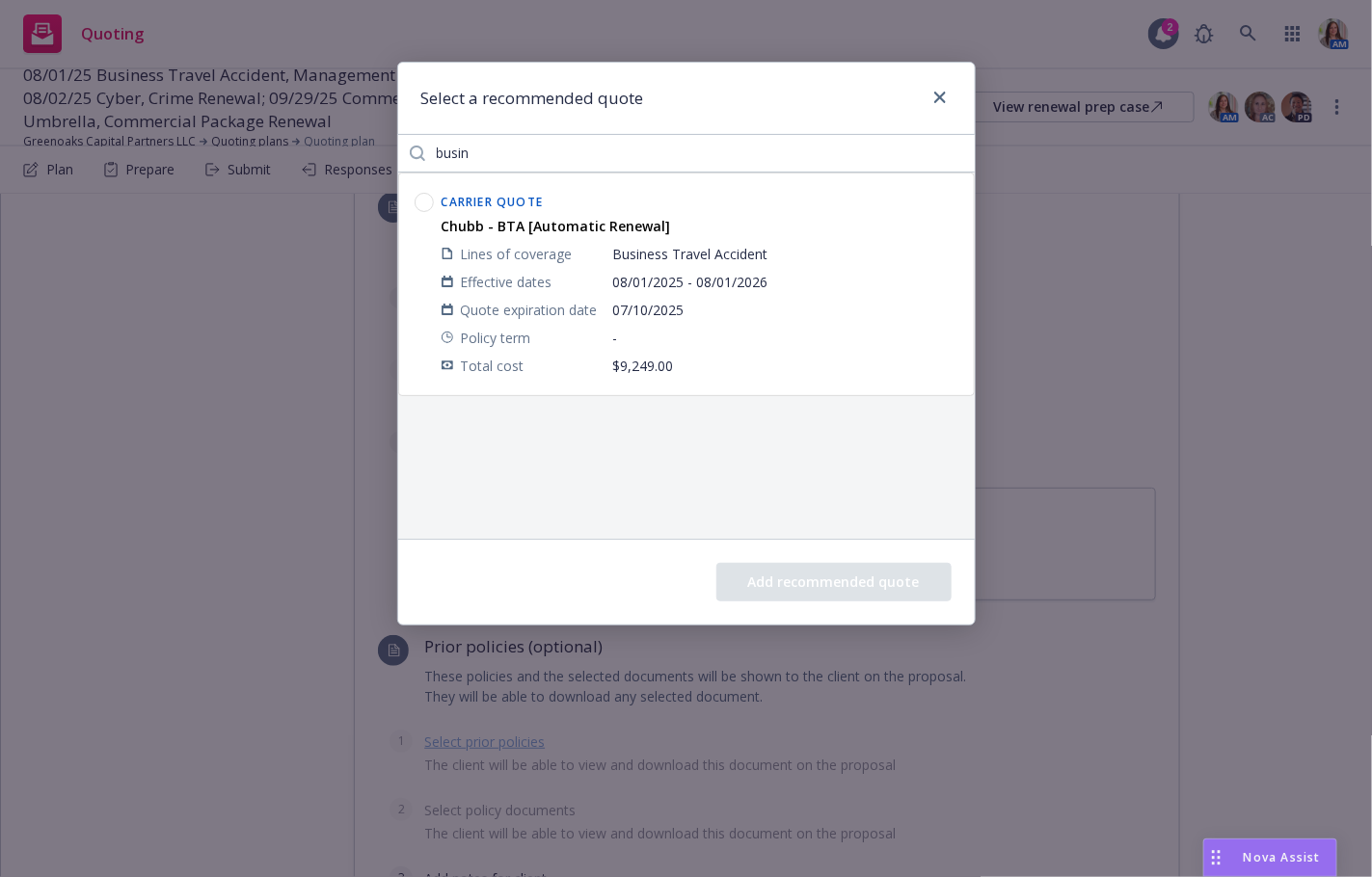 click 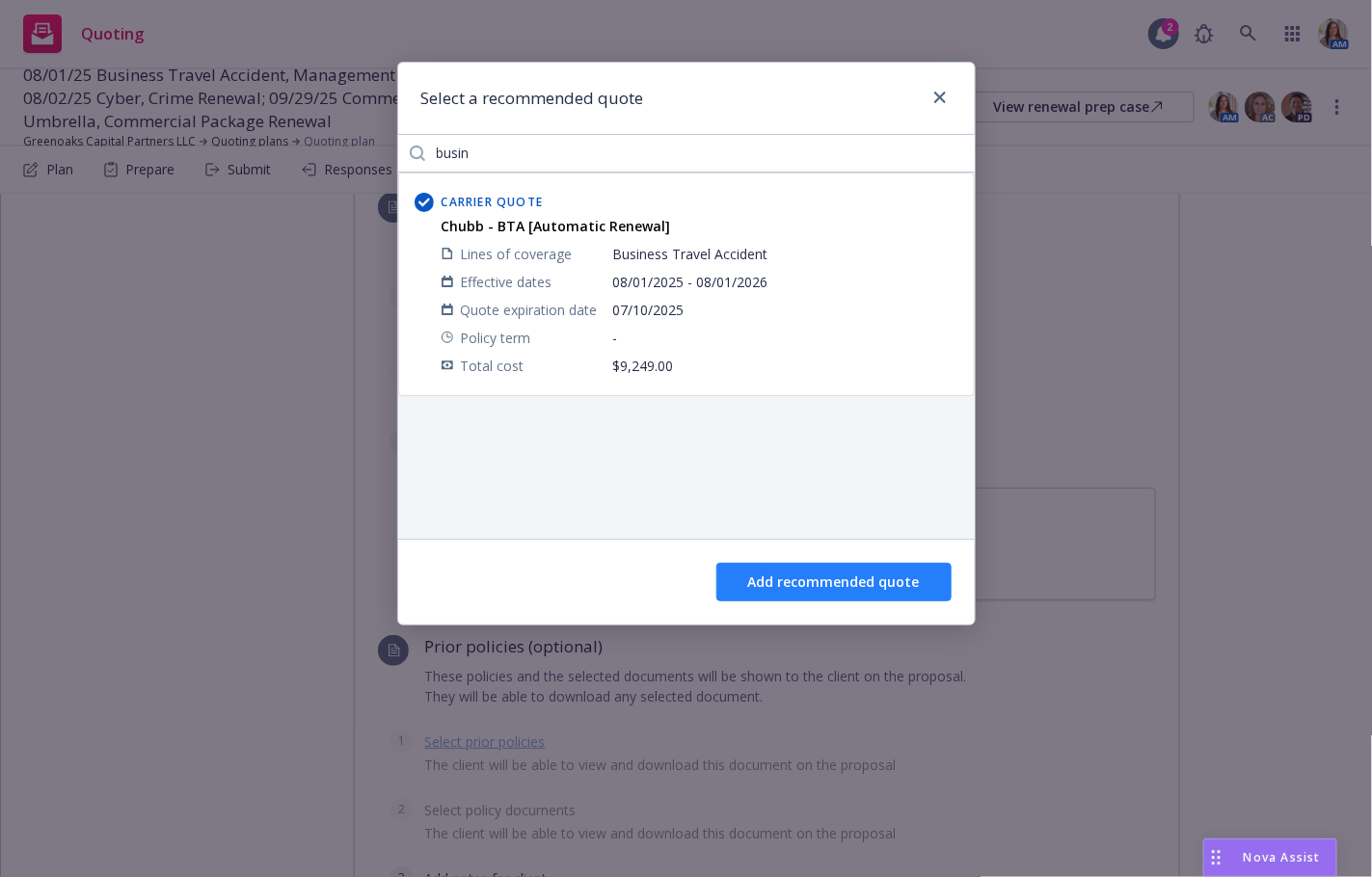 click on "Add recommended quote" at bounding box center (834, 582) 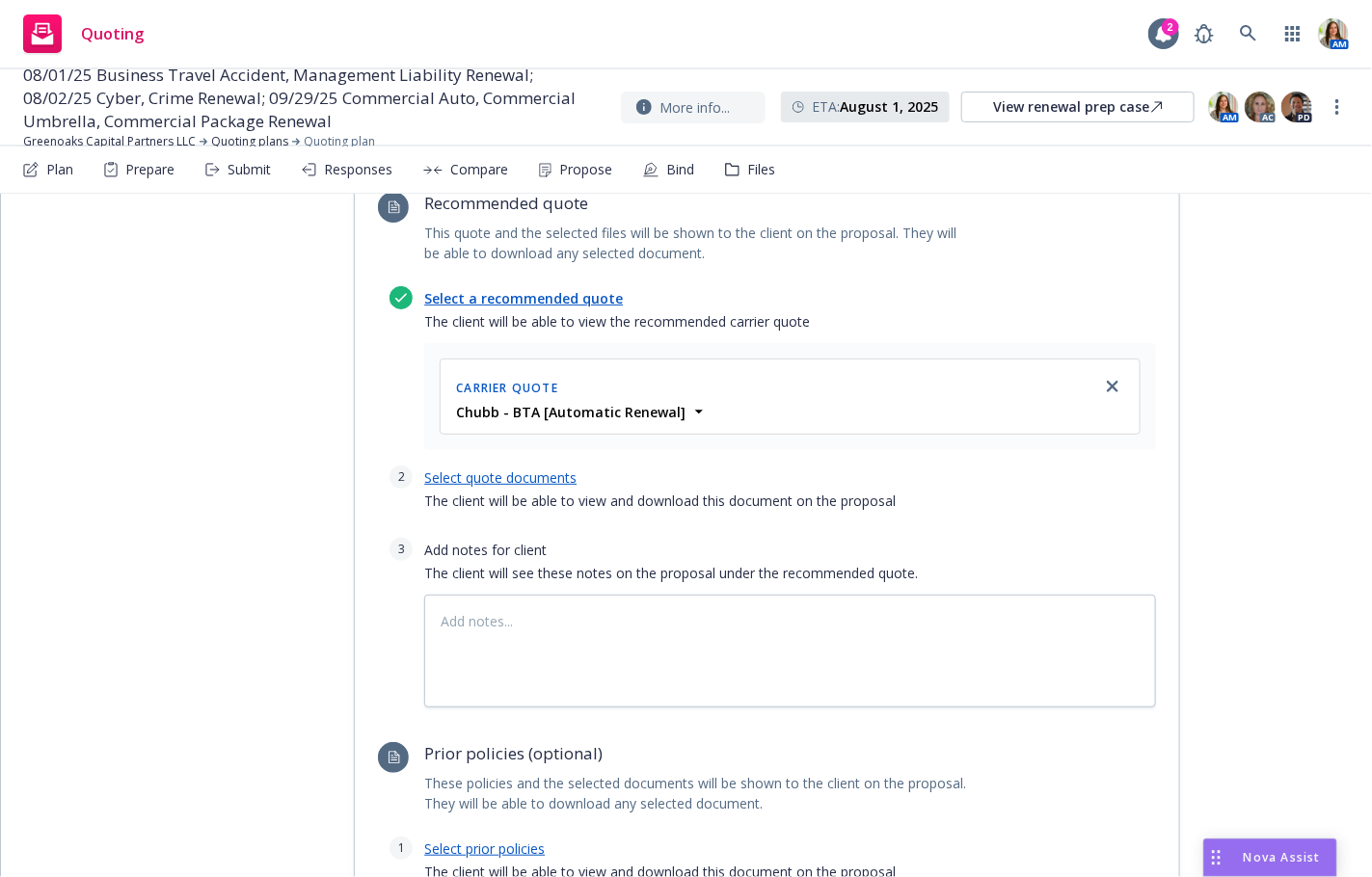 scroll, scrollTop: 822, scrollLeft: 0, axis: vertical 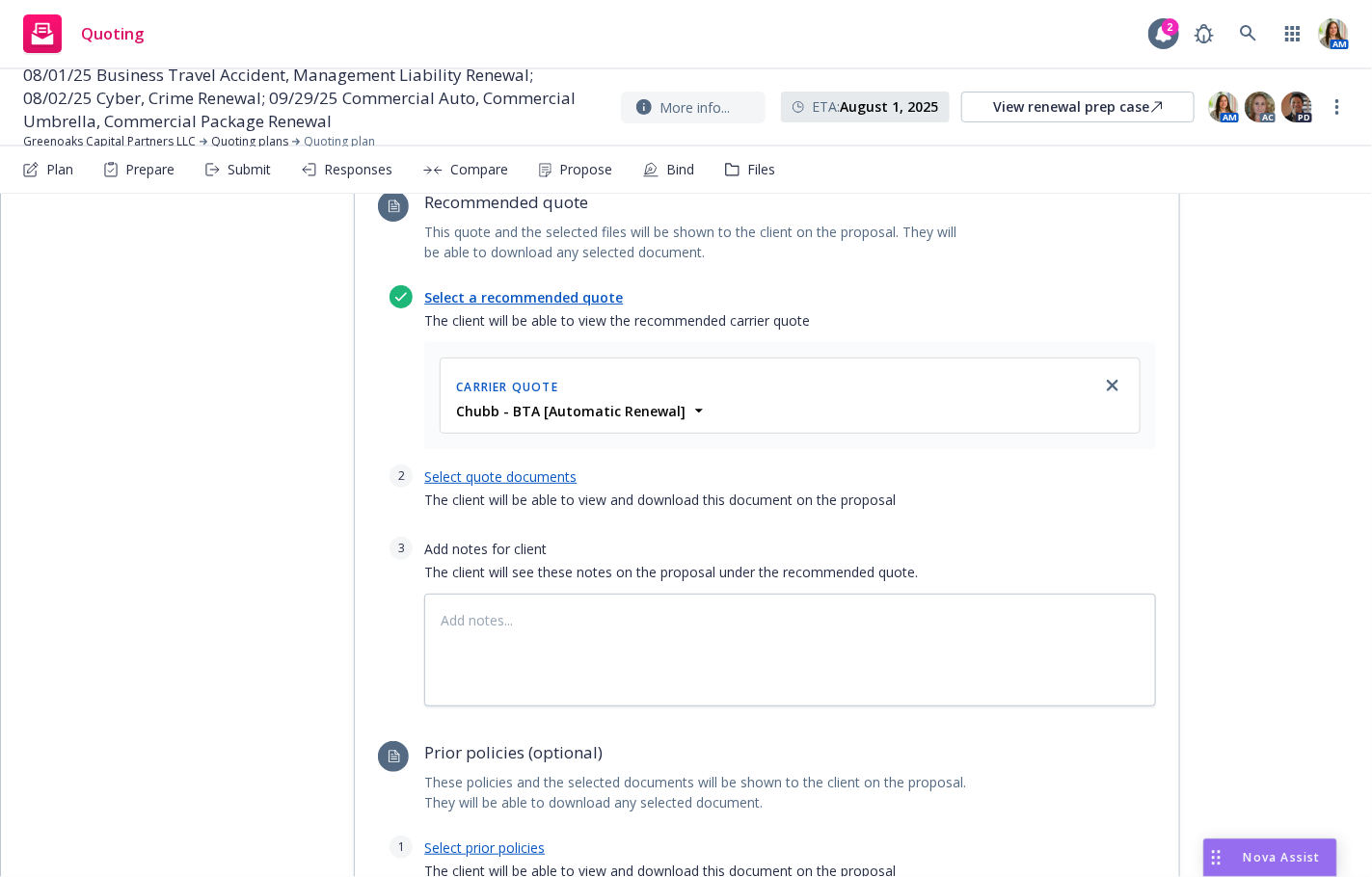 click on "Select quote documents" at bounding box center (500, 476) 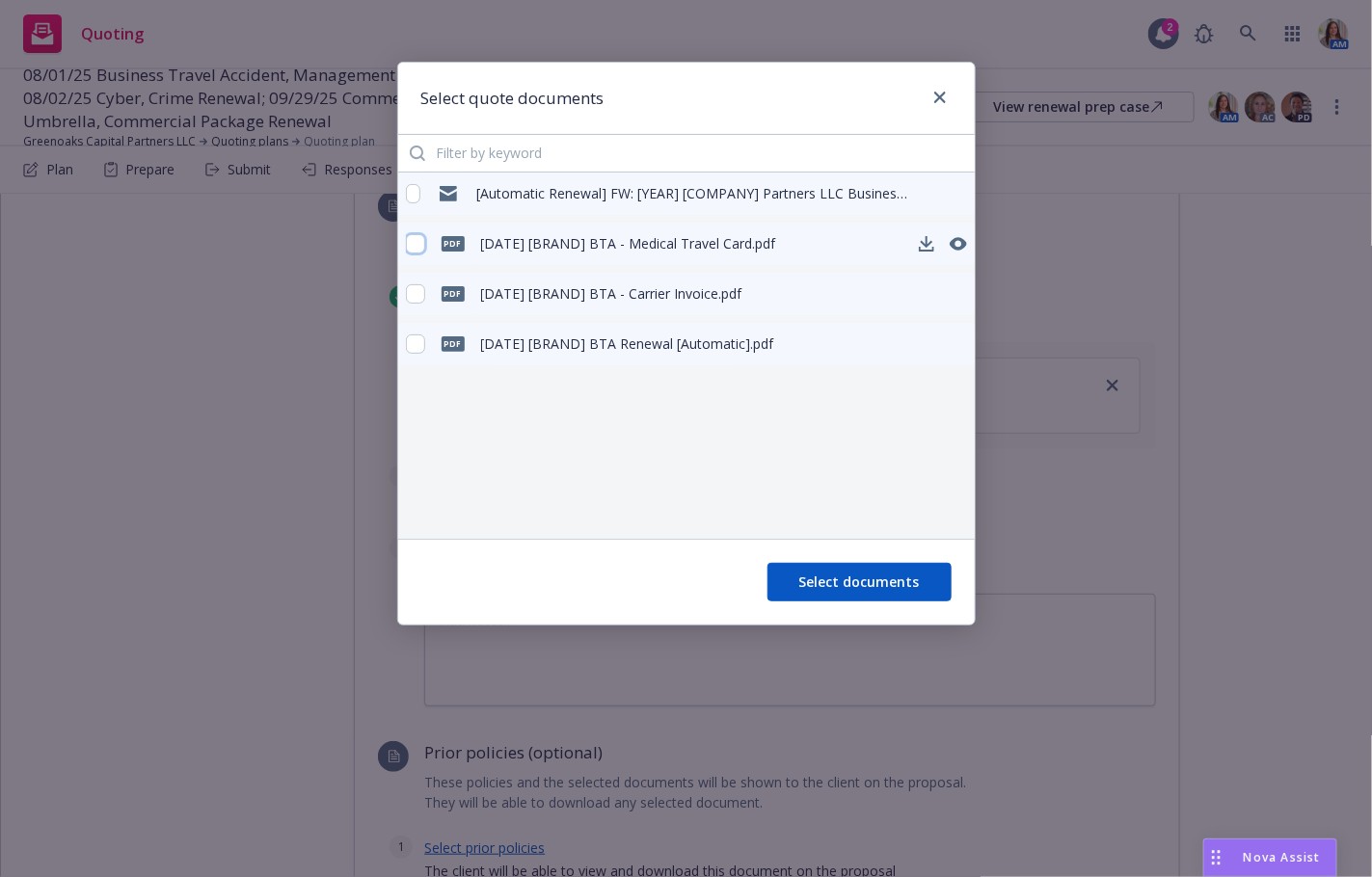 click at bounding box center [416, 244] 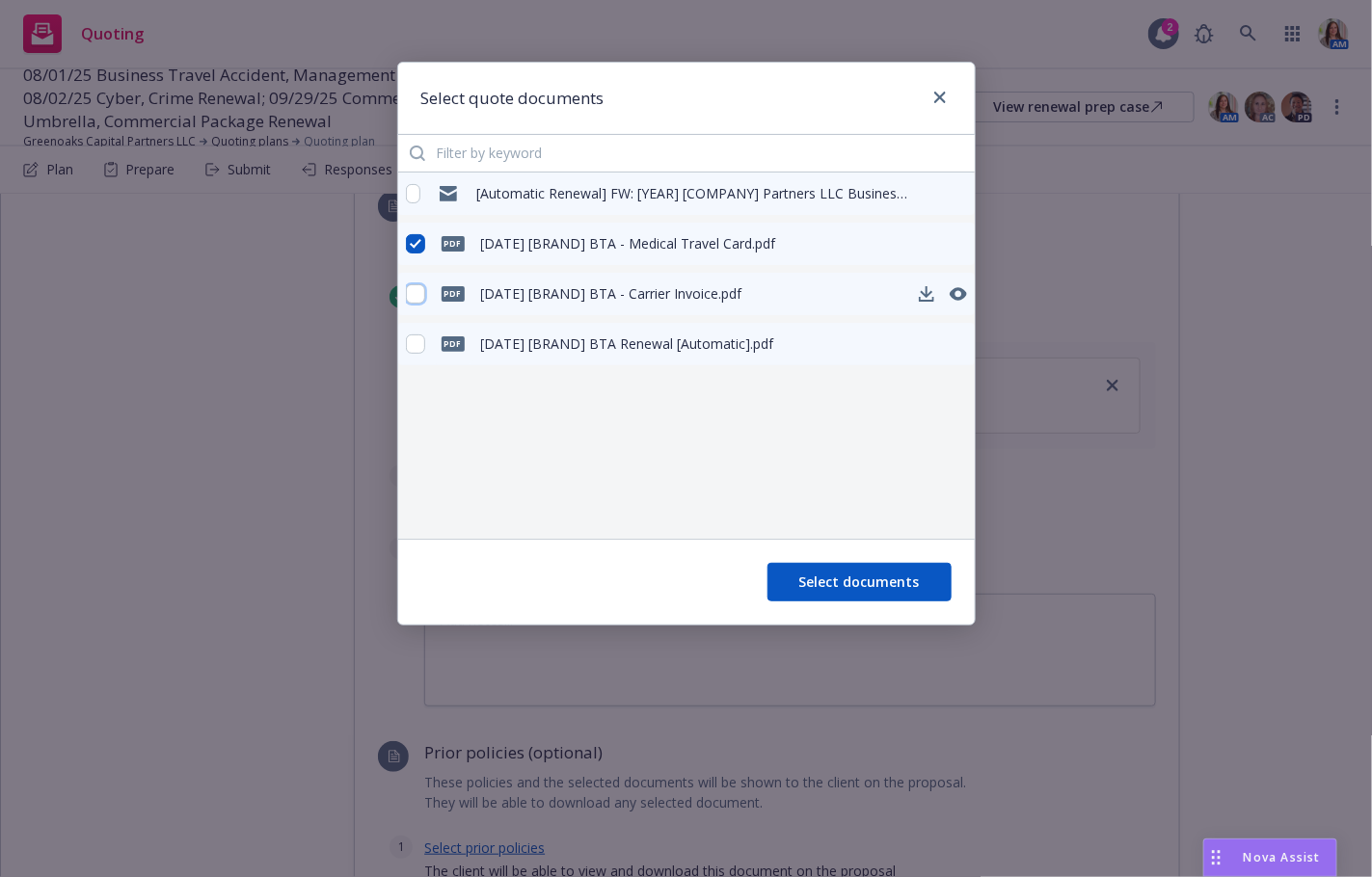 click at bounding box center (416, 294) 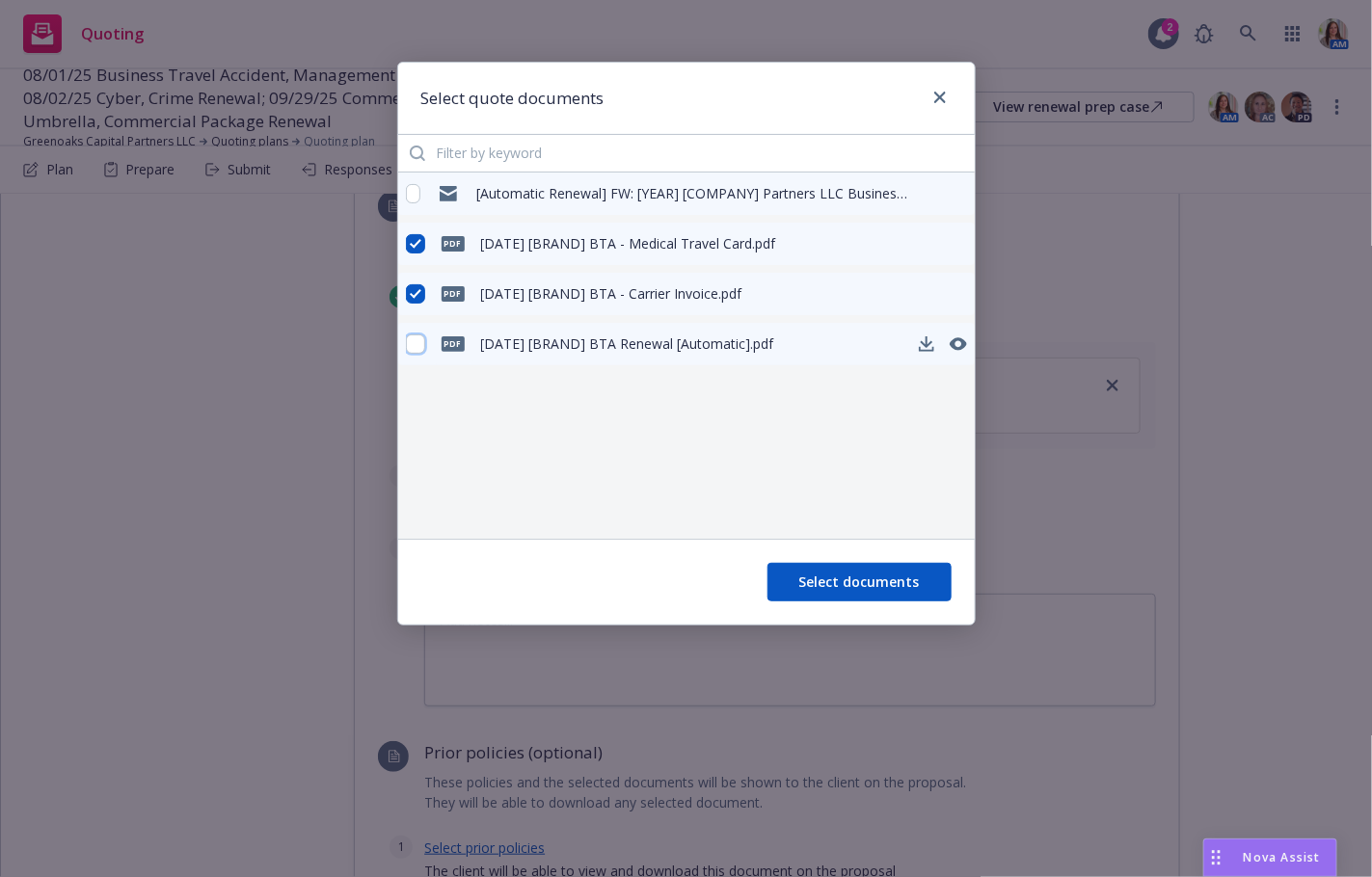 click at bounding box center (416, 344) 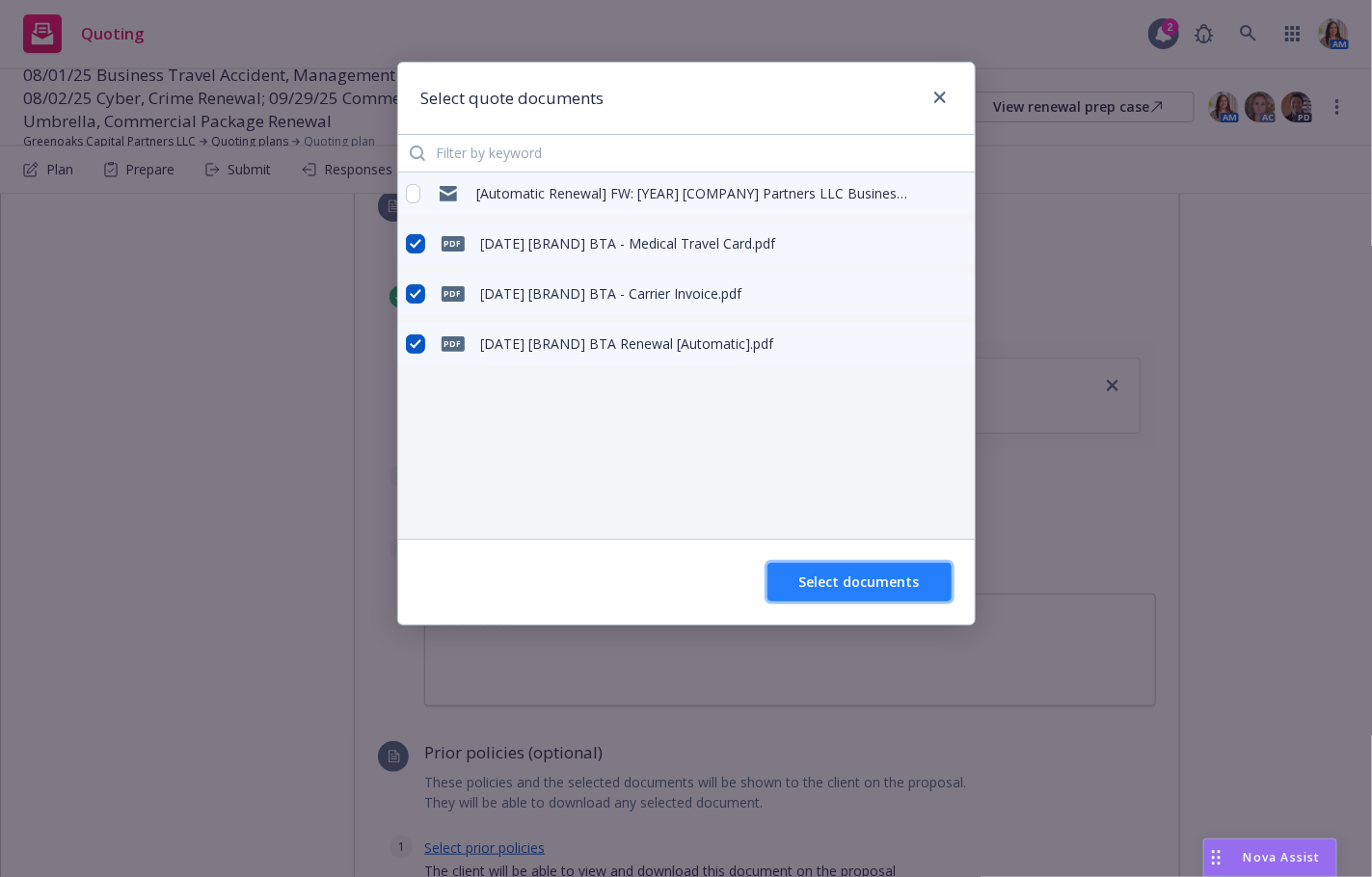 click on "Select documents" at bounding box center [859, 582] 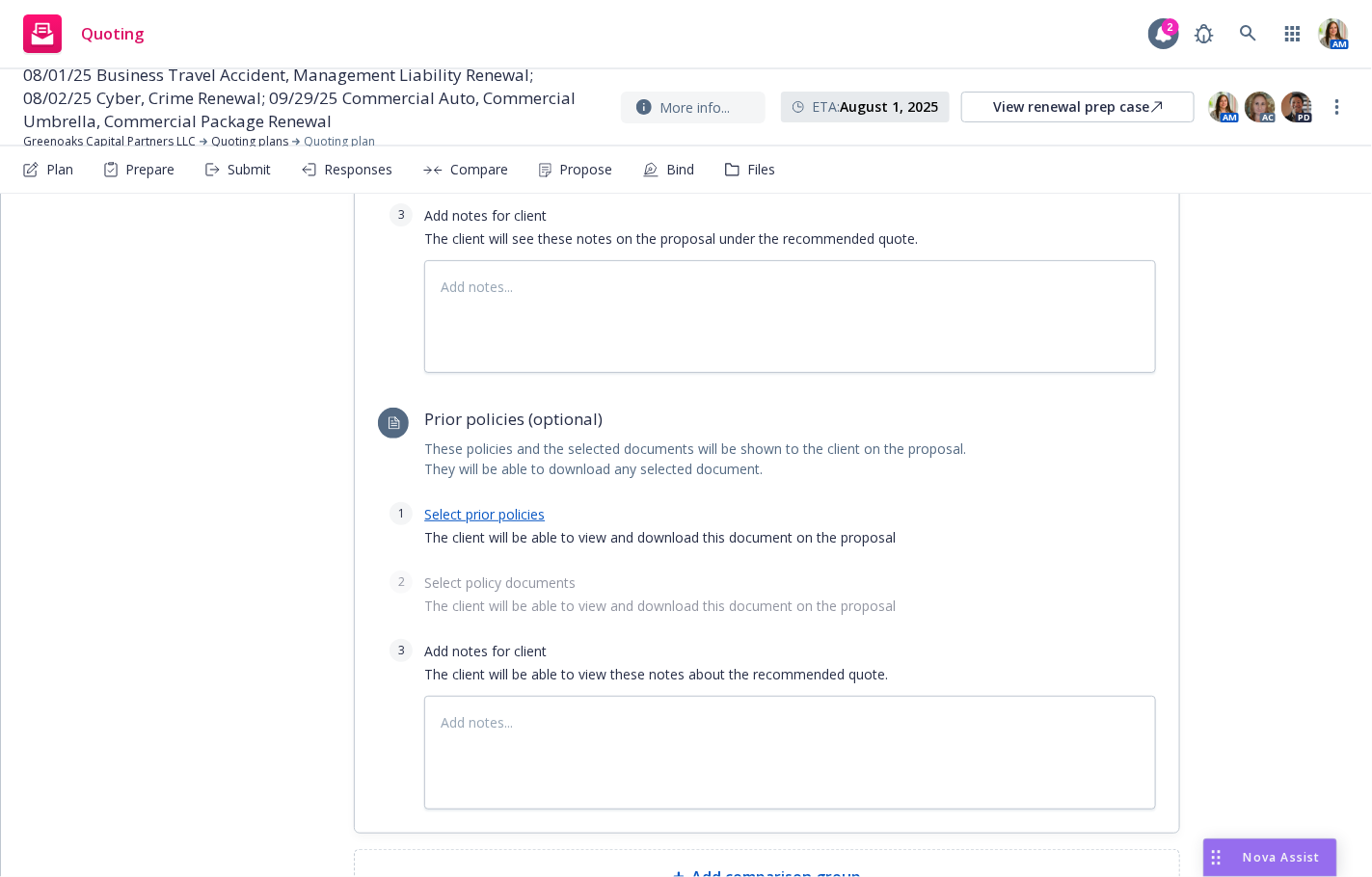 scroll, scrollTop: 1307, scrollLeft: 0, axis: vertical 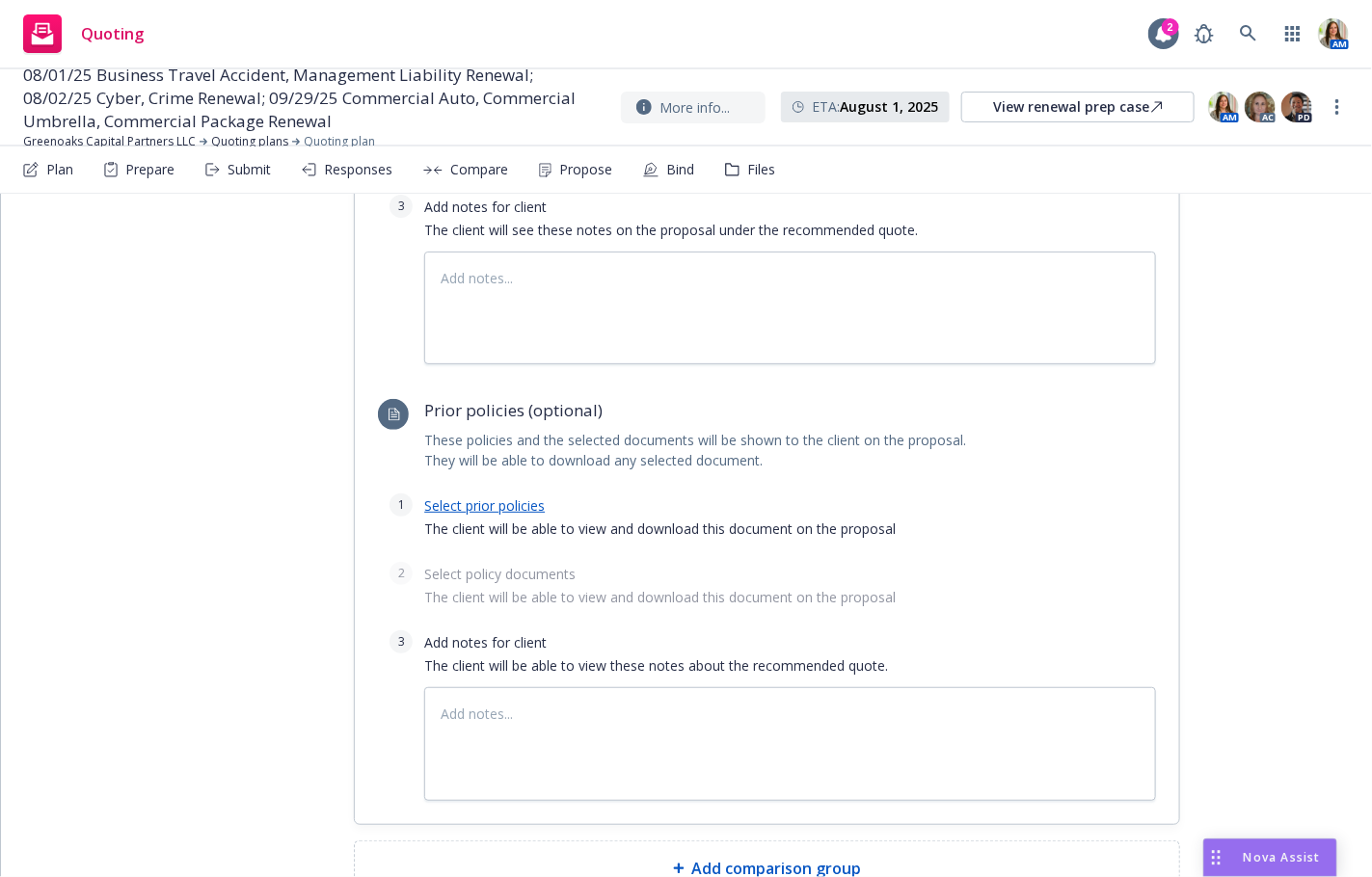 click on "Select prior policies" at bounding box center [484, 505] 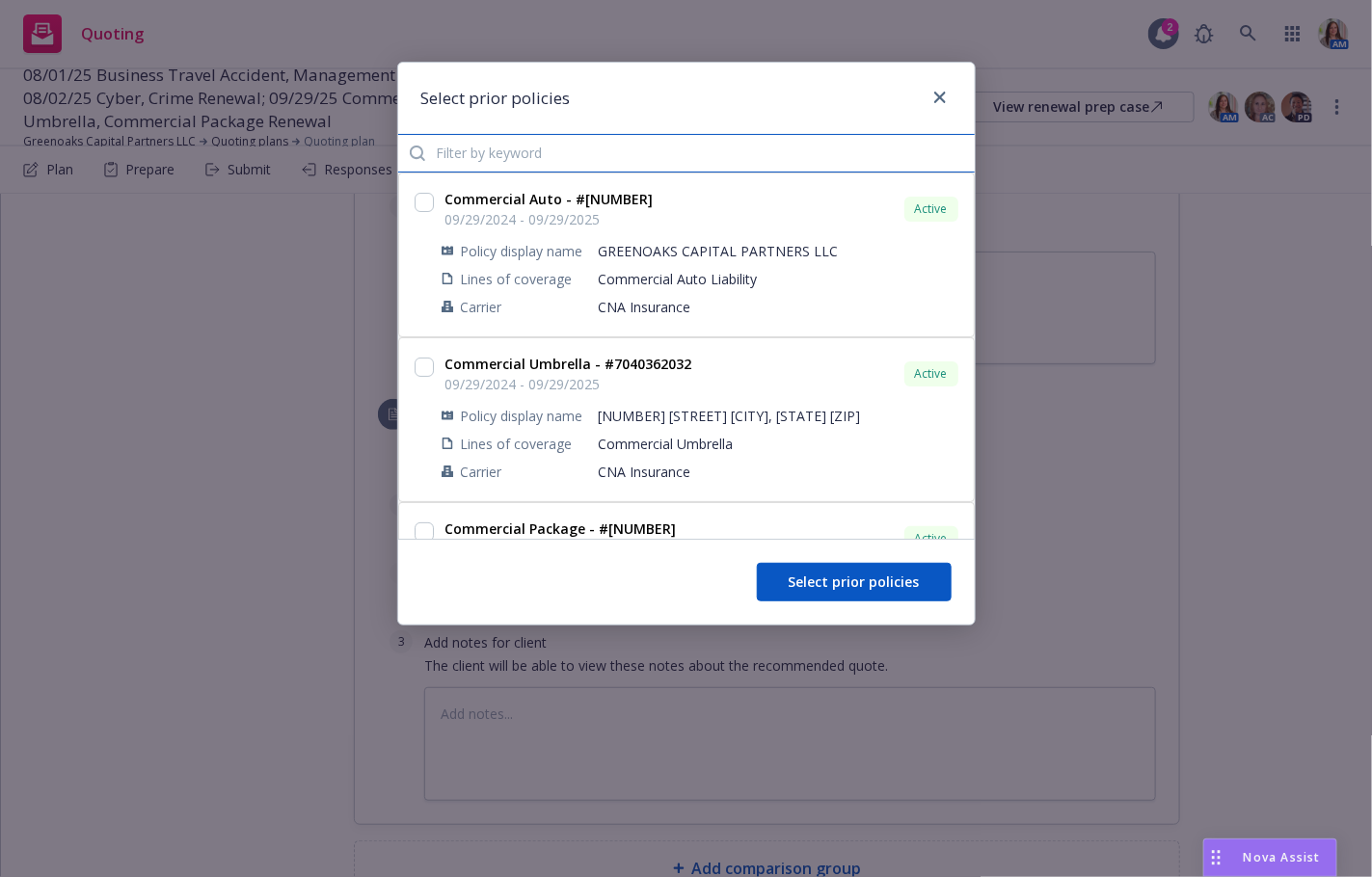 click at bounding box center (686, 153) 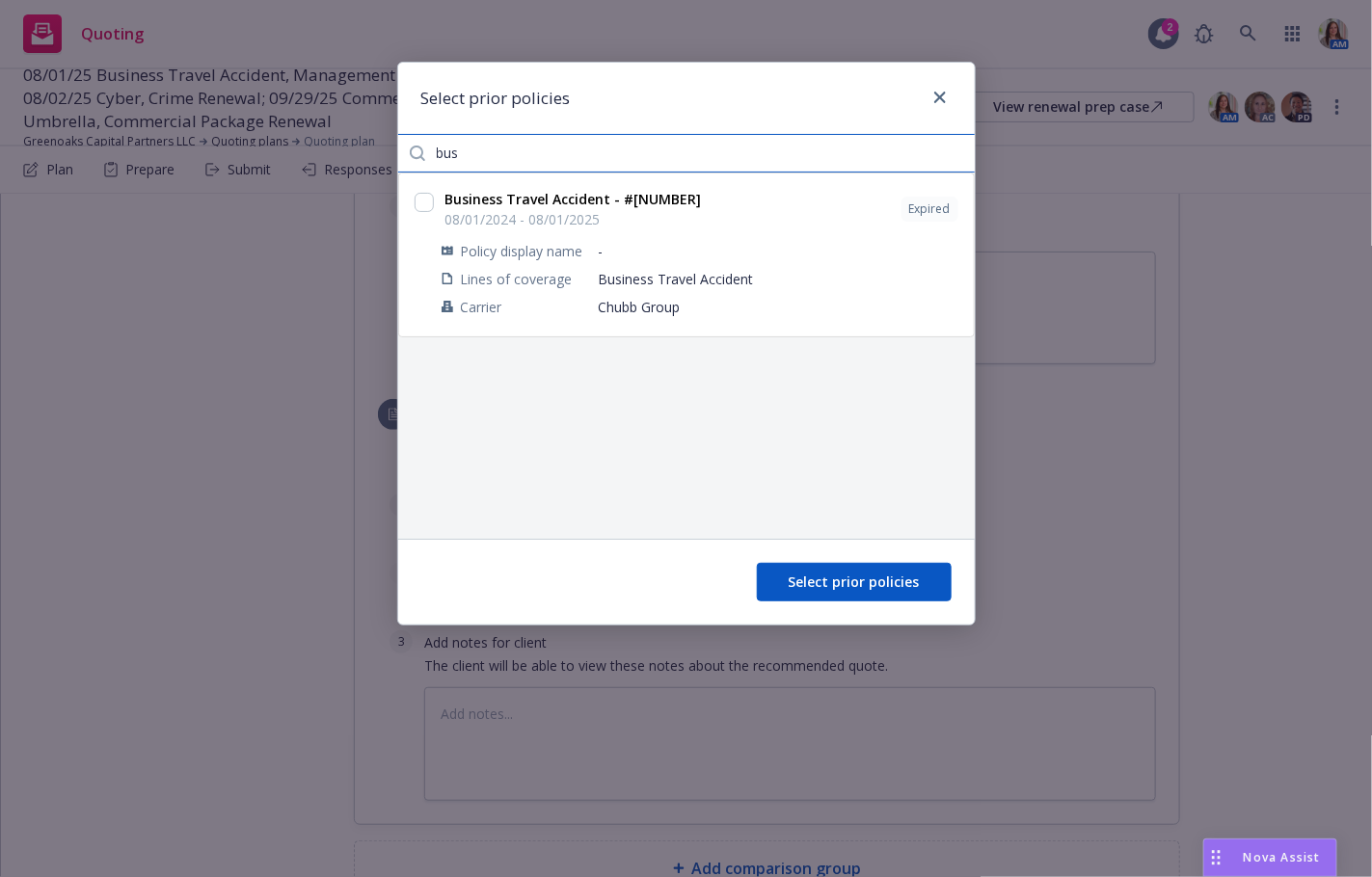 type on "bus" 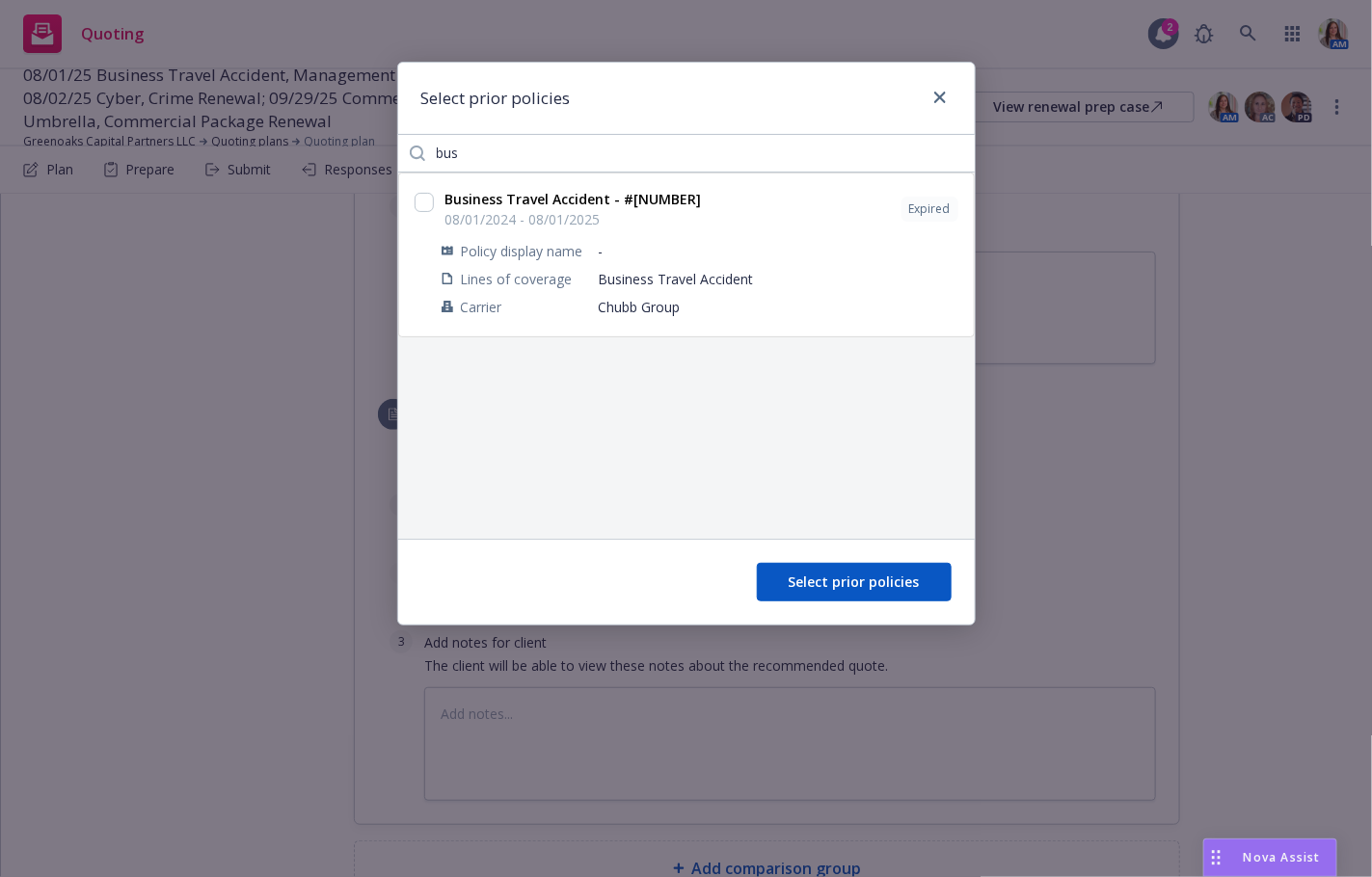 click at bounding box center (424, 204) 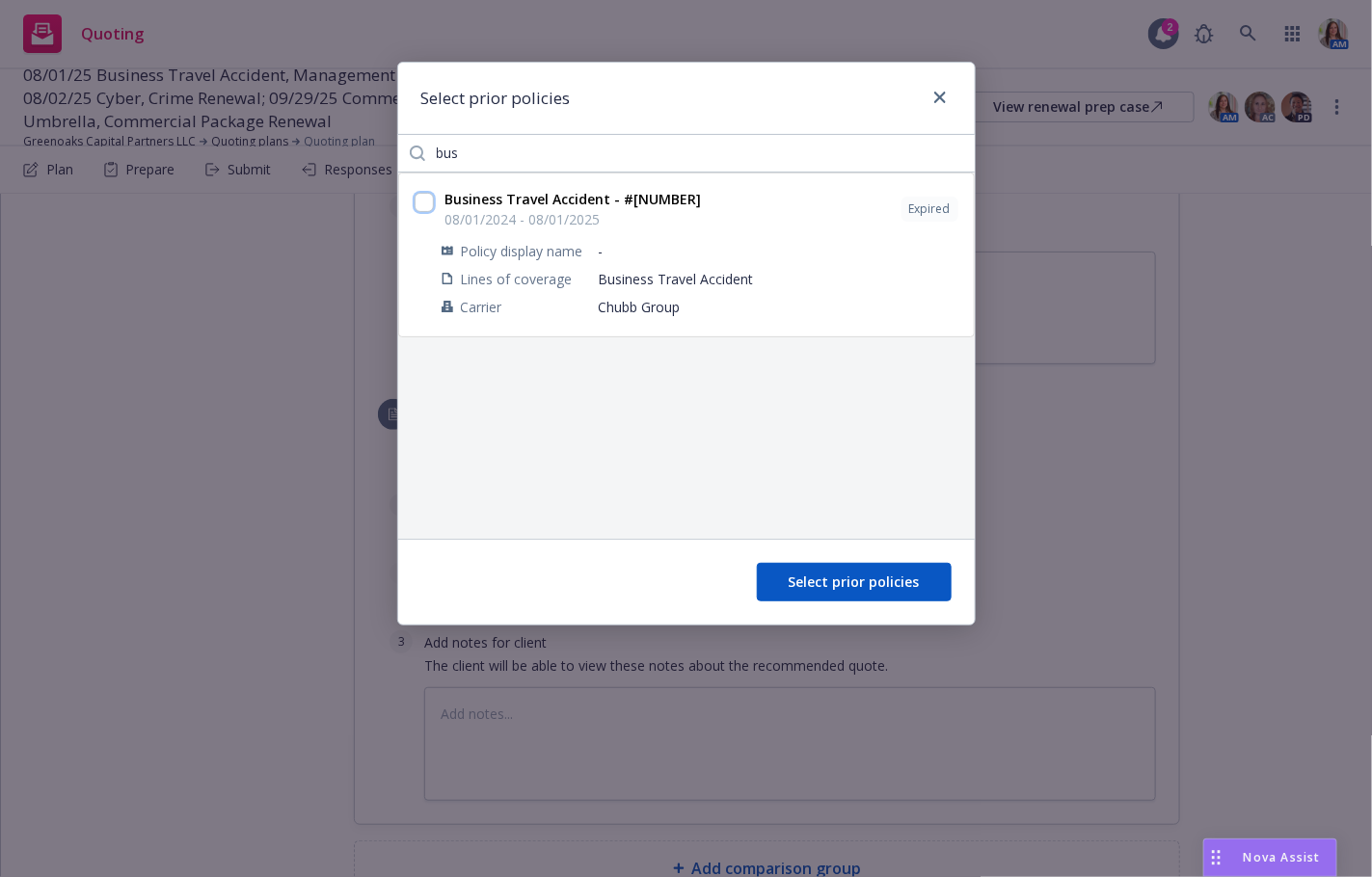 click at bounding box center (424, 202) 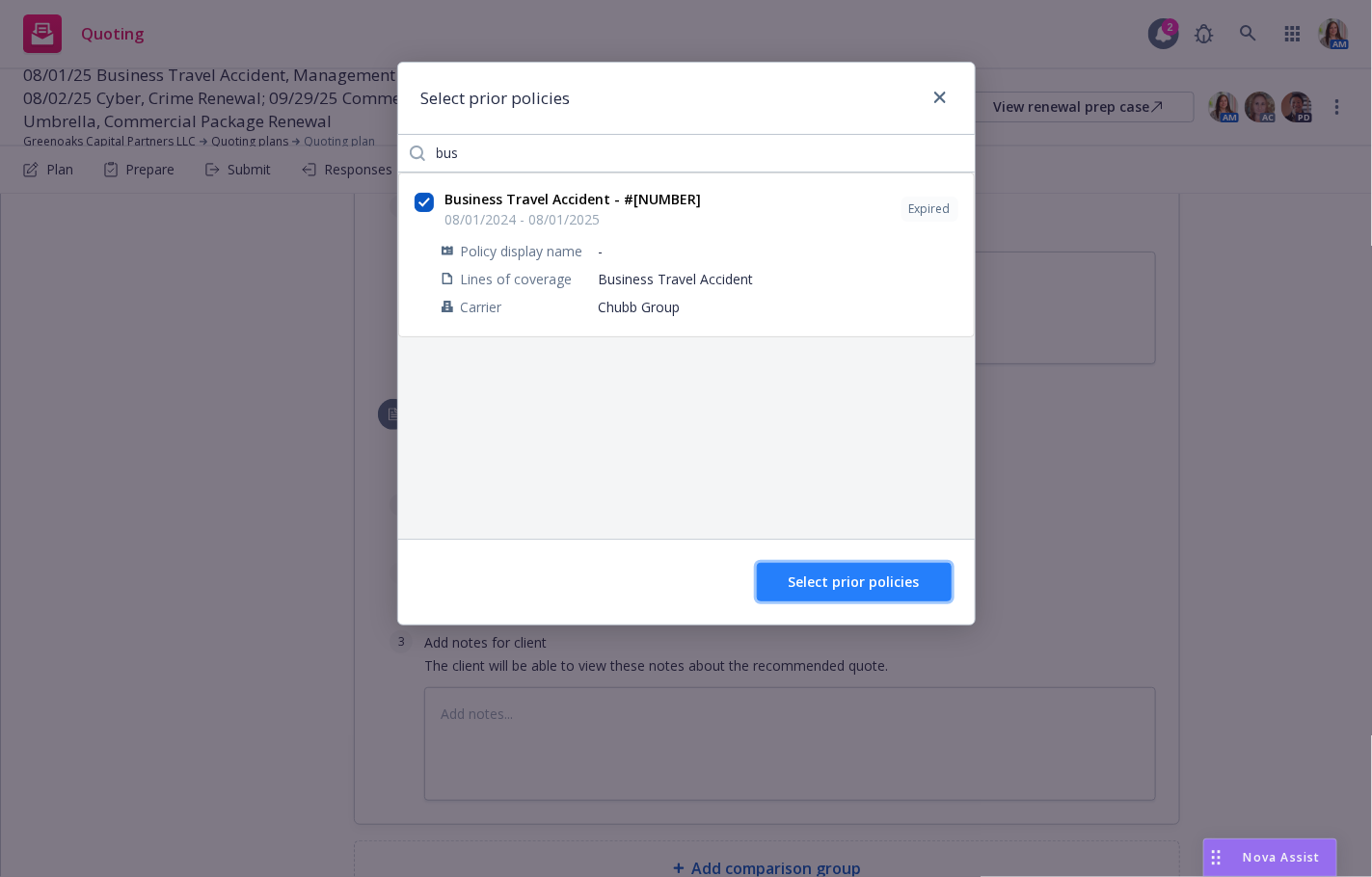 click on "Select prior policies" at bounding box center [854, 582] 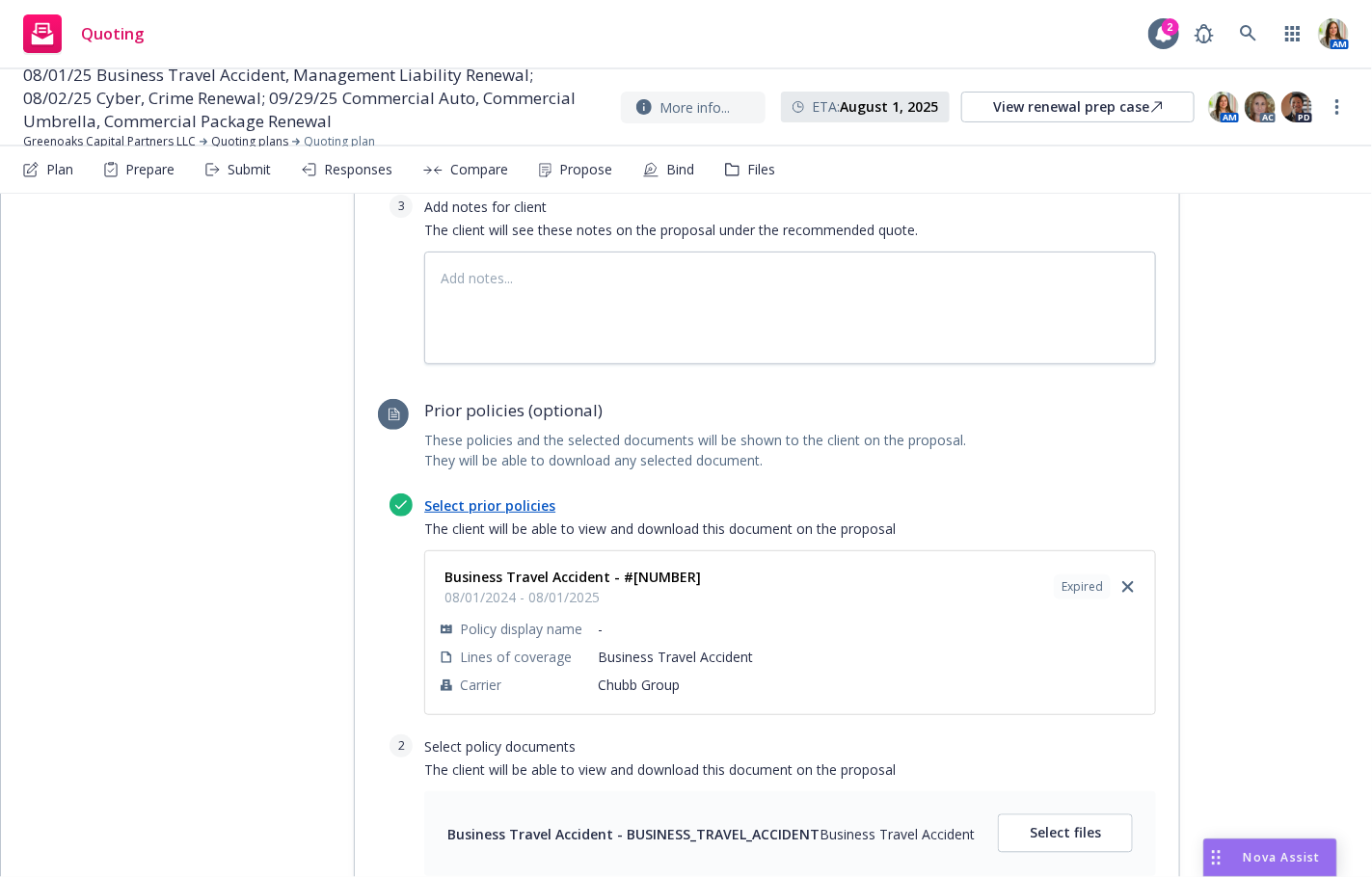 scroll, scrollTop: 1579, scrollLeft: 0, axis: vertical 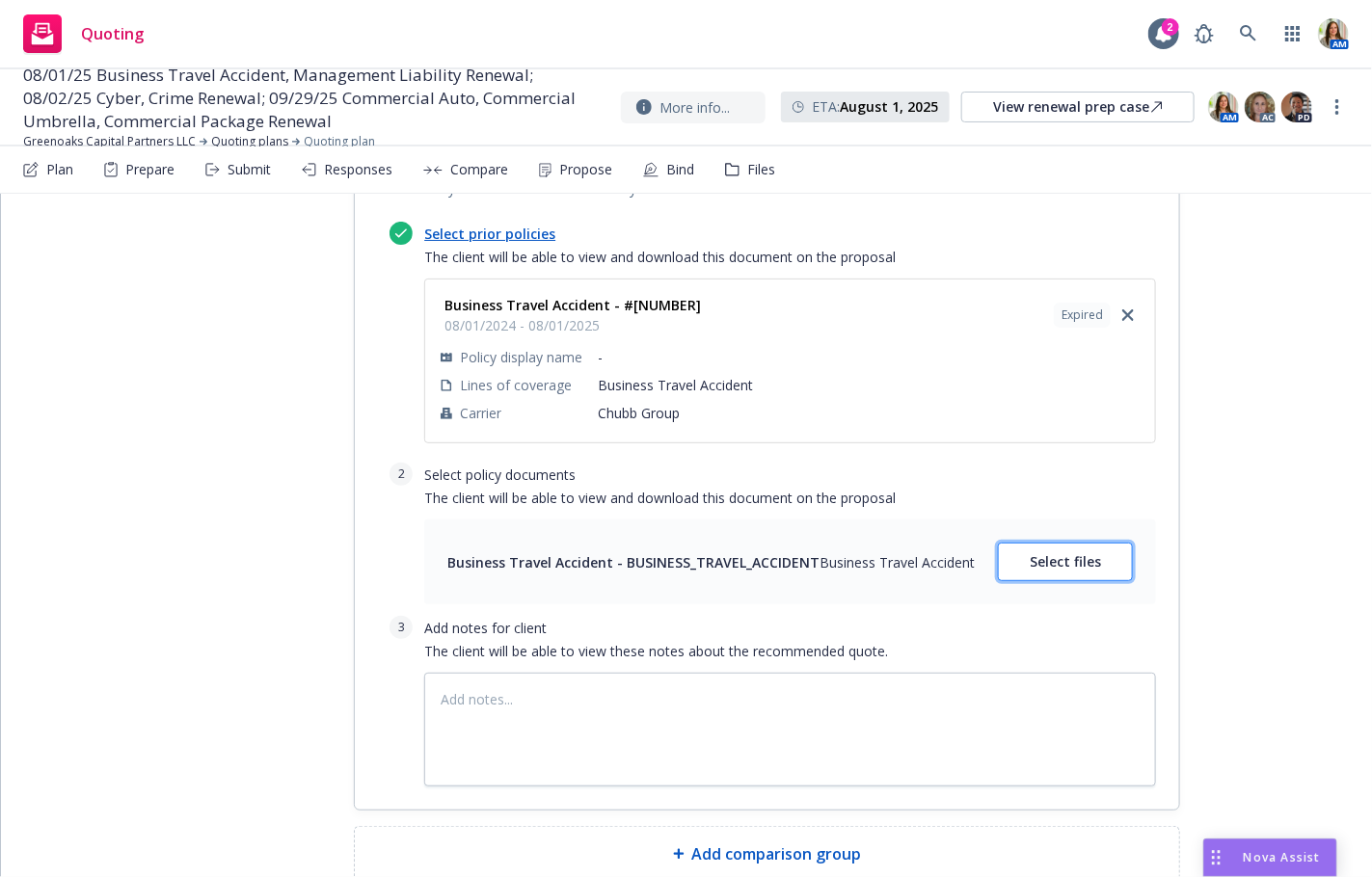 click on "Select files" at bounding box center (1065, 562) 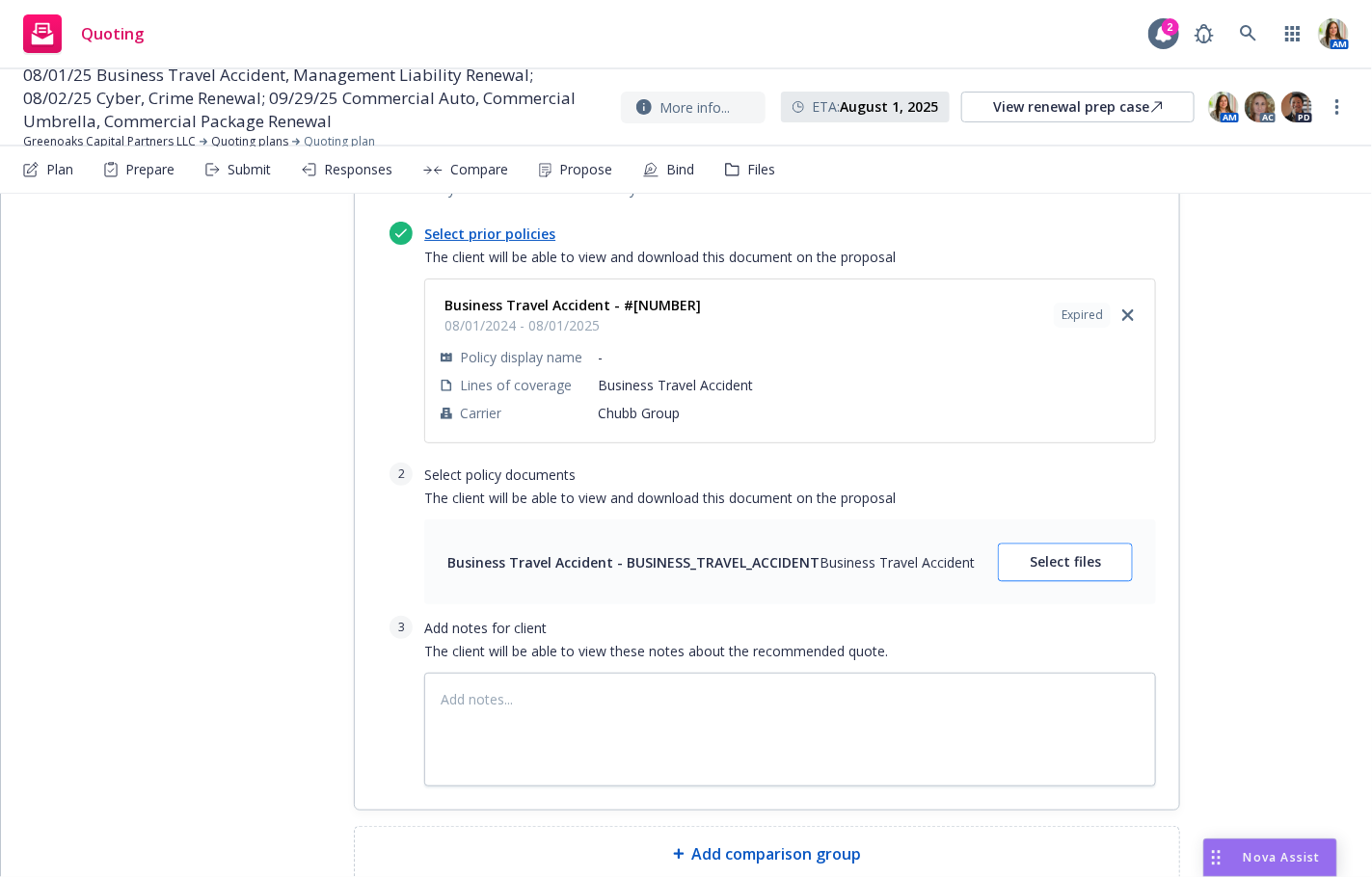 type on "x" 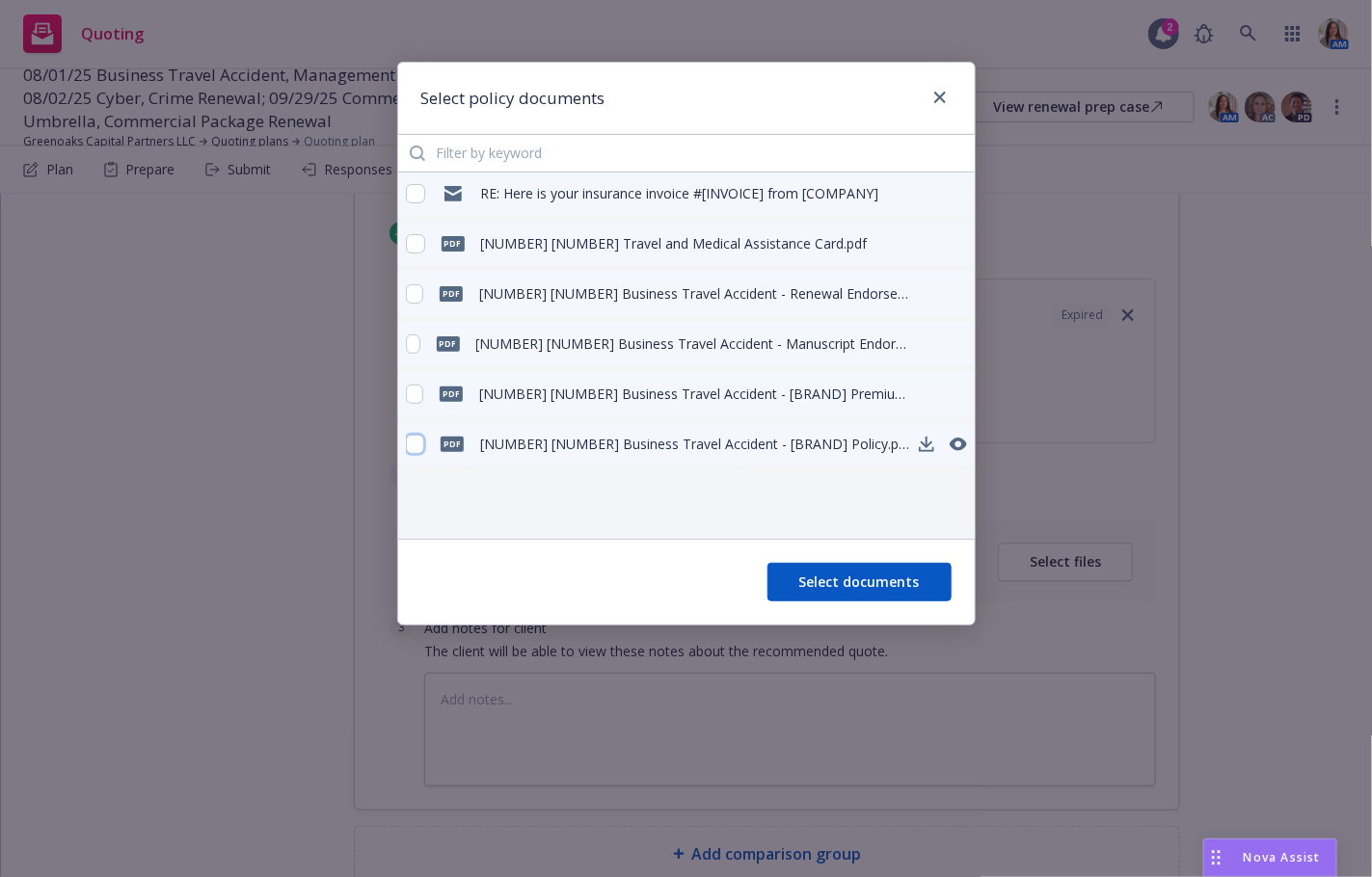 click at bounding box center (416, 444) 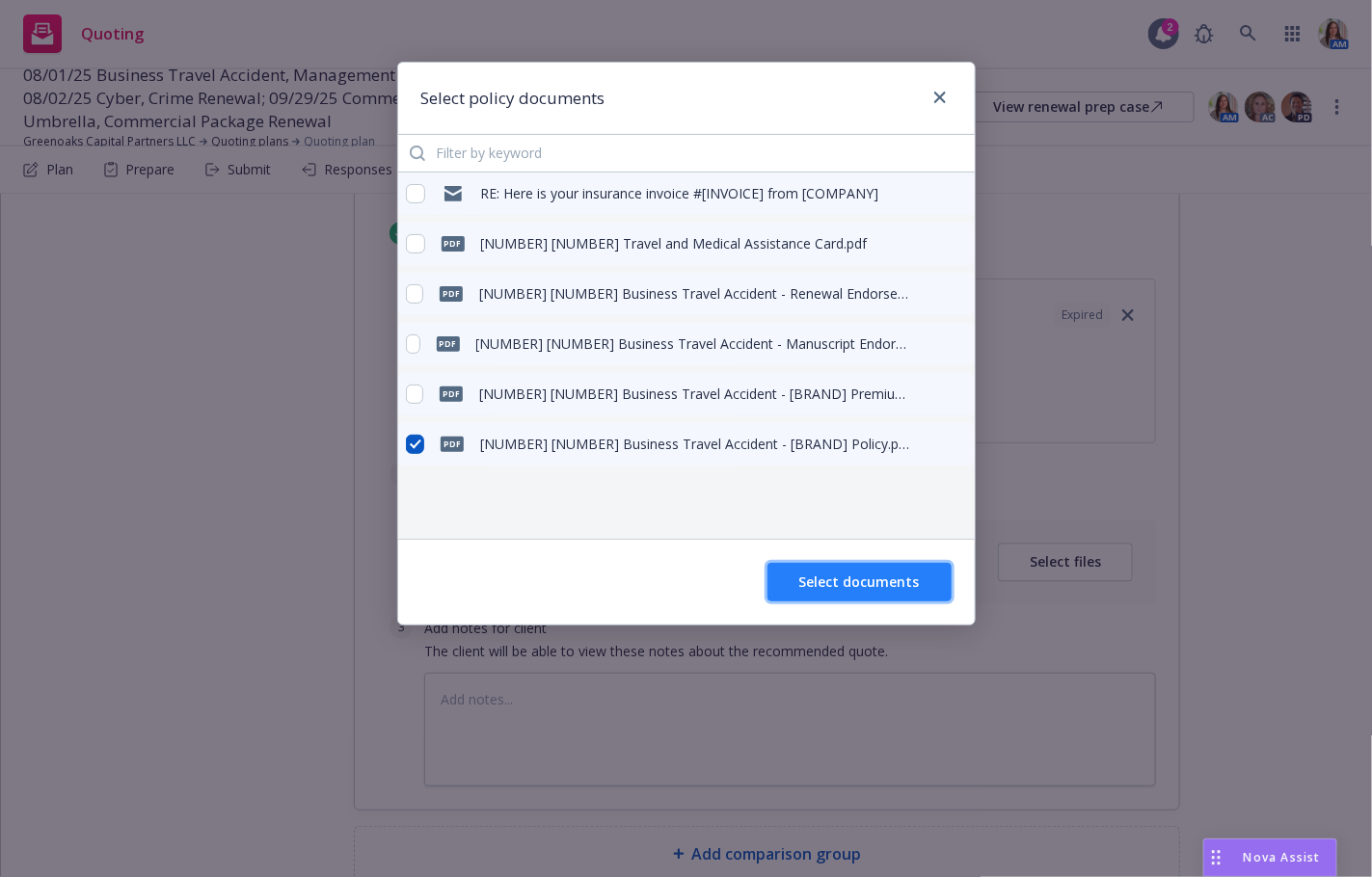 click on "Select documents" at bounding box center (859, 581) 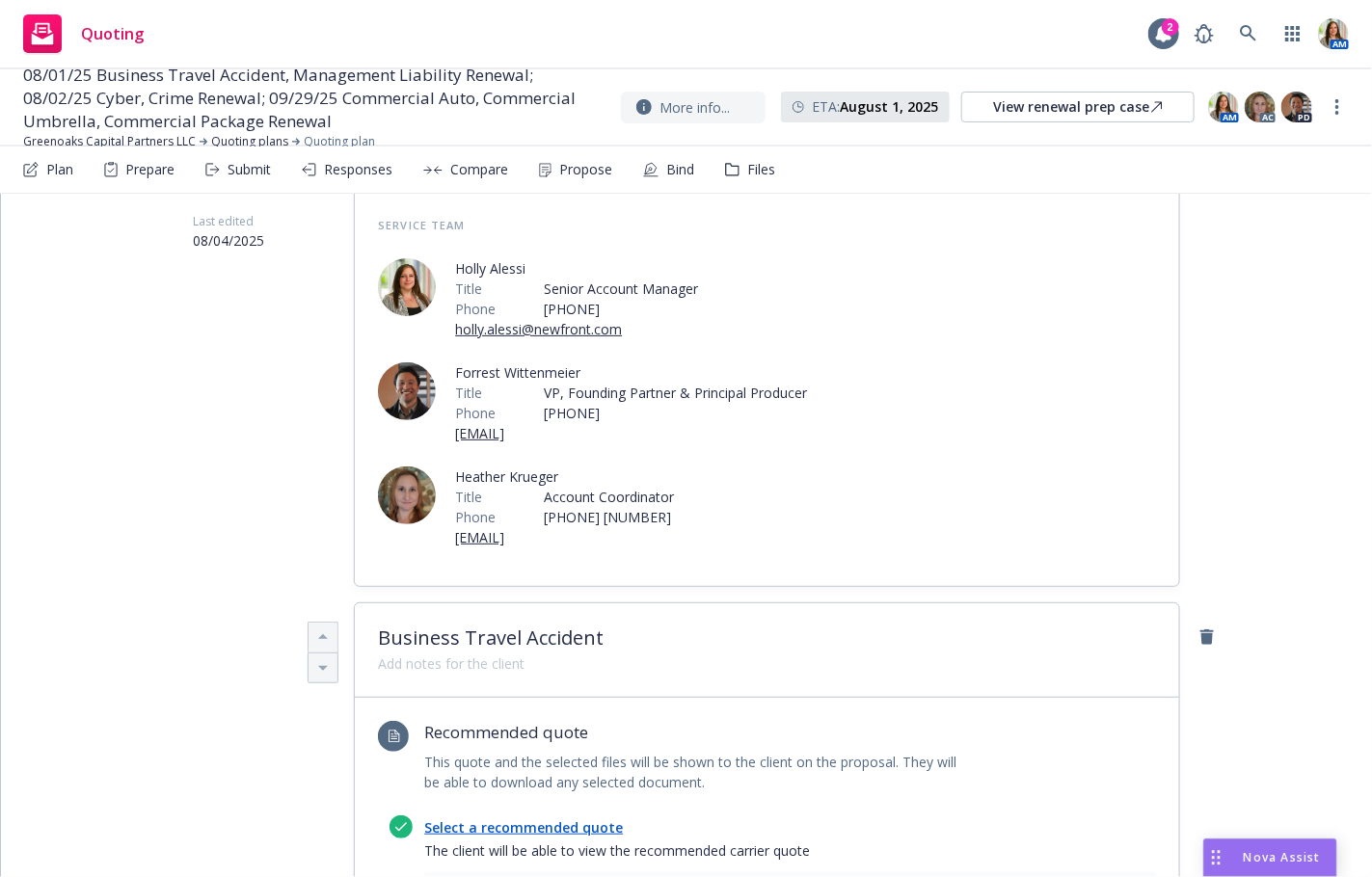 scroll, scrollTop: 0, scrollLeft: 0, axis: both 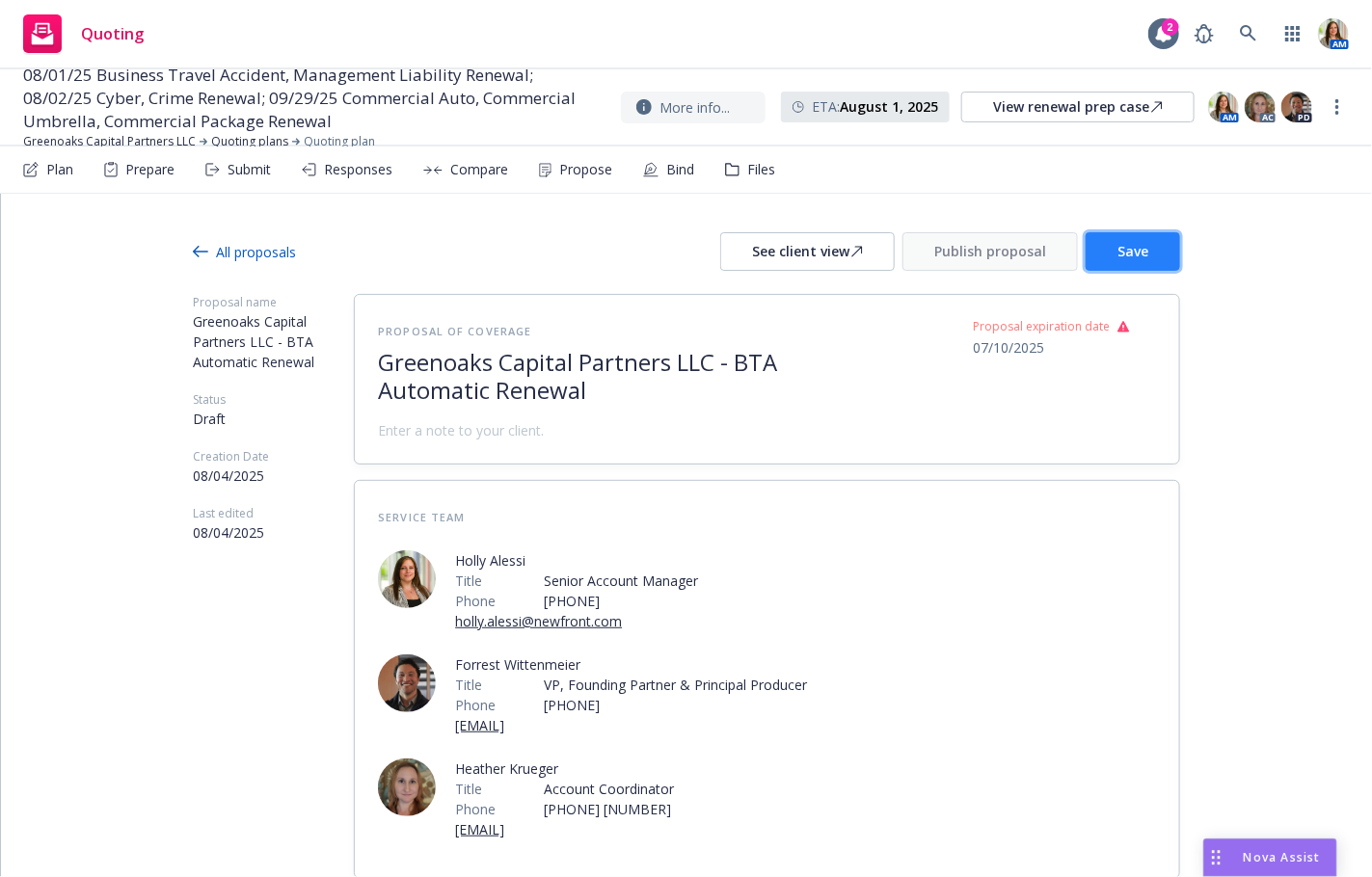 click on "Save" at bounding box center [1133, 251] 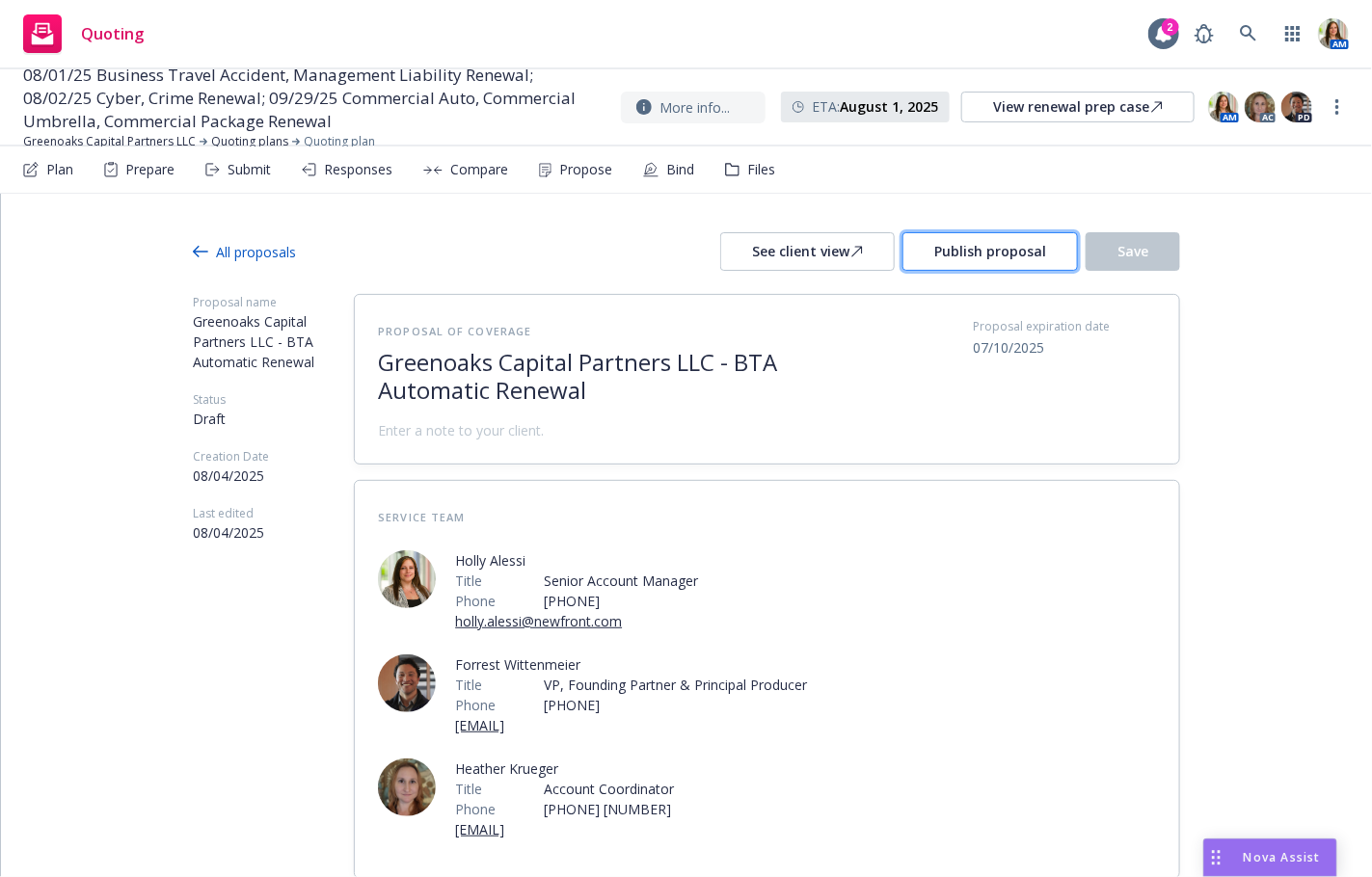 click on "Publish proposal" at bounding box center (990, 251) 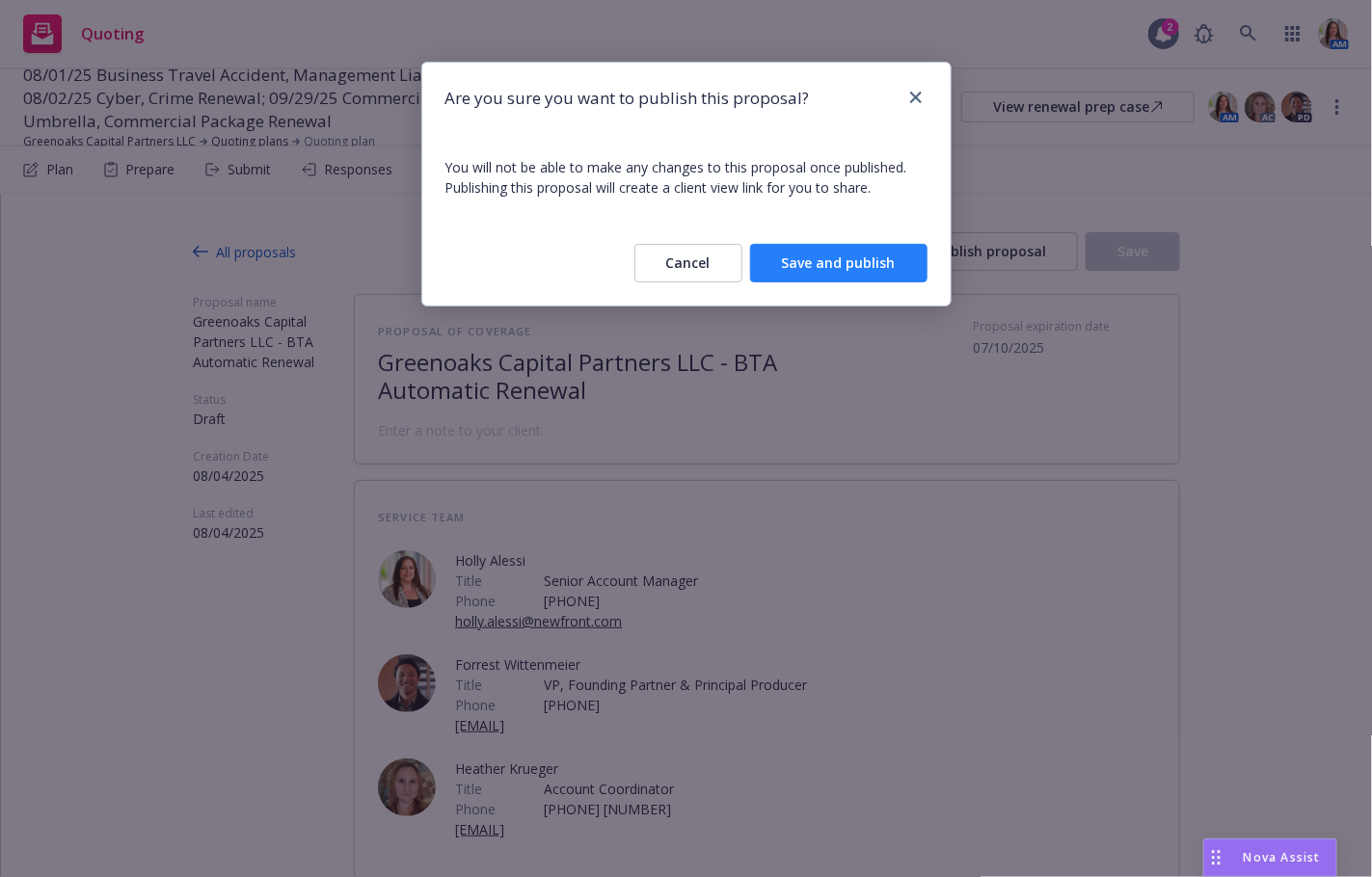 click on "Save and publish" at bounding box center [839, 263] 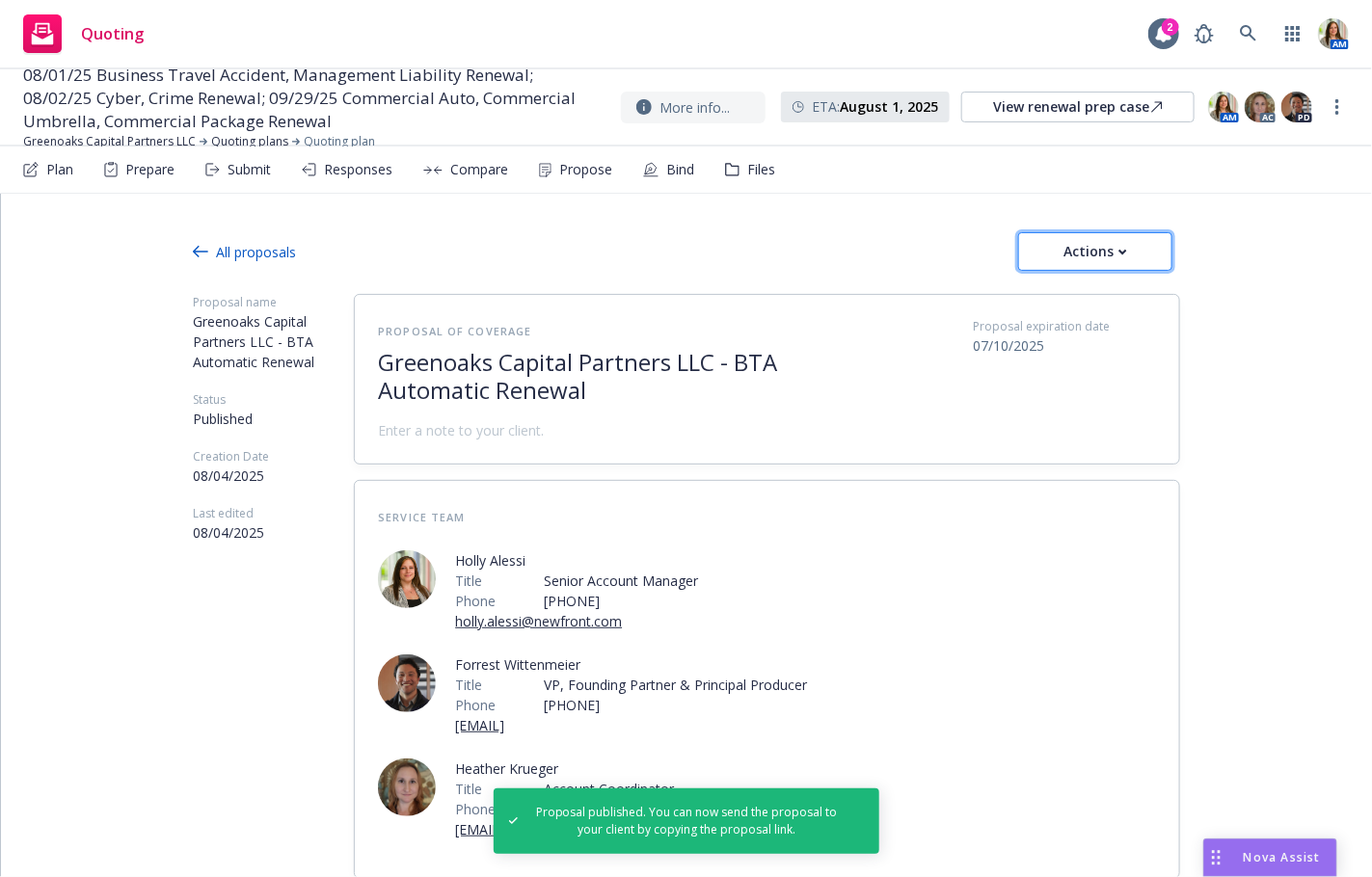 click on "Actions" at bounding box center [1095, 252] 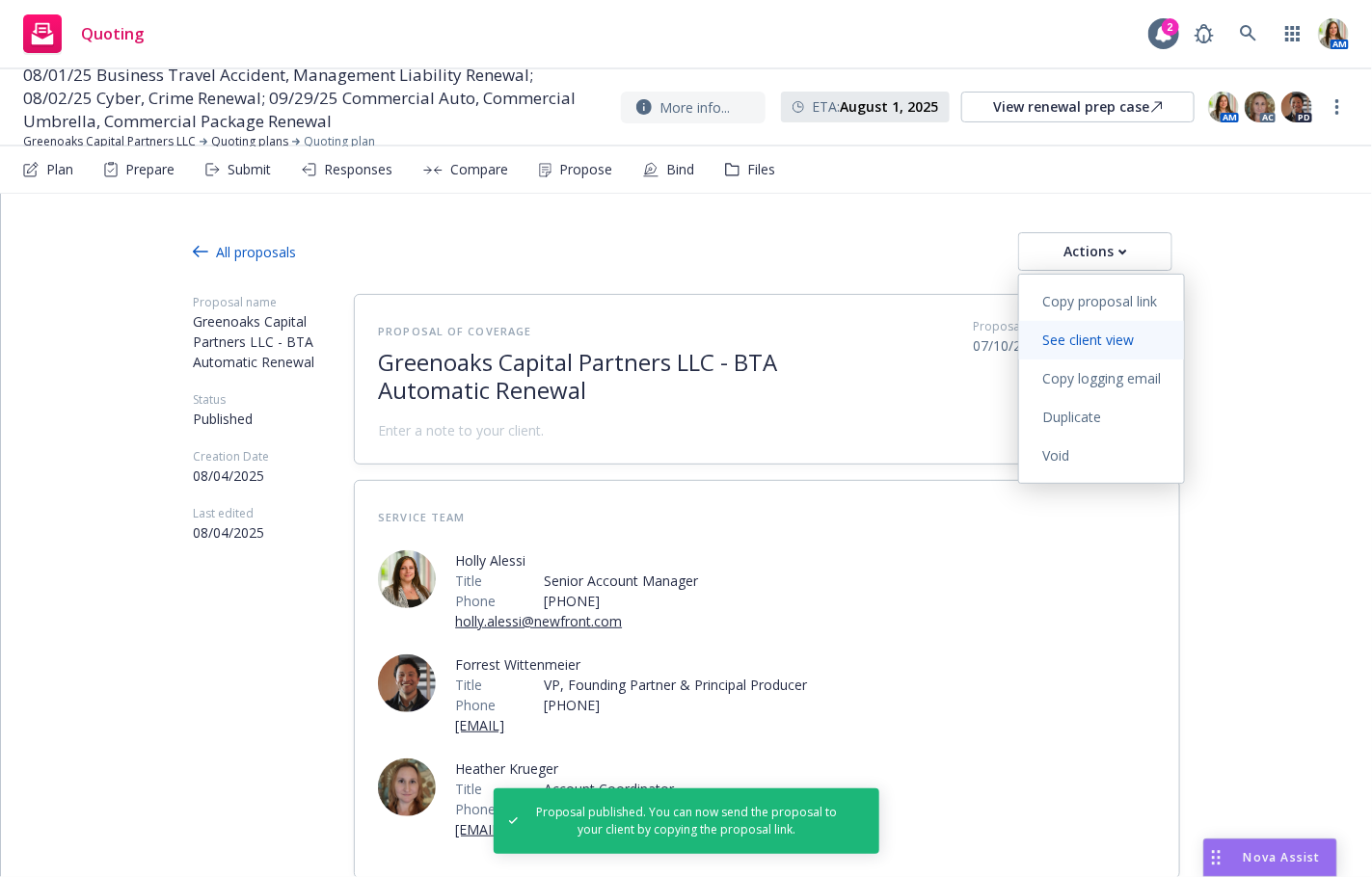 click on "See client view" at bounding box center [1088, 339] 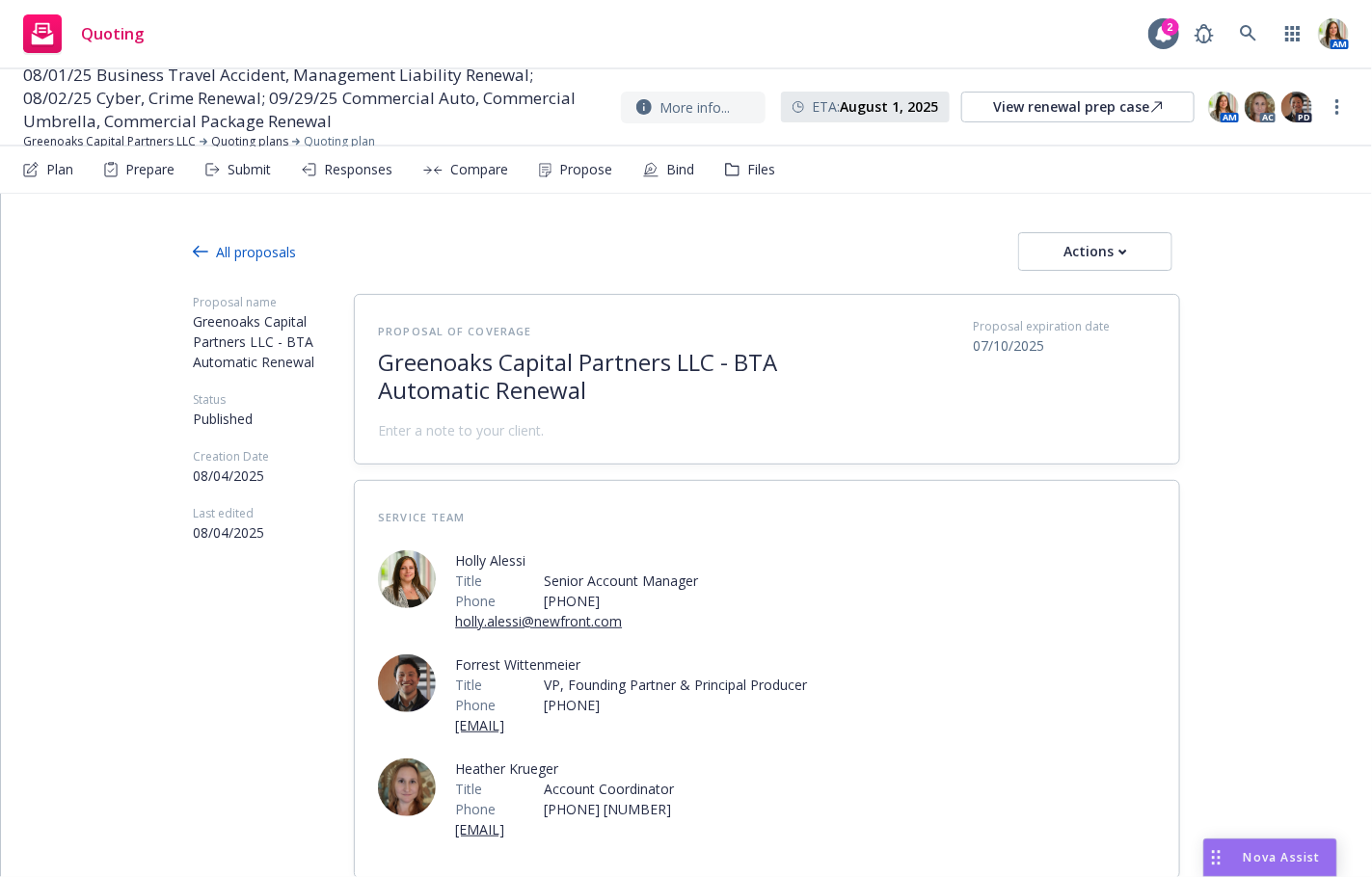 type on "x" 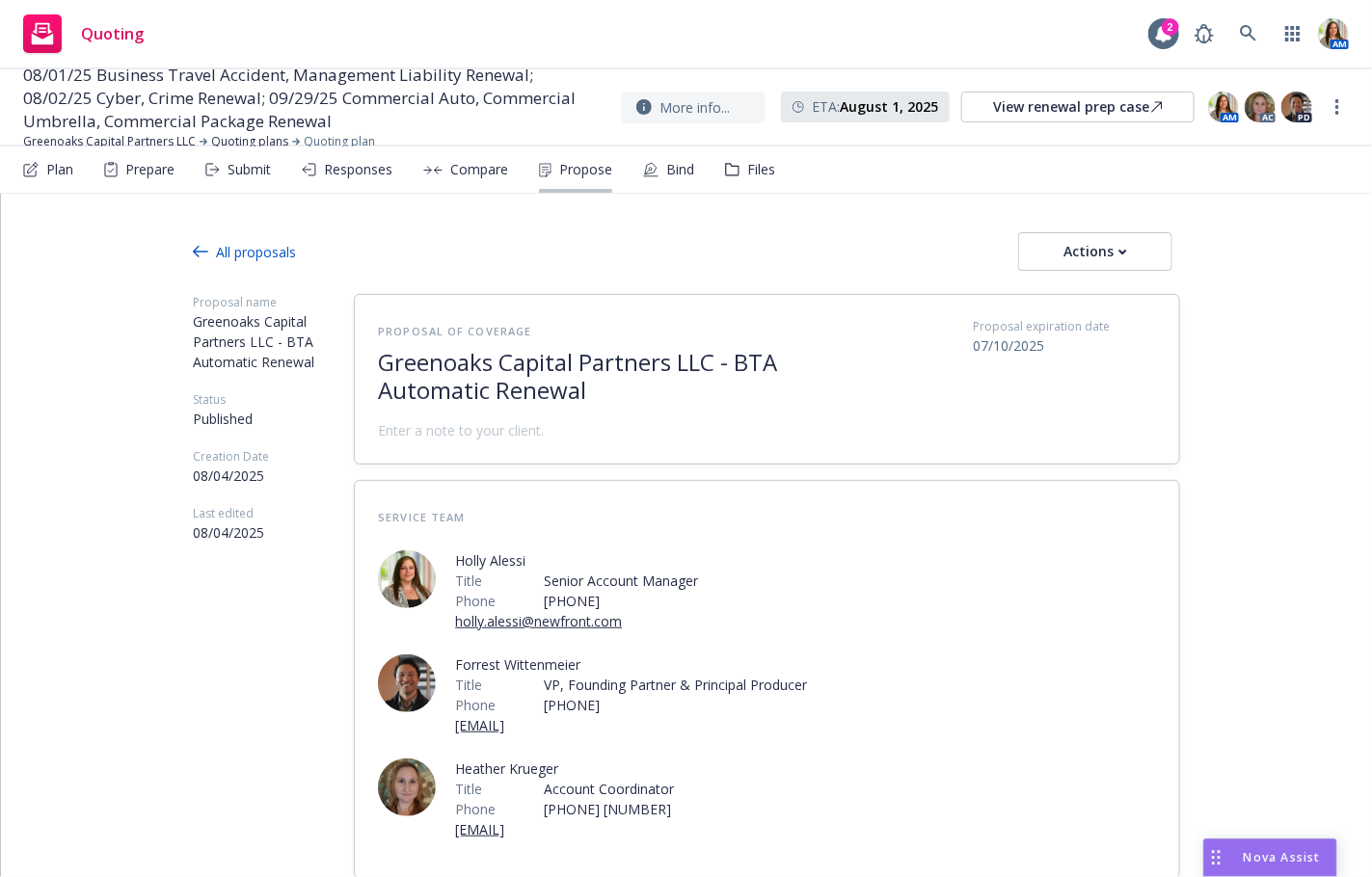 click on "Propose" at bounding box center (585, 170) 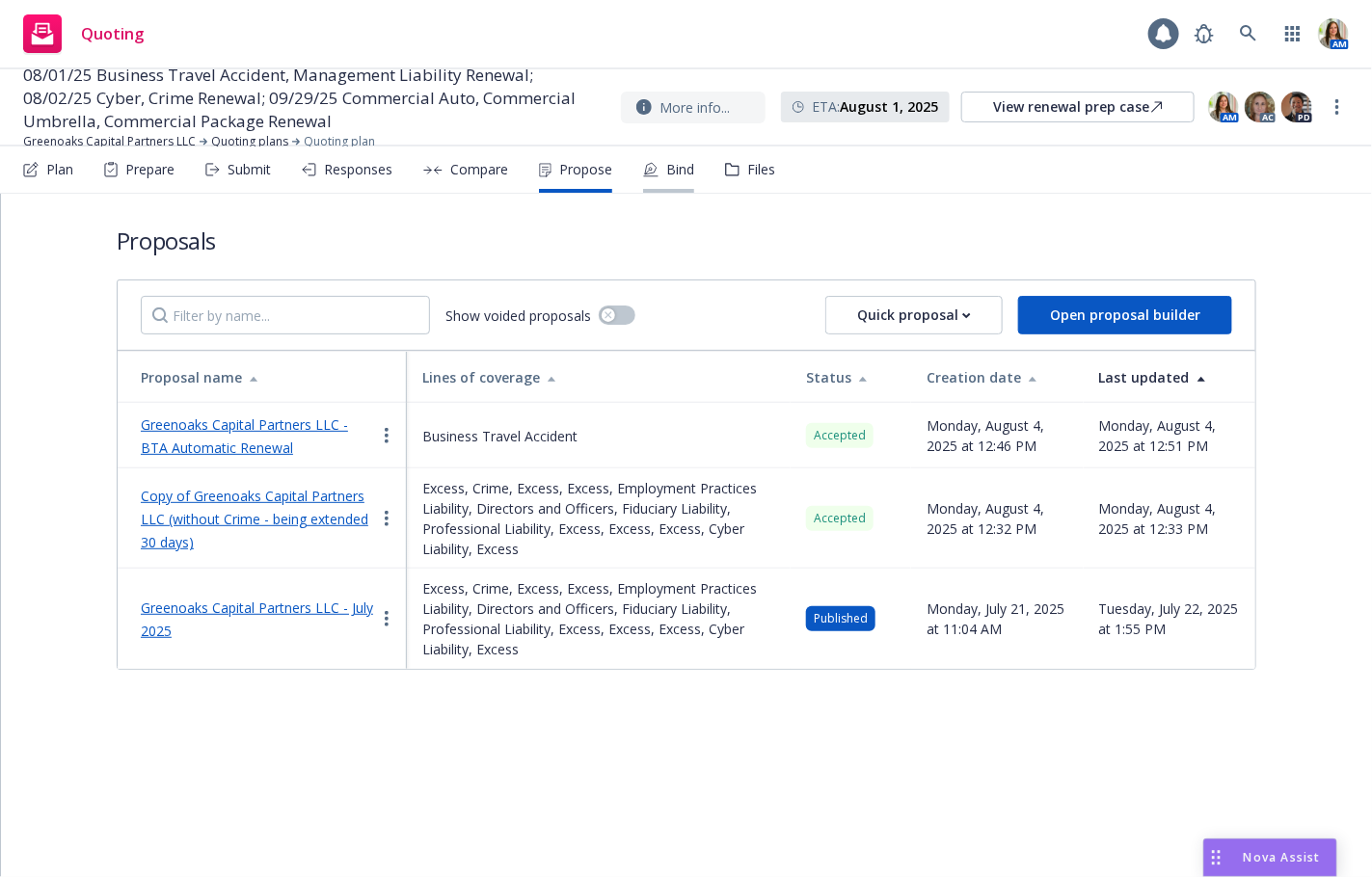 click on "Bind" at bounding box center [680, 170] 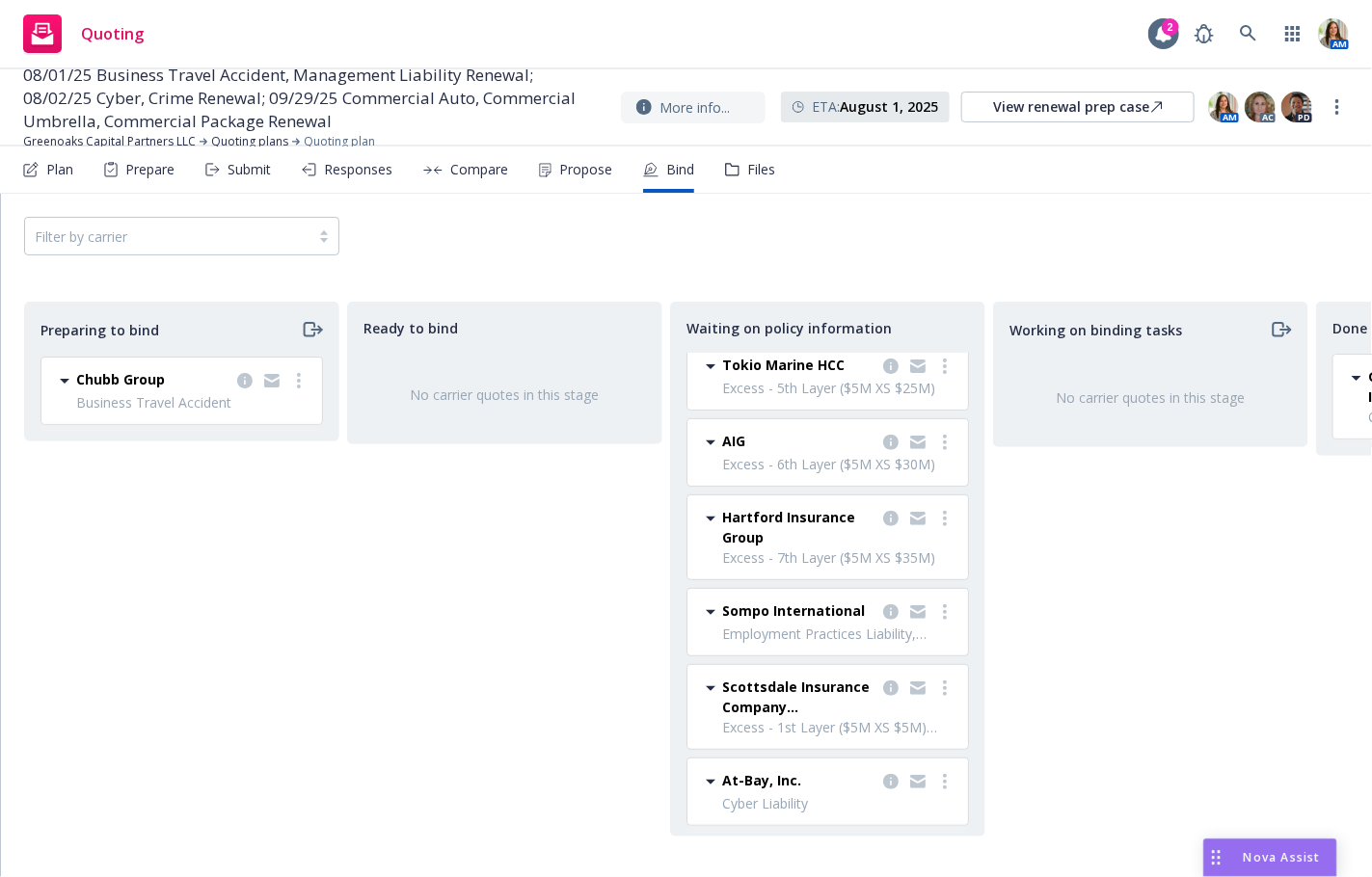scroll, scrollTop: 261, scrollLeft: 0, axis: vertical 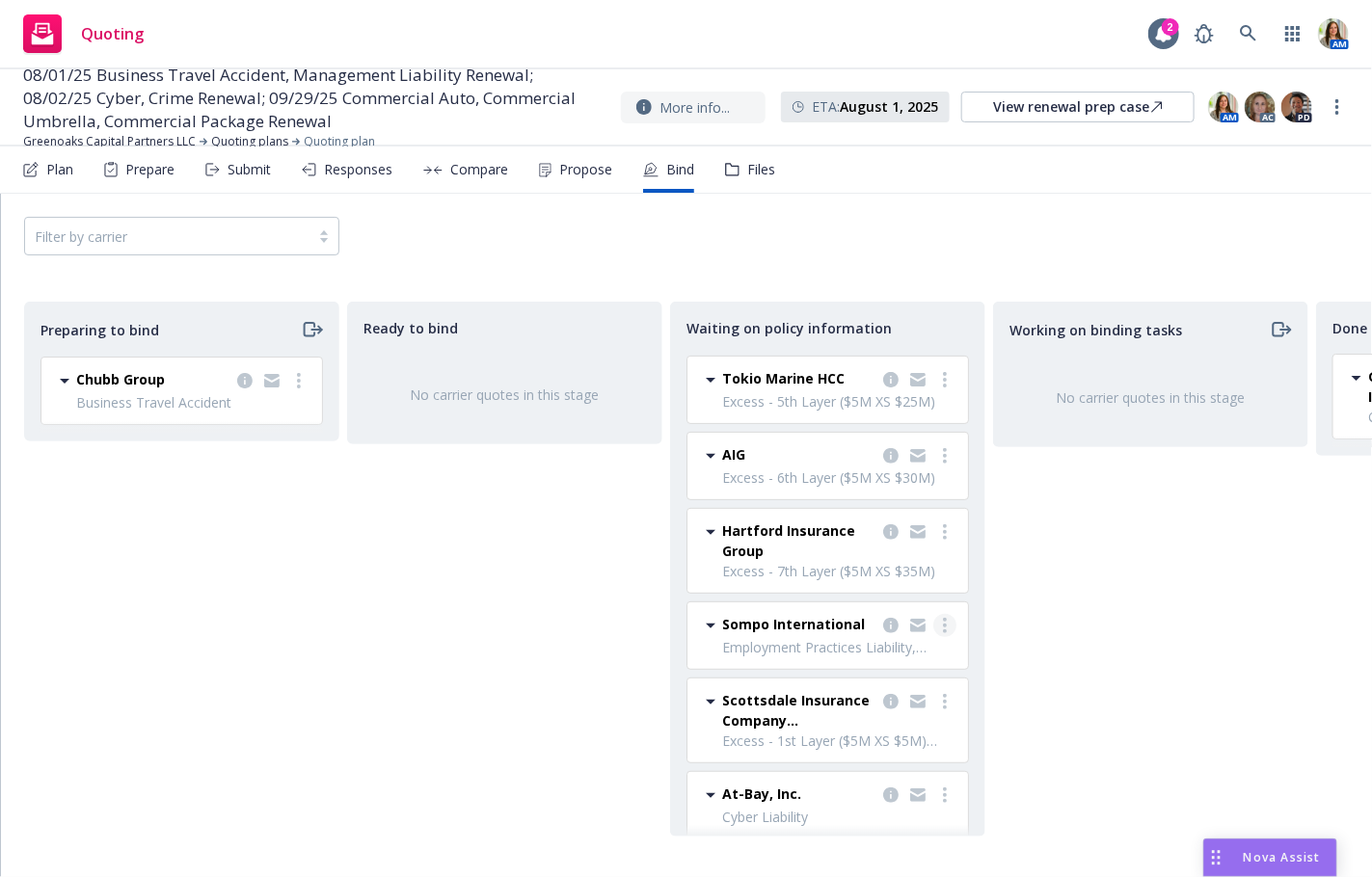 click at bounding box center [945, 625] 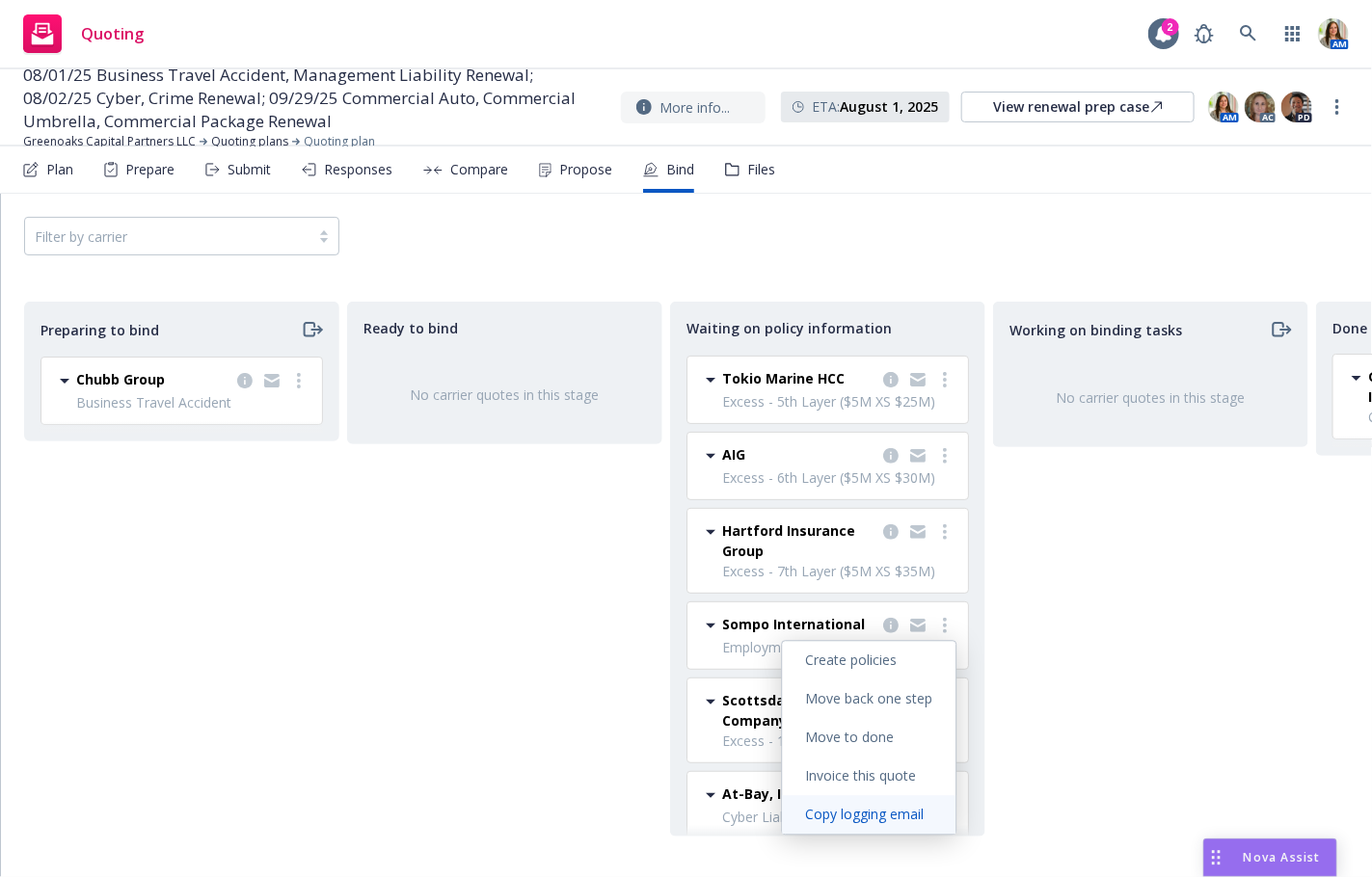 click on "Copy logging email" at bounding box center [865, 814] 